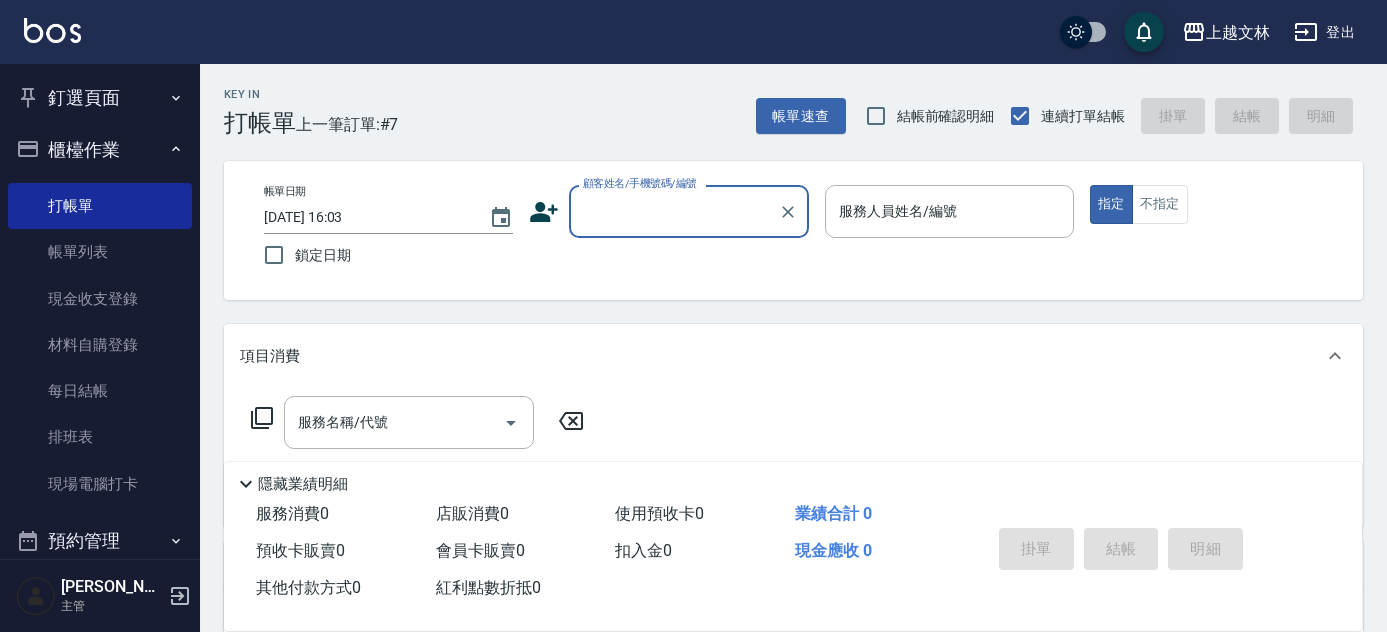 scroll, scrollTop: 0, scrollLeft: 0, axis: both 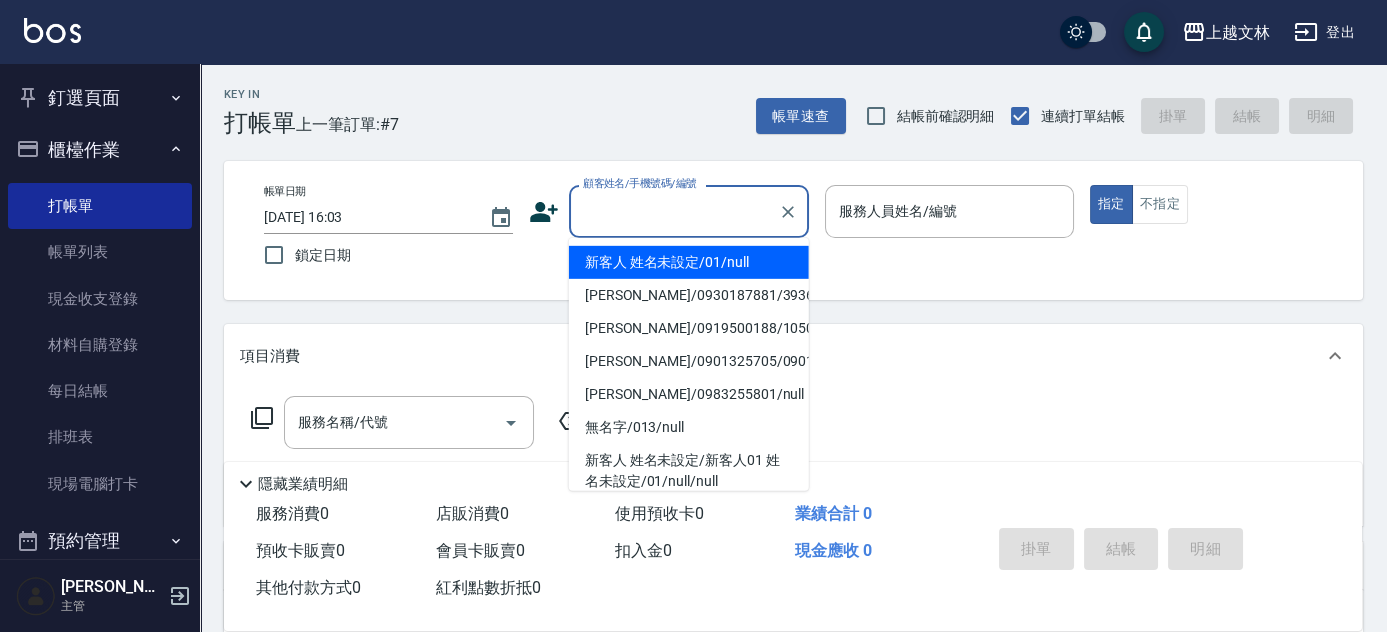 click on "顧客姓名/手機號碼/編號" at bounding box center [674, 211] 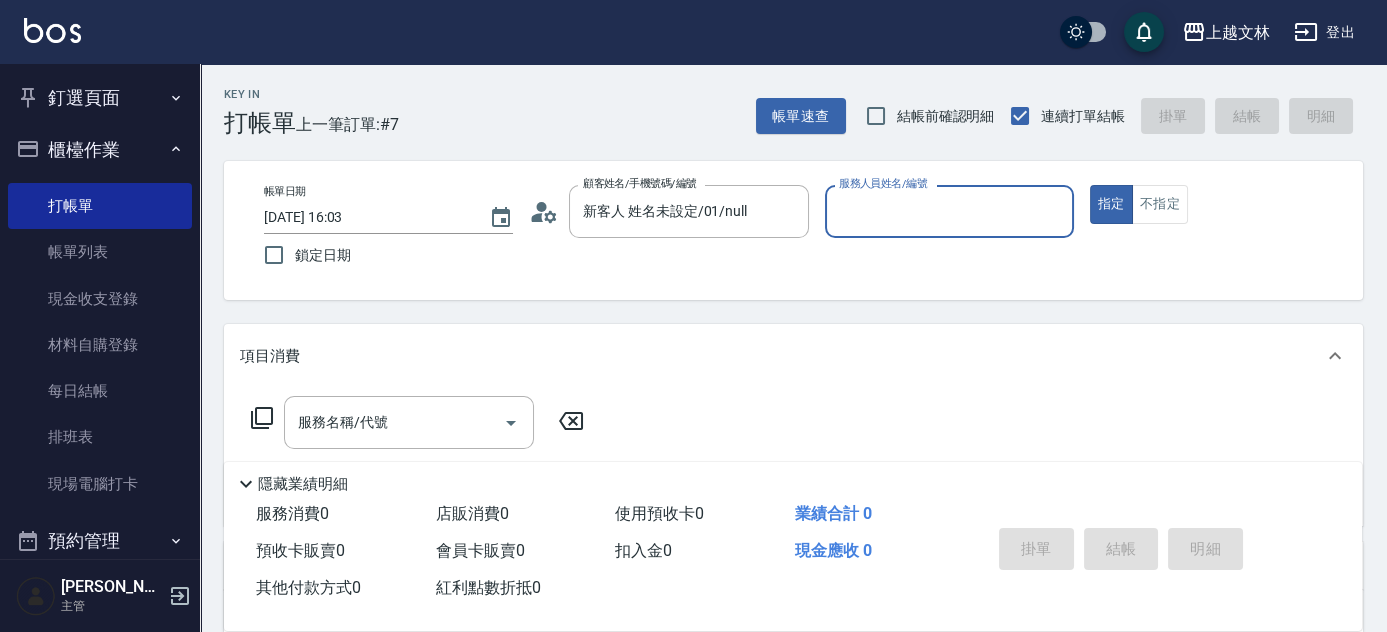 click on "帳單日期 [DATE] 16:03 鎖定日期 顧客姓名/手機號碼/編號 新客人 姓名未設定/01/null 顧客姓名/手機號碼/編號 服務人員姓名/編號 服務人員姓名/編號 指定 不指定" at bounding box center [793, 230] 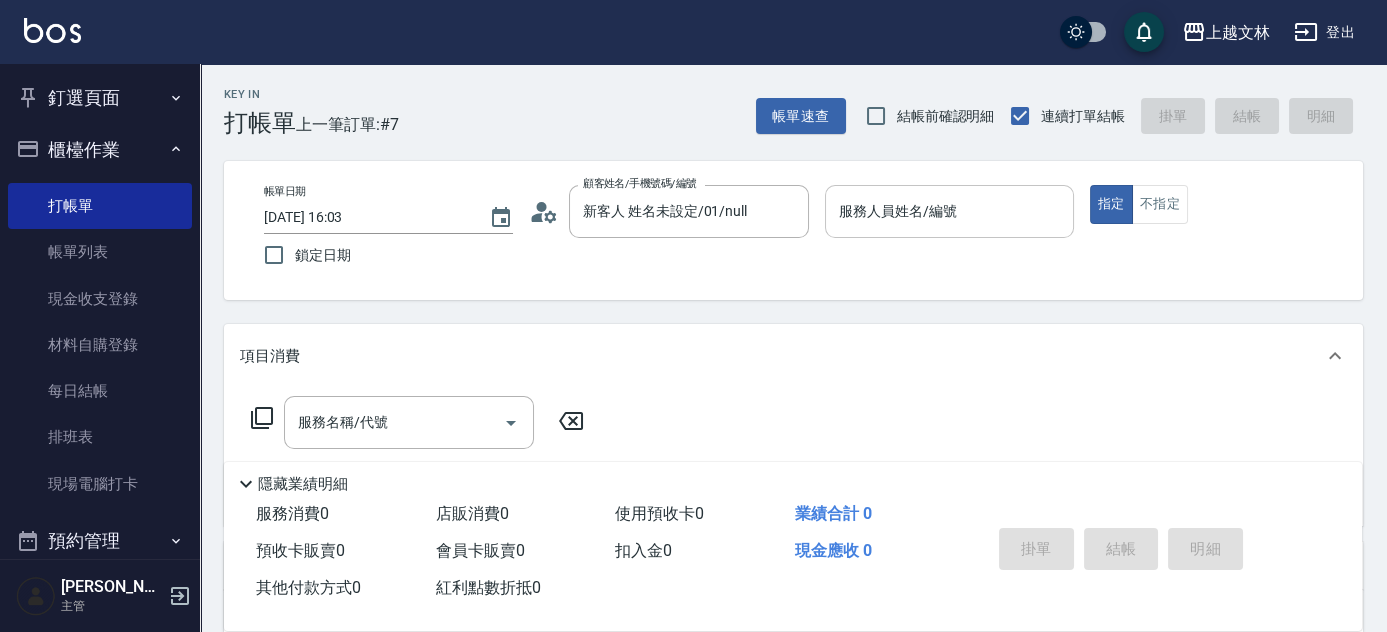 click on "服務人員姓名/編號" at bounding box center [949, 211] 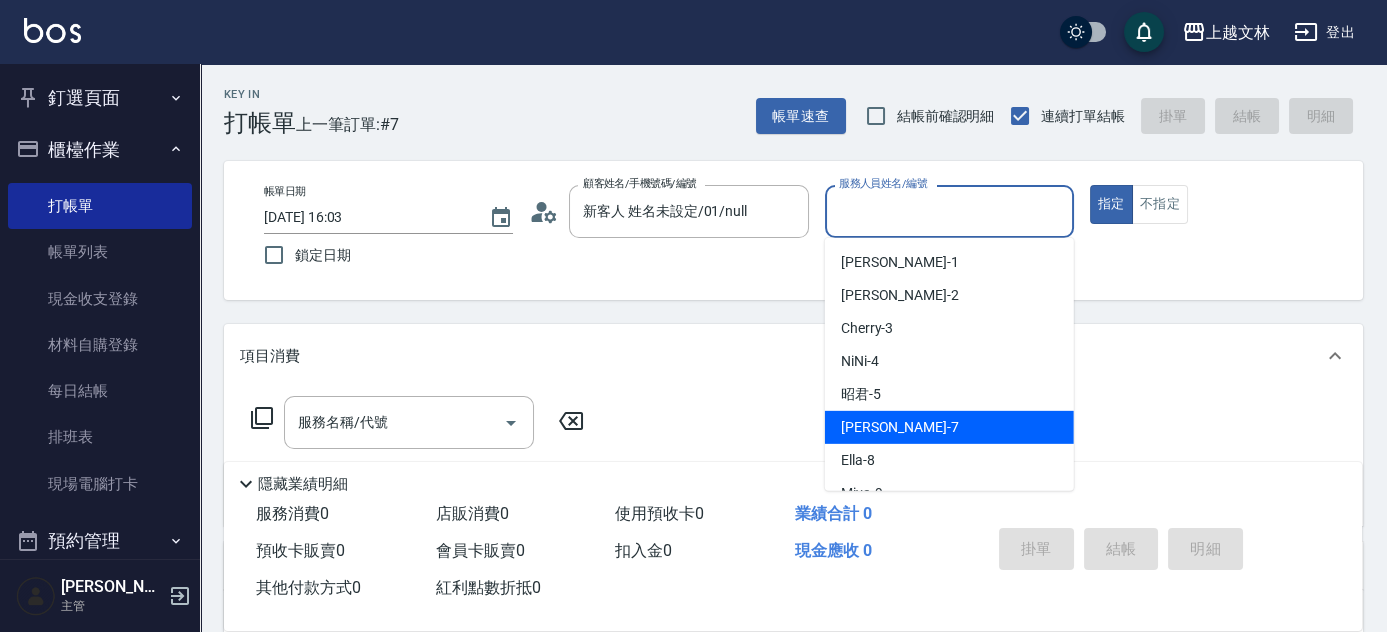 click on "Tiffany -7" at bounding box center (949, 427) 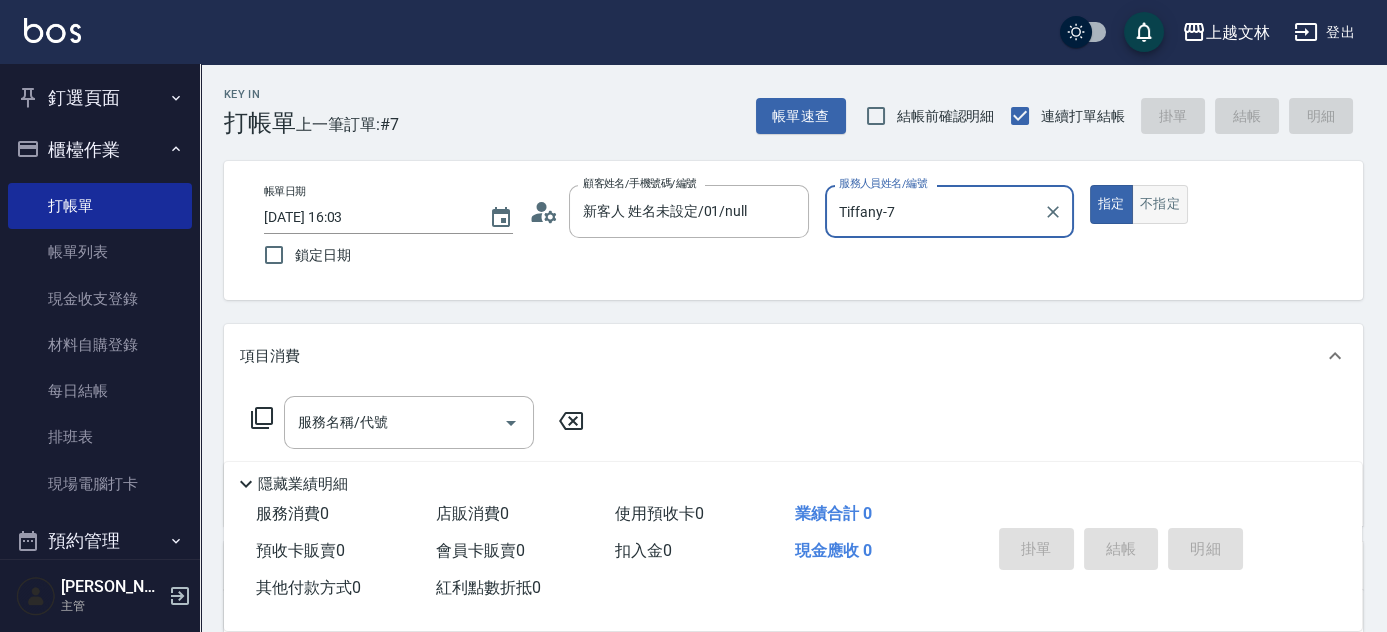 click on "不指定" at bounding box center (1160, 204) 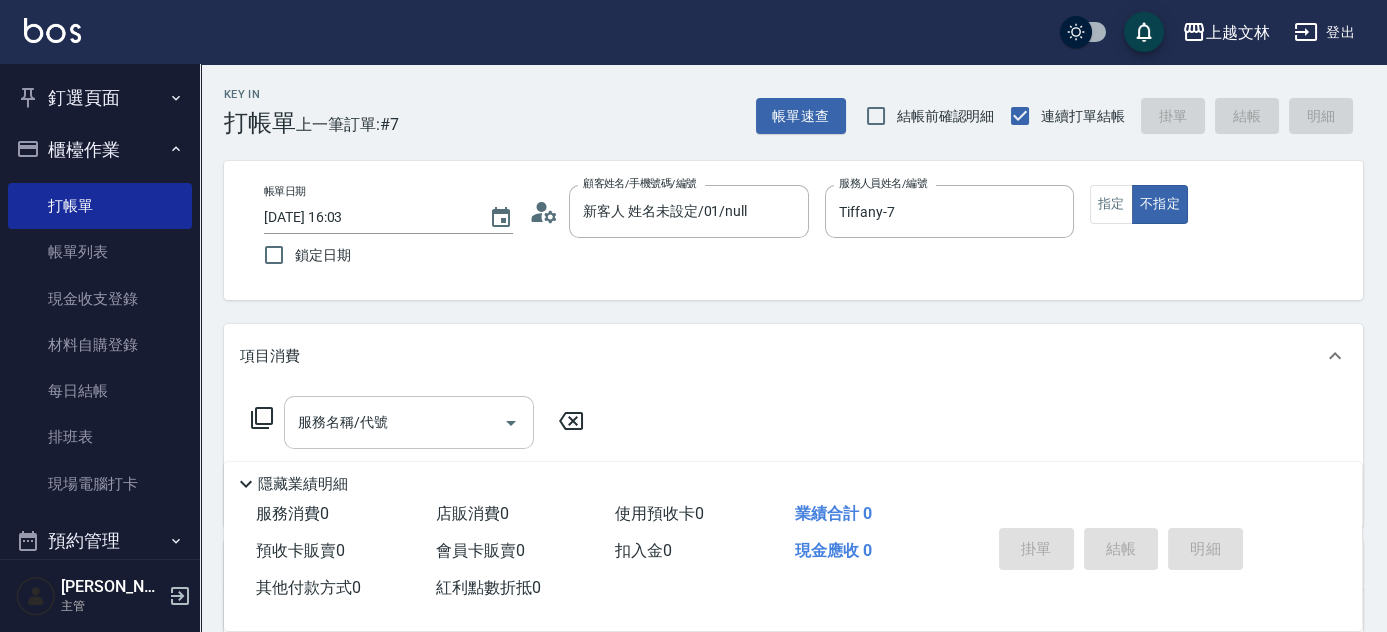 click on "服務名稱/代號" at bounding box center [394, 422] 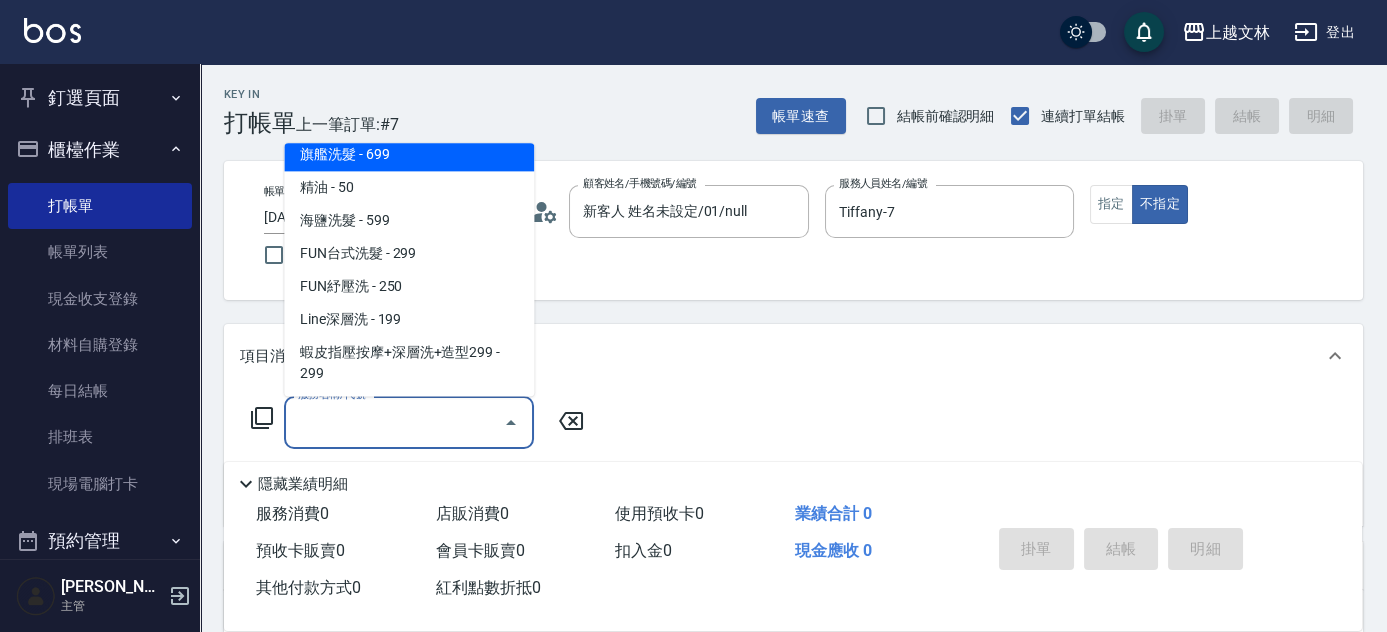 scroll, scrollTop: 221, scrollLeft: 0, axis: vertical 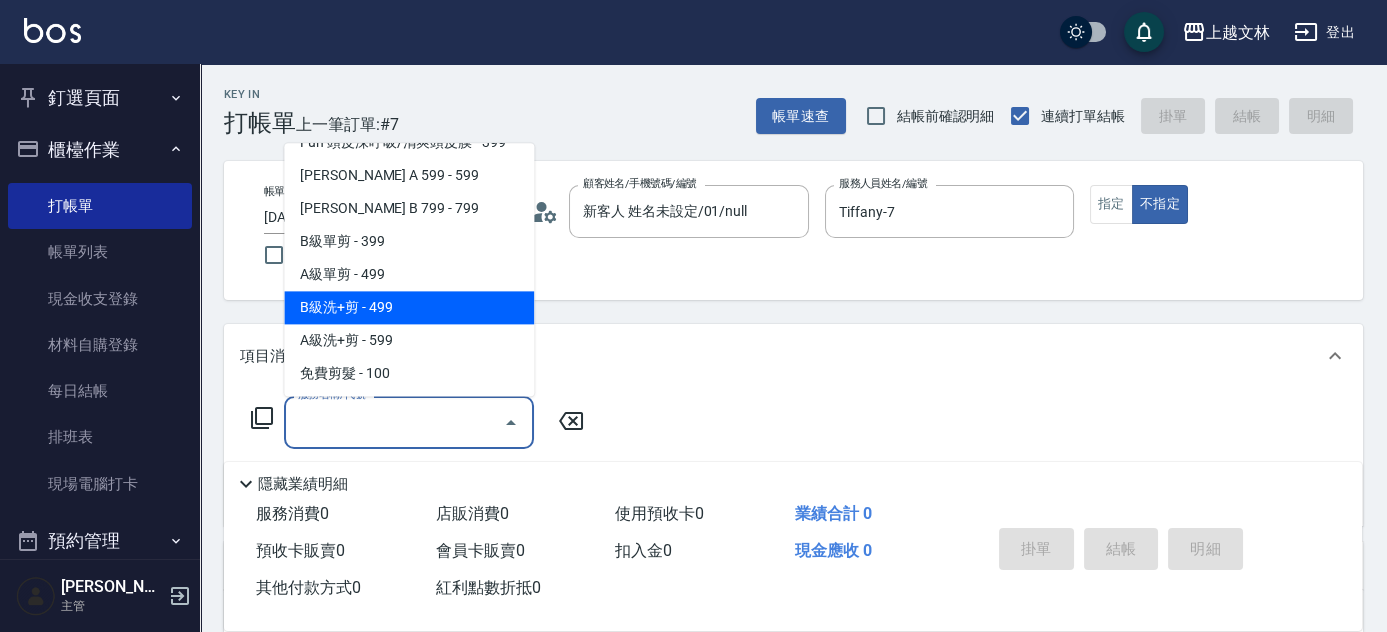 click on "B級洗+剪 - 499" at bounding box center [409, 308] 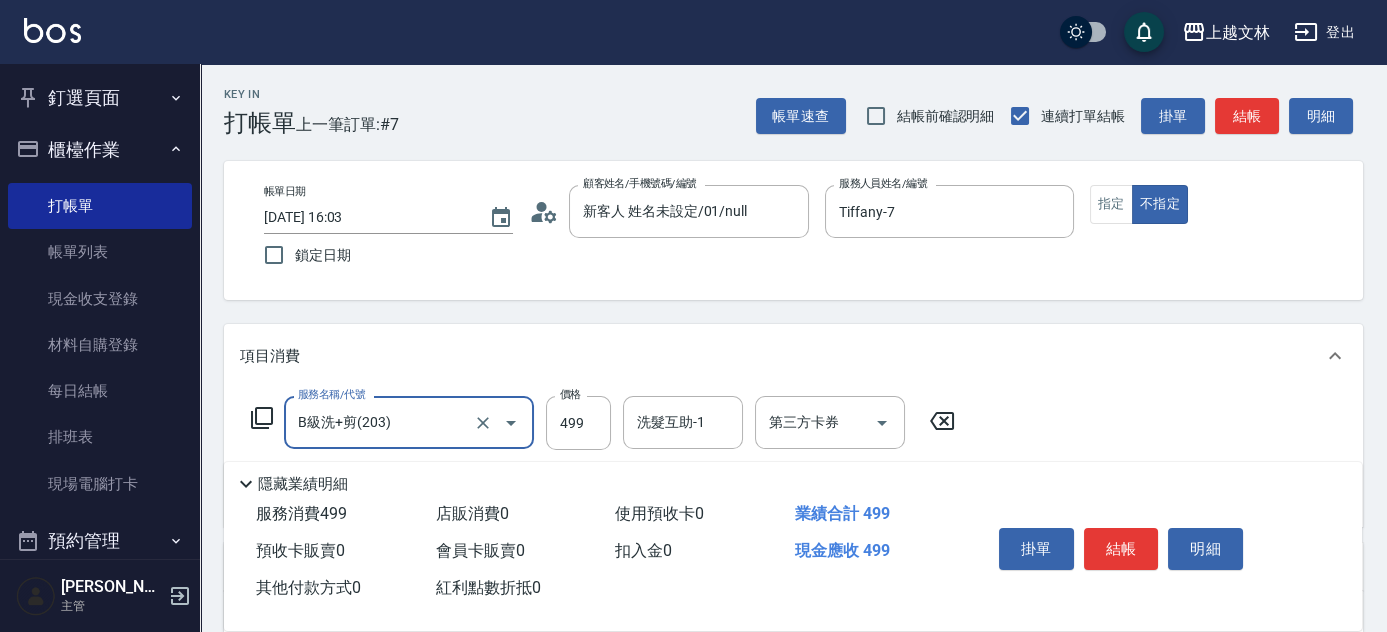 drag, startPoint x: 1105, startPoint y: 551, endPoint x: 1098, endPoint y: 560, distance: 11.401754 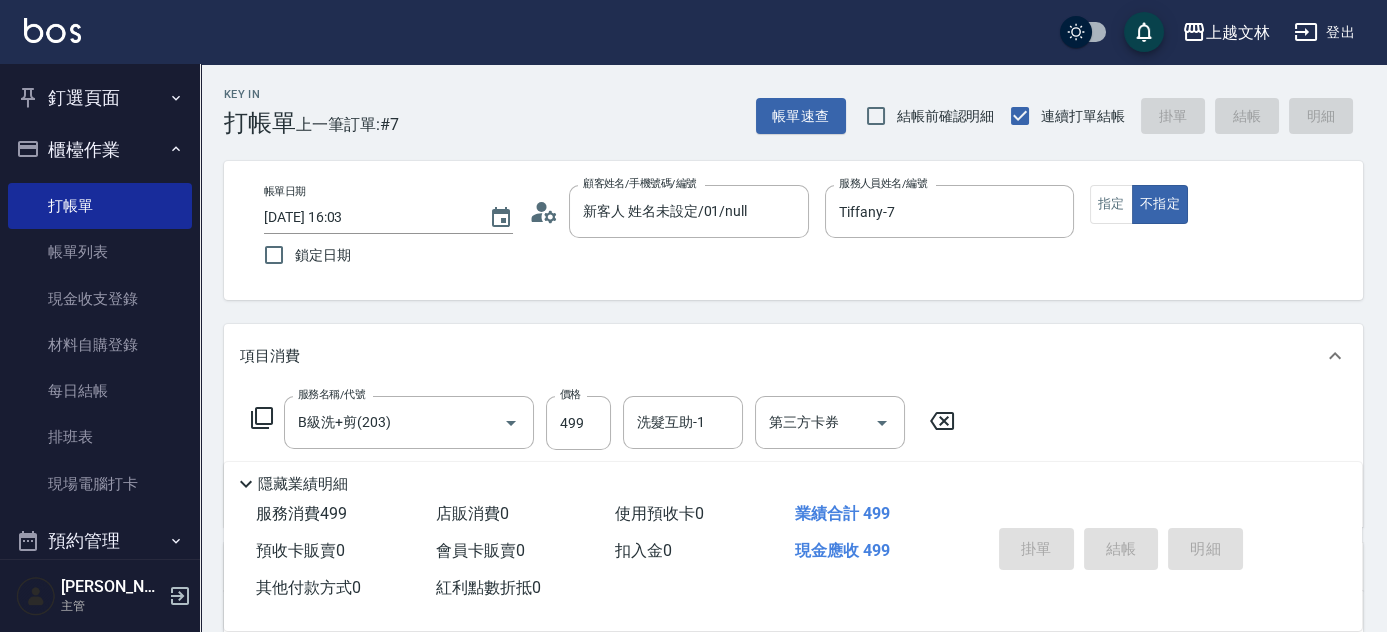 type on "[DATE] 16:52" 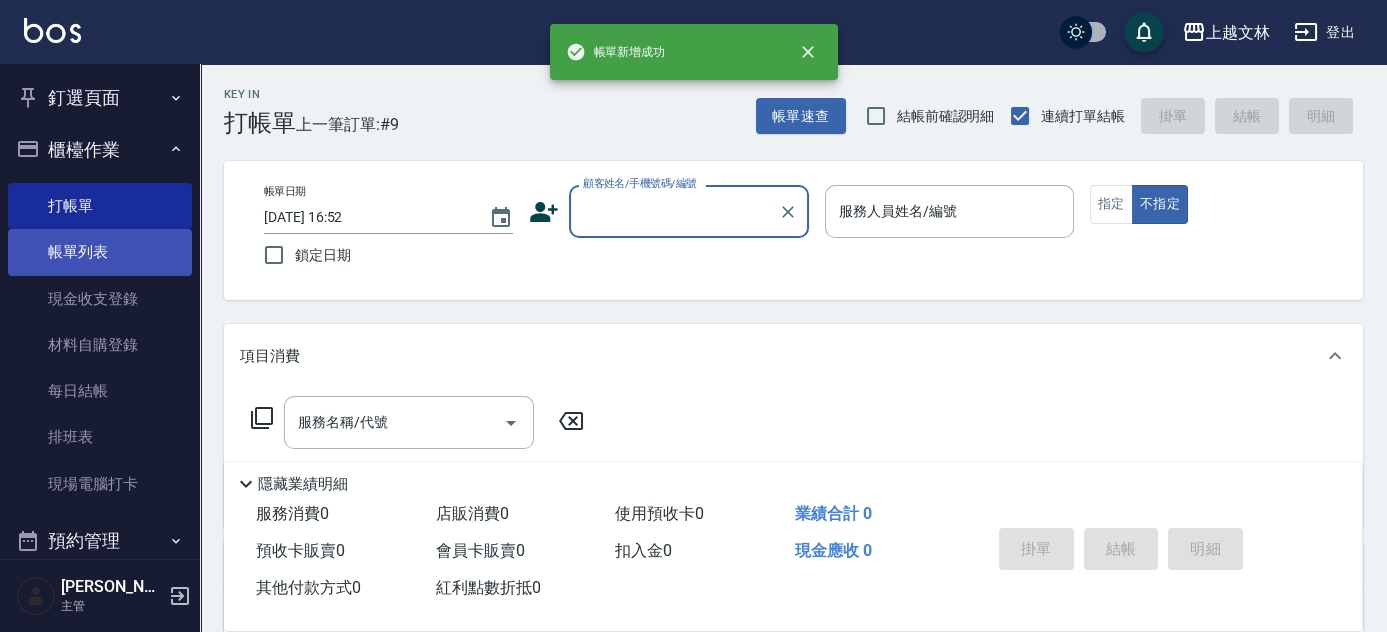 click on "帳單列表" at bounding box center (100, 252) 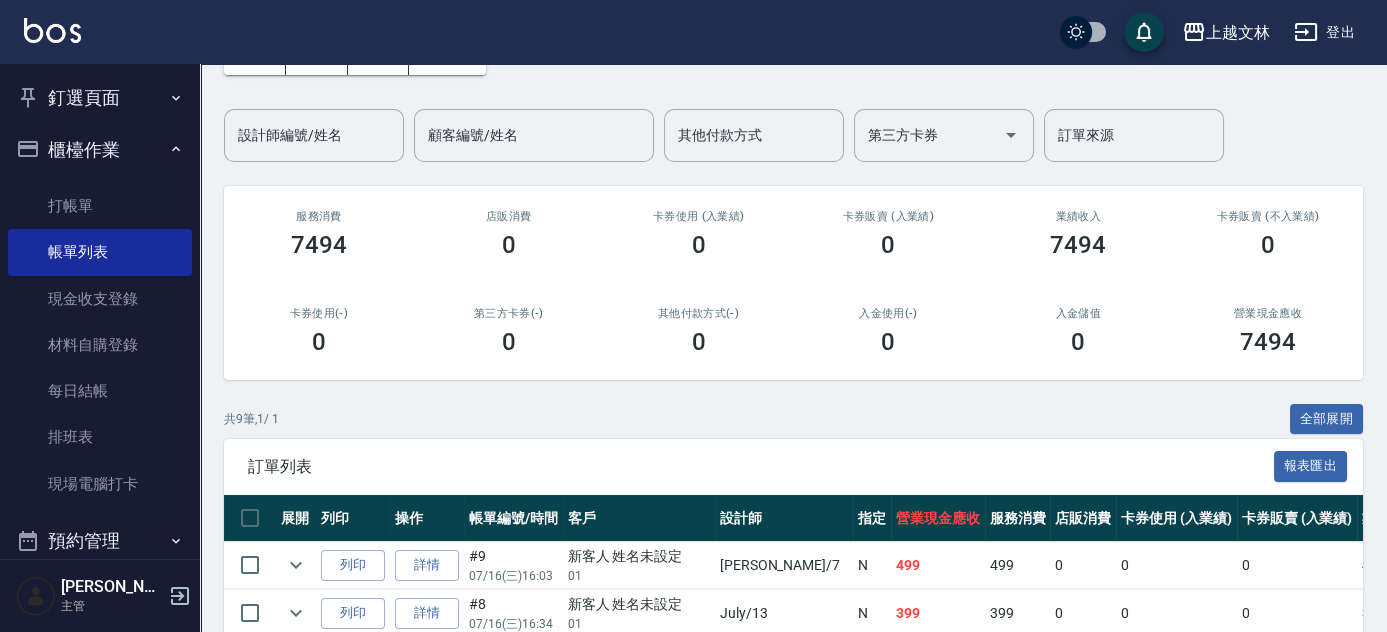 scroll, scrollTop: 158, scrollLeft: 0, axis: vertical 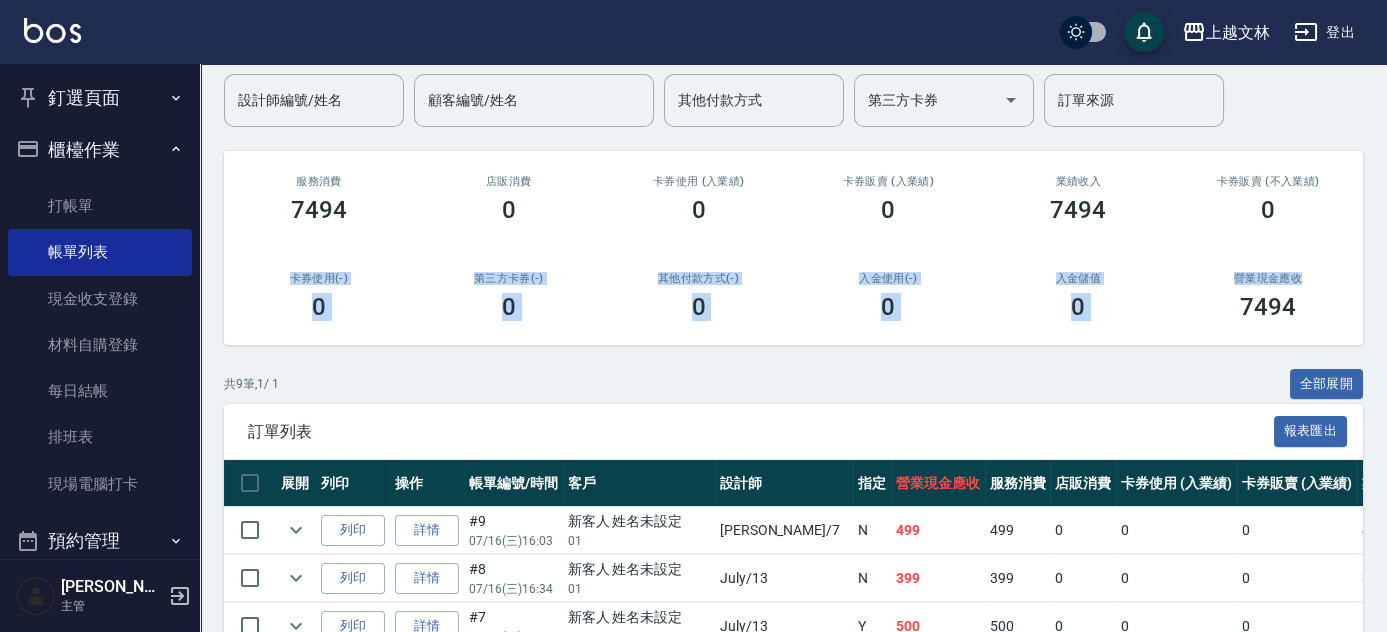 drag, startPoint x: 1378, startPoint y: 235, endPoint x: 1365, endPoint y: 281, distance: 47.801674 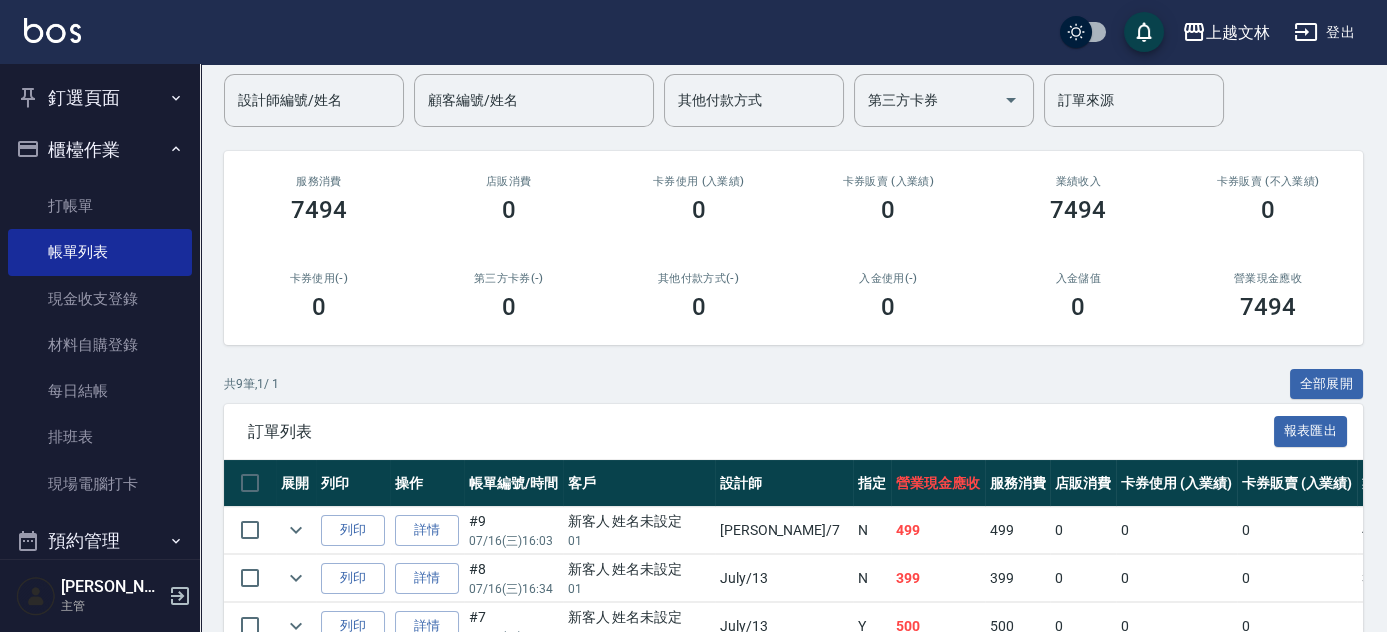 click on "共  9  筆,  1  /   1 全部展開" at bounding box center (793, 384) 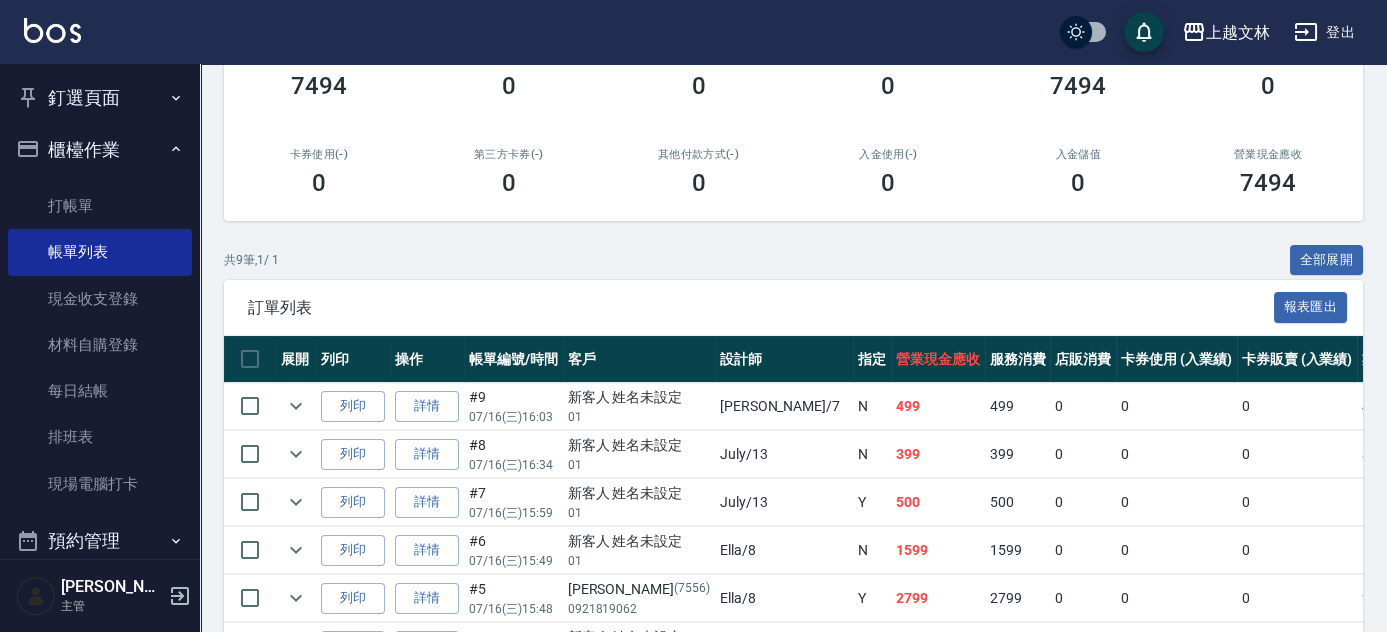 scroll, scrollTop: 284, scrollLeft: 0, axis: vertical 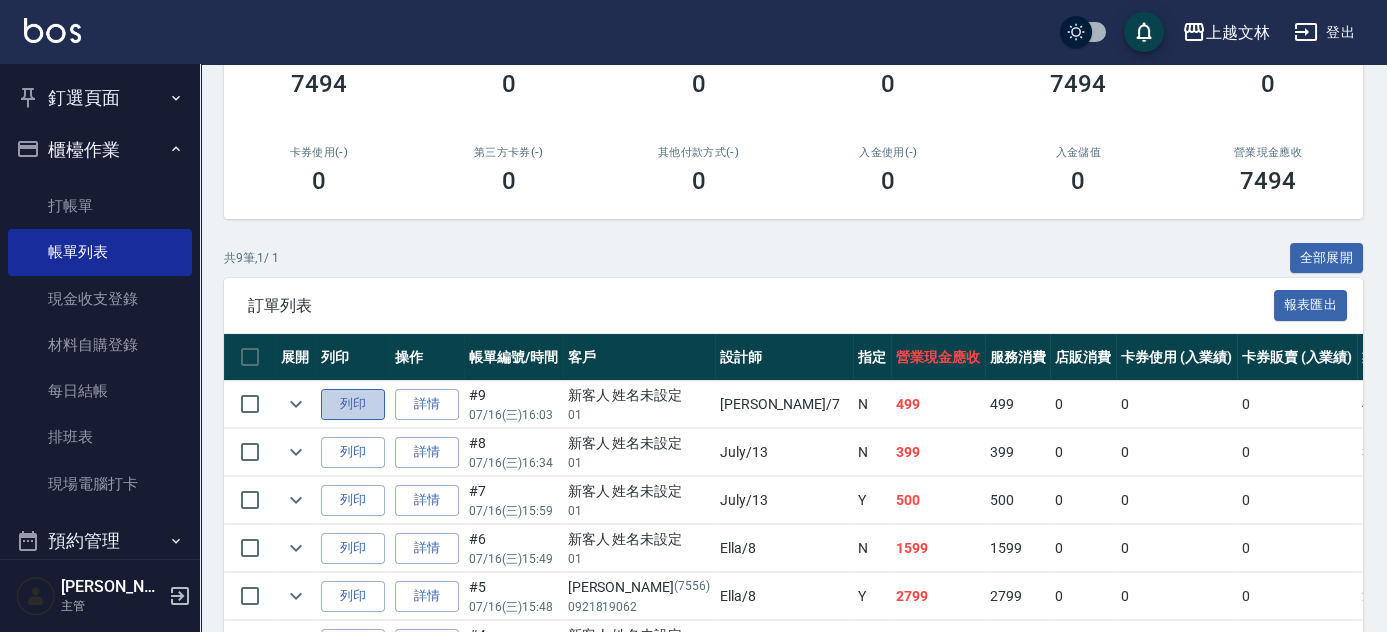 click on "列印" at bounding box center [353, 404] 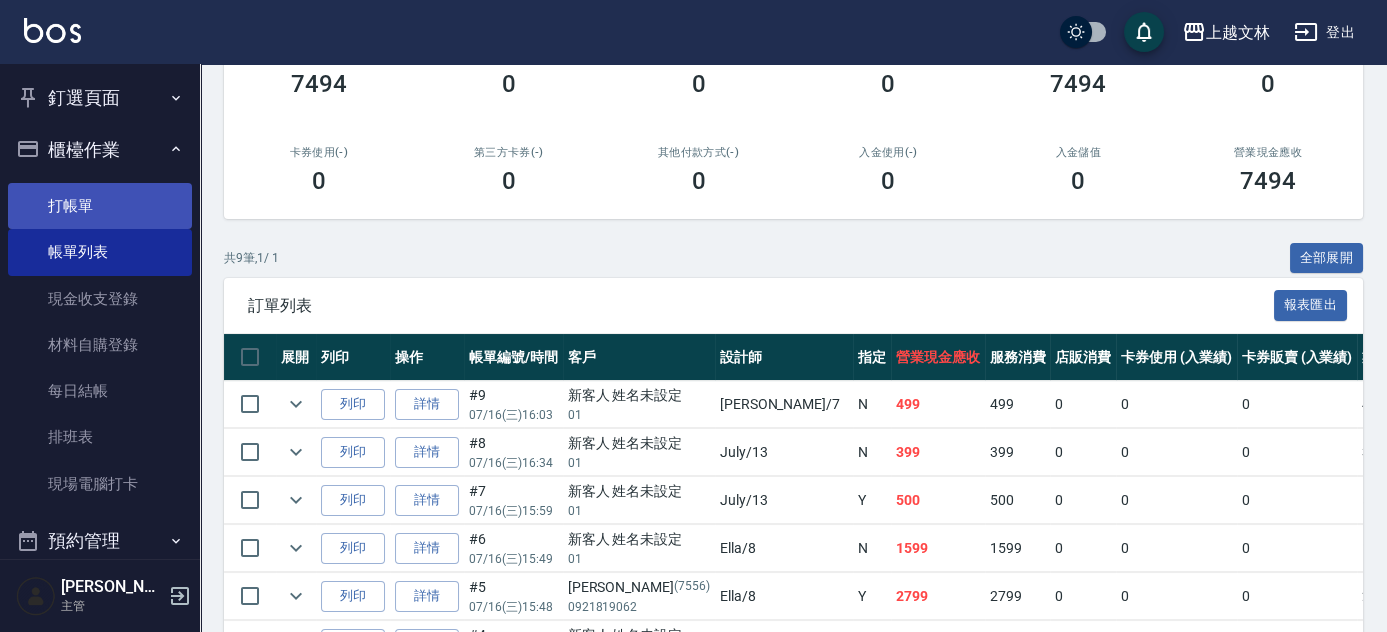 click on "打帳單" at bounding box center (100, 206) 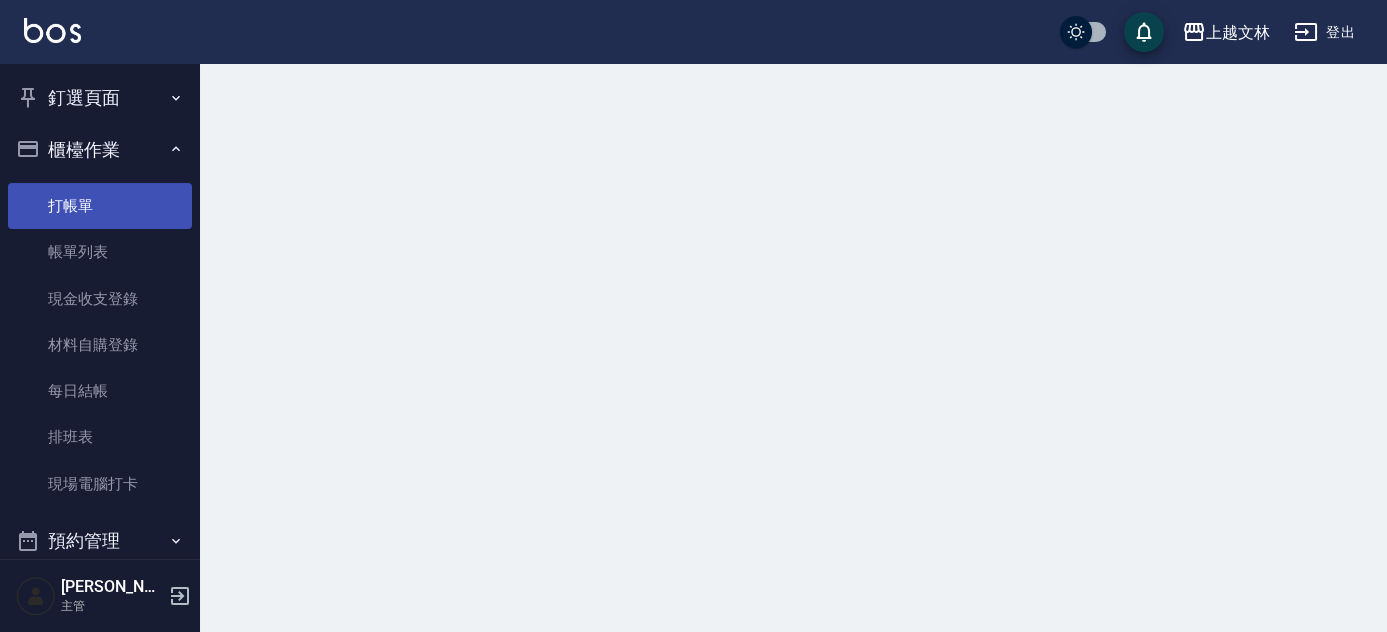 scroll, scrollTop: 0, scrollLeft: 0, axis: both 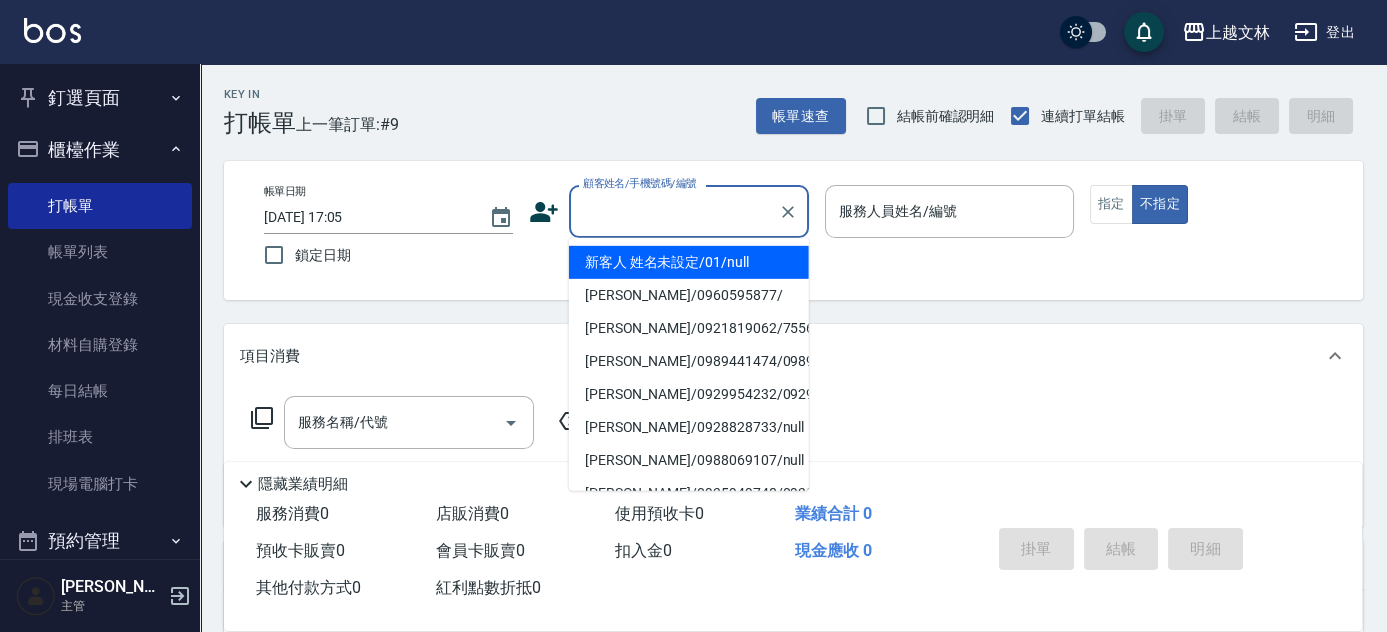 click on "顧客姓名/手機號碼/編號" at bounding box center (674, 211) 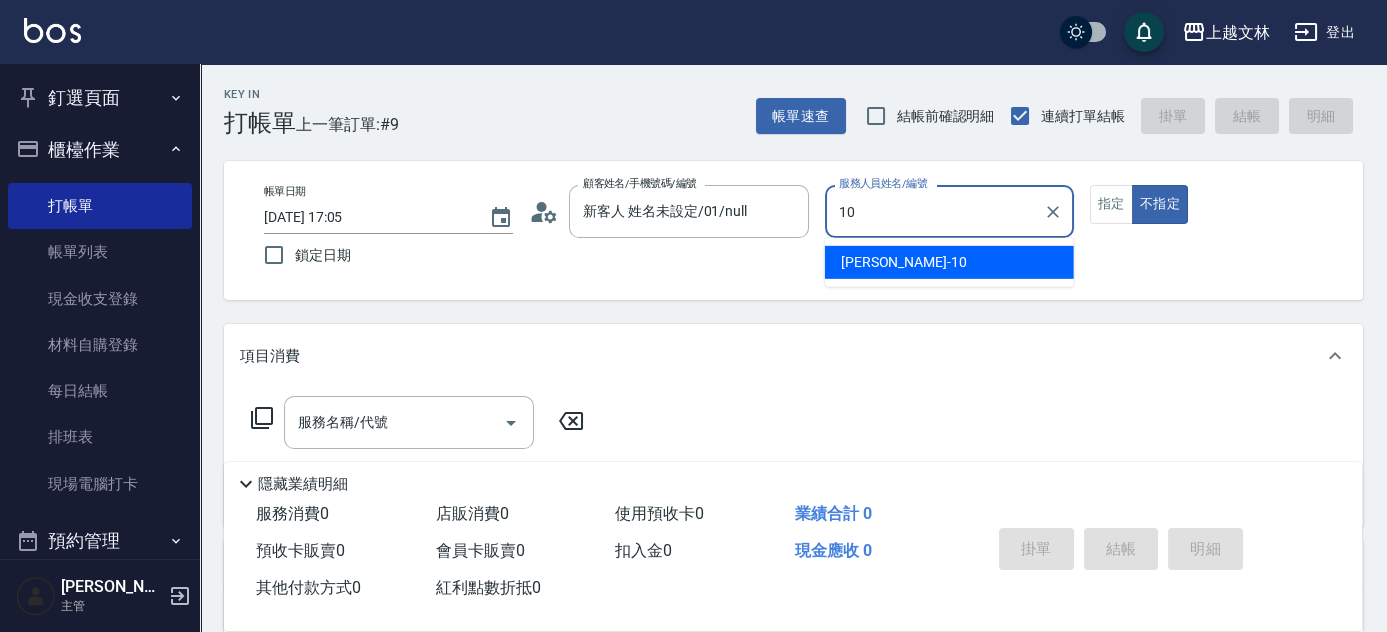 click on "[PERSON_NAME] -10" at bounding box center (949, 262) 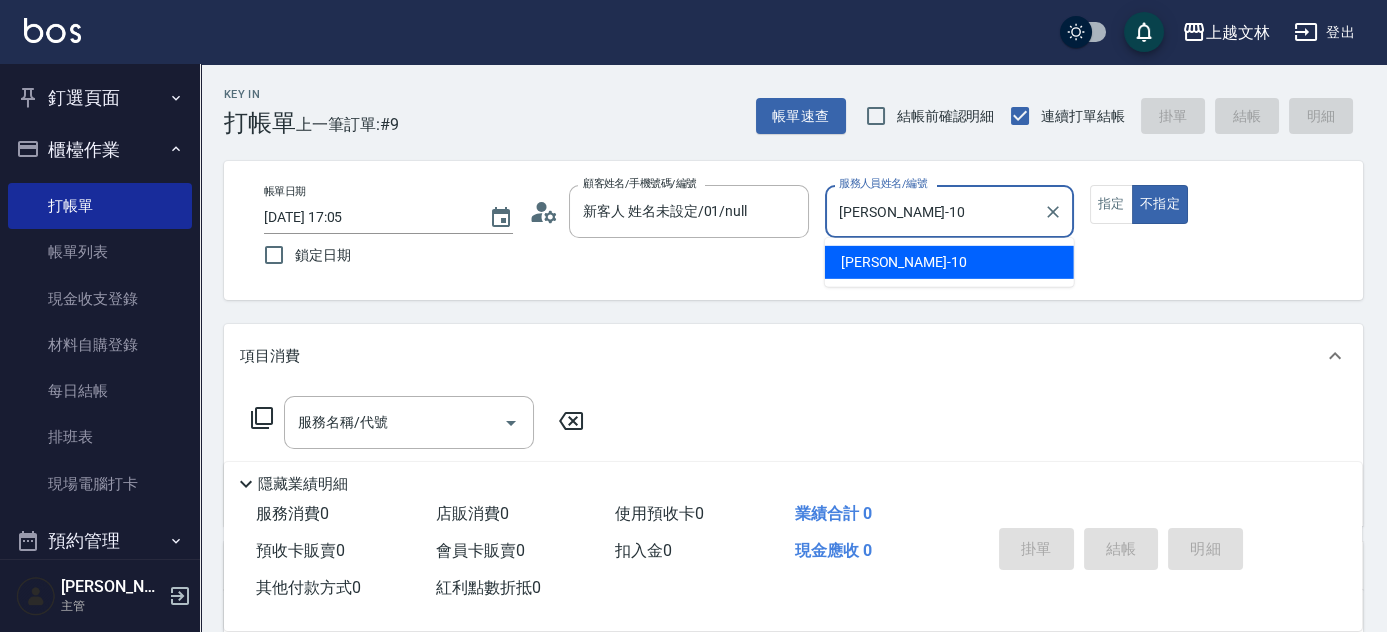 click on "帳單日期 [DATE] 17:05 鎖定日期 顧客姓名/手機號碼/編號 新客人 姓名未設定/01/null 顧客姓名/手機號碼/編號 服務人員姓名/編號 [PERSON_NAME]-10 服務人員姓名/編號 指定 不指定" at bounding box center (793, 230) 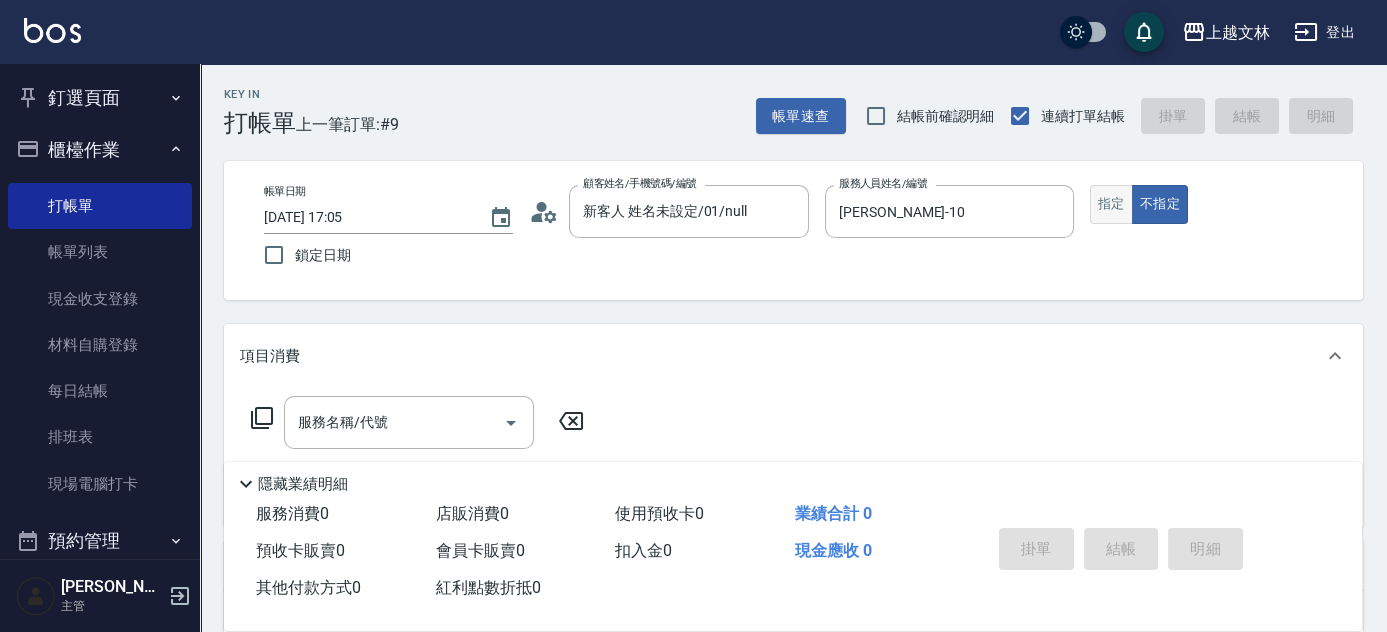 click on "指定" at bounding box center (1111, 204) 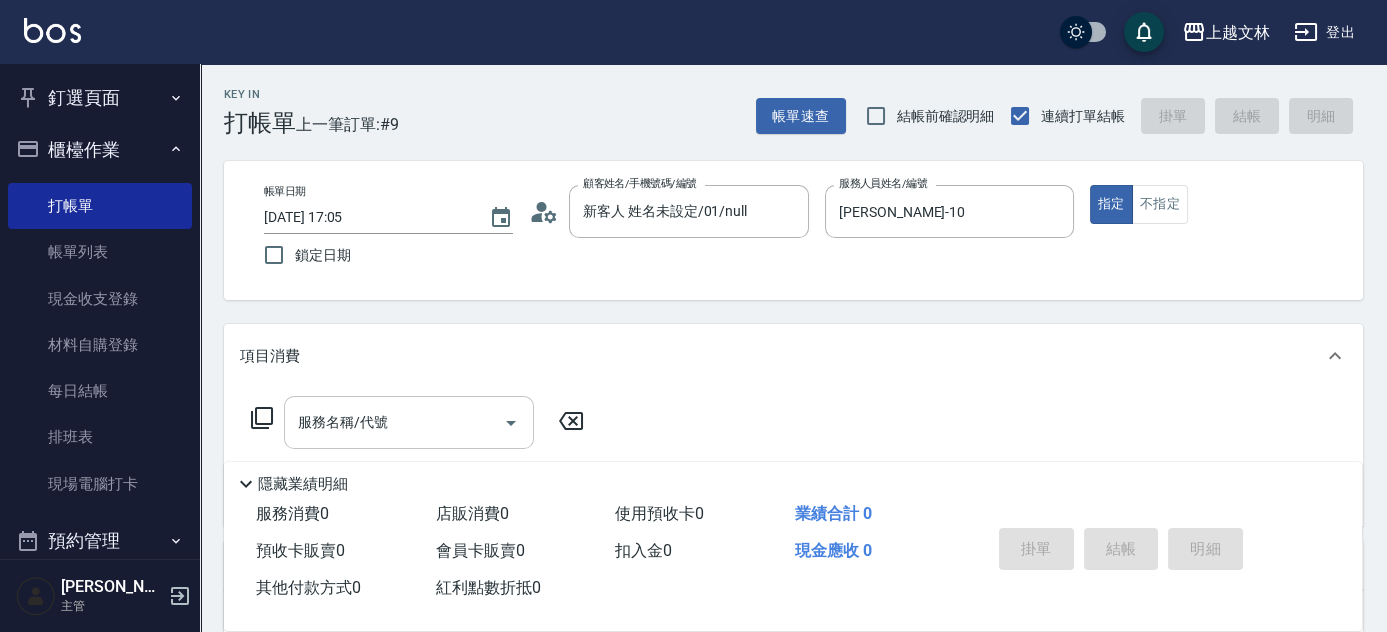 click on "服務名稱/代號" at bounding box center (394, 422) 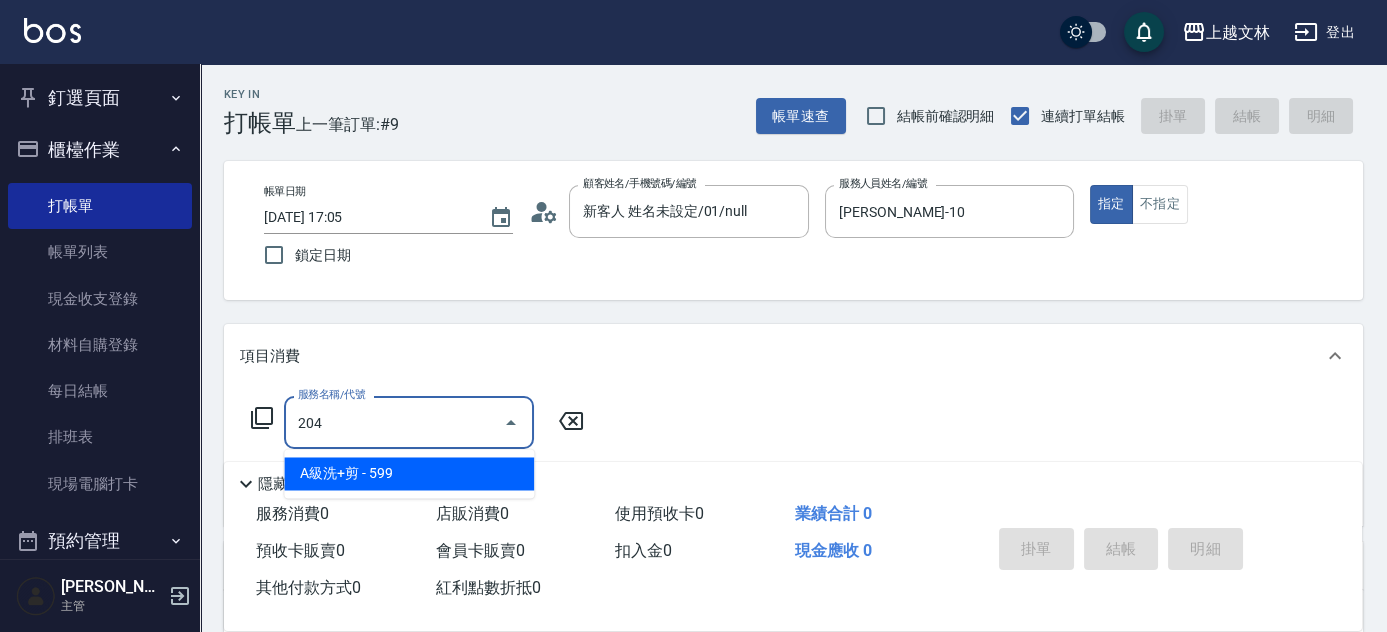 click on "A級洗+剪 - 599" at bounding box center (409, 473) 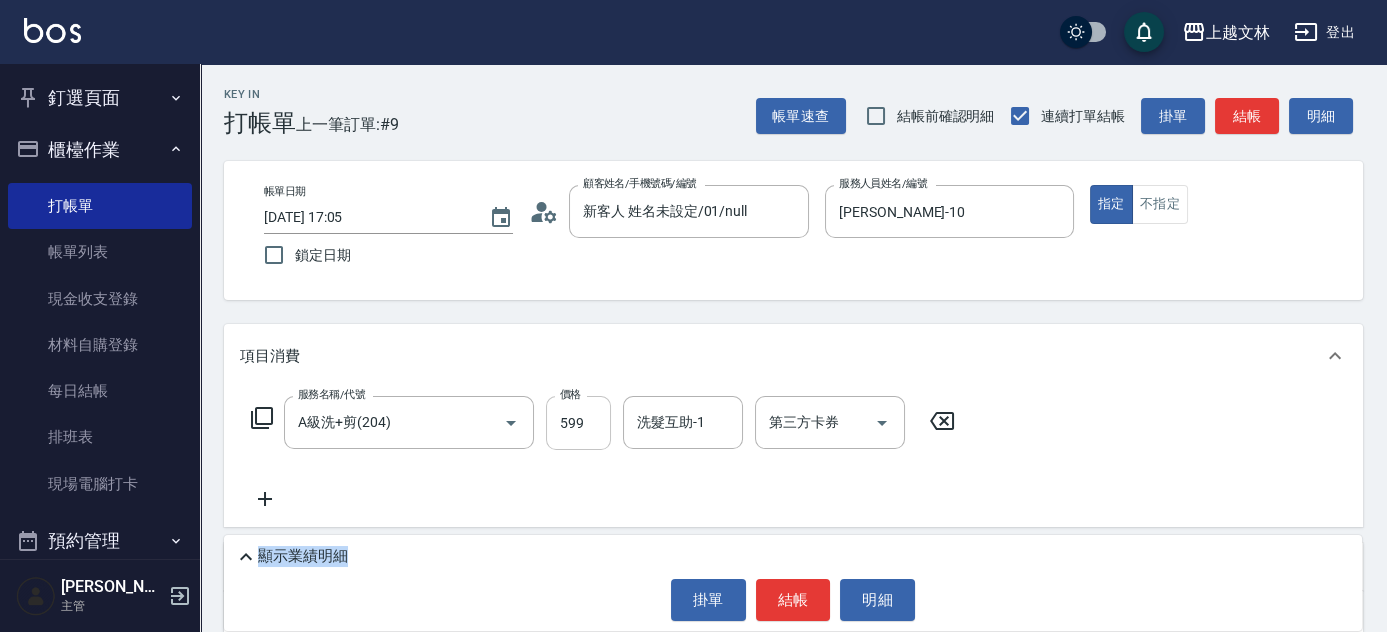 click on "599" at bounding box center (578, 423) 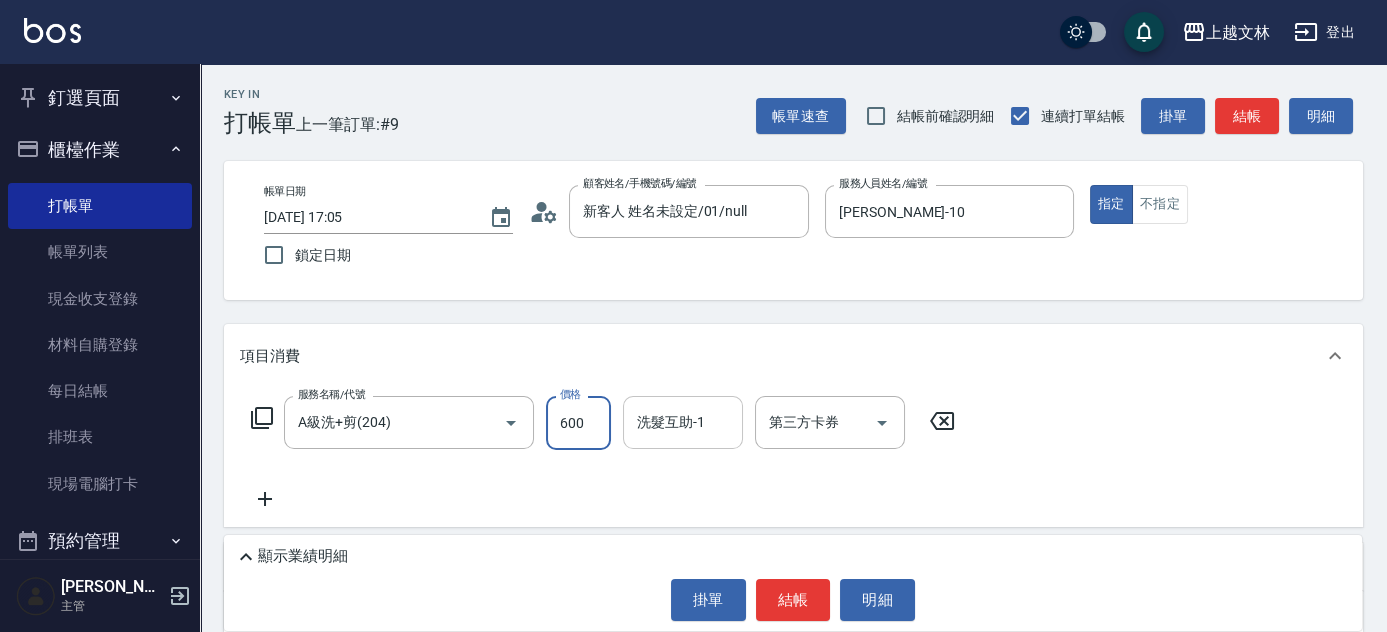type on "600" 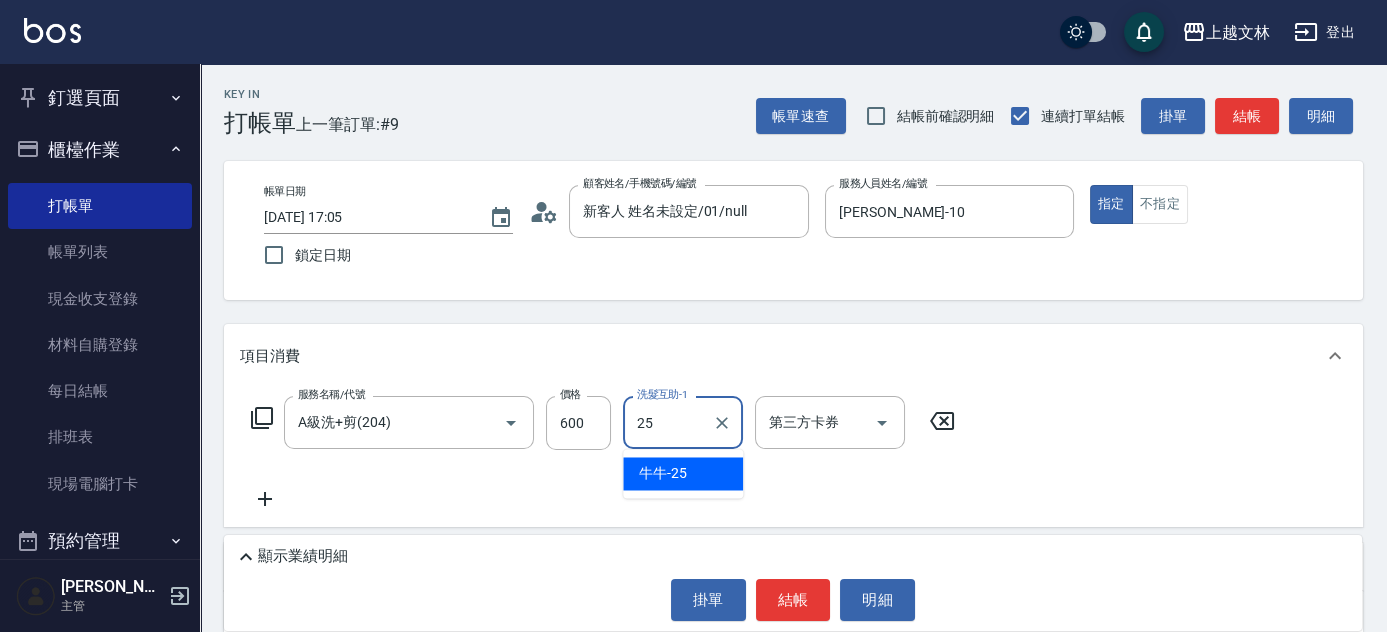 click on "牛牛 -25" at bounding box center (663, 473) 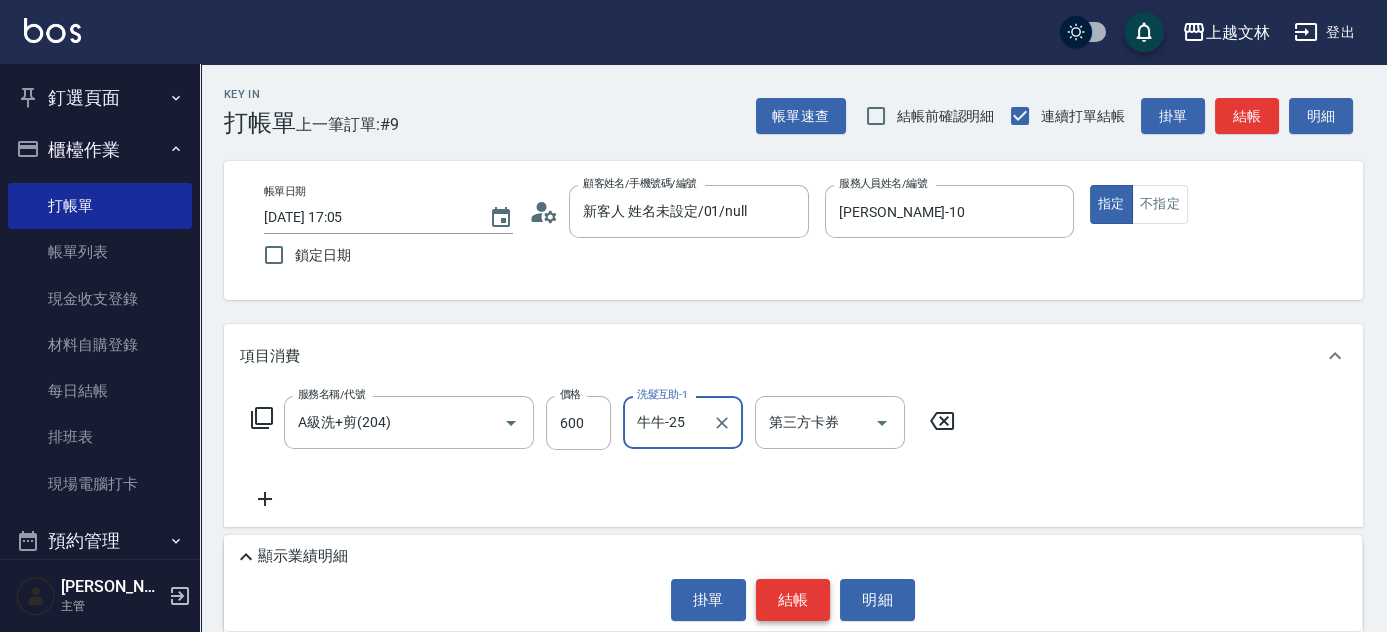type on "牛牛-25" 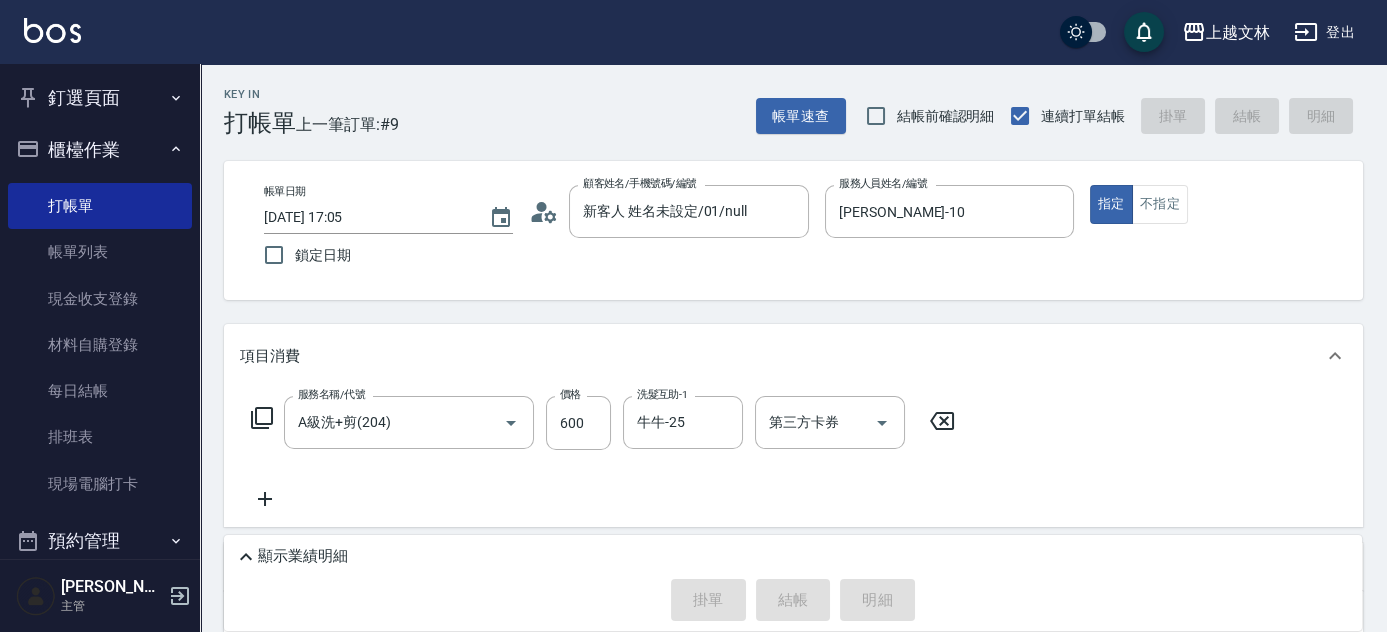 type on "[DATE] 17:06" 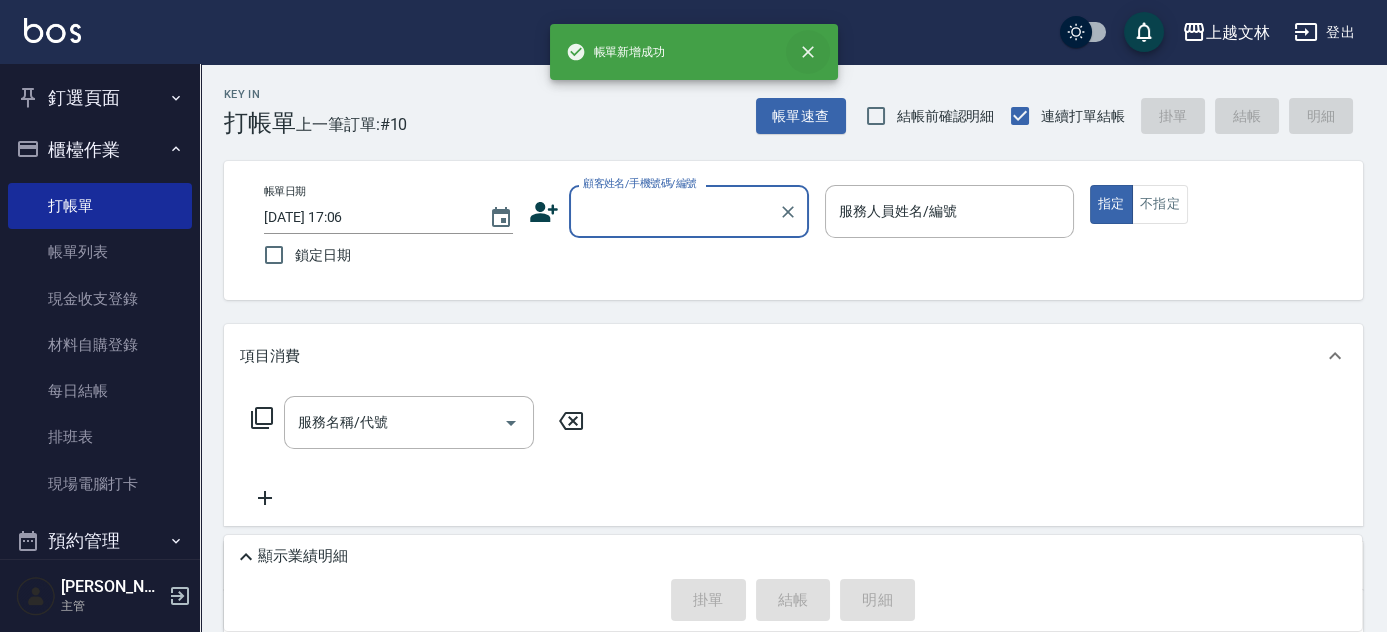 click 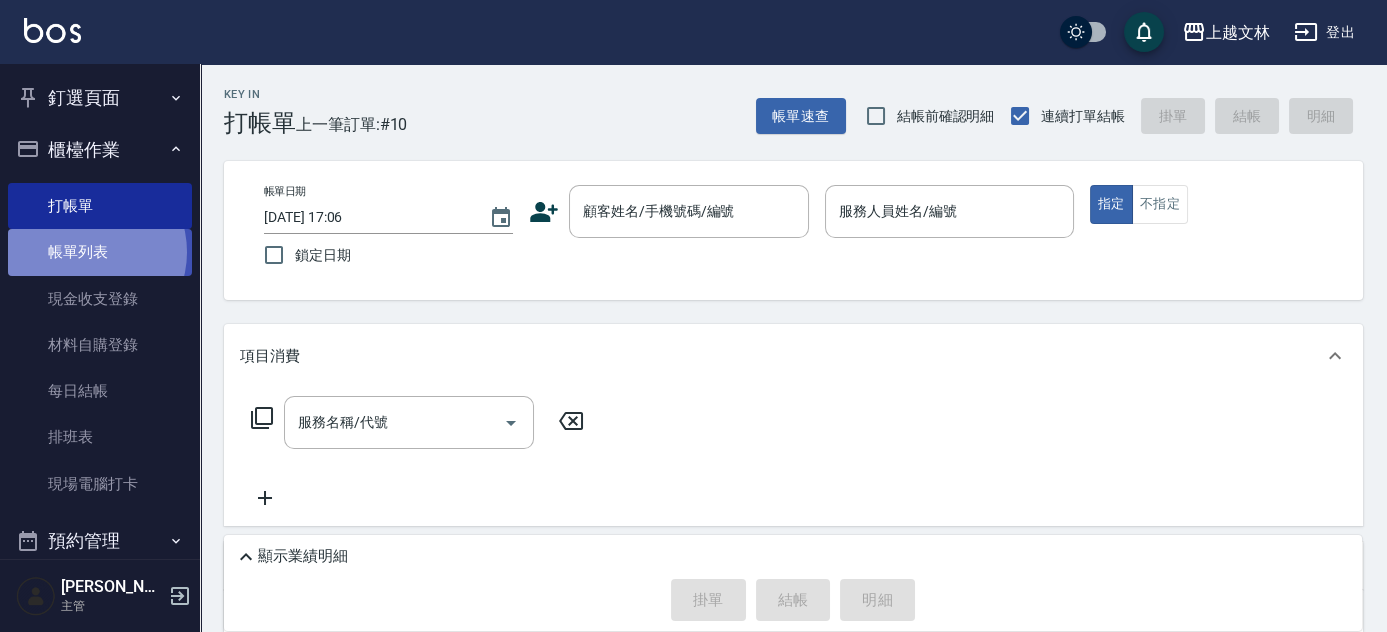 click on "帳單列表" at bounding box center (100, 252) 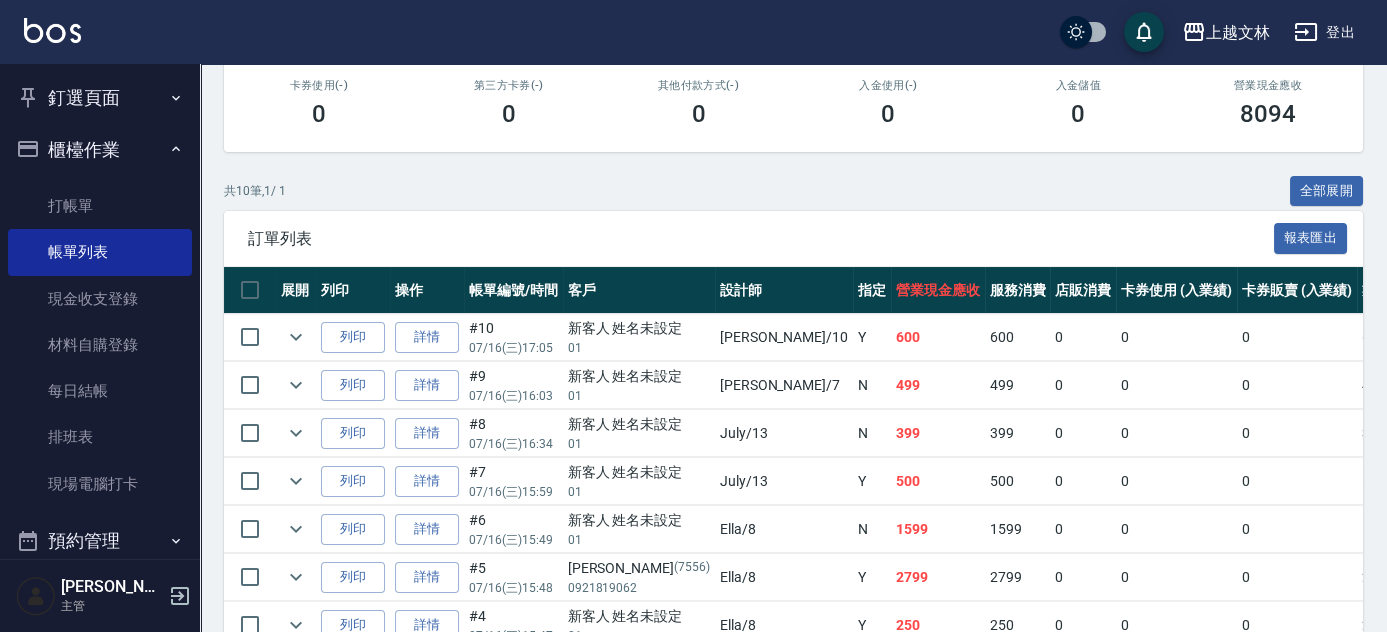 scroll, scrollTop: 357, scrollLeft: 0, axis: vertical 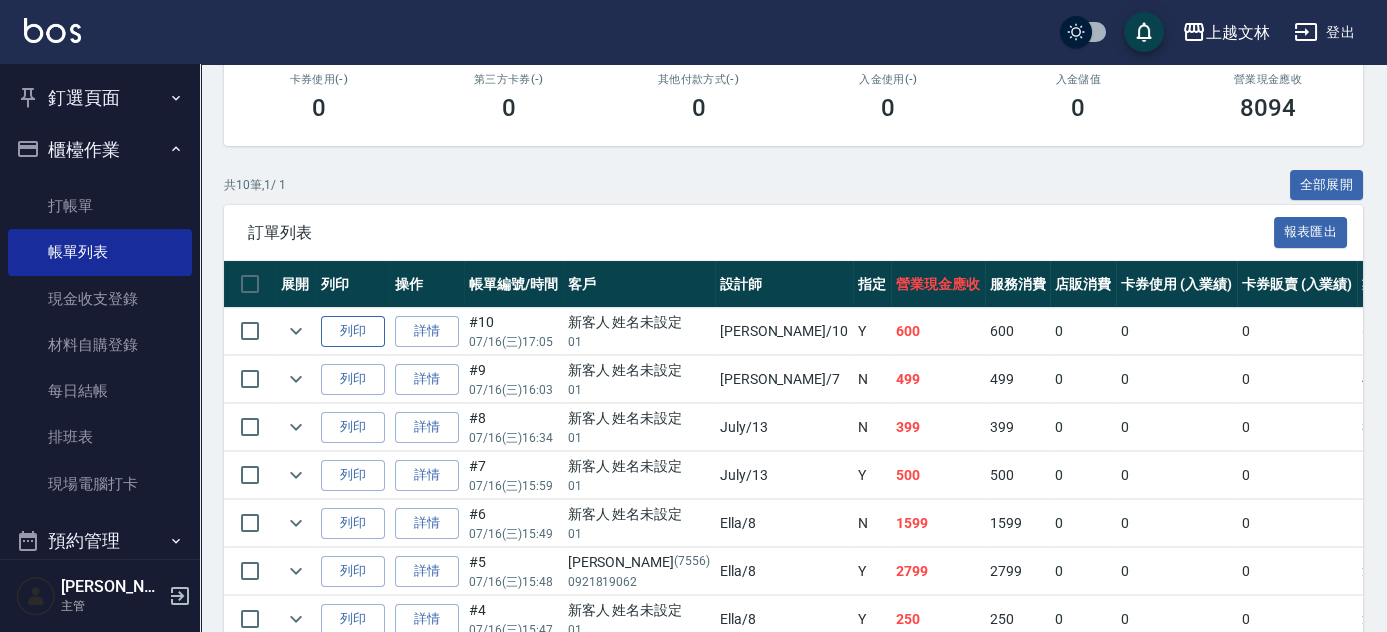 click on "列印" at bounding box center [353, 331] 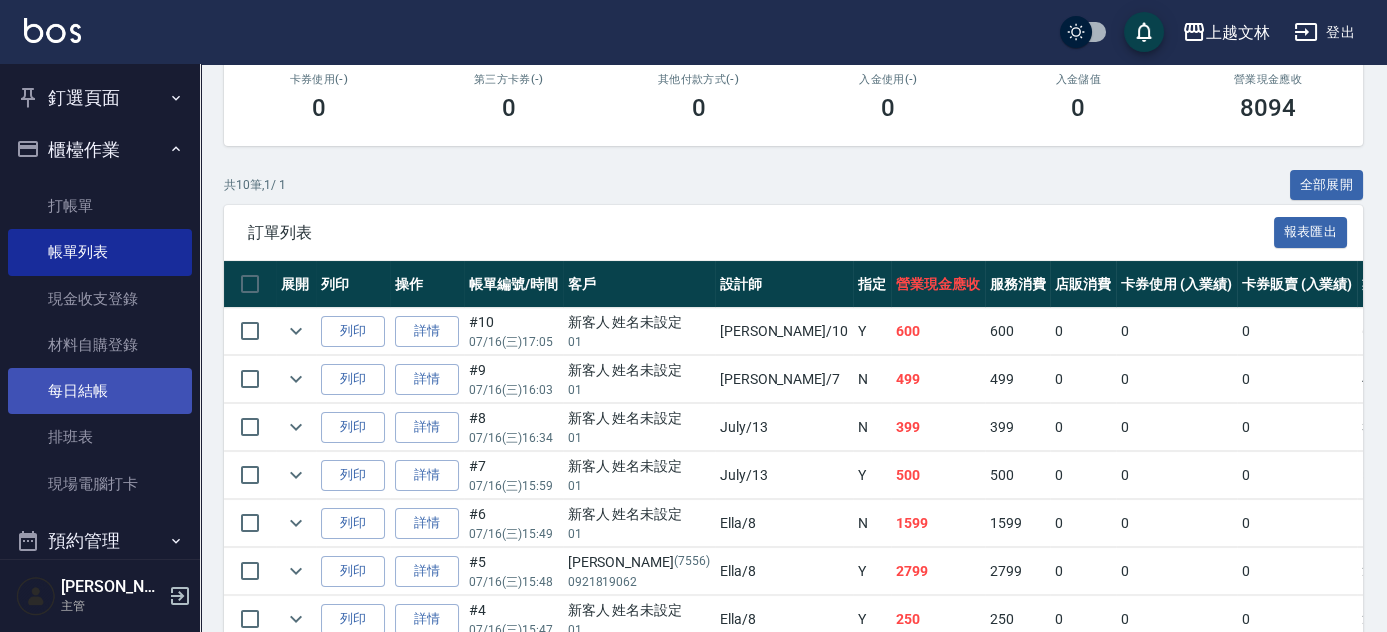 click on "每日結帳" at bounding box center [100, 391] 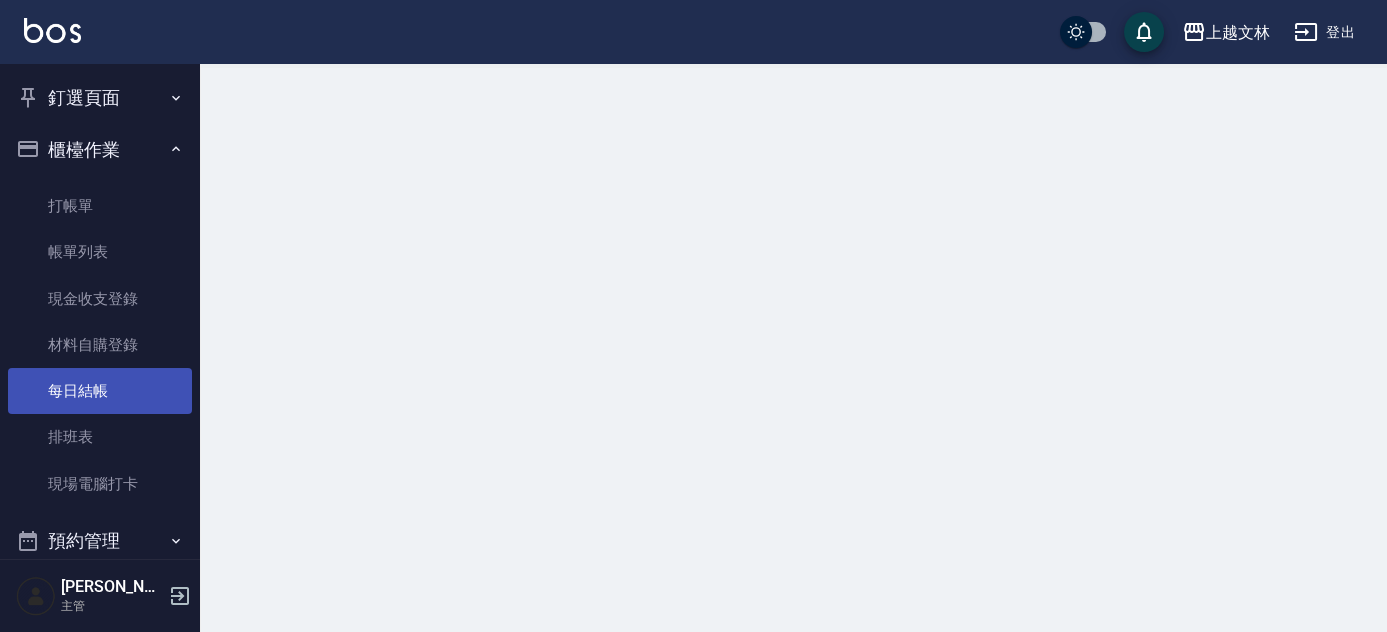 scroll, scrollTop: 0, scrollLeft: 0, axis: both 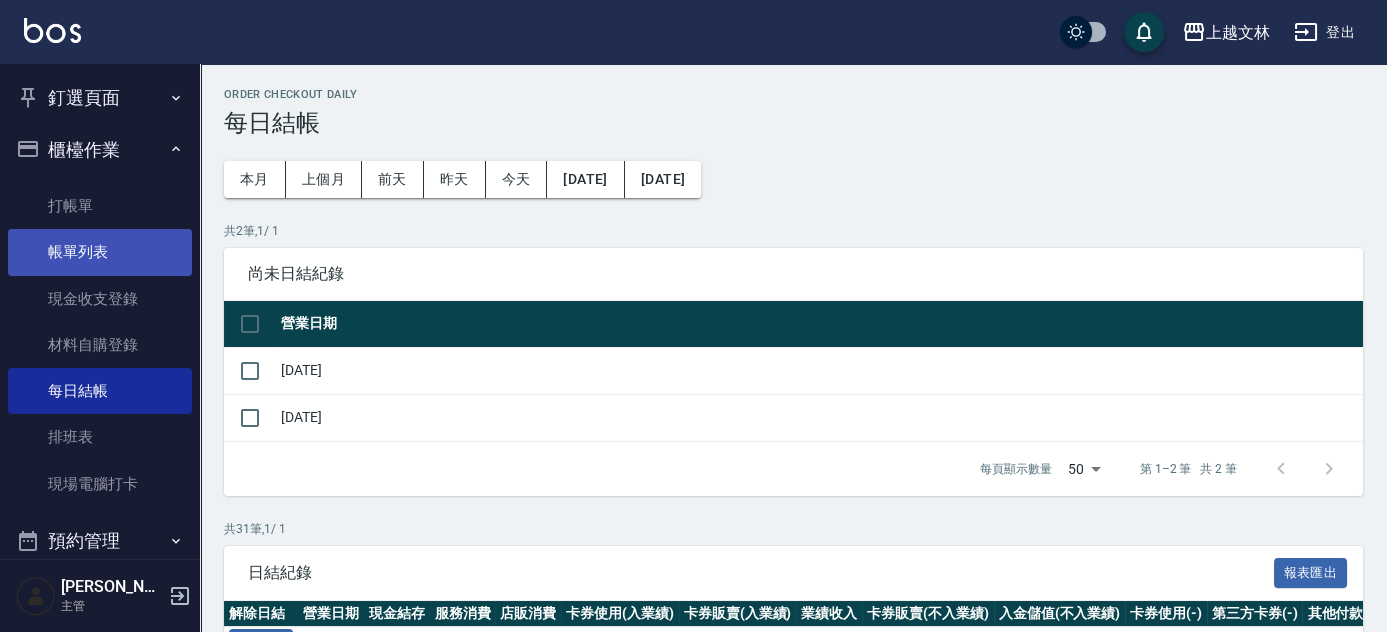 click on "帳單列表" at bounding box center [100, 252] 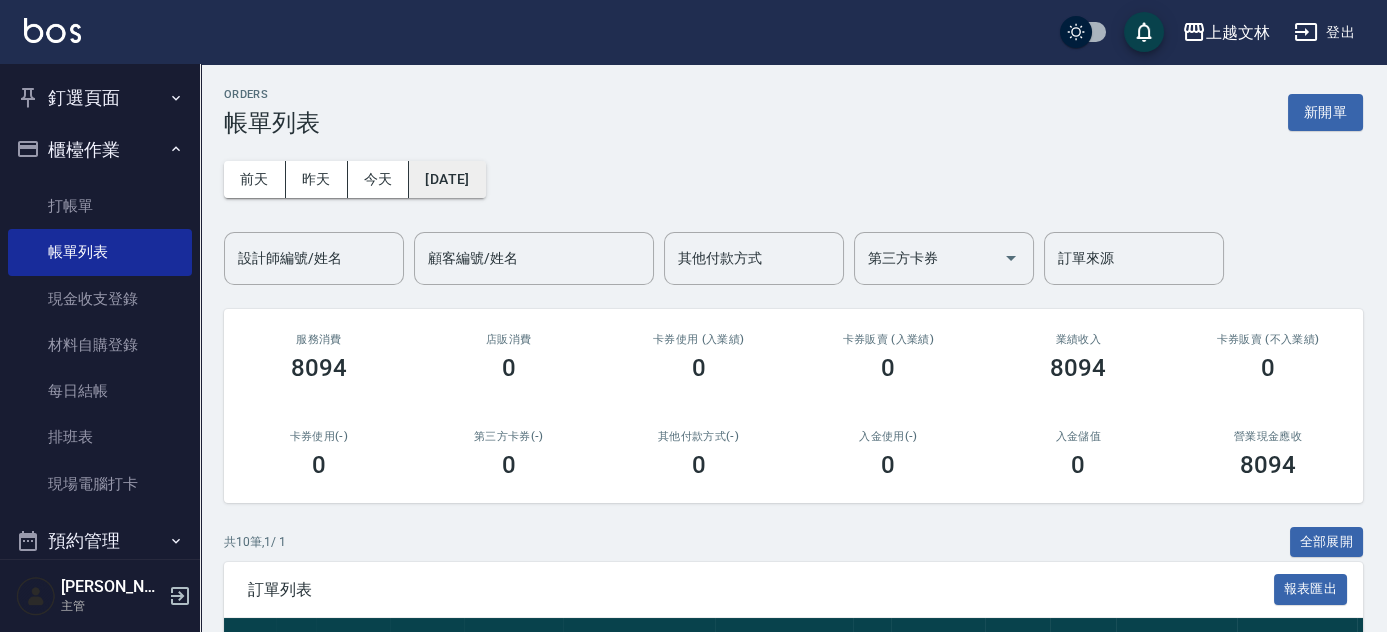 click on "[DATE]" at bounding box center (447, 179) 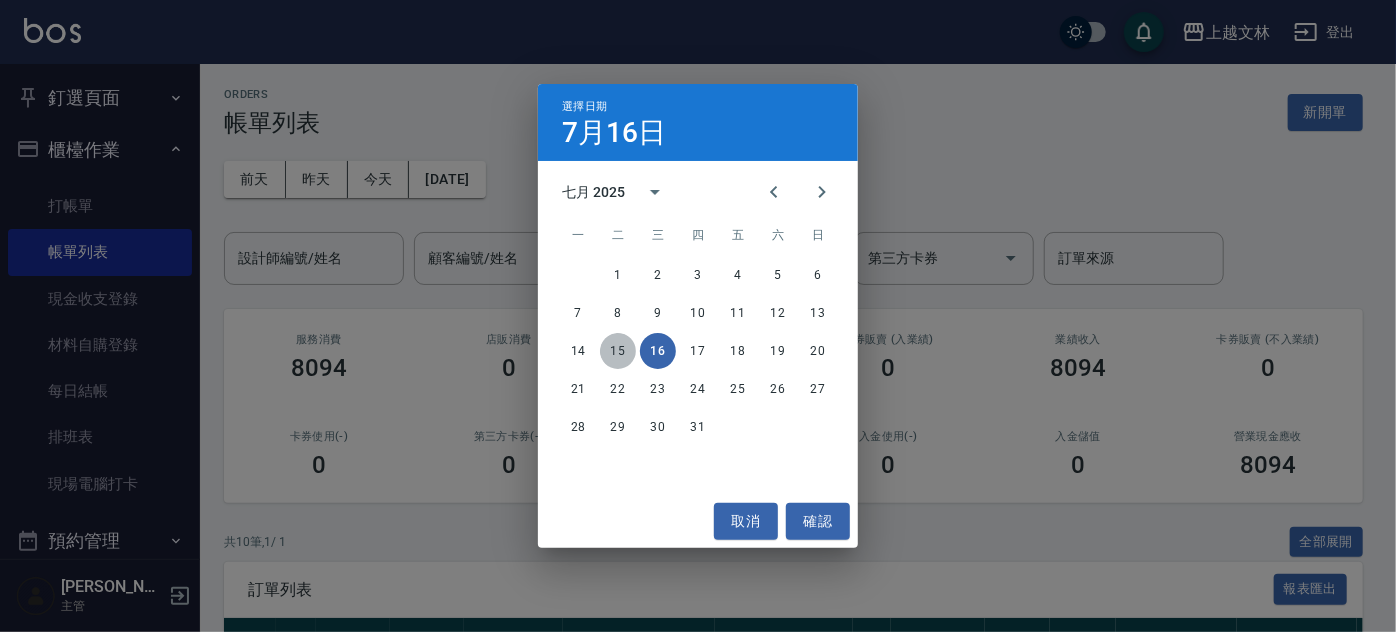 click on "15" at bounding box center [618, 351] 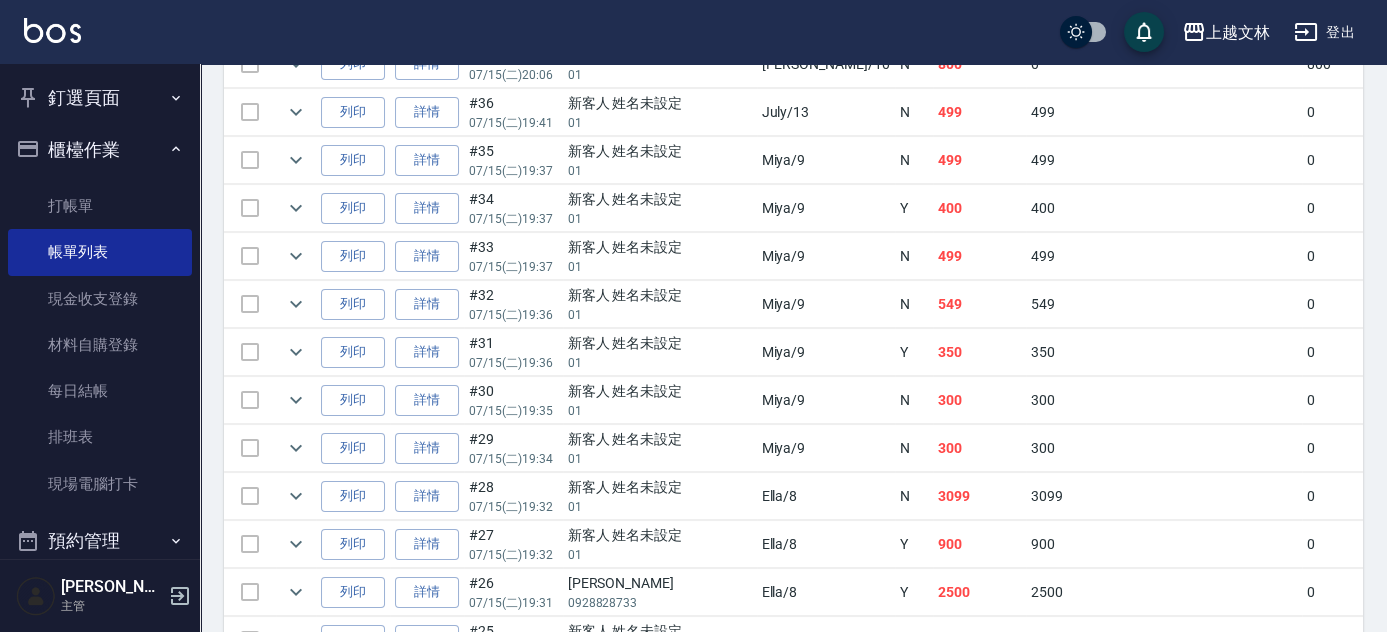 scroll, scrollTop: 1106, scrollLeft: 0, axis: vertical 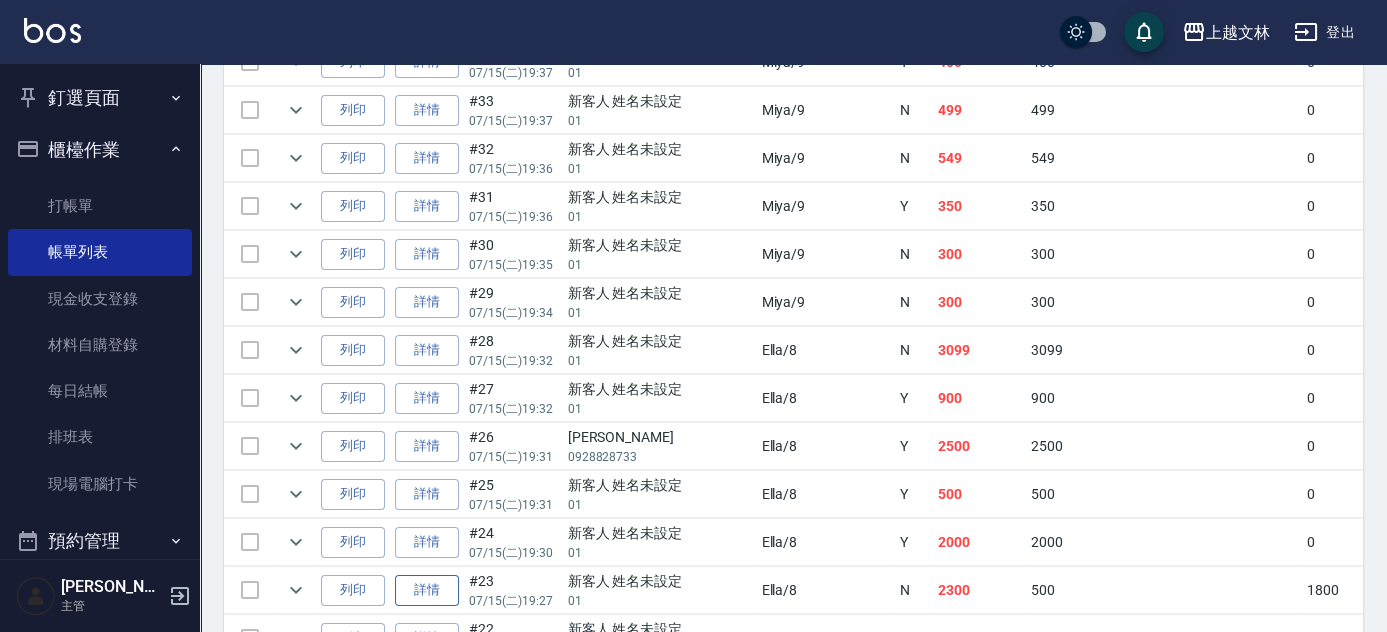 click on "詳情" at bounding box center (427, 590) 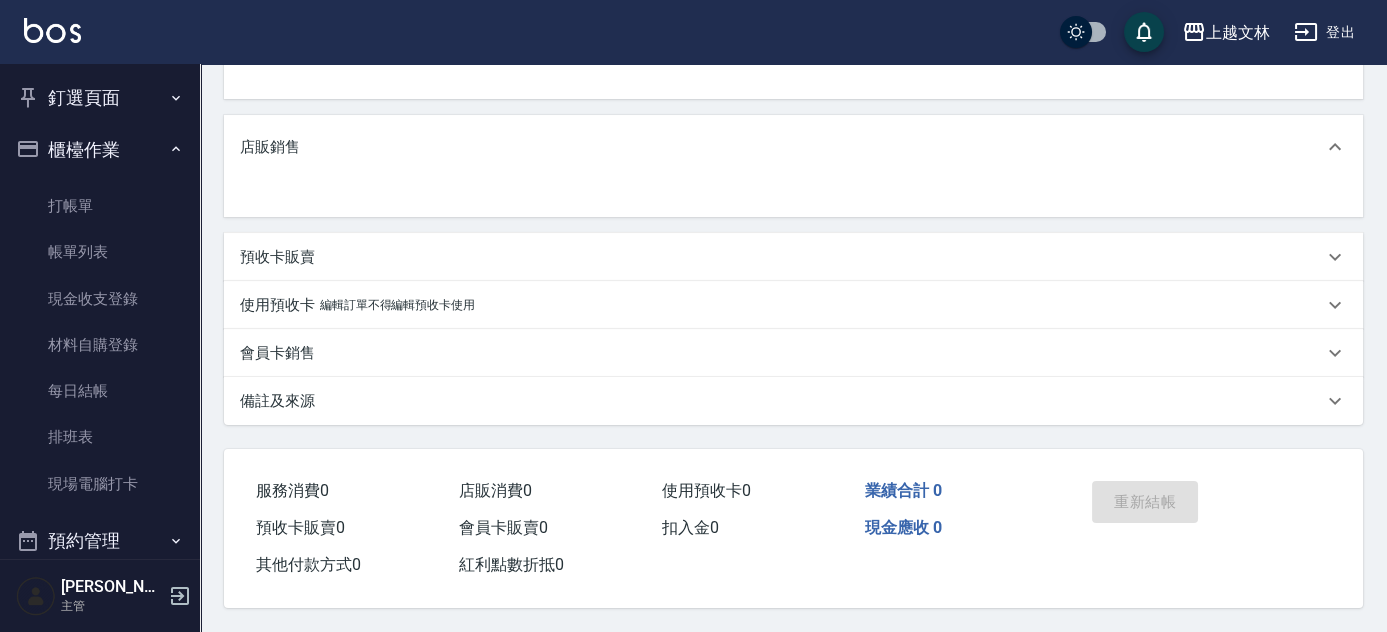 scroll, scrollTop: 0, scrollLeft: 0, axis: both 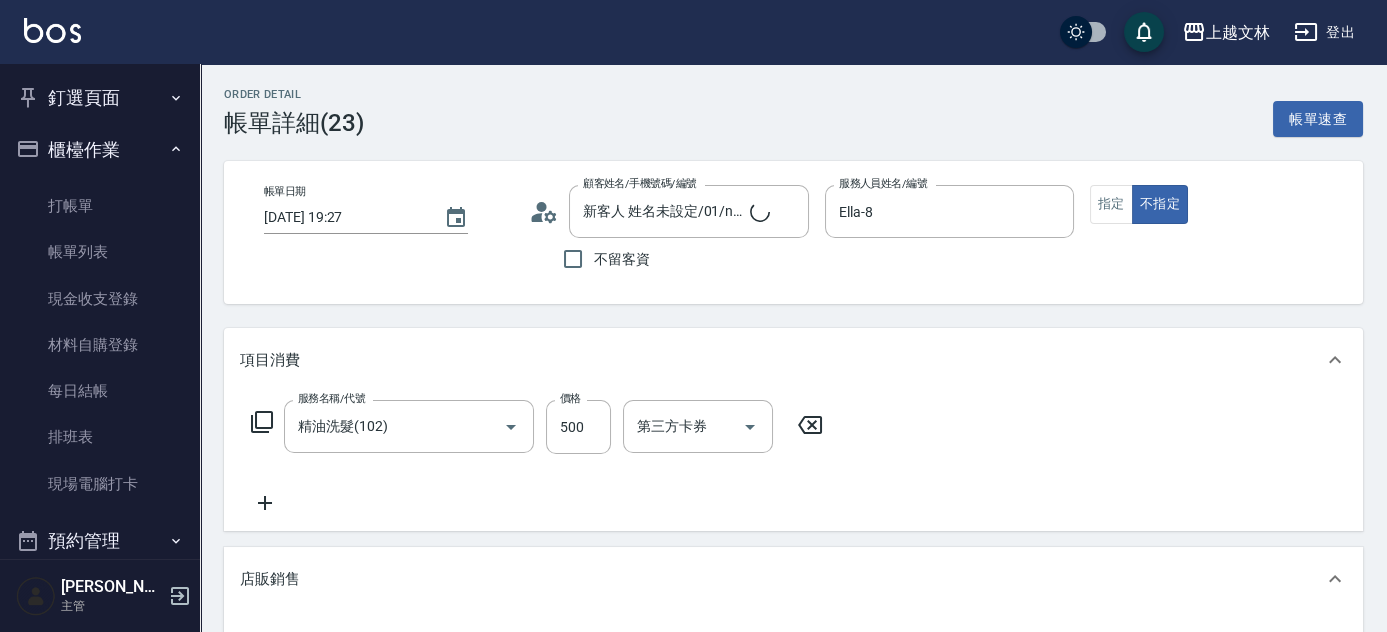 type on "新客人 姓名未設定/01/null" 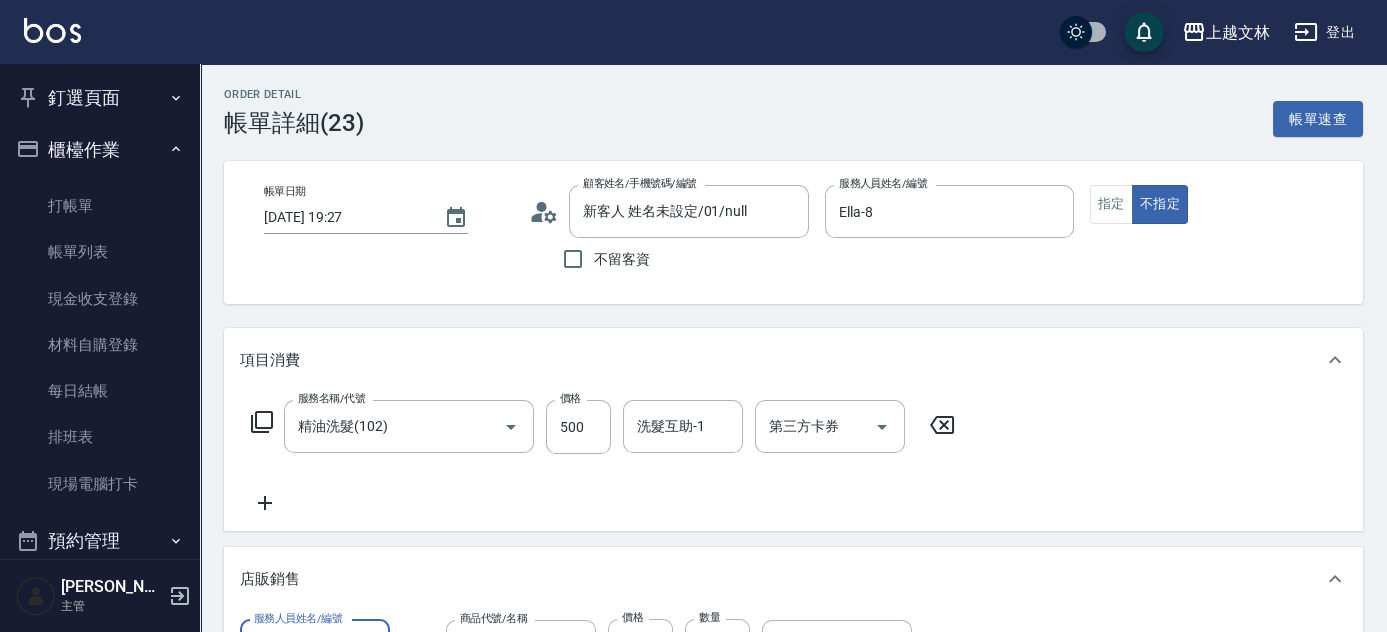 scroll, scrollTop: 32, scrollLeft: 0, axis: vertical 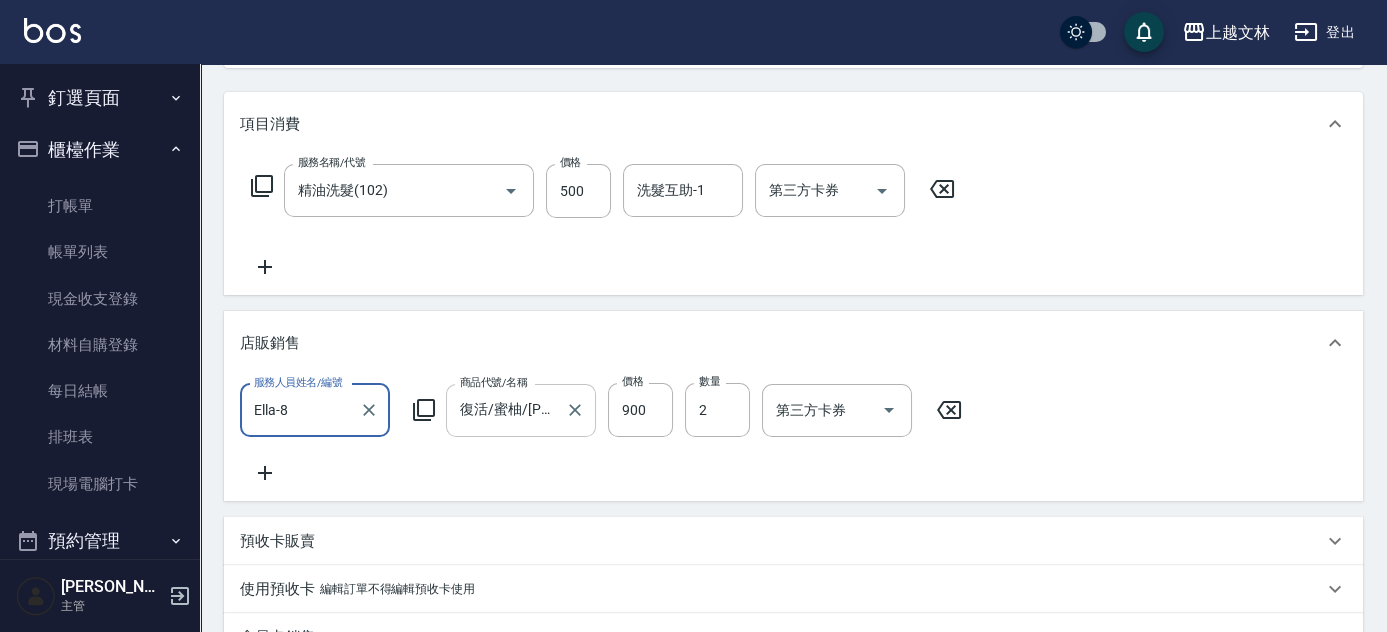 click on "復活/蜜柚/[PERSON_NAME]/潔淨 洗 950ml" at bounding box center (506, 410) 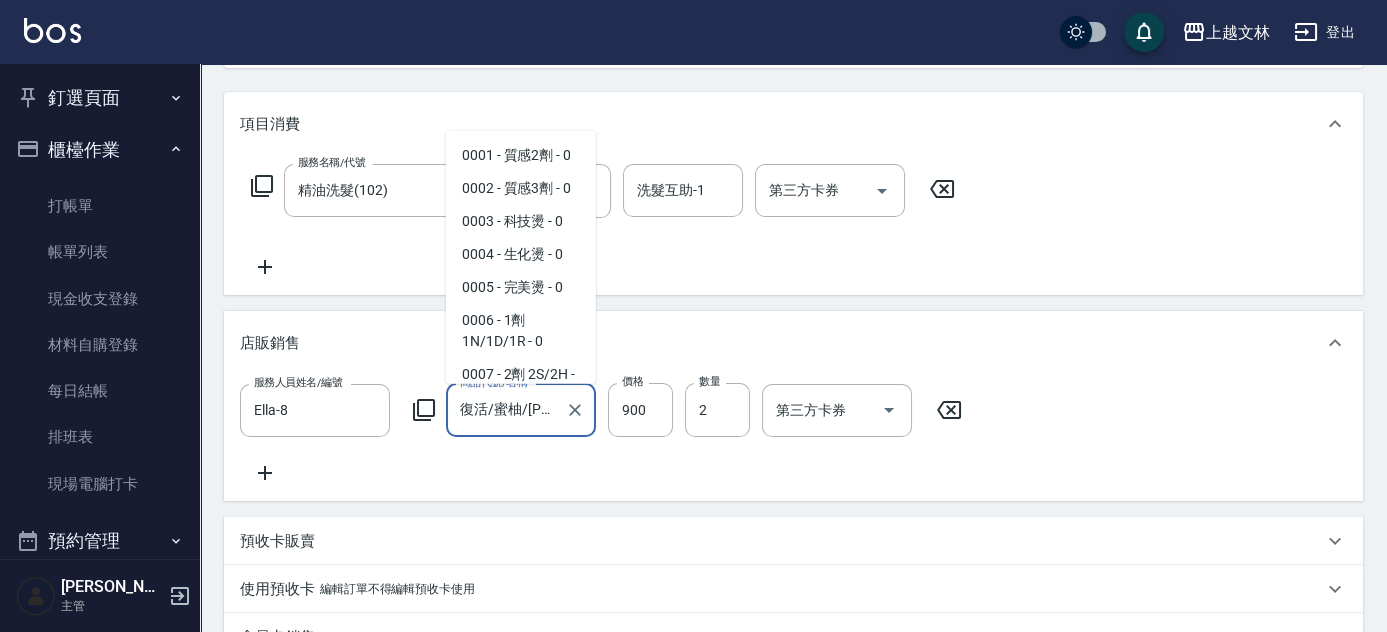 scroll, scrollTop: 6904, scrollLeft: 0, axis: vertical 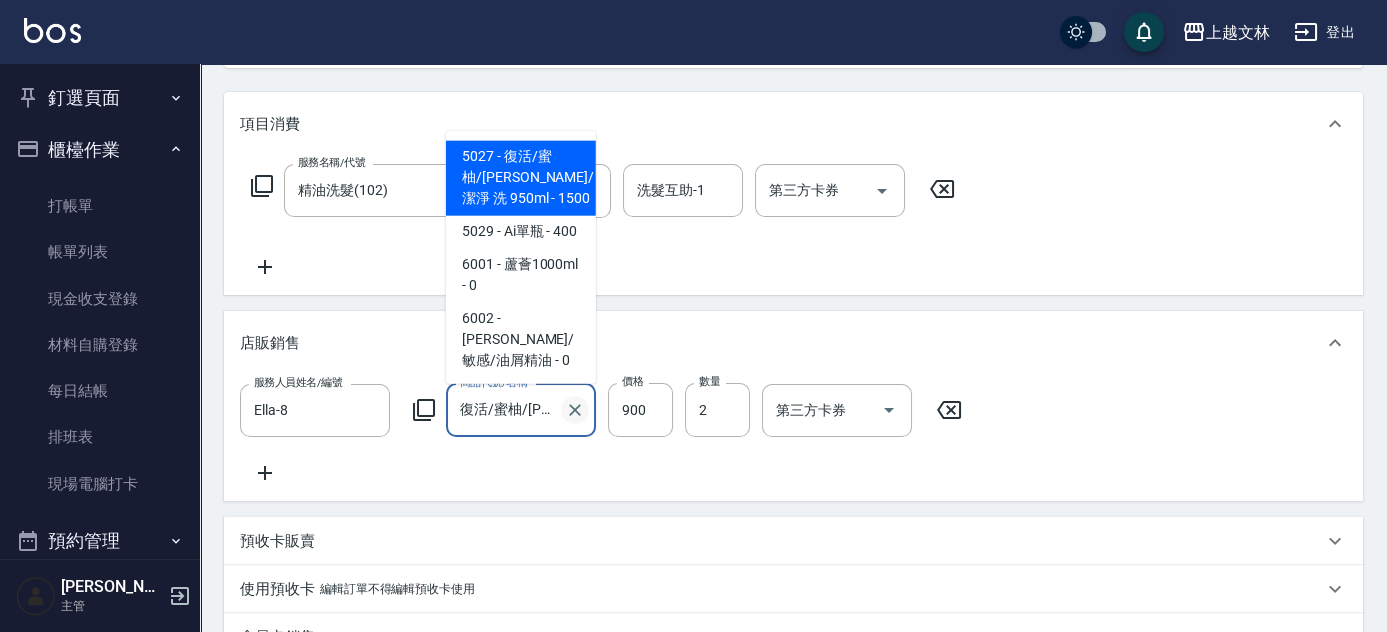 click 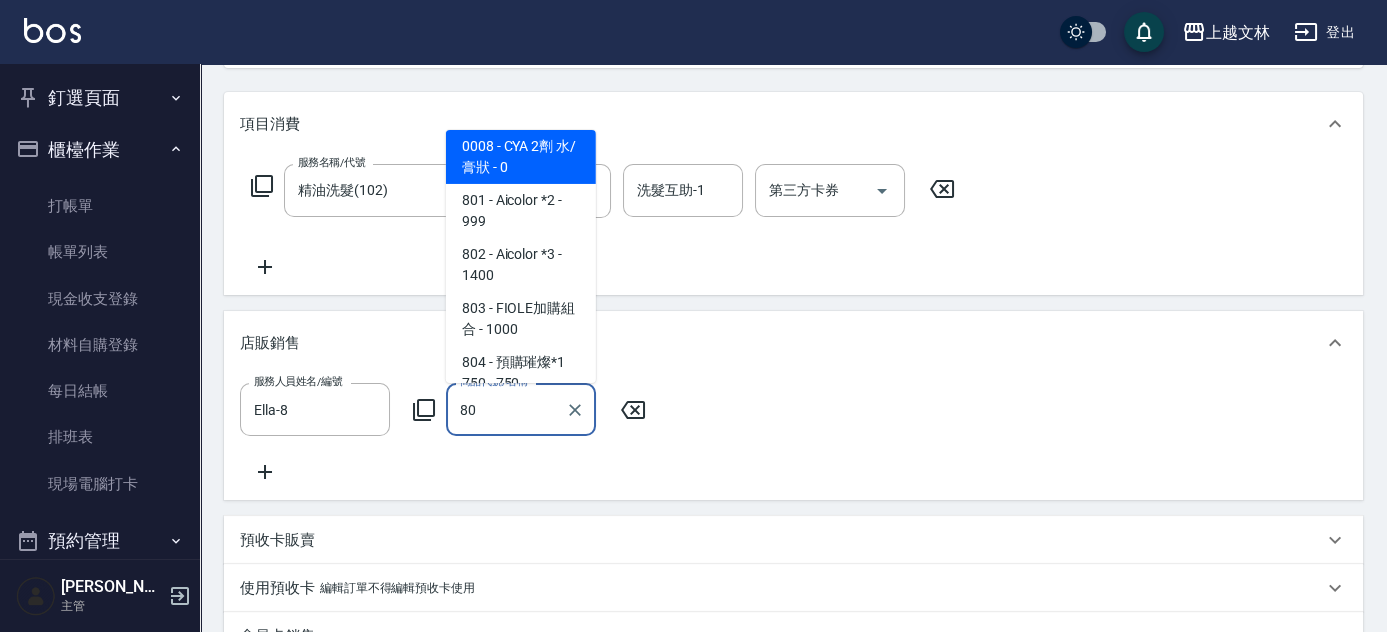 scroll, scrollTop: 0, scrollLeft: 0, axis: both 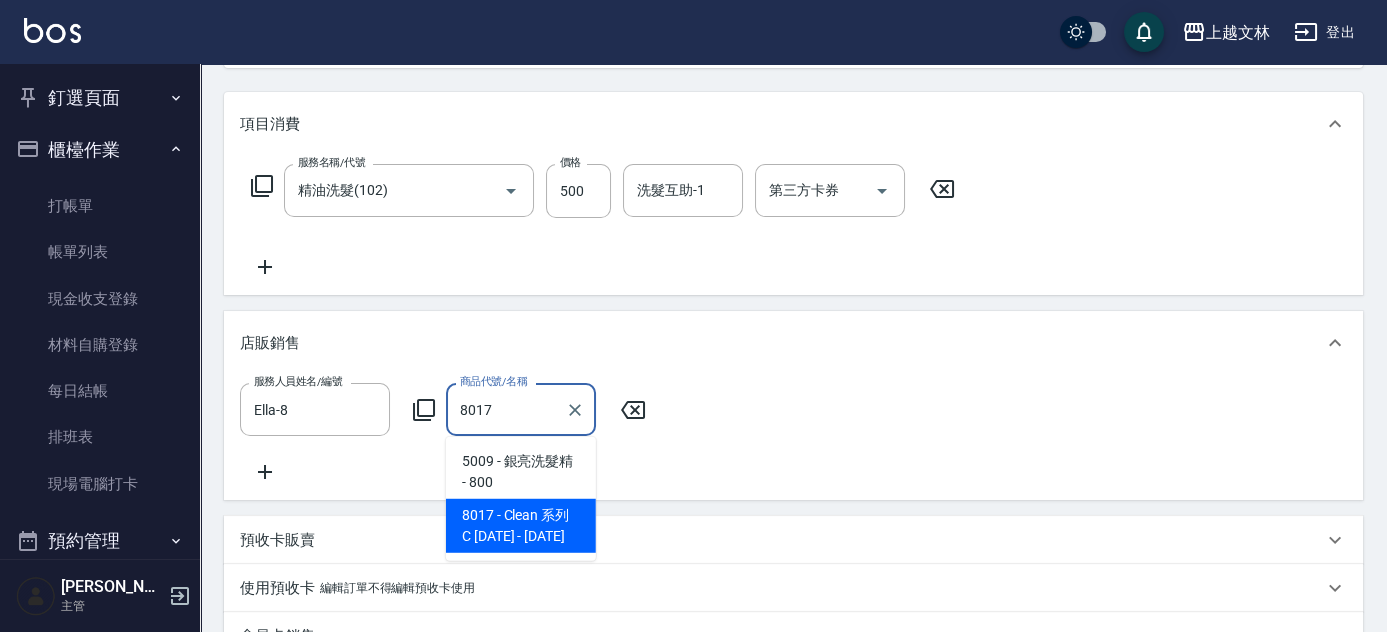 type on "Clean 系列 C 1800" 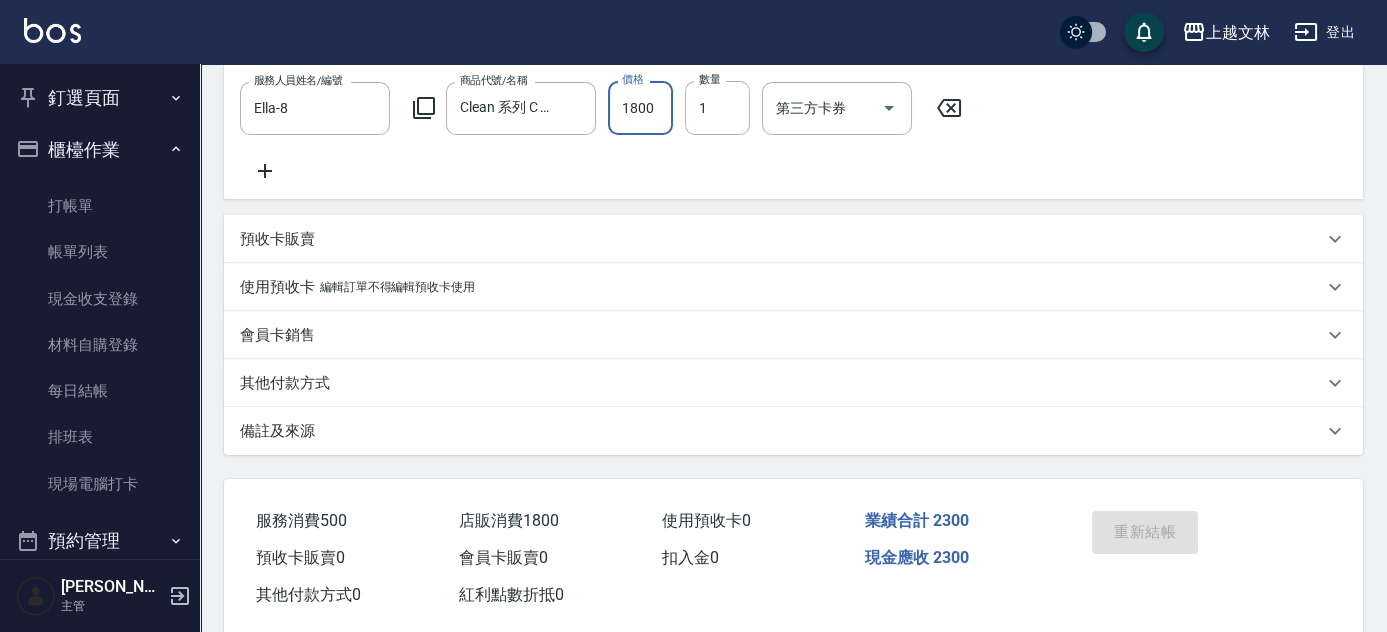 scroll, scrollTop: 589, scrollLeft: 0, axis: vertical 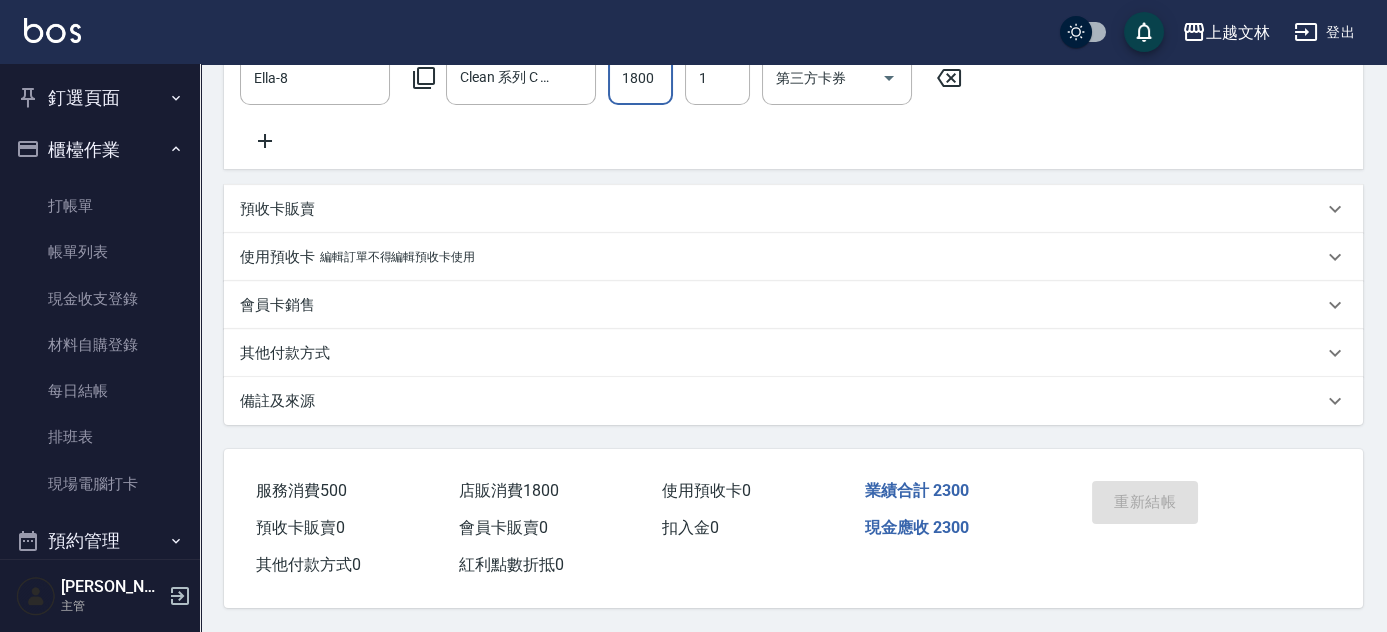 click on "服務人員姓名/編號 Ella-8 服務人員姓名/編號 商品代號/名稱 Clean 系列 C 1800 商品代號/名稱 價格 1800 價格 數量 1 數量 第三方卡券 第三方卡券" at bounding box center (793, 102) 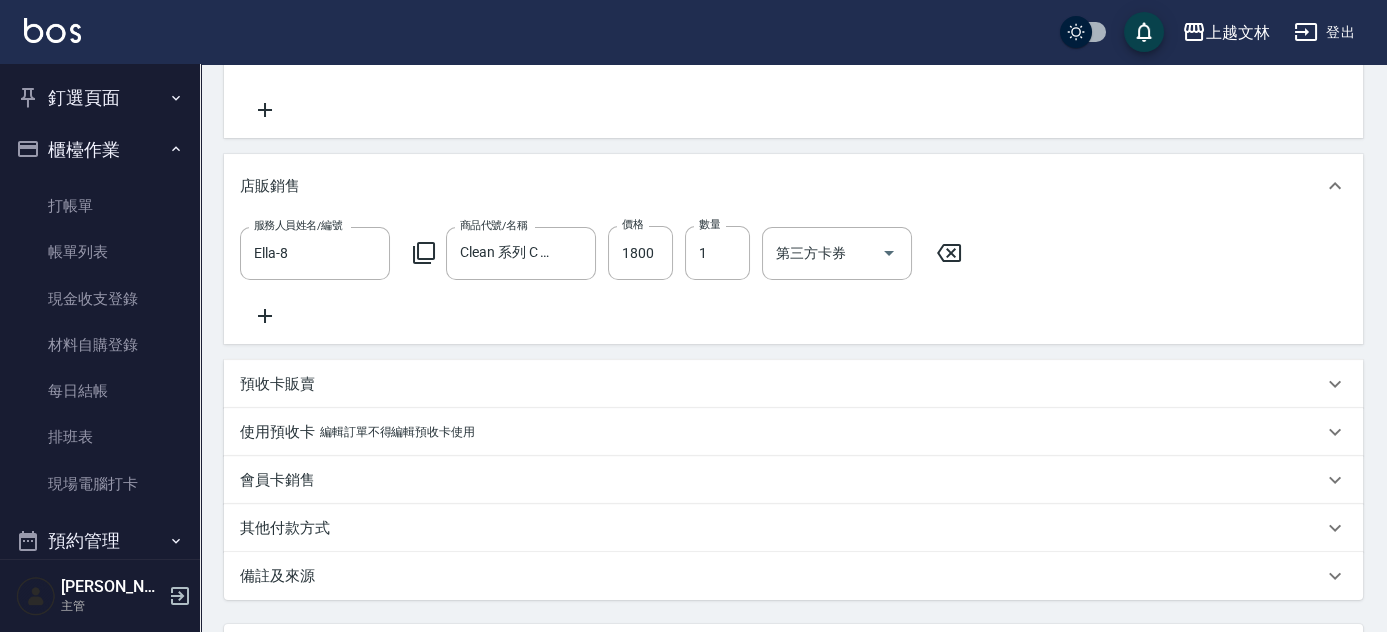 scroll, scrollTop: 389, scrollLeft: 0, axis: vertical 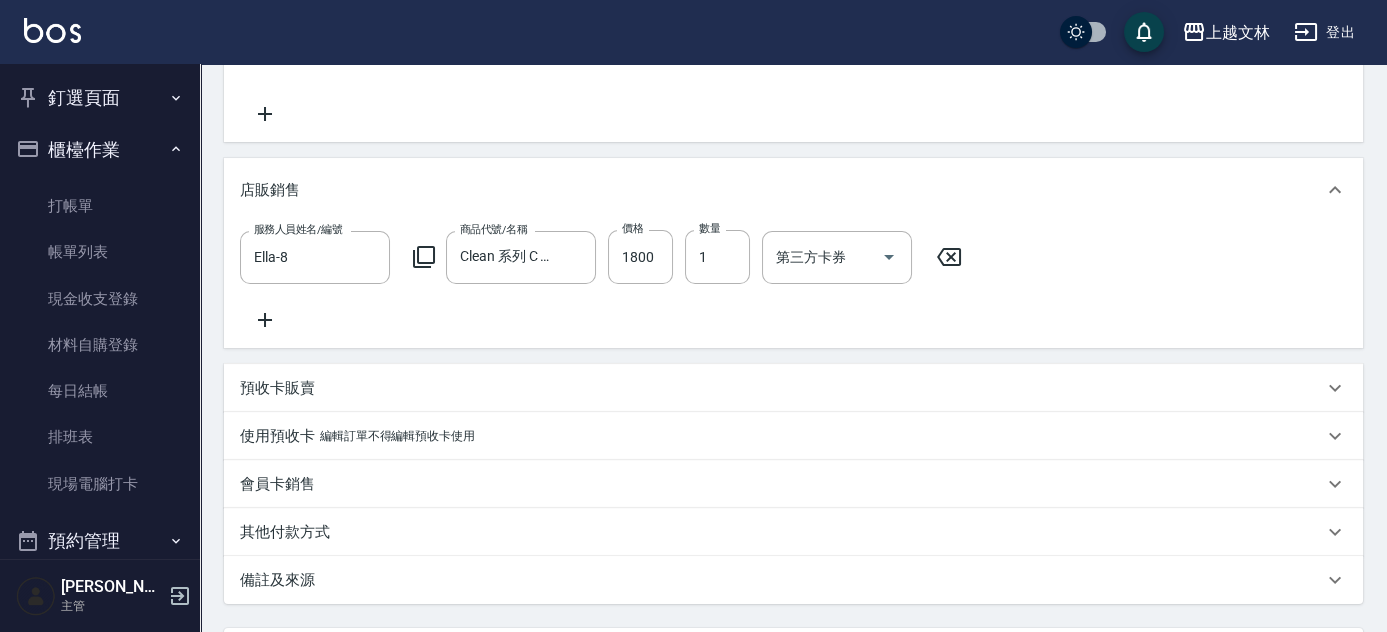 click on "Order detail 帳單詳細  (23) 帳單速查 帳單日期 [DATE] 19:27 顧客姓名/手機號碼/編號 新客人 姓名未設定/01/null 顧客姓名/手機號碼/編號 不留客資 服務人員姓名/編號 Ella-8 服務人員姓名/編號 指定 不指定 項目消費 服務名稱/代號 精油洗髮(102) 服務名稱/代號 價格 500 價格 洗髮互助-1 洗髮互助-1 第三方卡券 第三方卡券 店販銷售 服務人員姓名/編號 Ella-8 服務人員姓名/編號 商品代號/名稱 Clean 系列 C 1800 商品代號/名稱 價格 1800 價格 數量 1 數量 第三方卡券 第三方卡券 預收卡販賣 卡券名稱/代號 卡券名稱/代號 使用預收卡 編輯訂單不得編輯預收卡使用 卡券名稱/代號 卡券名稱/代號 會員卡銷售 服務人員姓名/編號 服務人員姓名/編號 會員卡名稱/代號 會員卡名稱/代號 其他付款方式 其他付款方式 其他付款方式 異動入金 備註及來源 備註 備註 訂單來源 ​ 訂單來源 服務消費" at bounding box center [793, 243] 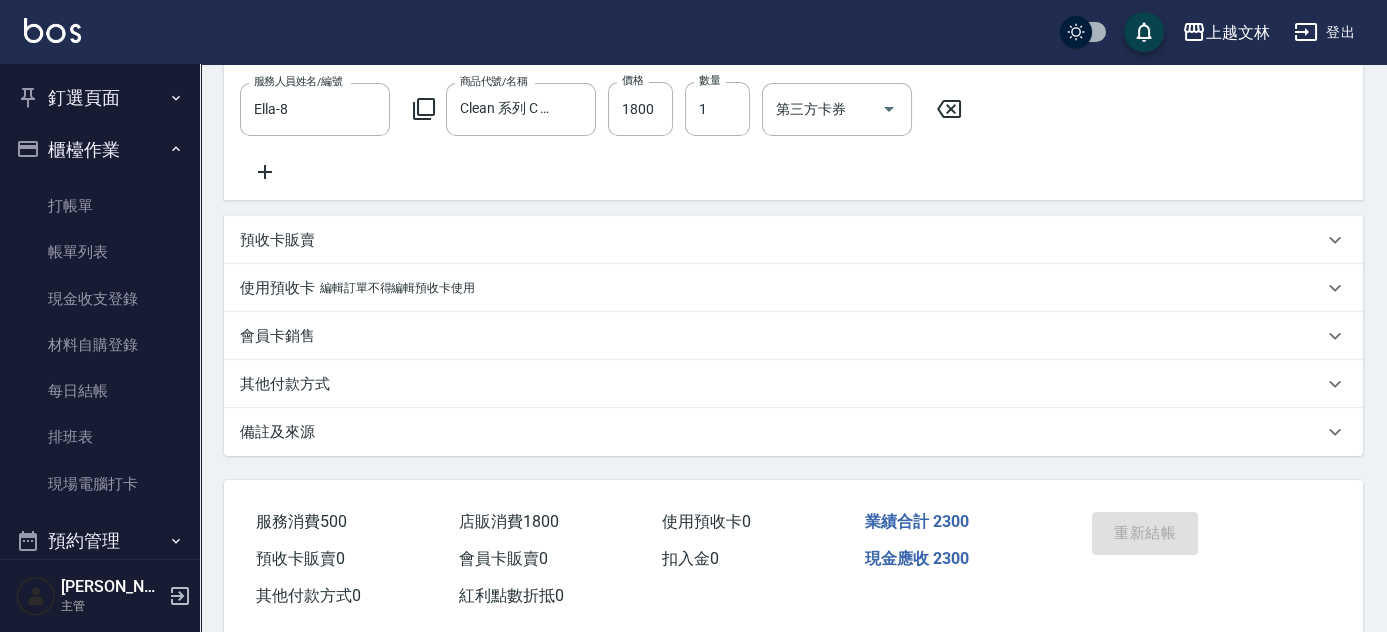 scroll, scrollTop: 554, scrollLeft: 0, axis: vertical 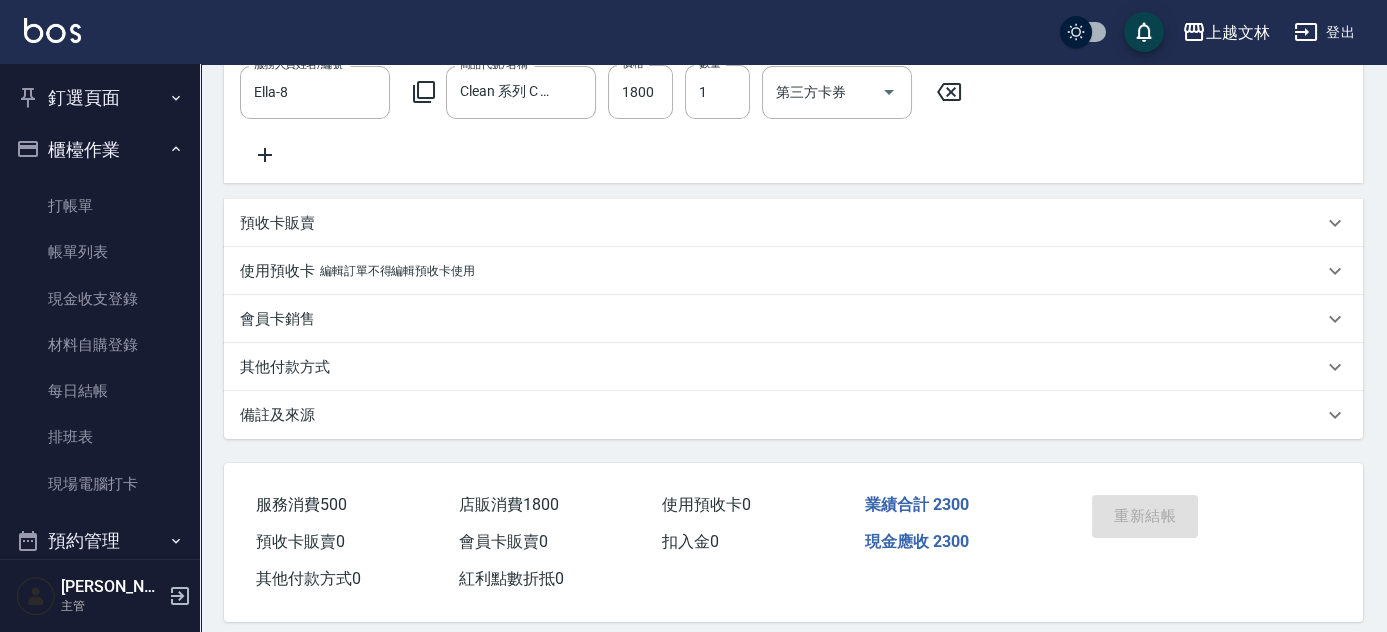 click on "Order detail 帳單詳細  (23) 帳單速查 帳單日期 [DATE] 19:27 顧客姓名/手機號碼/編號 新客人 姓名未設定/01/null 顧客姓名/手機號碼/編號 不留客資 服務人員姓名/編號 Ella-8 服務人員姓名/編號 指定 不指定 項目消費 服務名稱/代號 精油洗髮(102) 服務名稱/代號 價格 500 價格 洗髮互助-1 洗髮互助-1 第三方卡券 第三方卡券 店販銷售 服務人員姓名/編號 Ella-8 服務人員姓名/編號 商品代號/名稱 Clean 系列 C 1800 商品代號/名稱 價格 1800 價格 數量 1 數量 第三方卡券 第三方卡券 預收卡販賣 卡券名稱/代號 卡券名稱/代號 使用預收卡 編輯訂單不得編輯預收卡使用 卡券名稱/代號 卡券名稱/代號 會員卡銷售 服務人員姓名/編號 服務人員姓名/編號 會員卡名稱/代號 會員卡名稱/代號 其他付款方式 其他付款方式 其他付款方式 異動入金 備註及來源 備註 備註 訂單來源 ​ 訂單來源 服務消費" at bounding box center (793, 78) 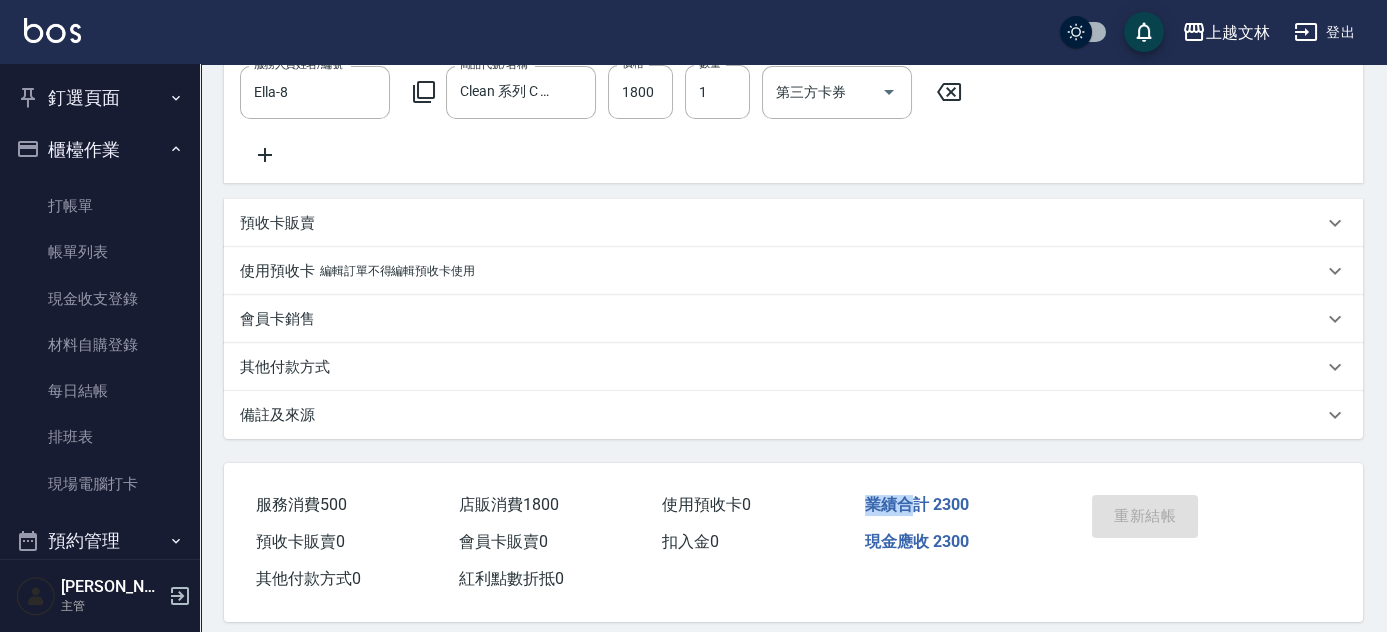 drag, startPoint x: 874, startPoint y: 504, endPoint x: 1015, endPoint y: 511, distance: 141.17365 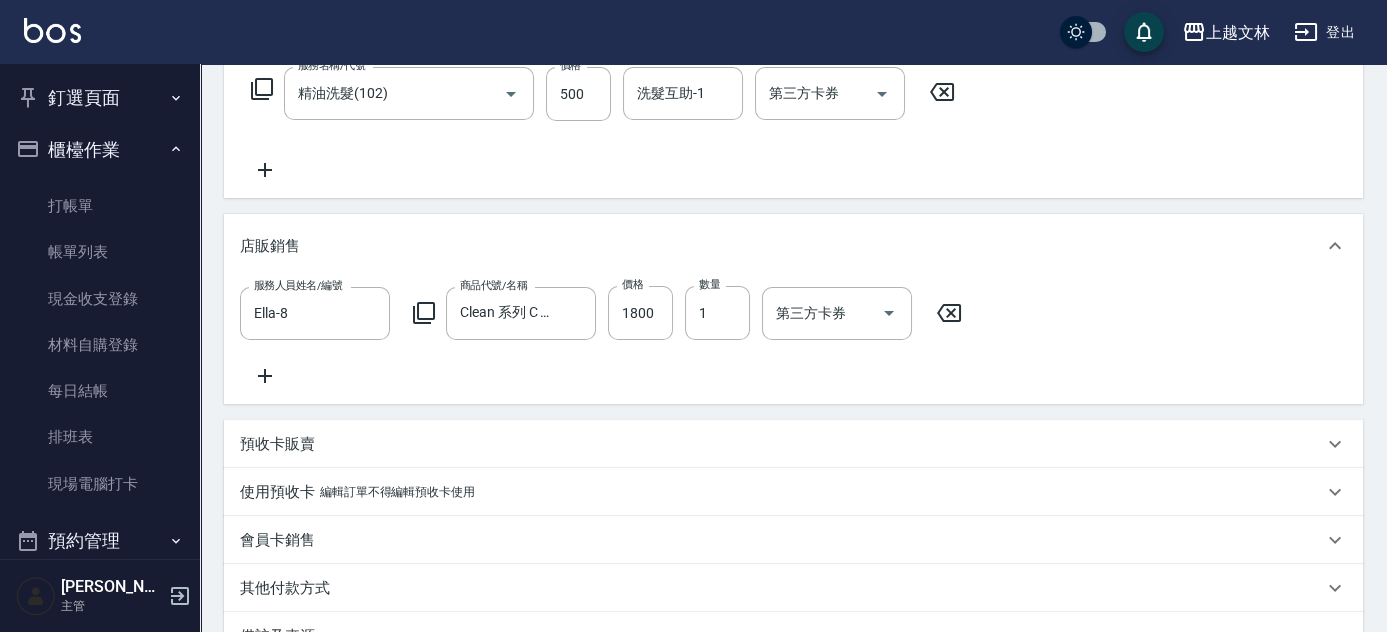 scroll, scrollTop: 589, scrollLeft: 0, axis: vertical 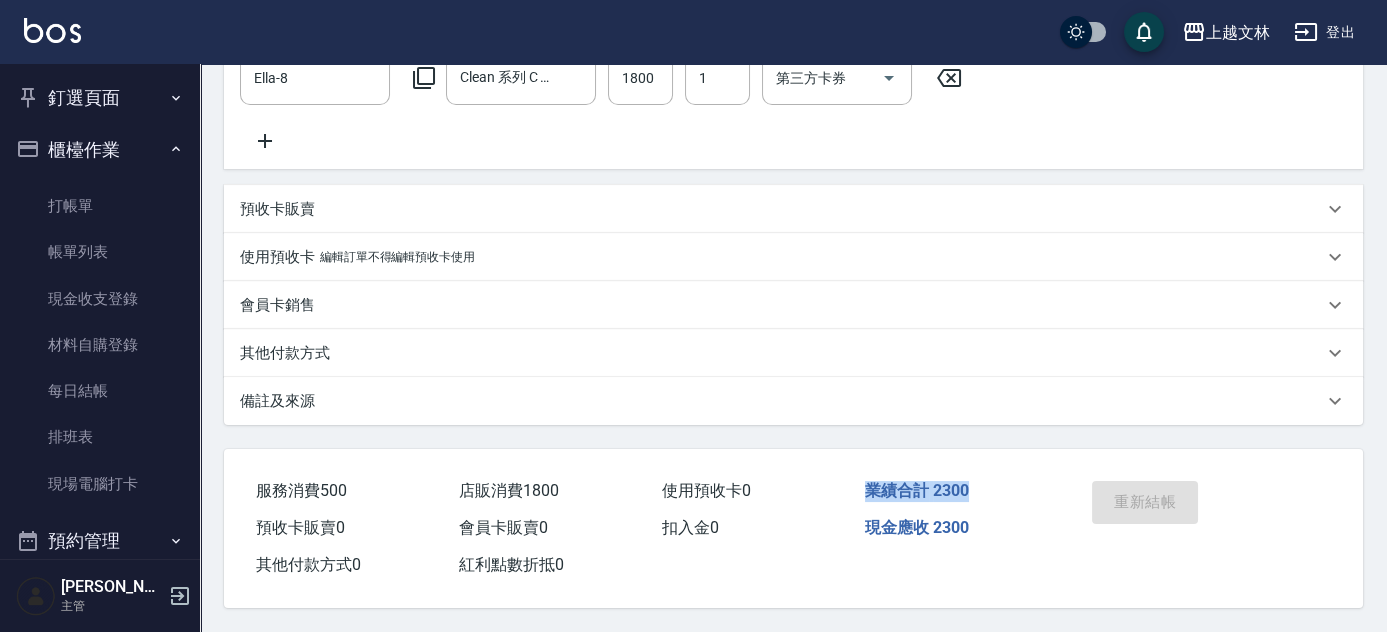 click on "重新結帳" at bounding box center [1199, 516] 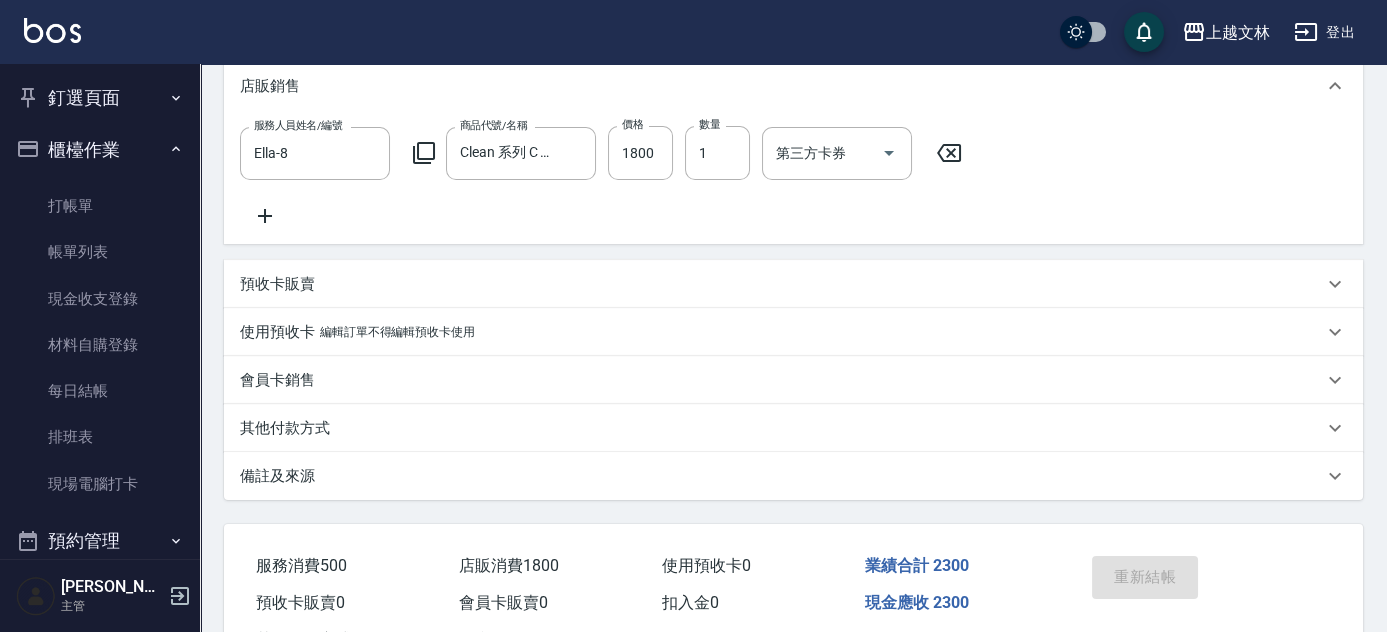scroll, scrollTop: 589, scrollLeft: 0, axis: vertical 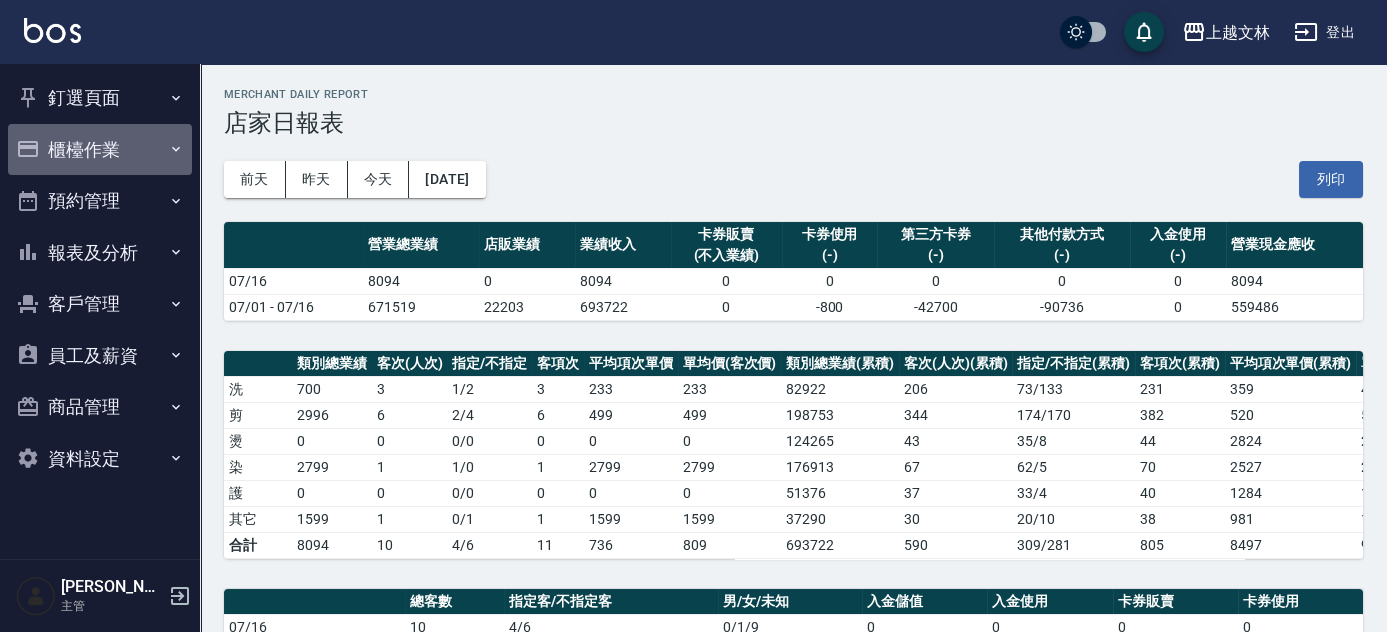 click on "櫃檯作業" at bounding box center (100, 150) 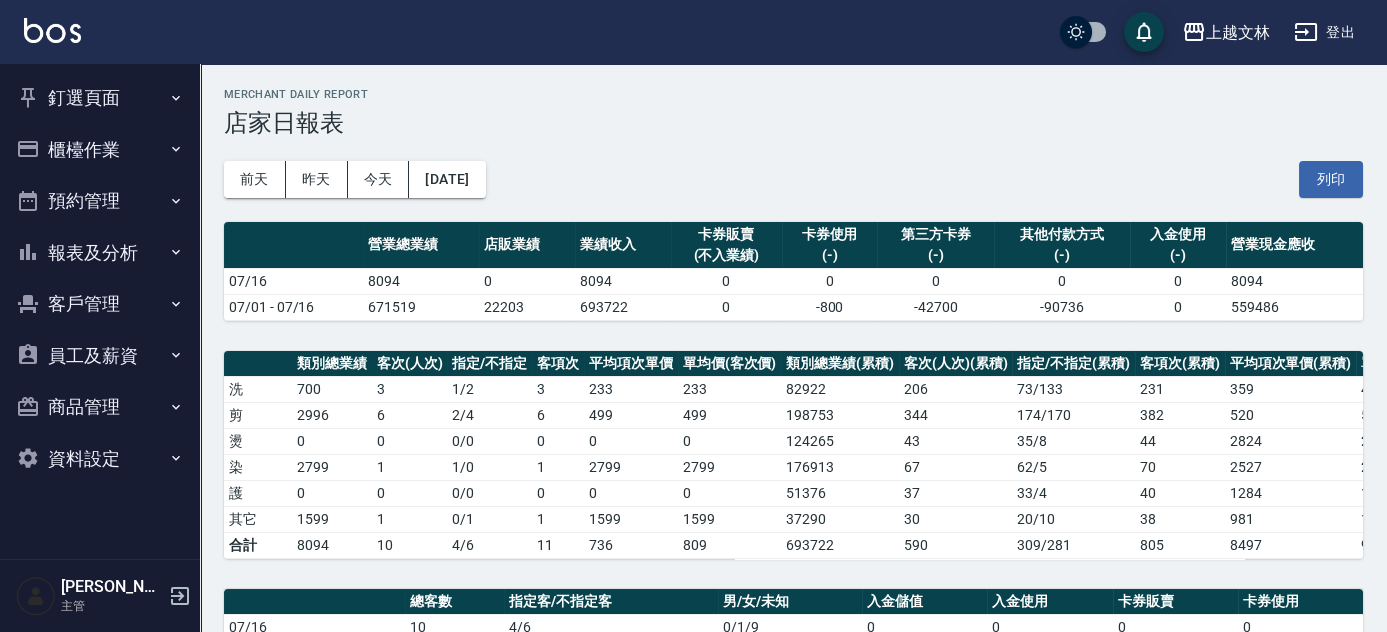 click on "櫃檯作業" at bounding box center (100, 150) 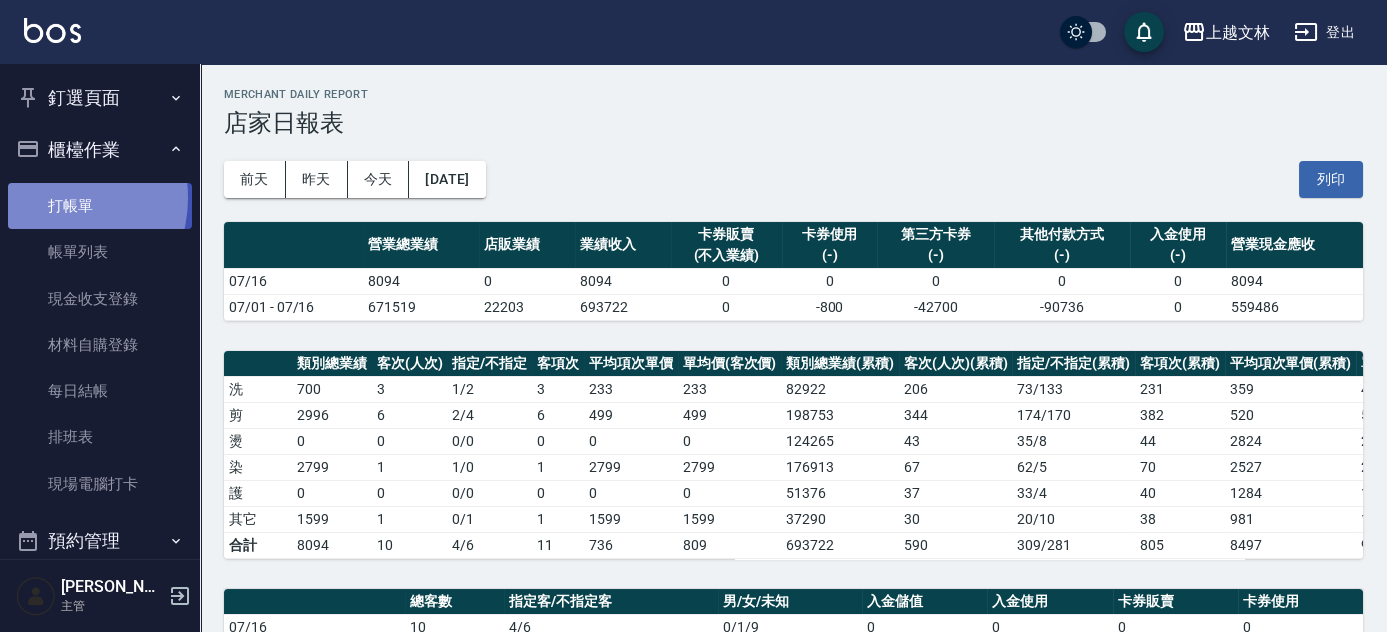 click on "打帳單" at bounding box center (100, 206) 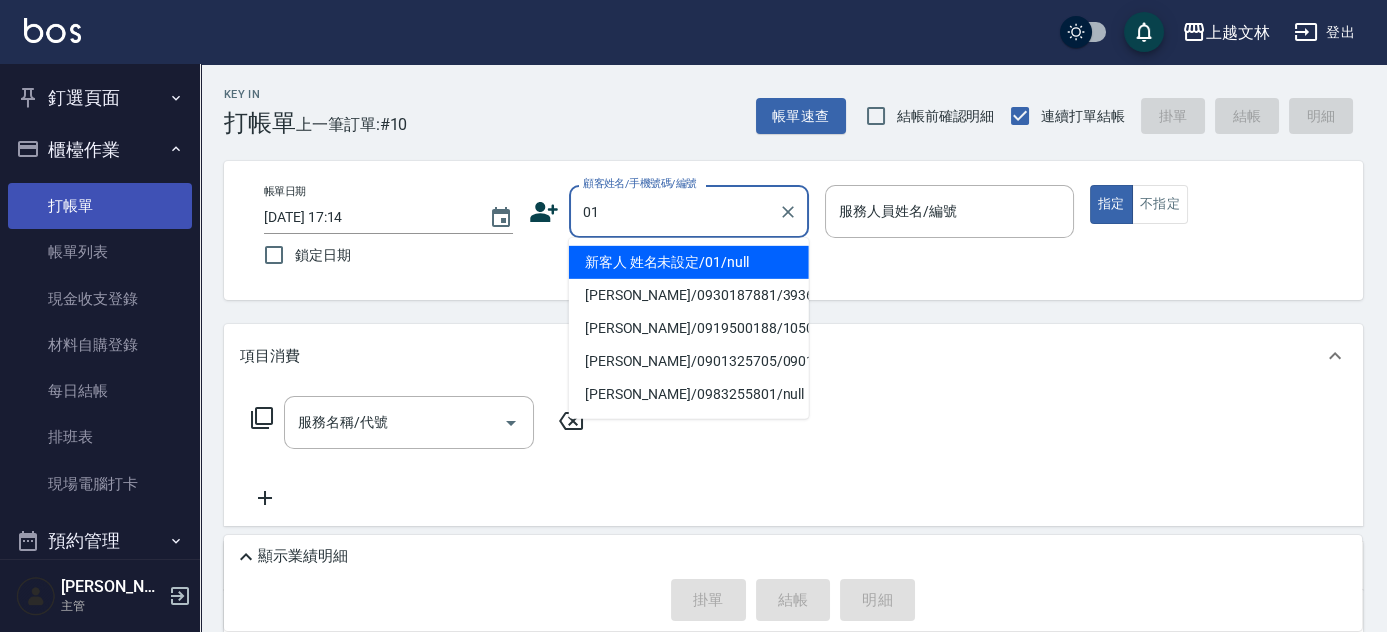type on "新客人 姓名未設定/01/null" 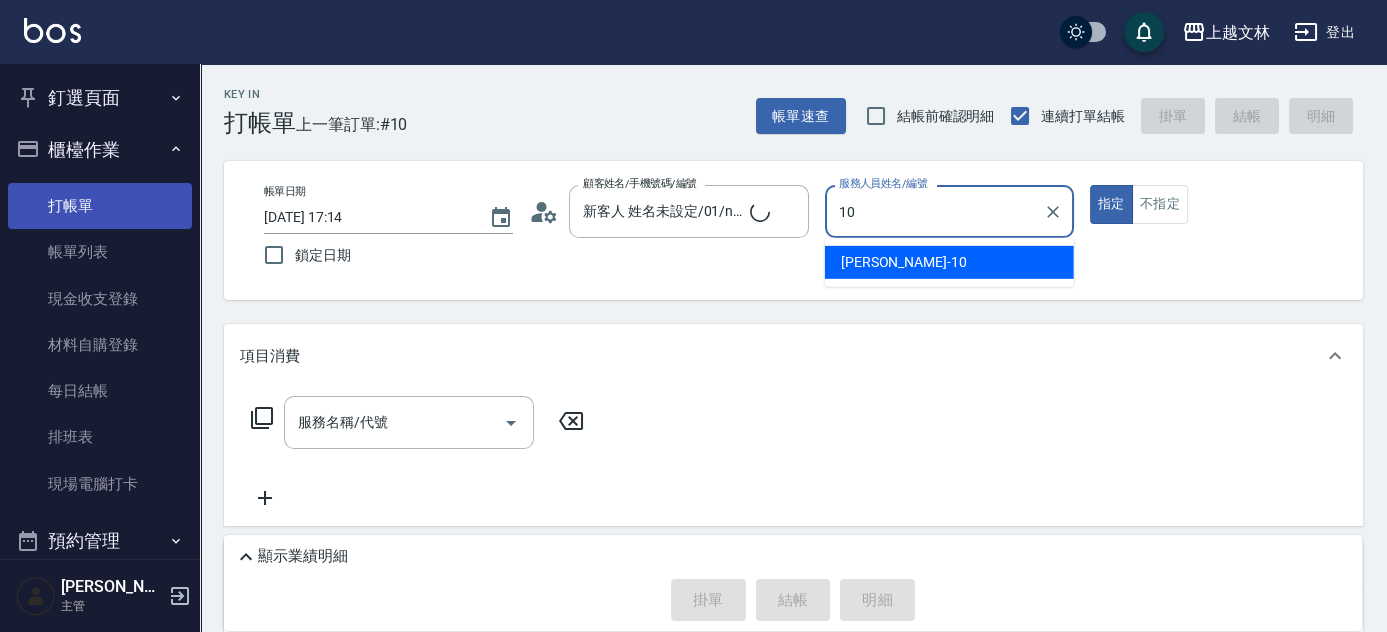 type on "[PERSON_NAME]-10" 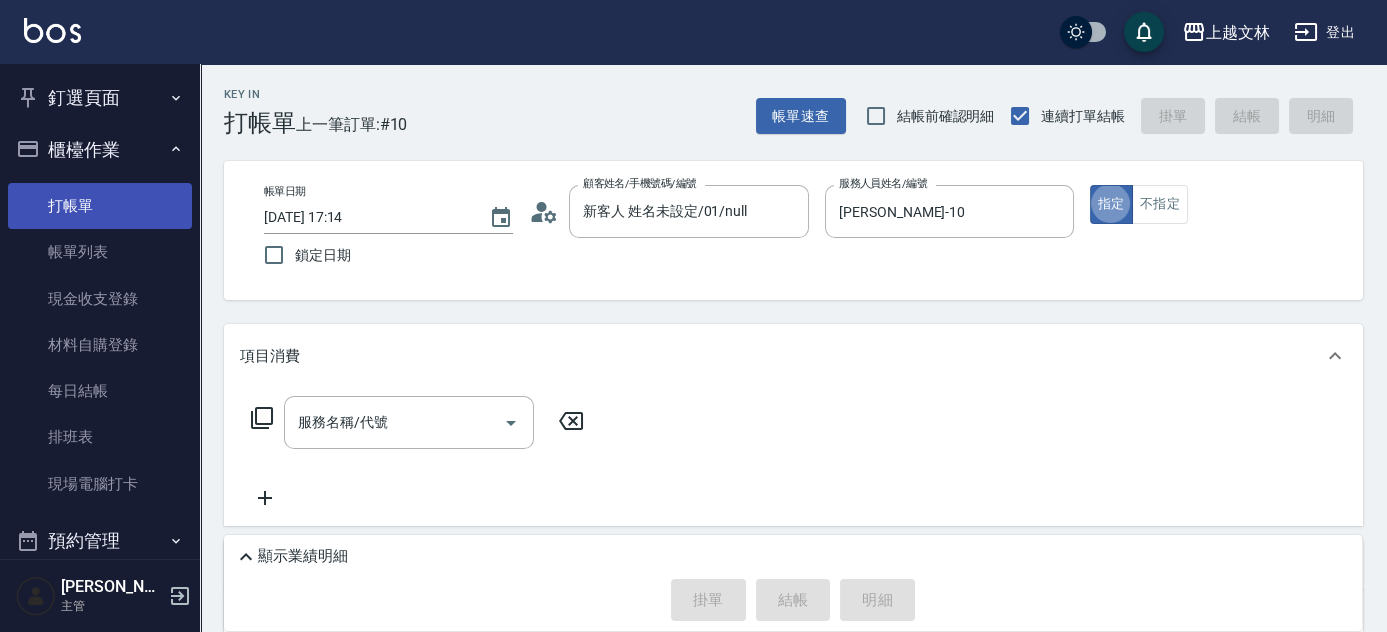 type on "true" 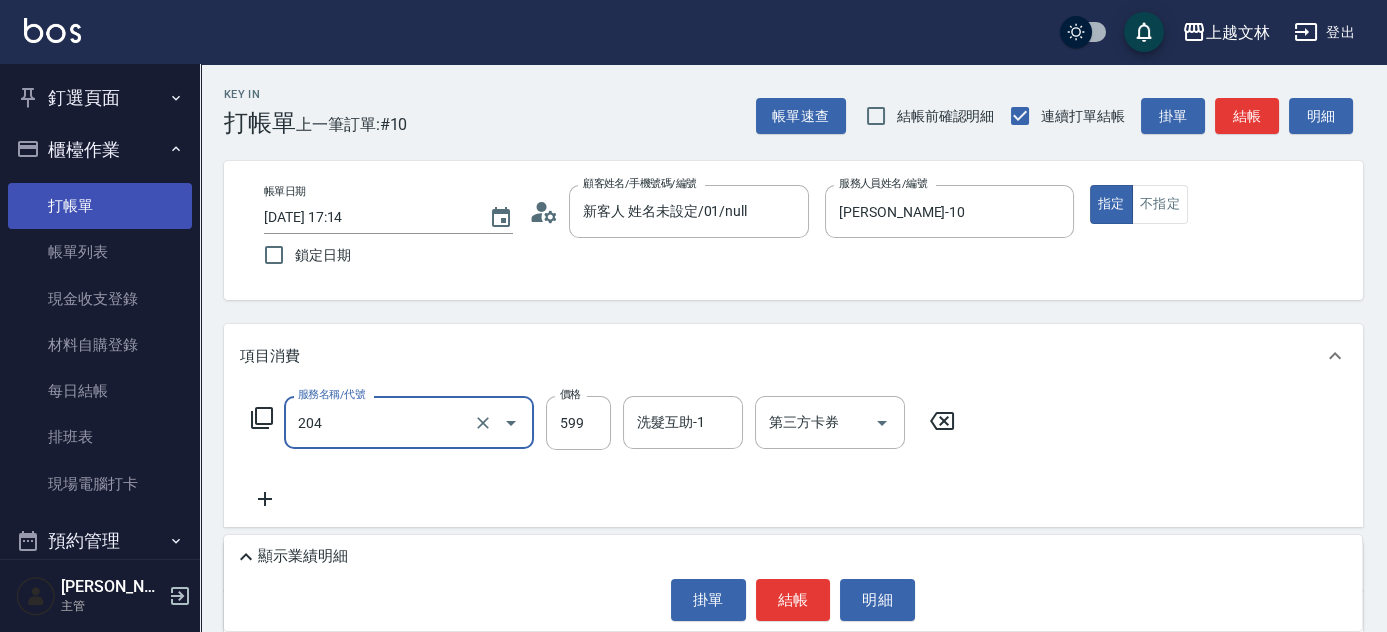 type on "A級洗+剪(204)" 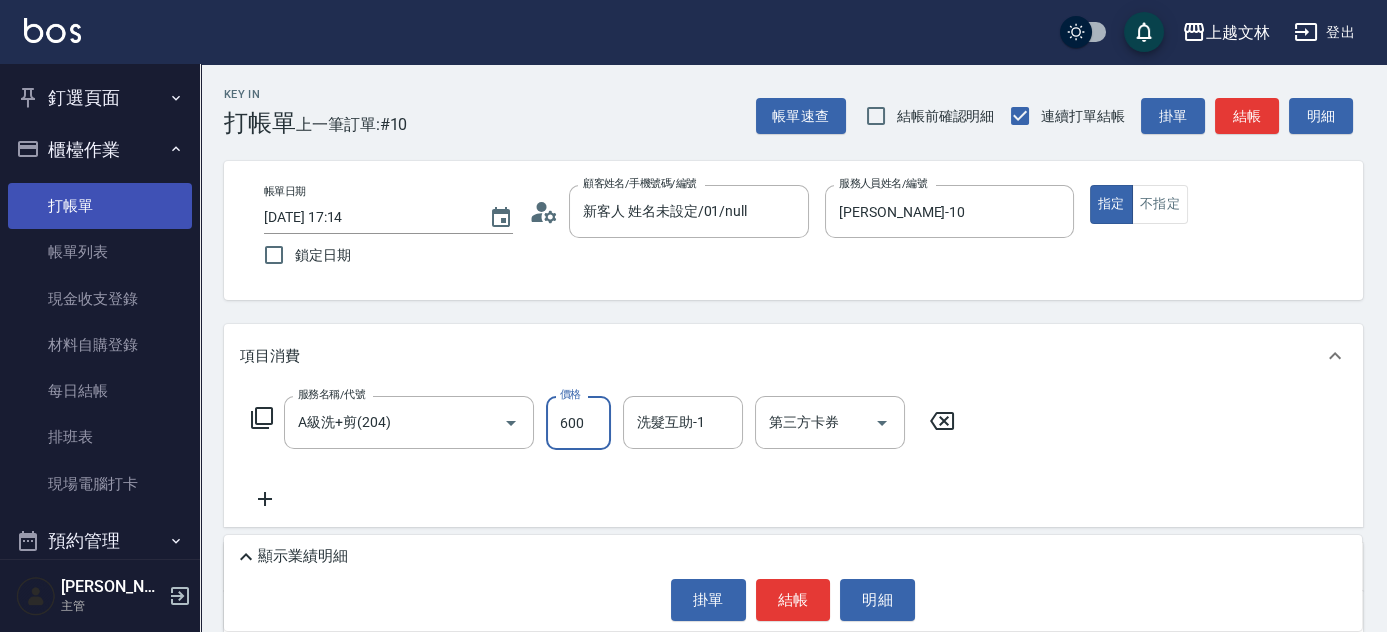 type on "600" 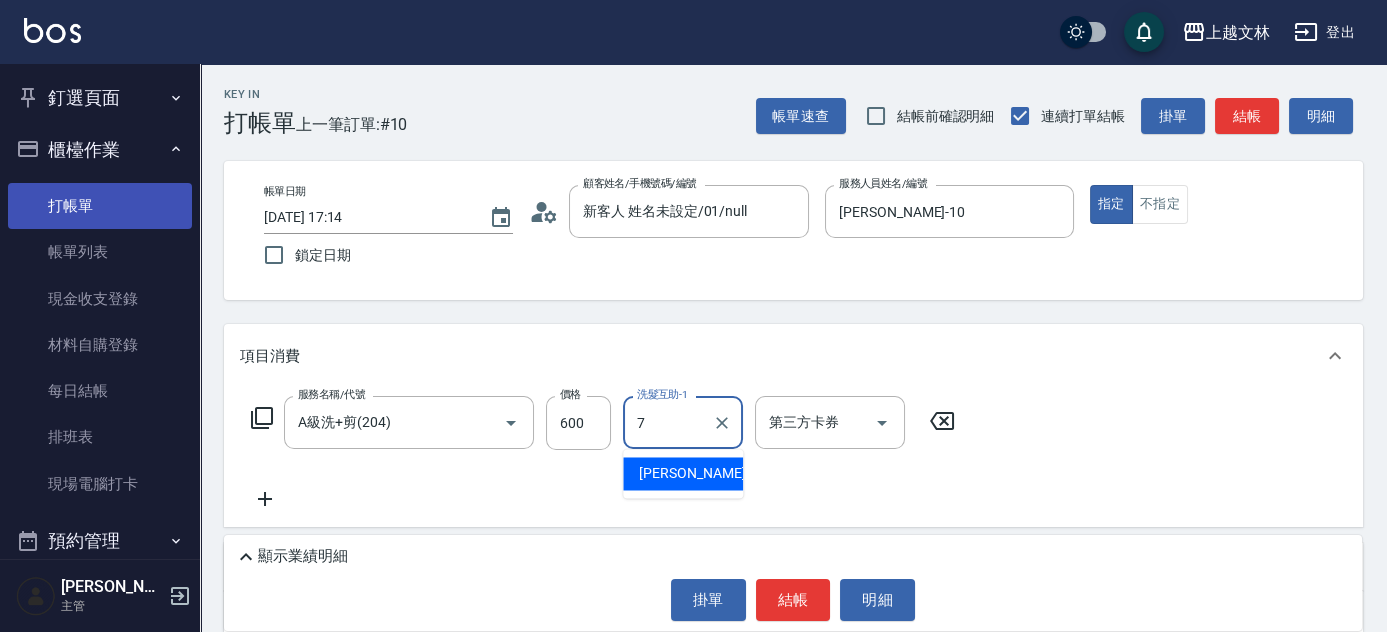 type on "Tiffany-7" 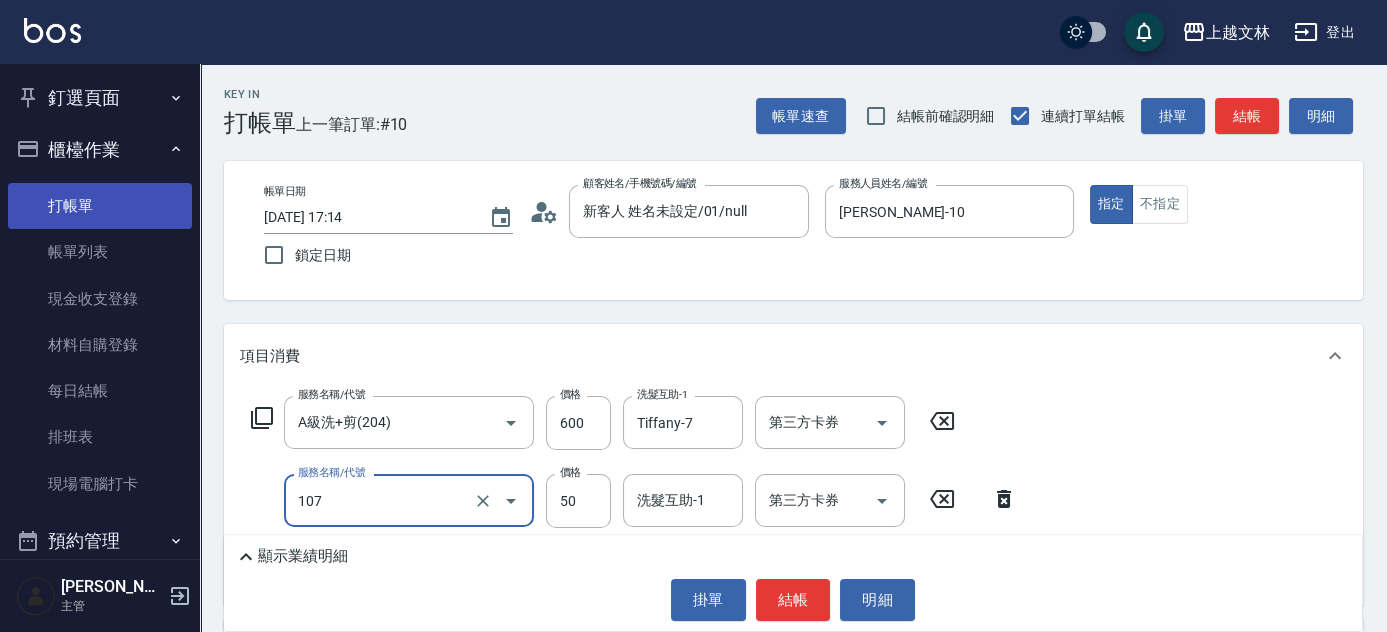 type on "精油(107)" 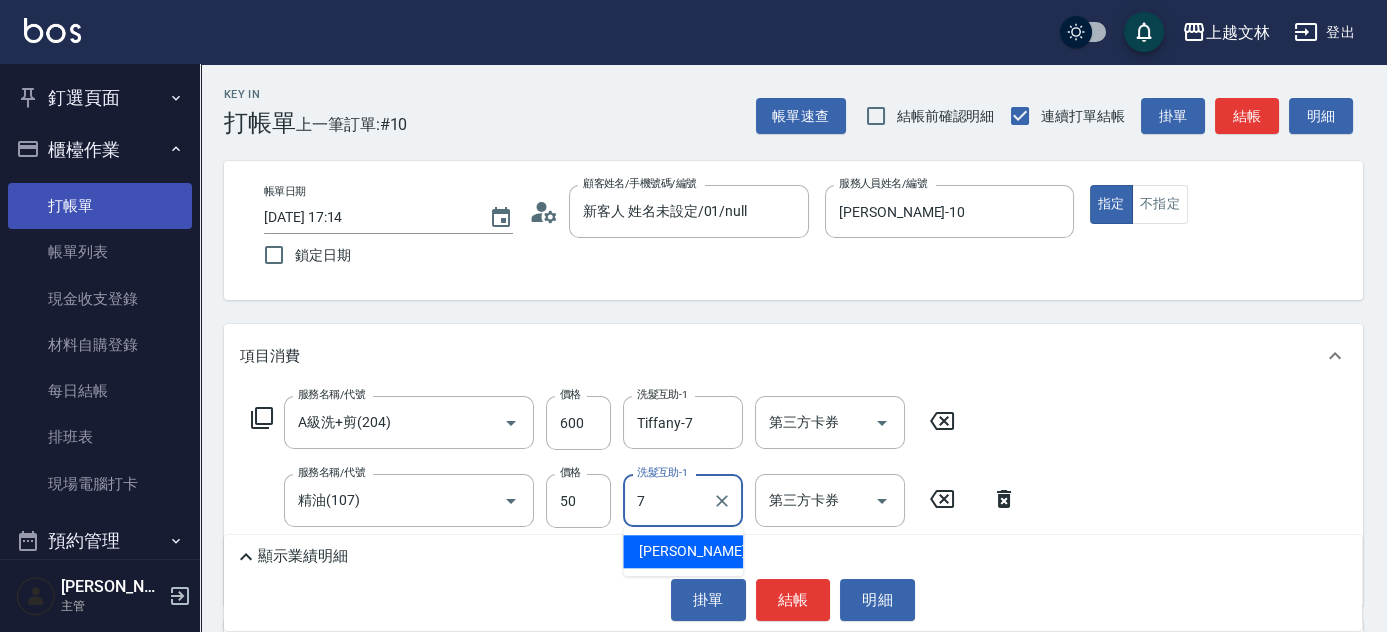 type on "Tiffany-7" 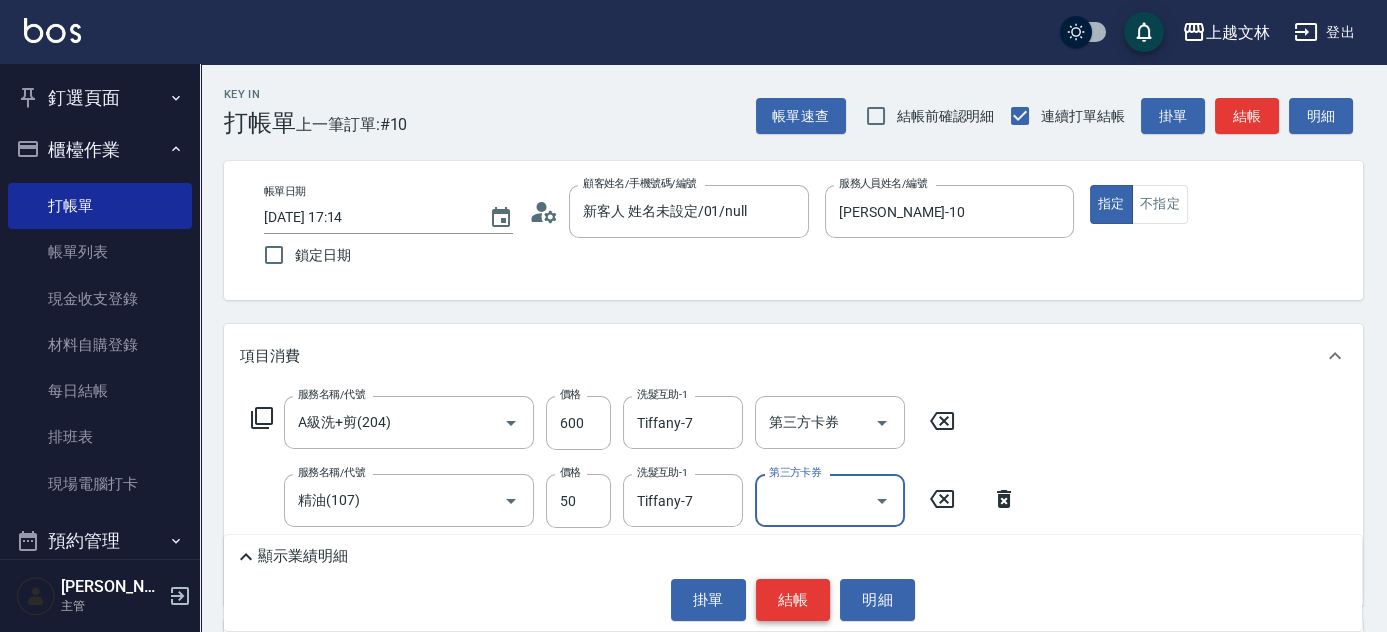 click on "結帳" at bounding box center [793, 600] 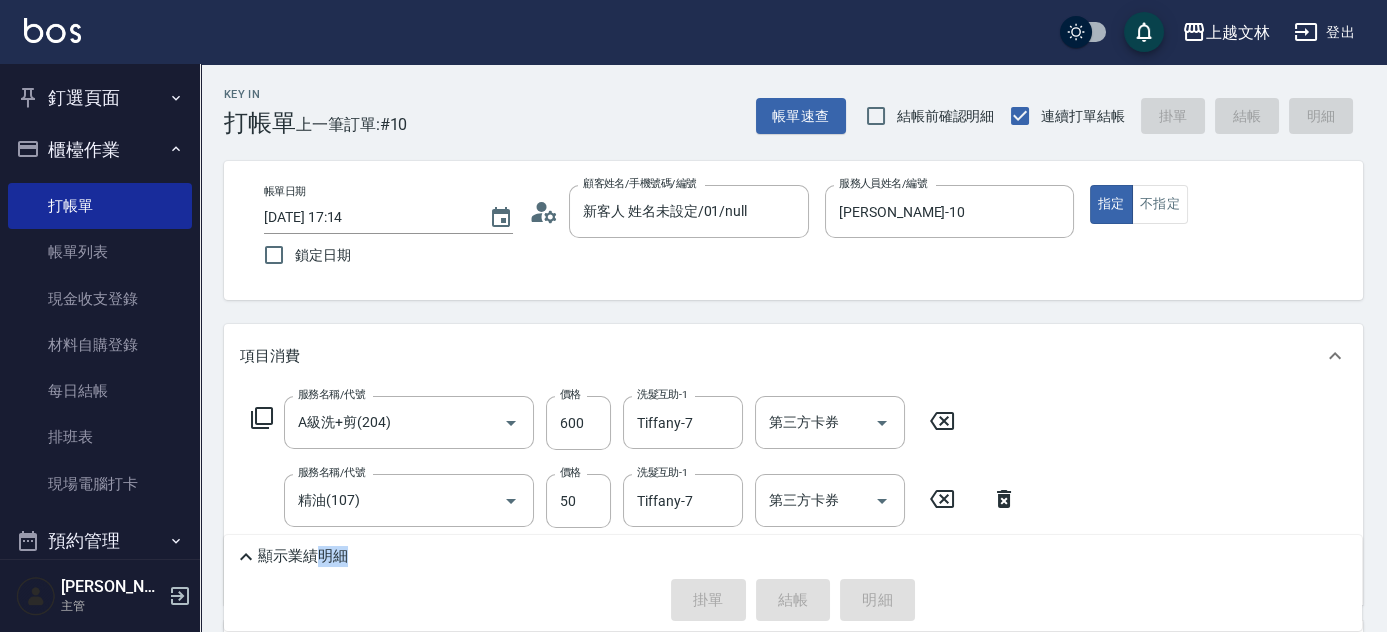 type on "2025/07/16 17:34" 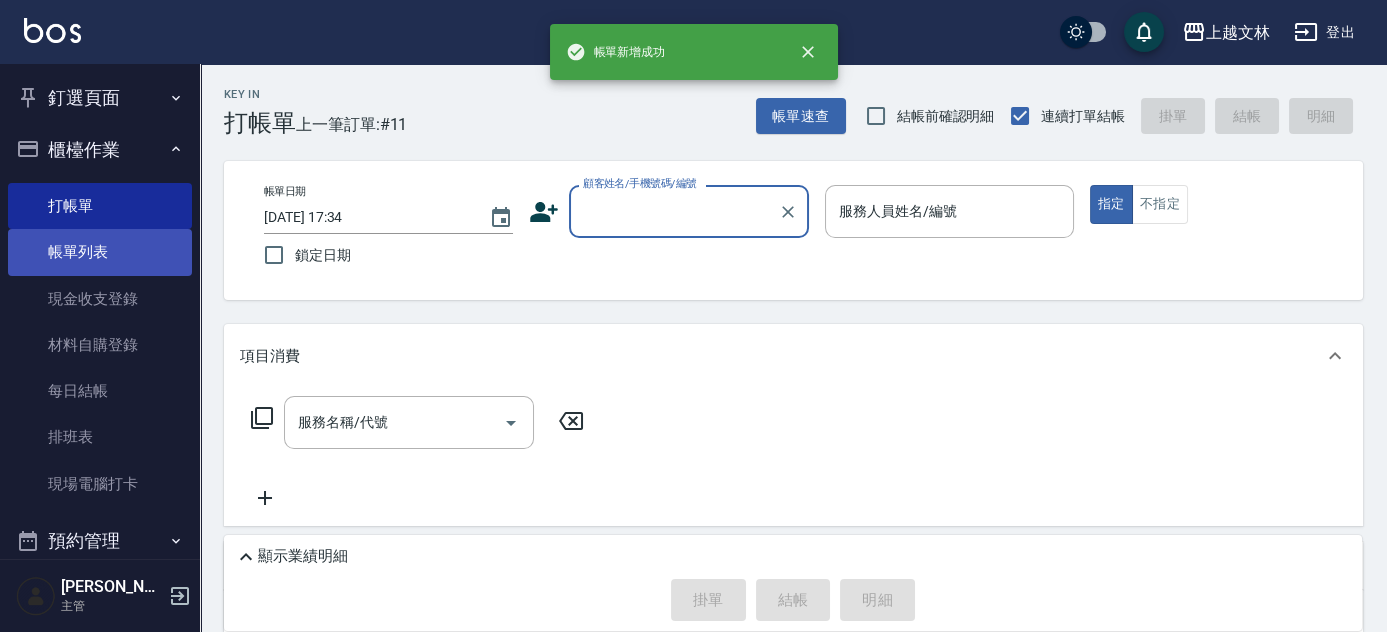 click on "帳單列表" at bounding box center (100, 252) 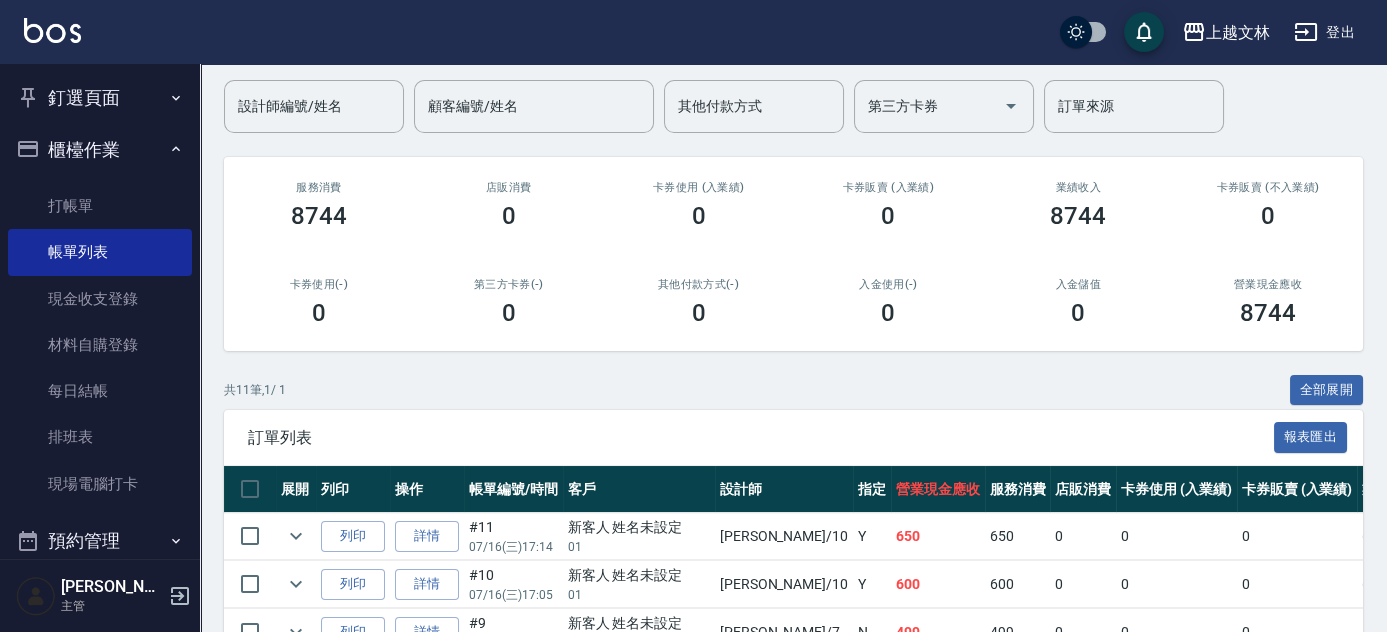 scroll, scrollTop: 158, scrollLeft: 0, axis: vertical 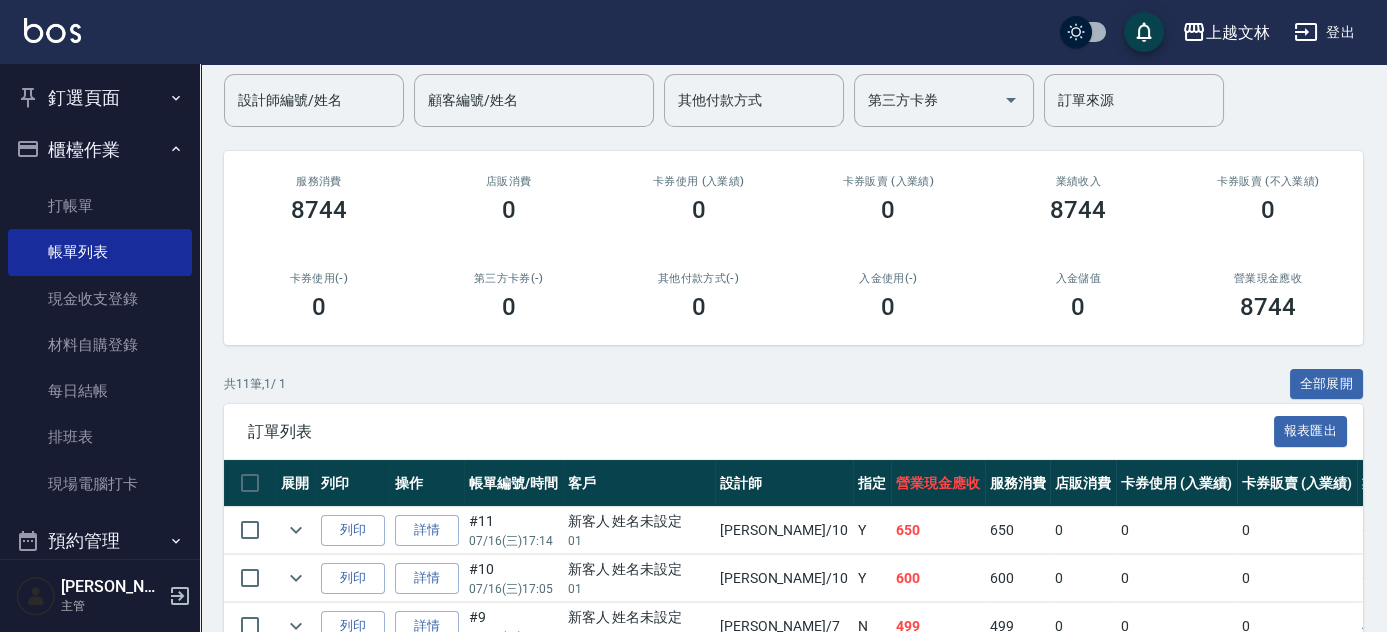 click on "ORDERS 帳單列表 新開單 前天 昨天 今天 2025/07/16 設計師編號/姓名 設計師編號/姓名 顧客編號/姓名 顧客編號/姓名 其他付款方式 其他付款方式 第三方卡券 第三方卡券 訂單來源 訂單來源 服務消費 8744 店販消費 0 卡券使用 (入業績) 0 卡券販賣 (入業績) 0 業績收入 8744 卡券販賣 (不入業績) 0 卡券使用(-) 0 第三方卡券(-) 0 其他付款方式(-) 0 入金使用(-) 0 入金儲值 0 營業現金應收 8744 共  11  筆,  1  /   1 全部展開 訂單列表 報表匯出 展開 列印 操作 帳單編號/時間 客戶 設計師 指定 營業現金應收 服務消費 店販消費 卡券使用 (入業績) 卡券販賣 (入業績) 業績收入 卡券販賣 (不入業績) 卡券使用(-) 第三方卡券(-) 其他付款方式(-) 入金使用(-) 備註 訂單來源 列印 詳情 #11 07/16 (三) 17:14 新客人 姓名未設定 01 Amy /10 Y 650 650 0 0 0 650 0 0 0 0 0 列印 詳情 #10 07/16 (三) 17:05 新客人 姓名未設定 01" at bounding box center [793, 509] 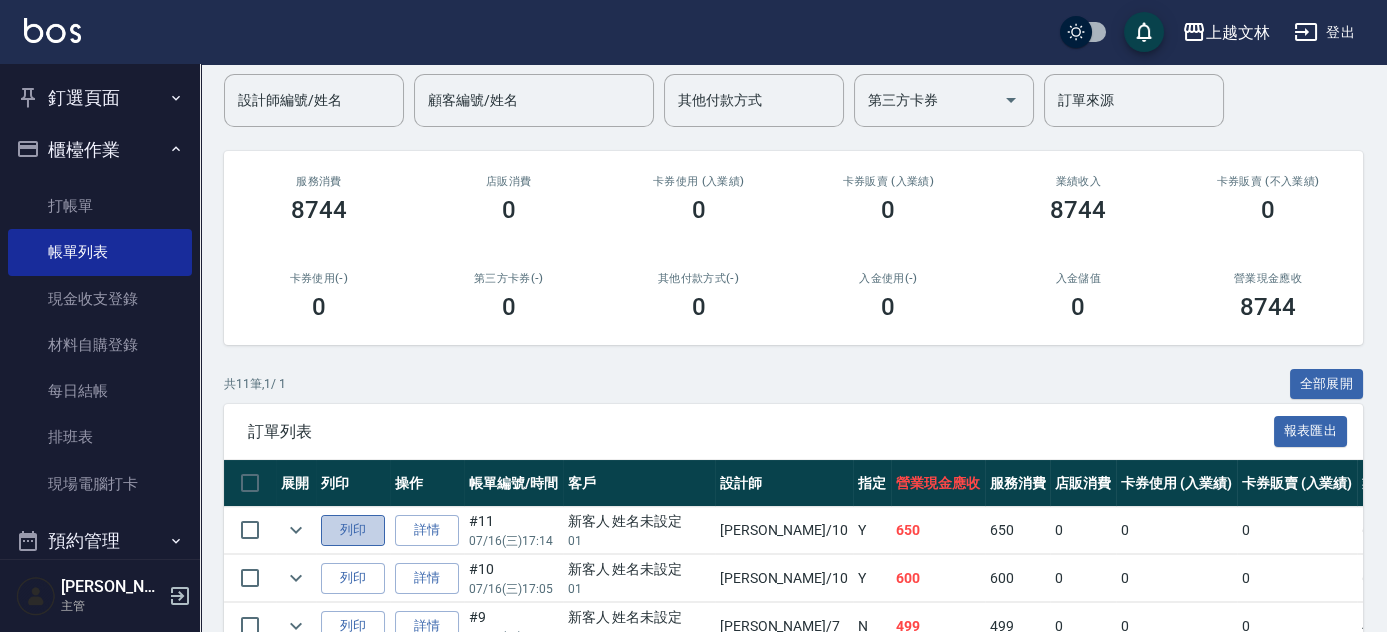 click on "列印" at bounding box center (353, 530) 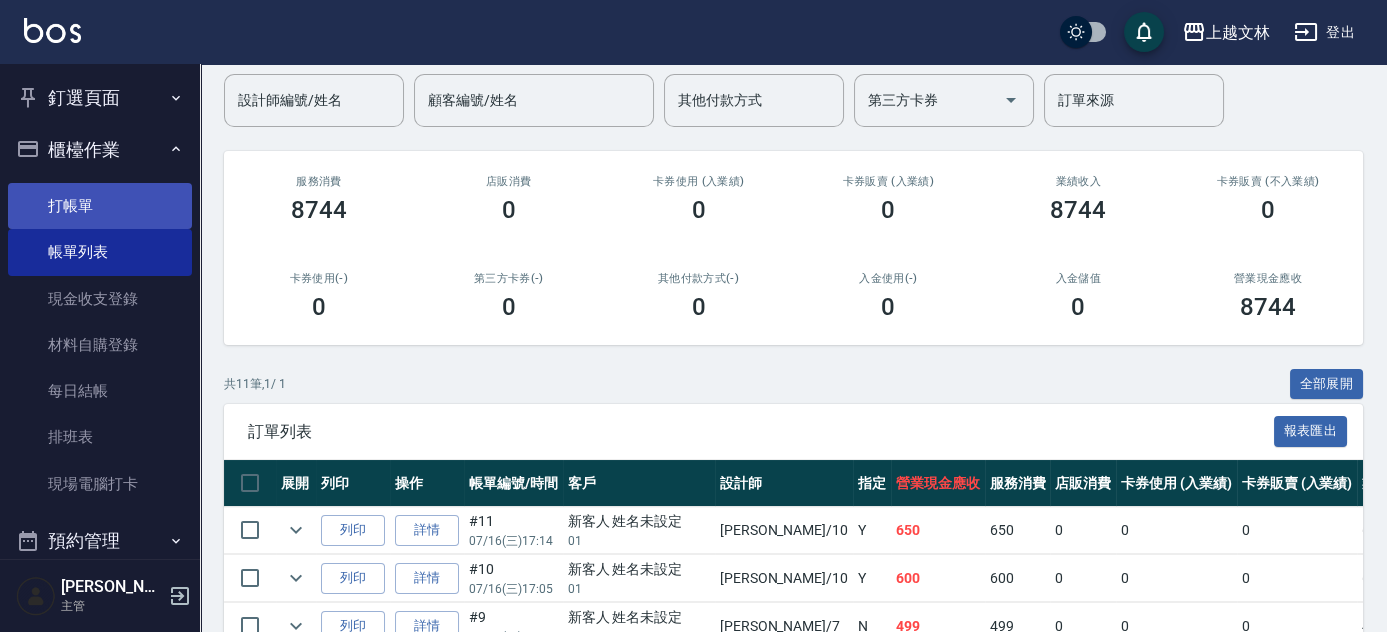 click on "打帳單" at bounding box center [100, 206] 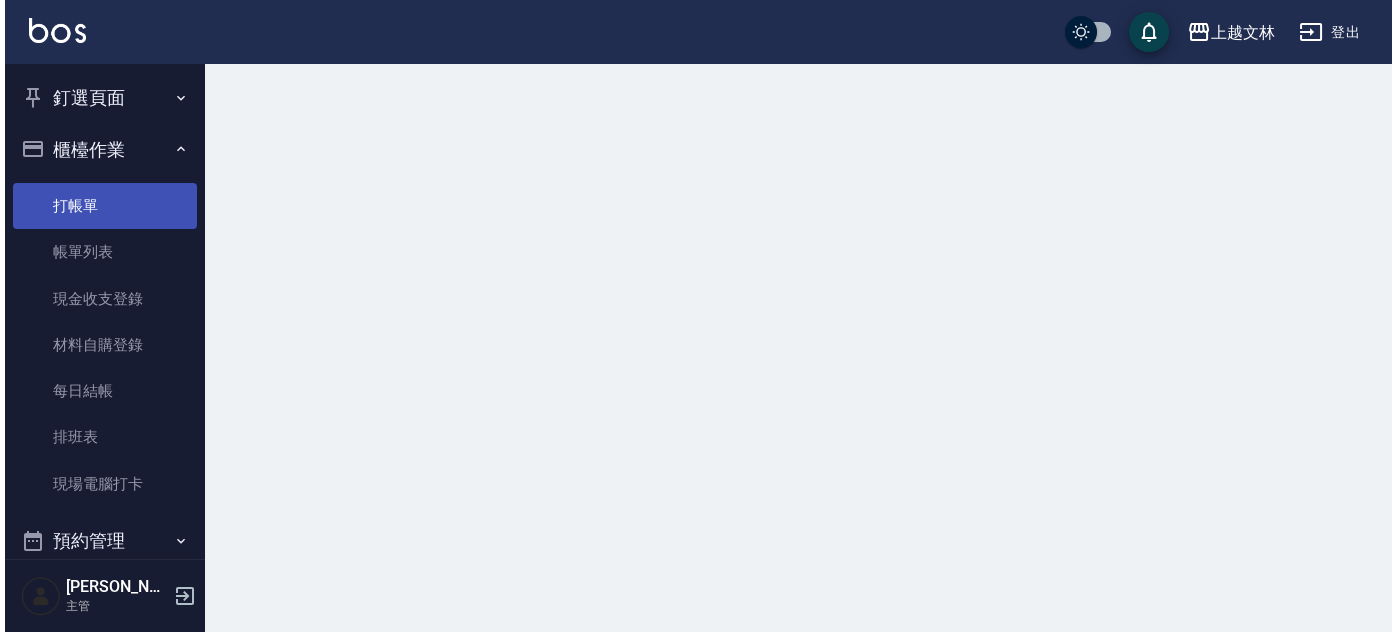 scroll, scrollTop: 0, scrollLeft: 0, axis: both 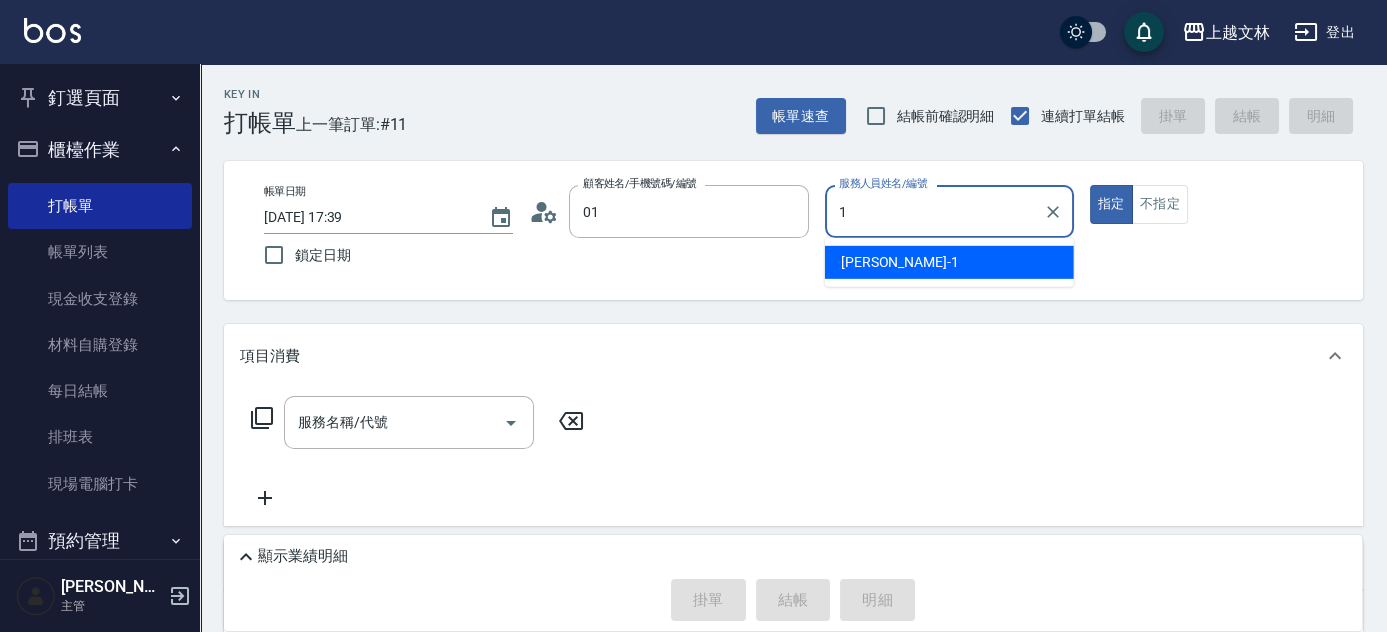 type on "新客人 姓名未設定/01/null" 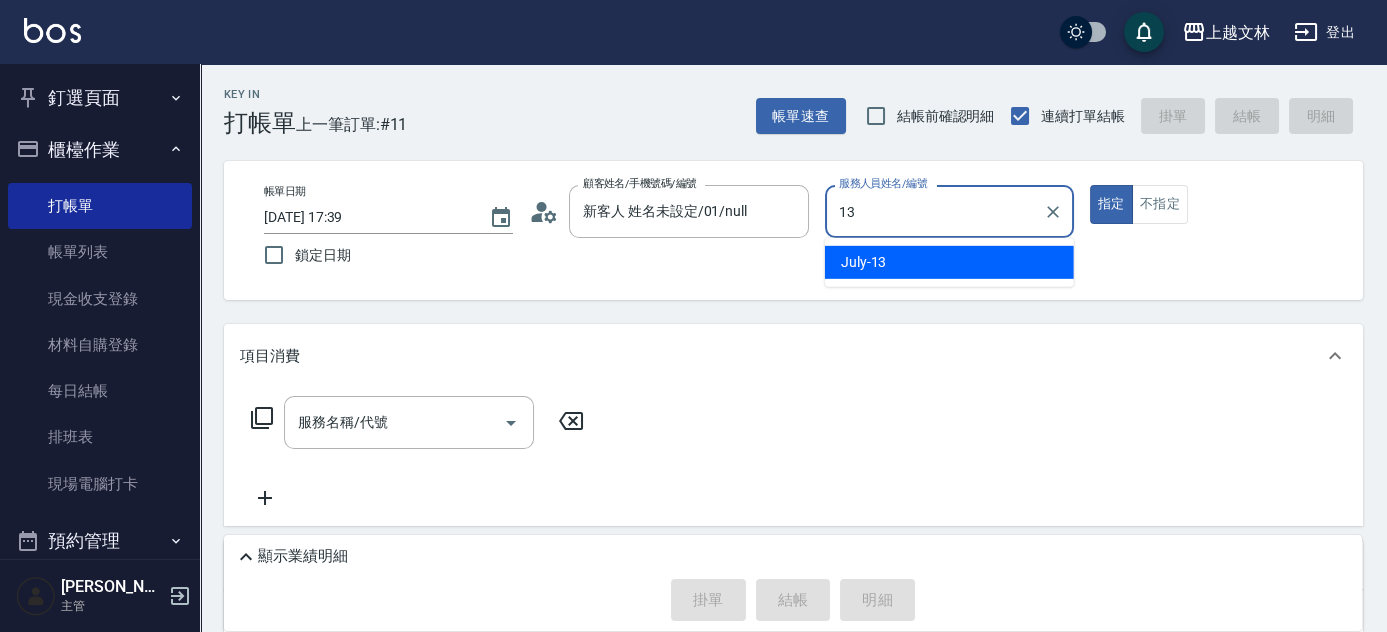type on "July-13" 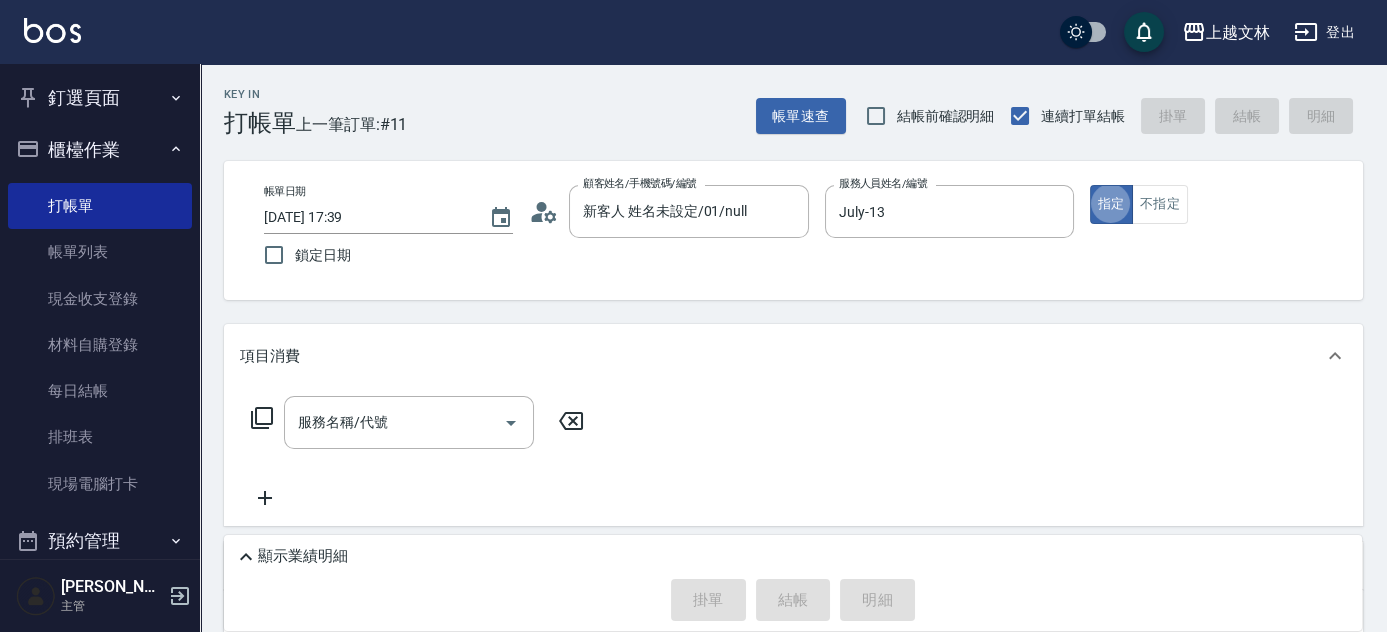 type on "true" 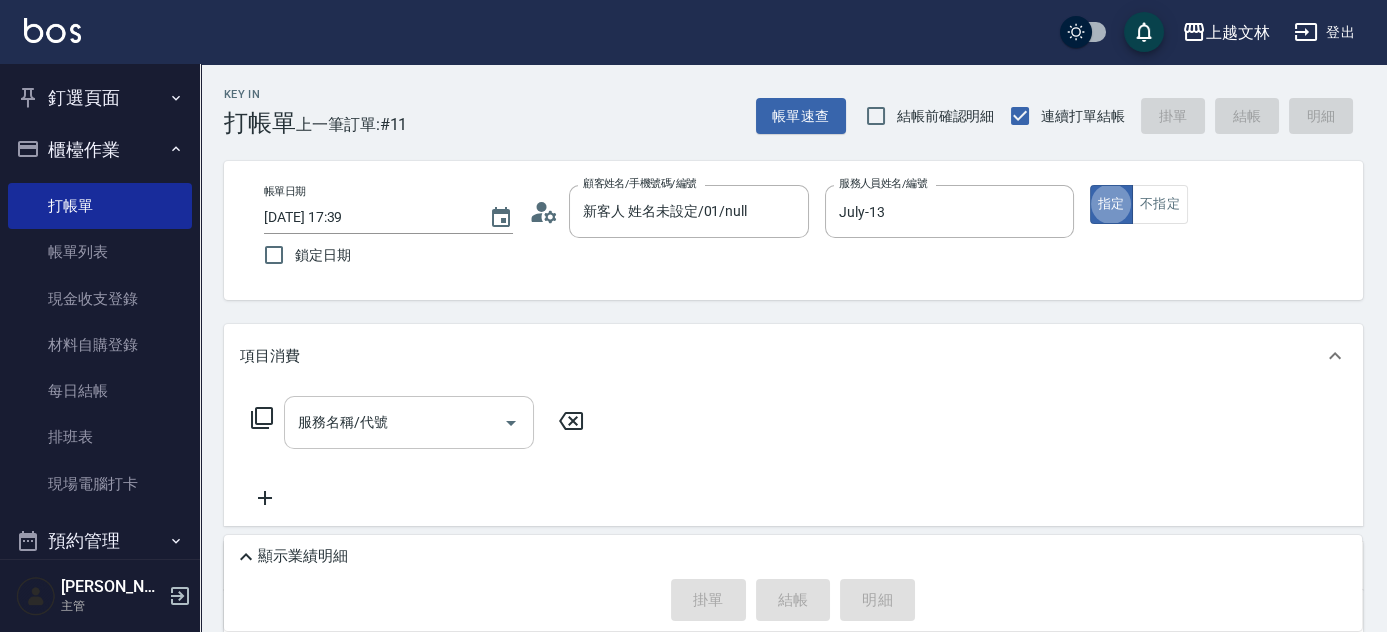 click on "服務名稱/代號" at bounding box center (394, 422) 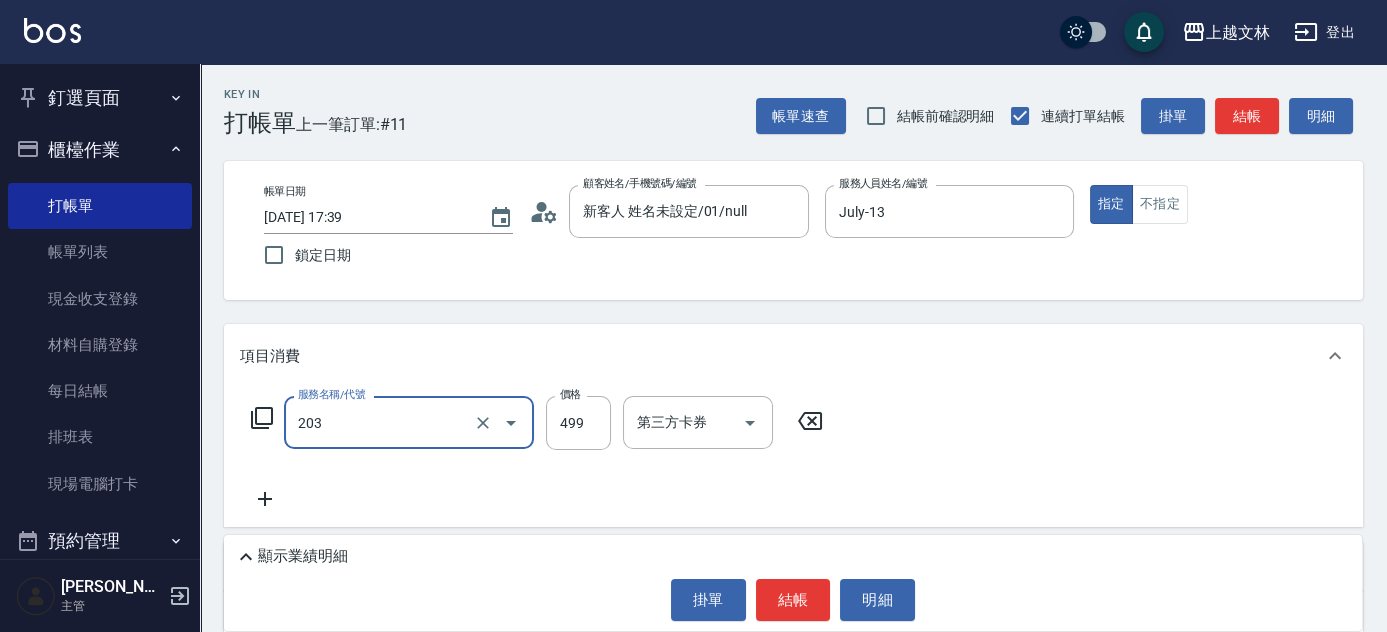 type on "B級洗+剪(203)" 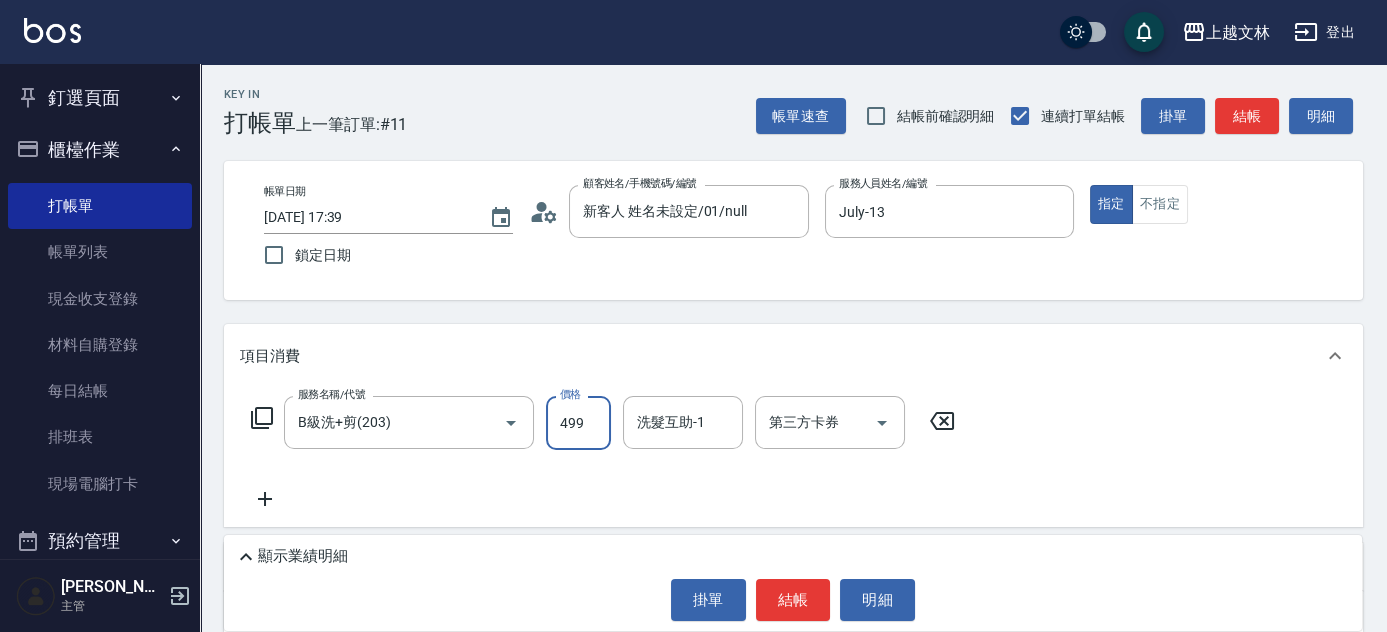 click on "顯示業績明細" at bounding box center (798, 557) 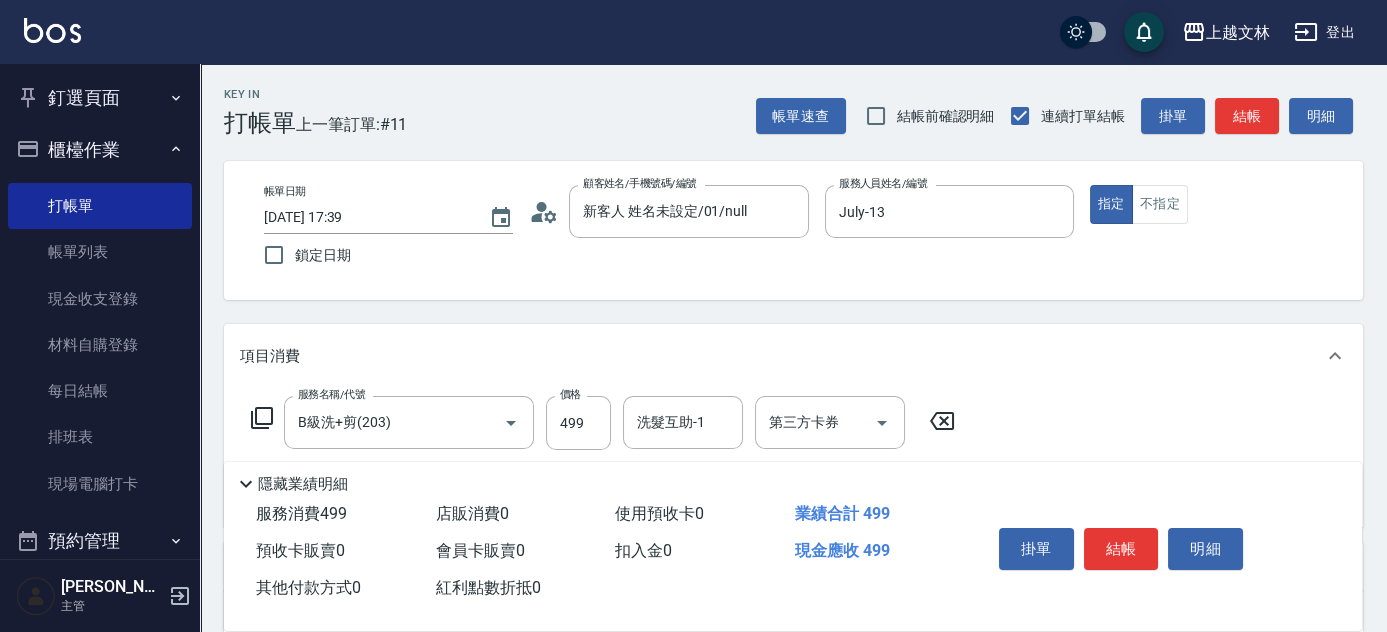 click on "服務消費  499 店販消費  0 使用預收卡  0 業績合計   499 預收卡販賣  0 會員卡販賣  0 扣入金  0 現金應收   499 其他付款方式  0 紅利點數折抵  0" at bounding box center (595, 551) 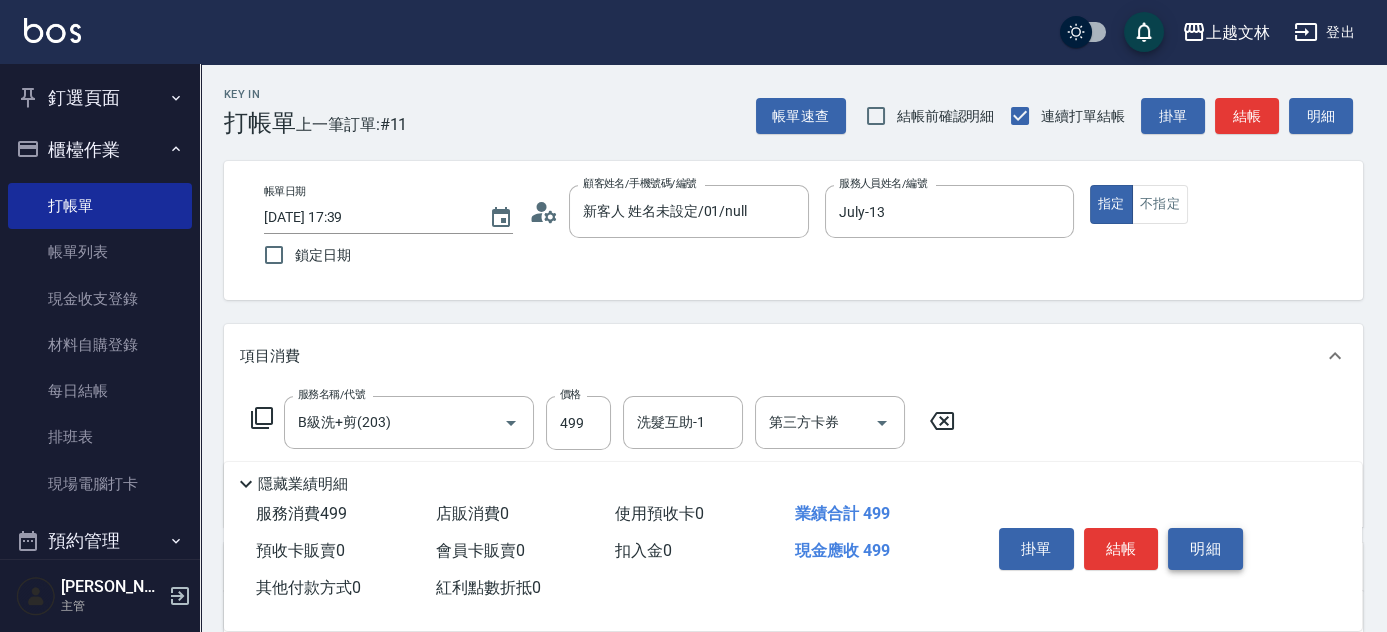 click on "明細" at bounding box center (1205, 549) 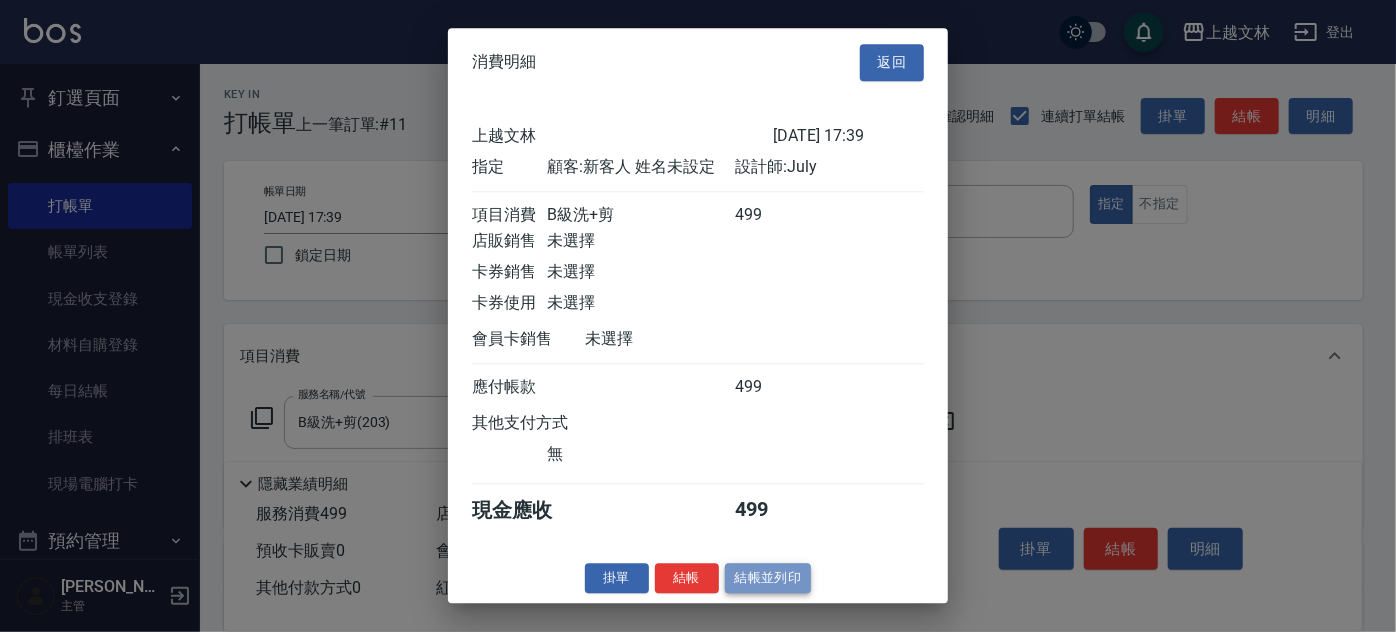 click on "結帳並列印" at bounding box center [768, 578] 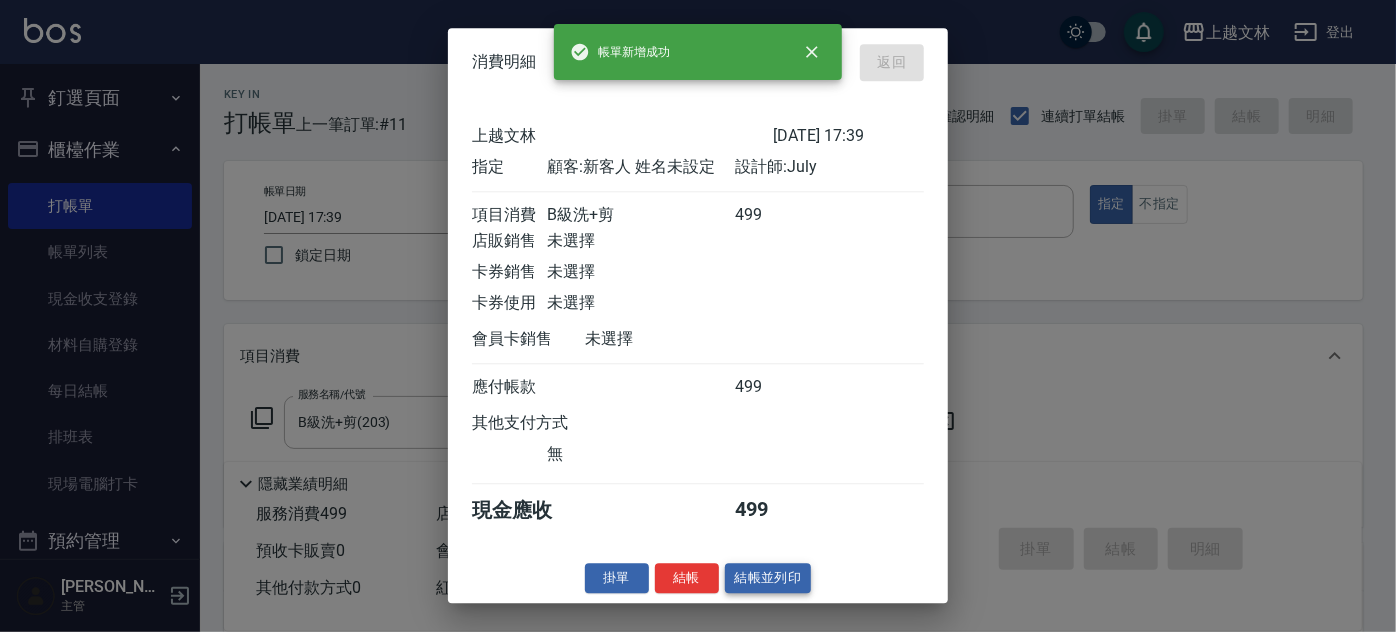 type 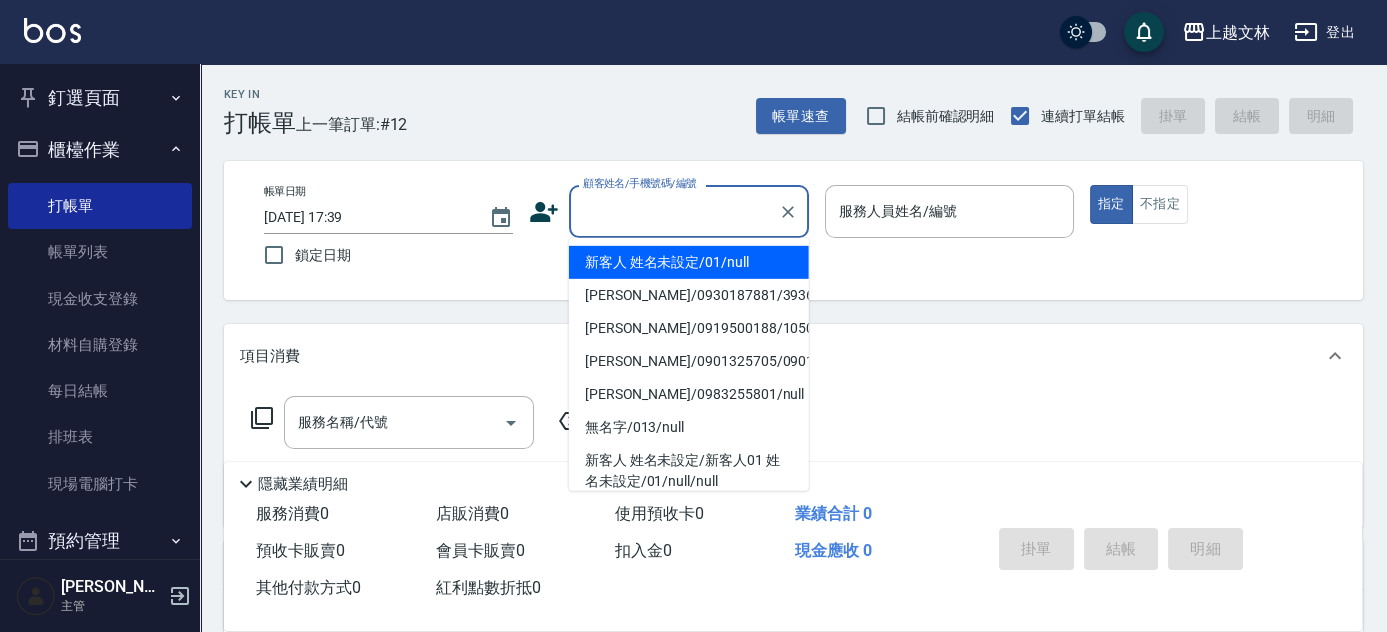 click on "顧客姓名/手機號碼/編號" at bounding box center [674, 211] 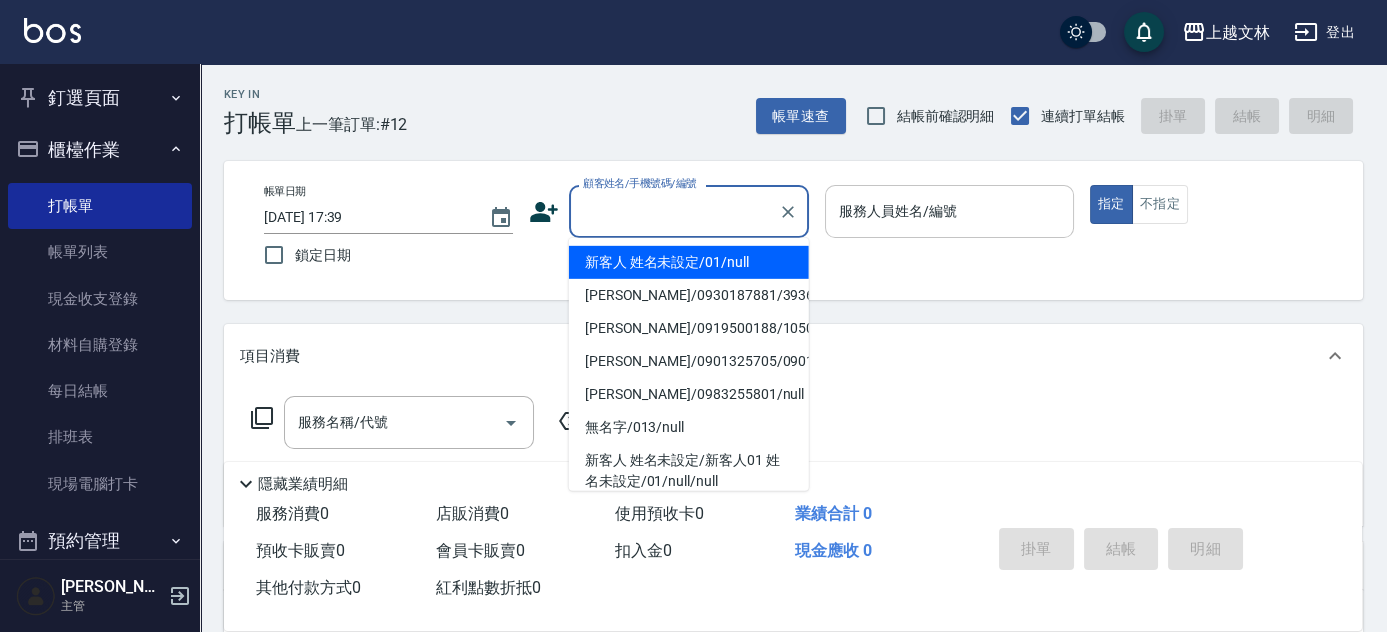 click on "服務人員姓名/編號" at bounding box center [949, 211] 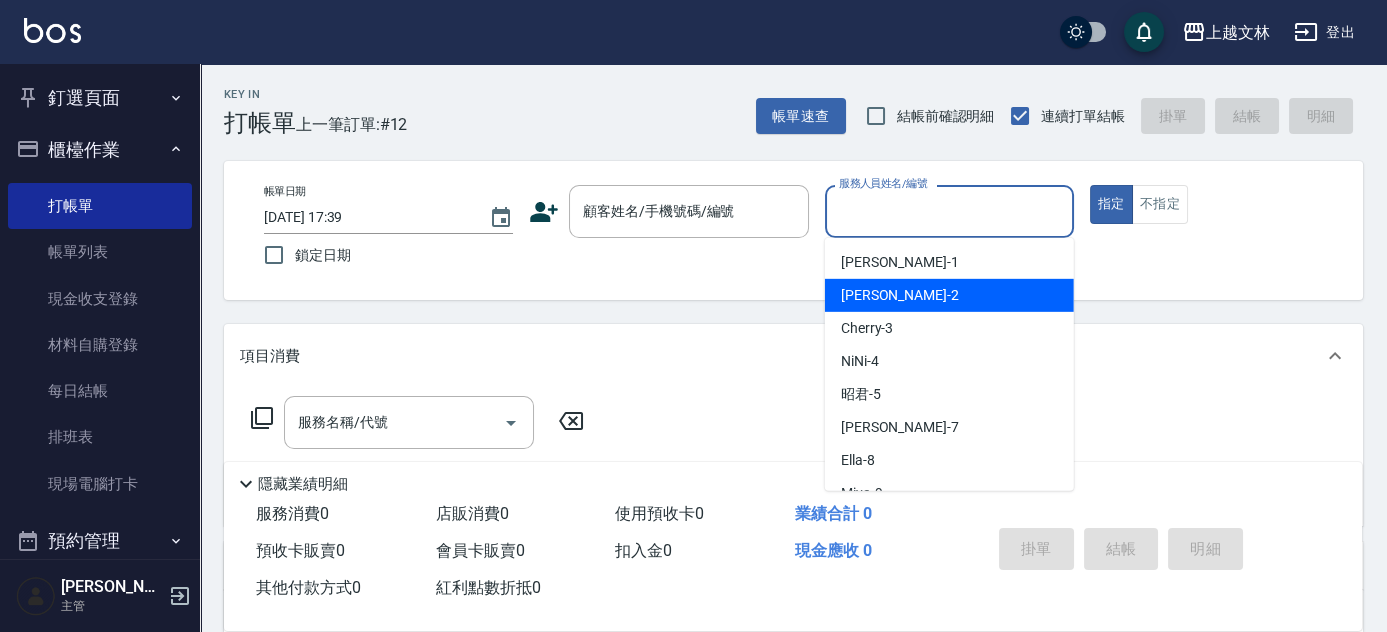 click on "Jennifer -2" at bounding box center (949, 295) 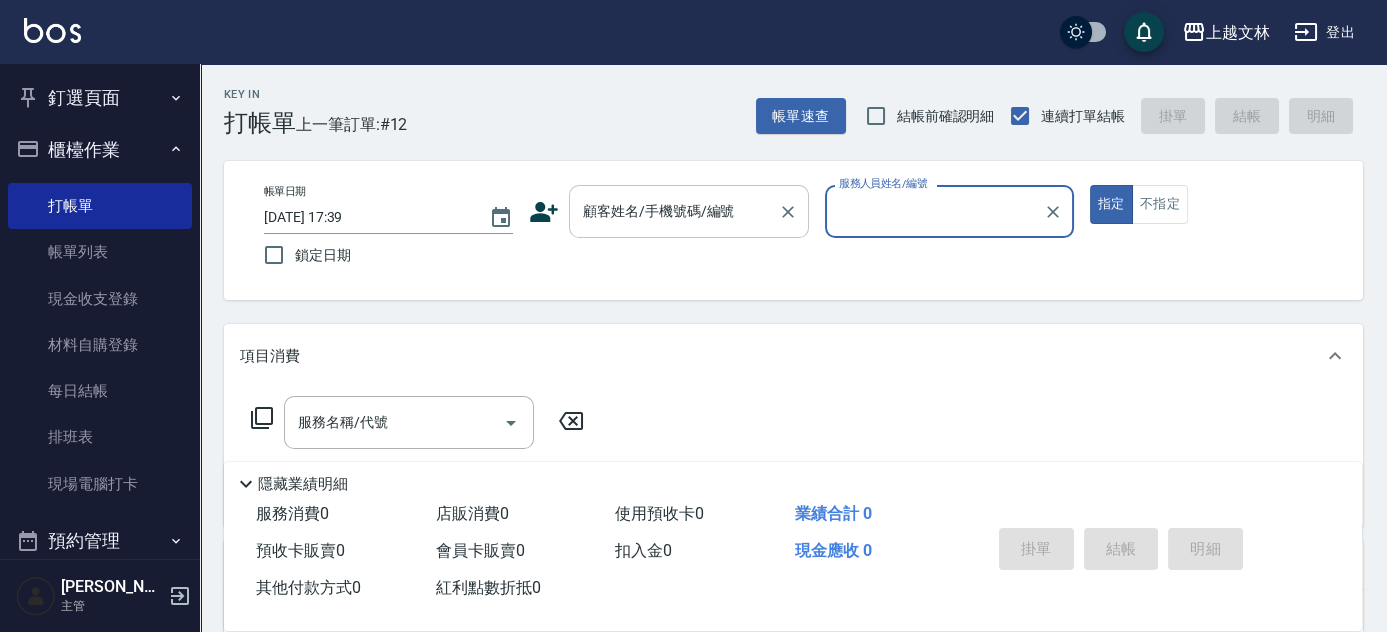 type on "Jennifer-2" 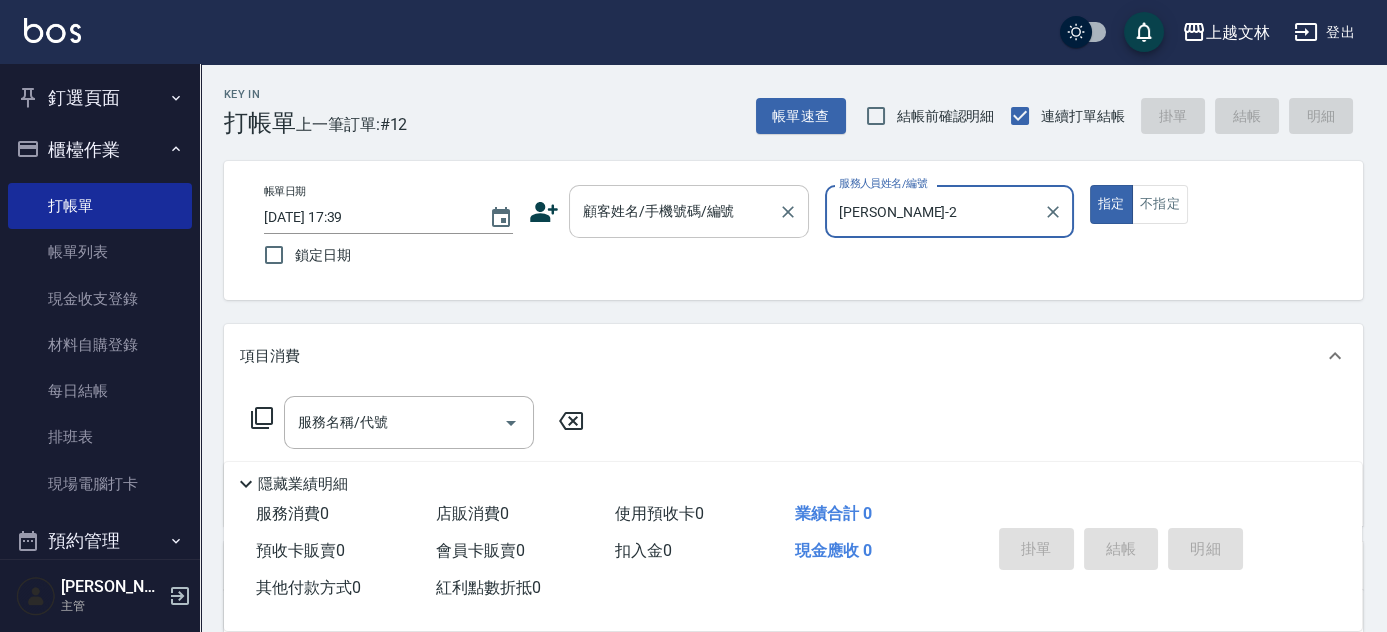 click on "顧客姓名/手機號碼/編號 顧客姓名/手機號碼/編號" at bounding box center (689, 211) 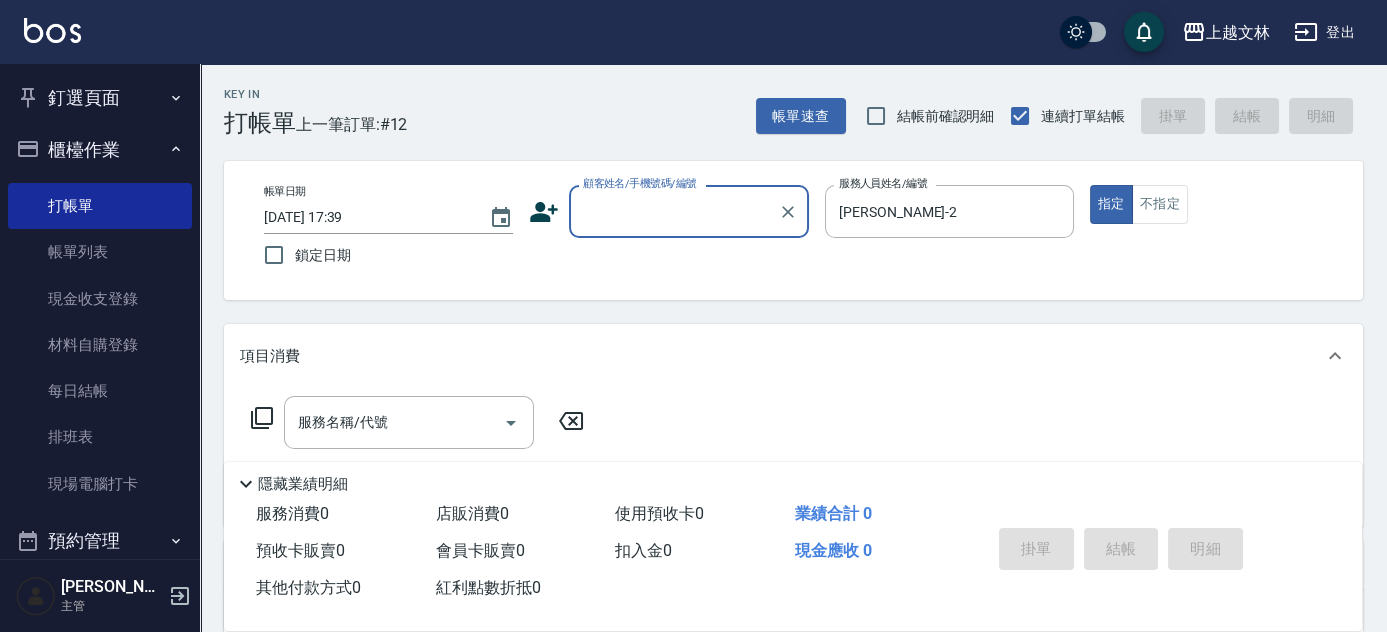 click on "顧客姓名/手機號碼/編號" at bounding box center (674, 211) 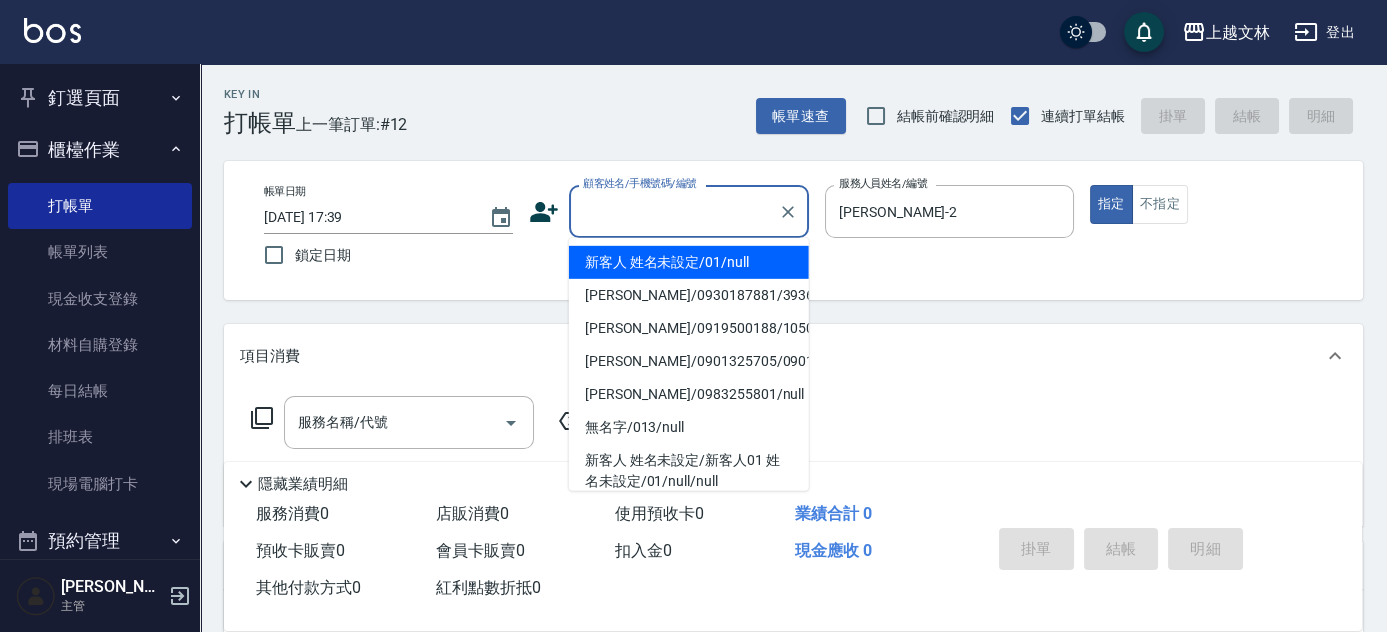 click on "新客人 姓名未設定/01/null" at bounding box center [689, 262] 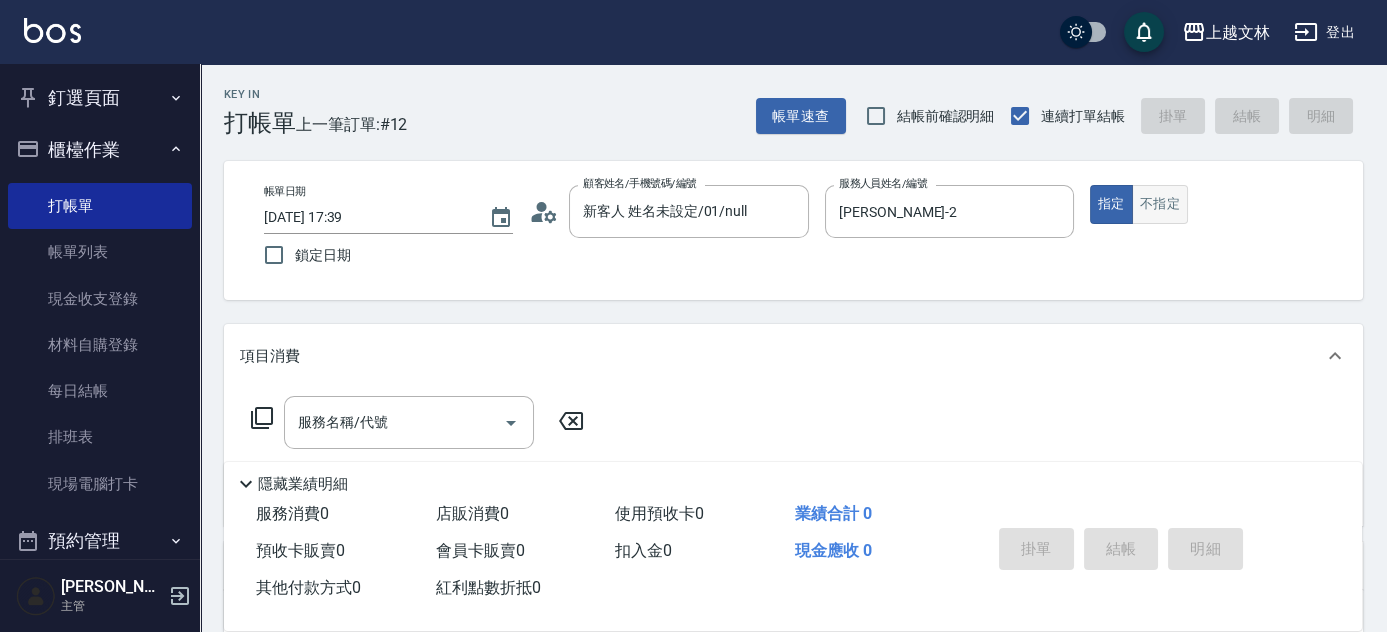 click on "不指定" at bounding box center (1160, 204) 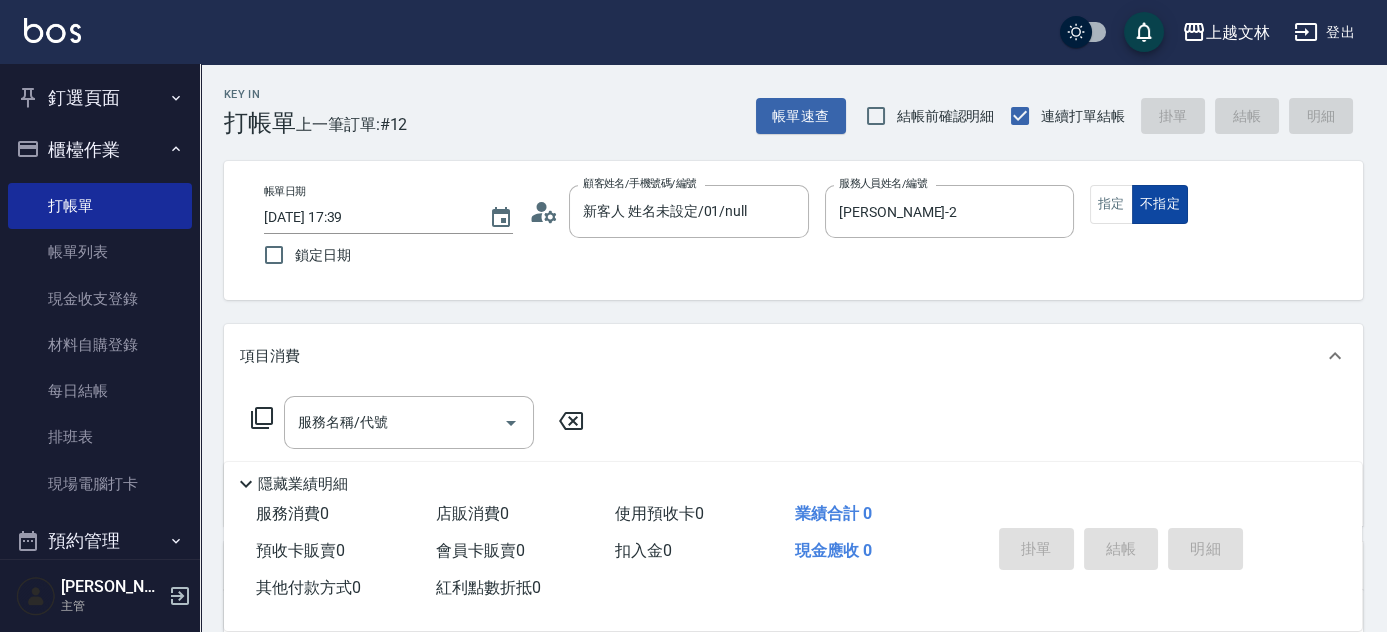 click on "不指定" at bounding box center (1160, 204) 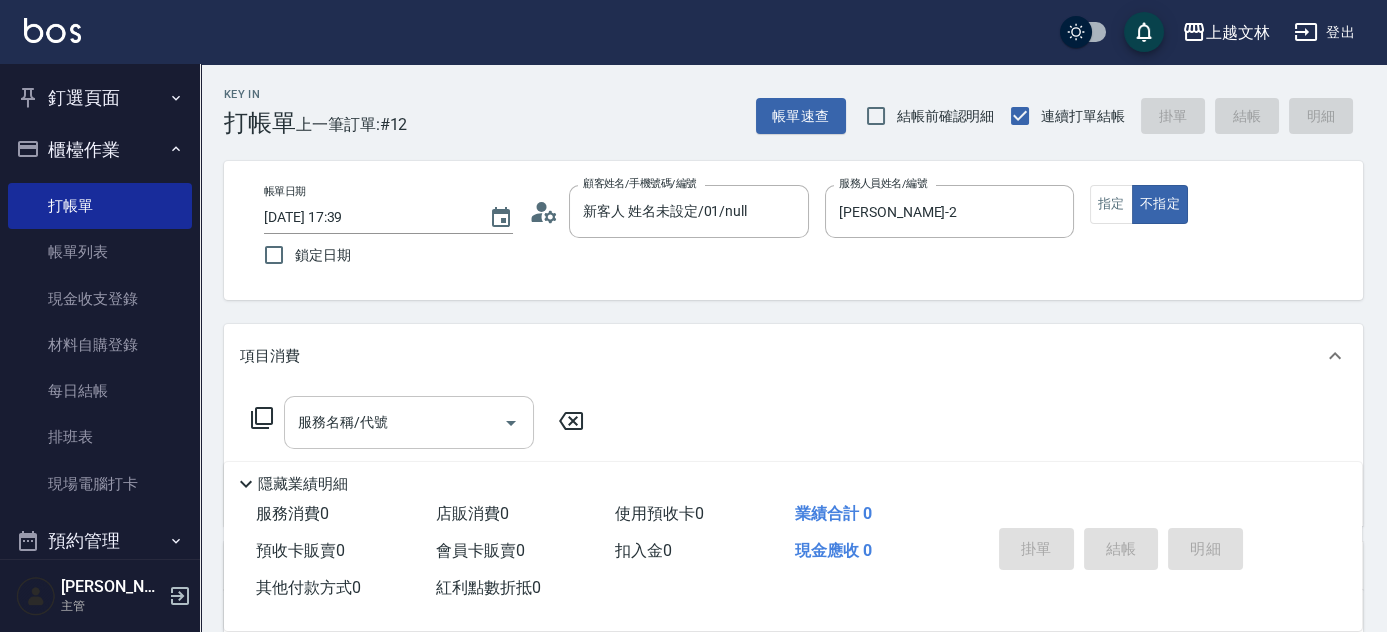 click on "服務名稱/代號" at bounding box center (394, 422) 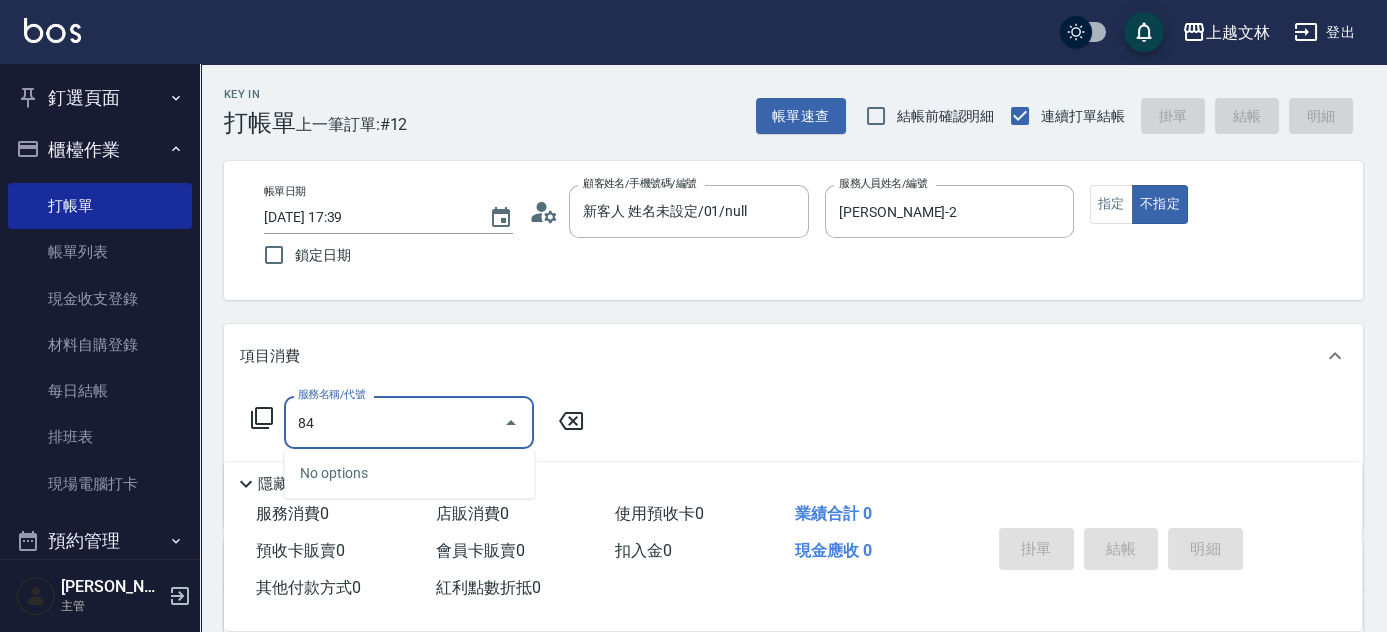 type on "8" 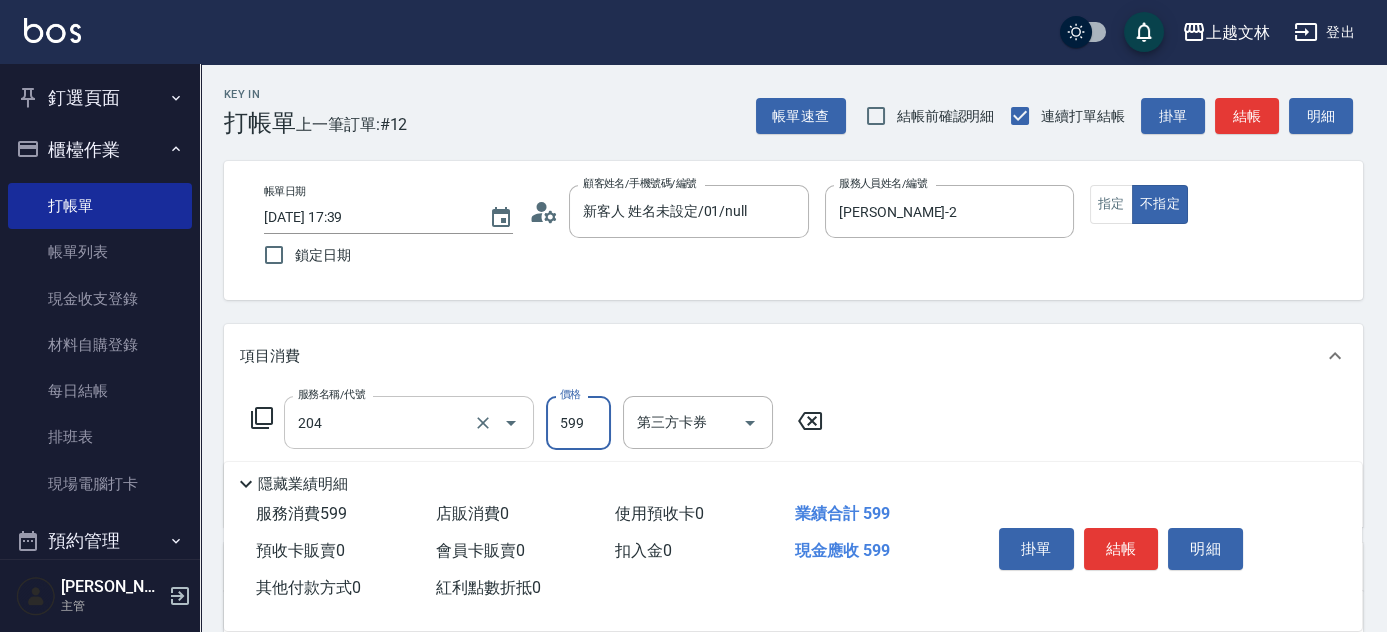 type on "A級洗+剪(204)" 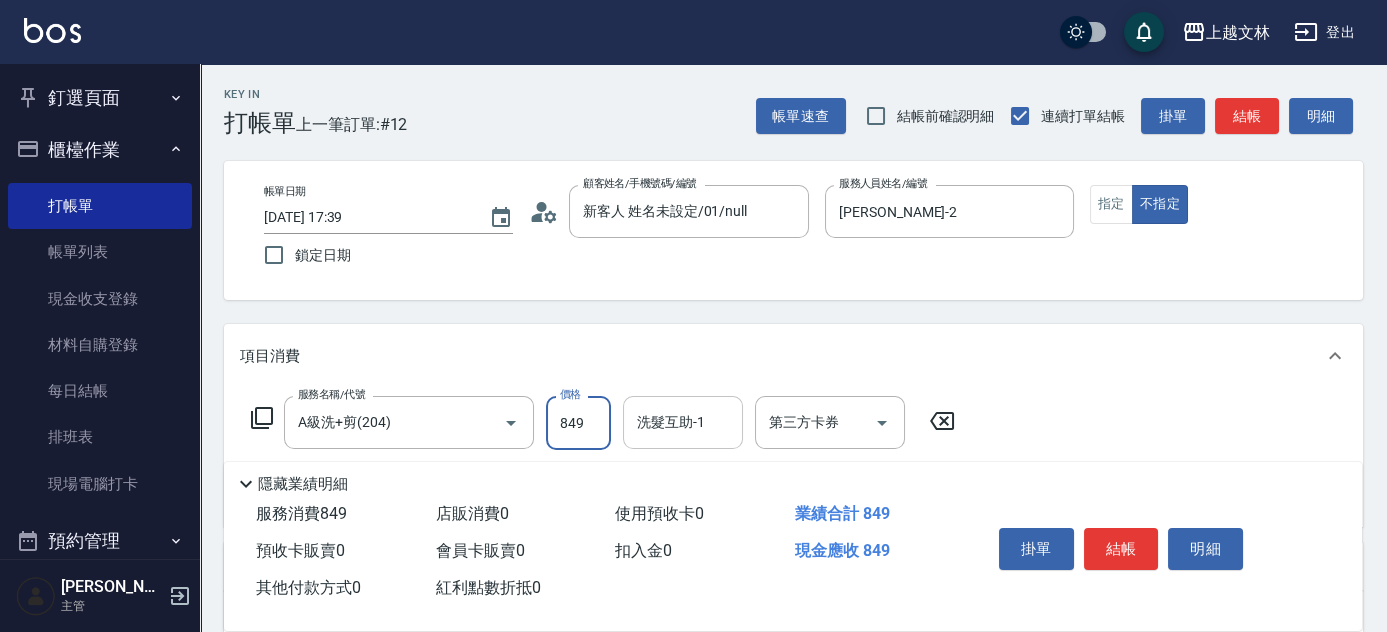 type on "849" 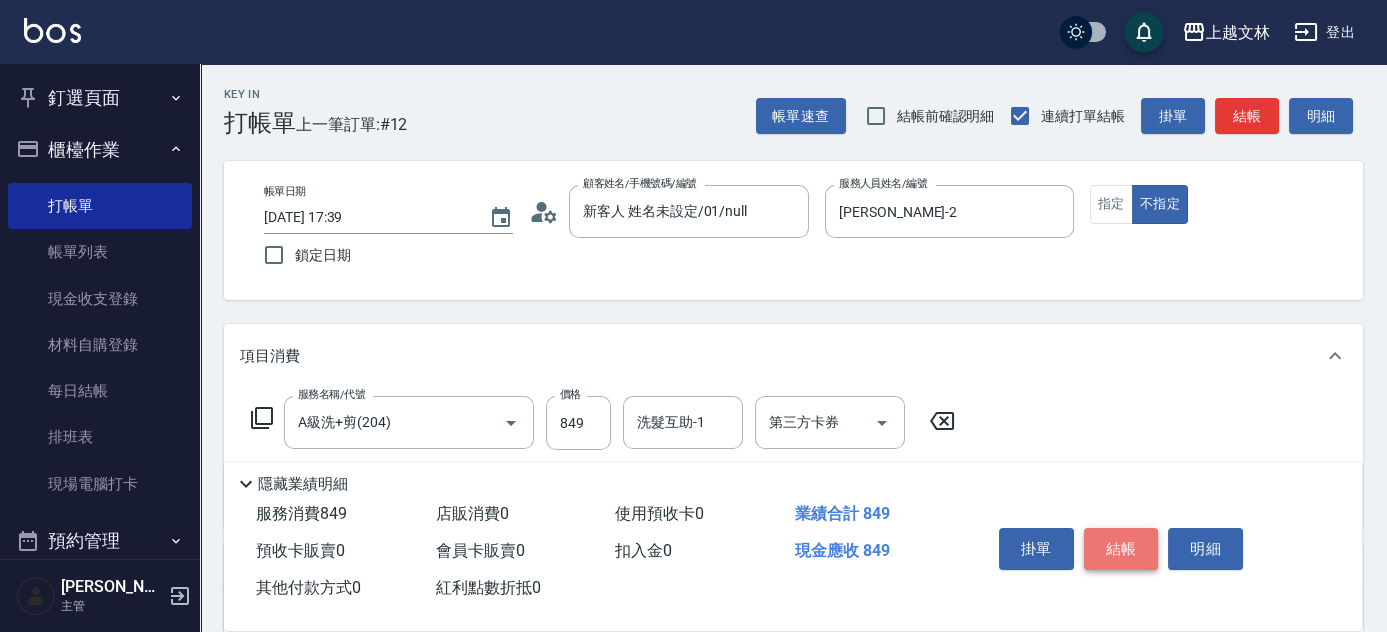 click on "結帳" at bounding box center [1121, 549] 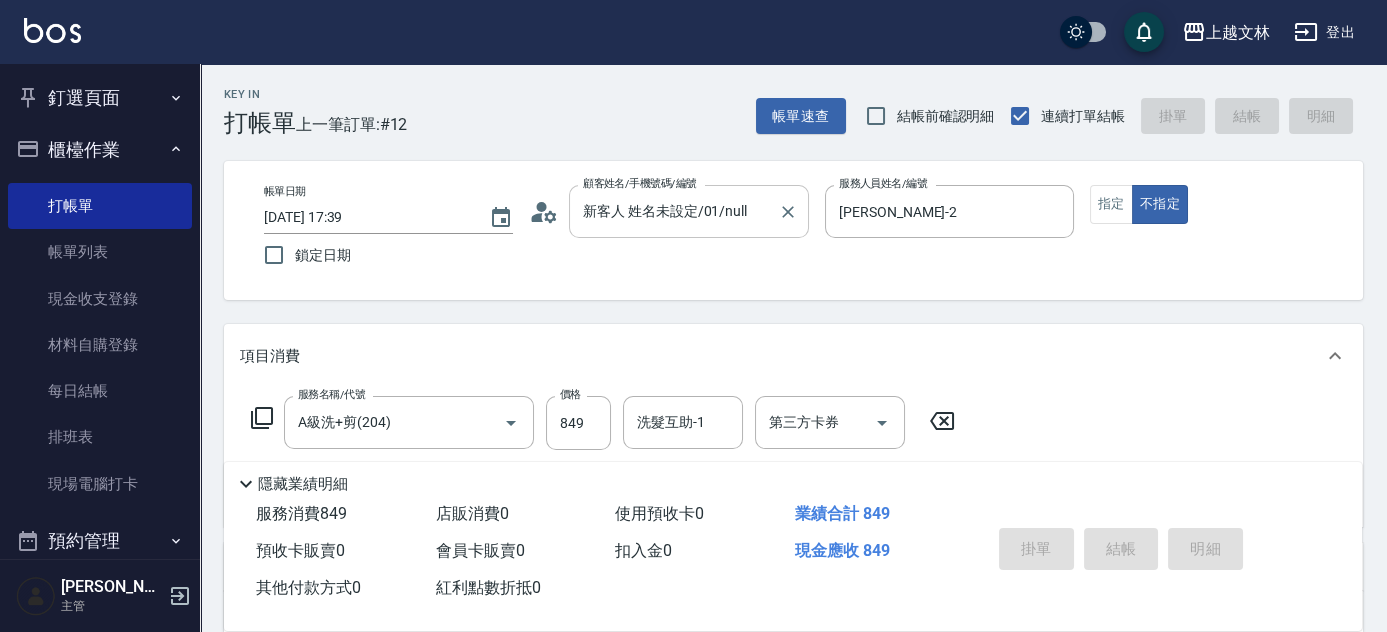 type on "2025/07/16 18:02" 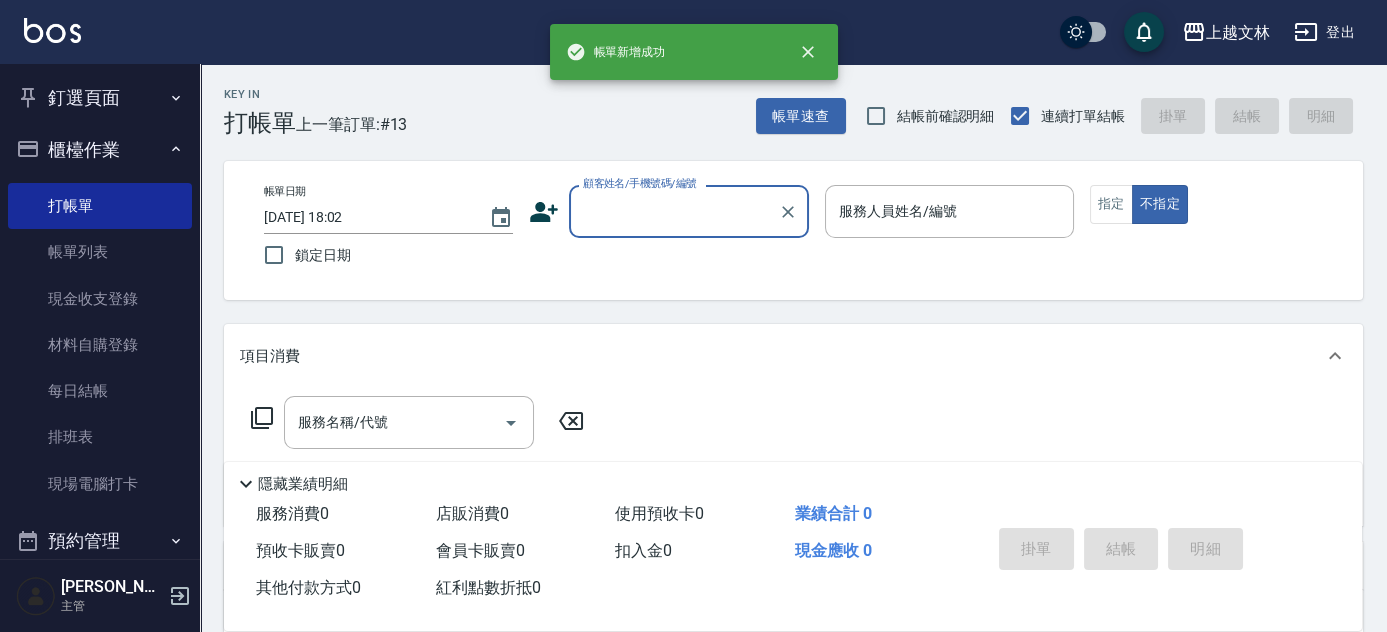 click on "顧客姓名/手機號碼/編號" at bounding box center [674, 211] 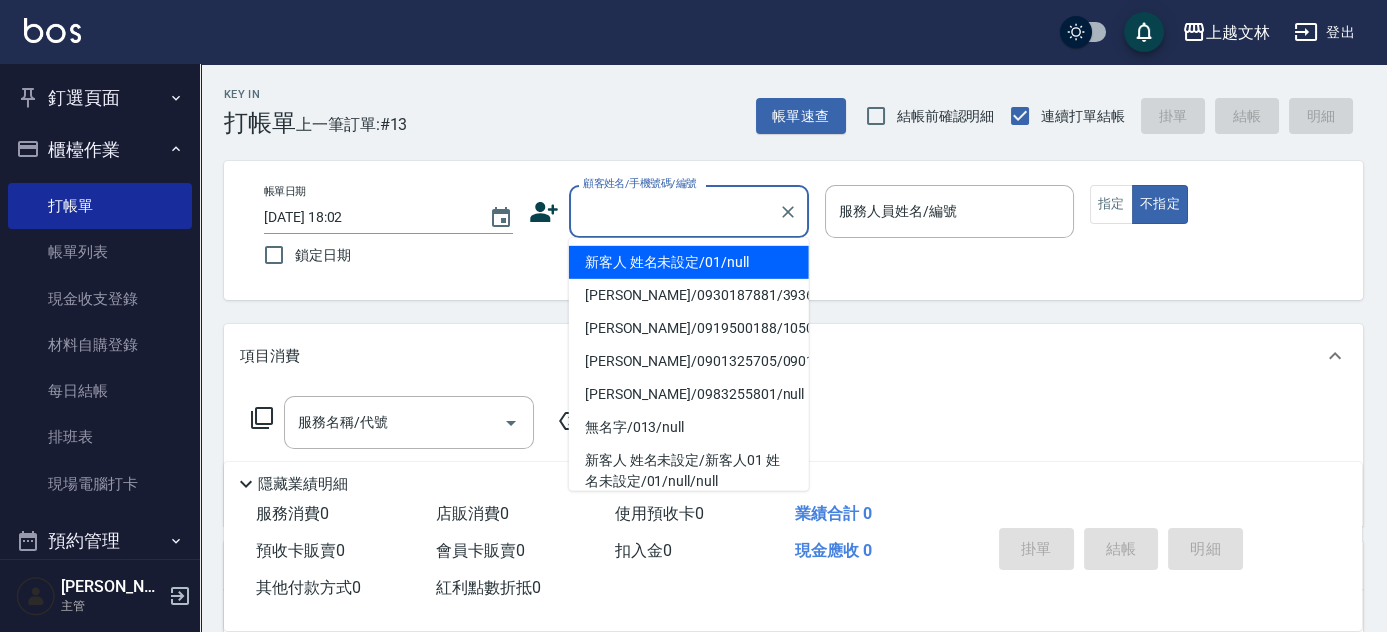 click on "新客人 姓名未設定/01/null" at bounding box center [689, 262] 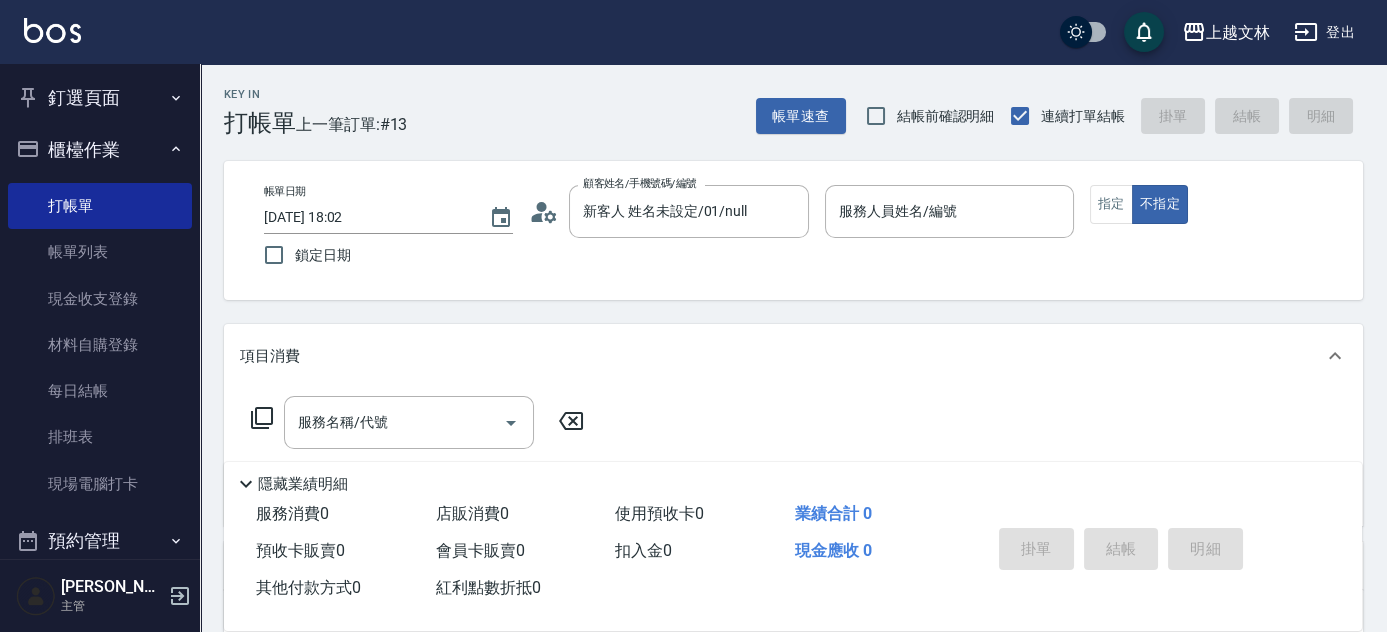 click on "帳單日期 2025/07/16 18:02 鎖定日期 顧客姓名/手機號碼/編號 新客人 姓名未設定/01/null 顧客姓名/手機號碼/編號 服務人員姓名/編號 服務人員姓名/編號 指定 不指定" at bounding box center [793, 230] 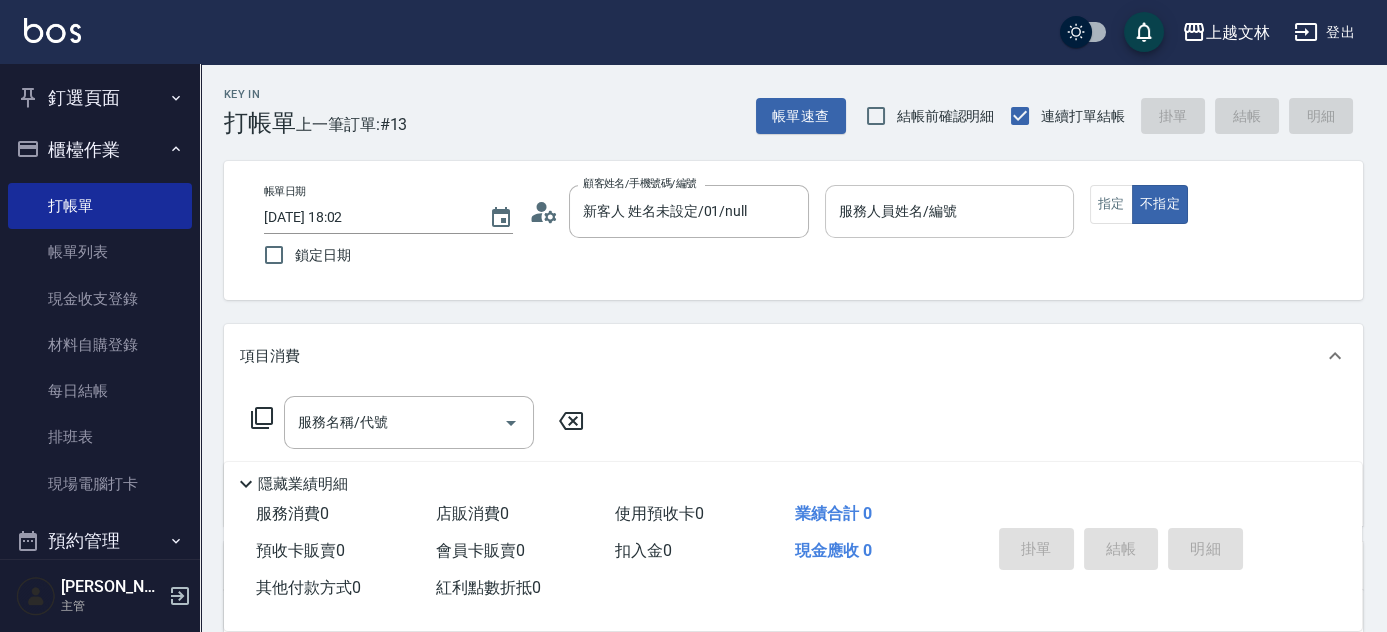 click on "服務人員姓名/編號" at bounding box center [949, 211] 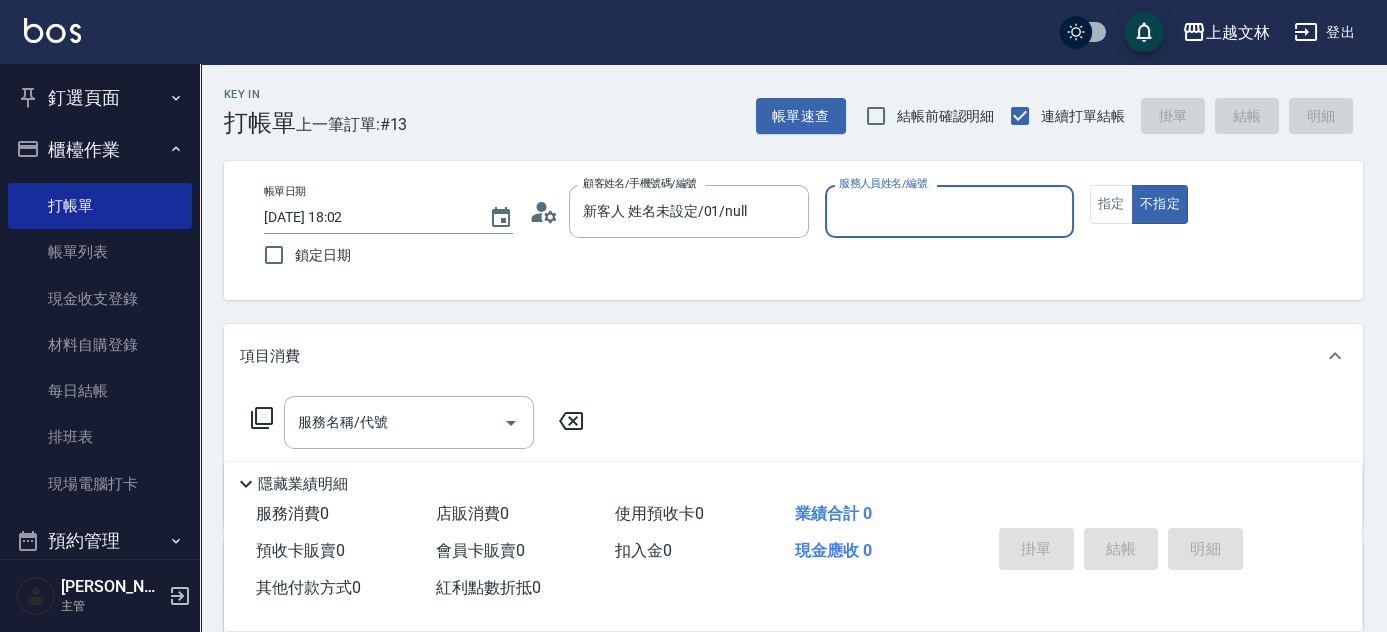 click on "服務人員姓名/編號" at bounding box center [949, 211] 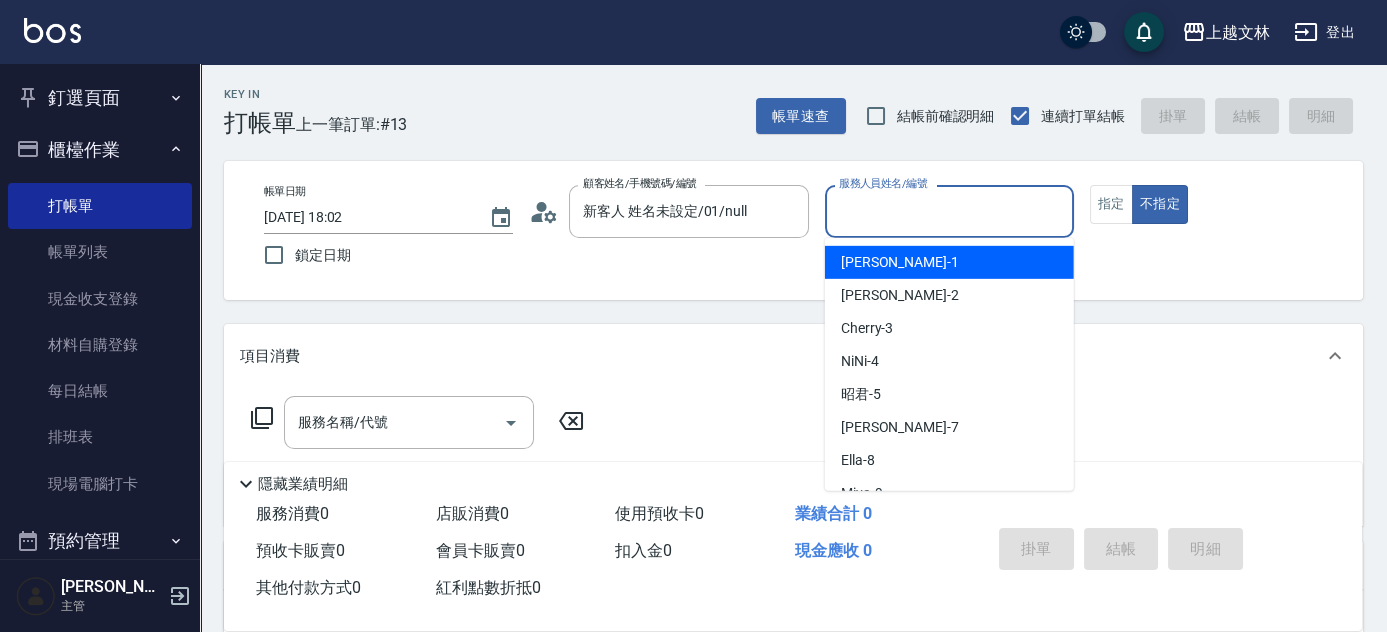 click on "服務人員姓名/編號" at bounding box center (949, 211) 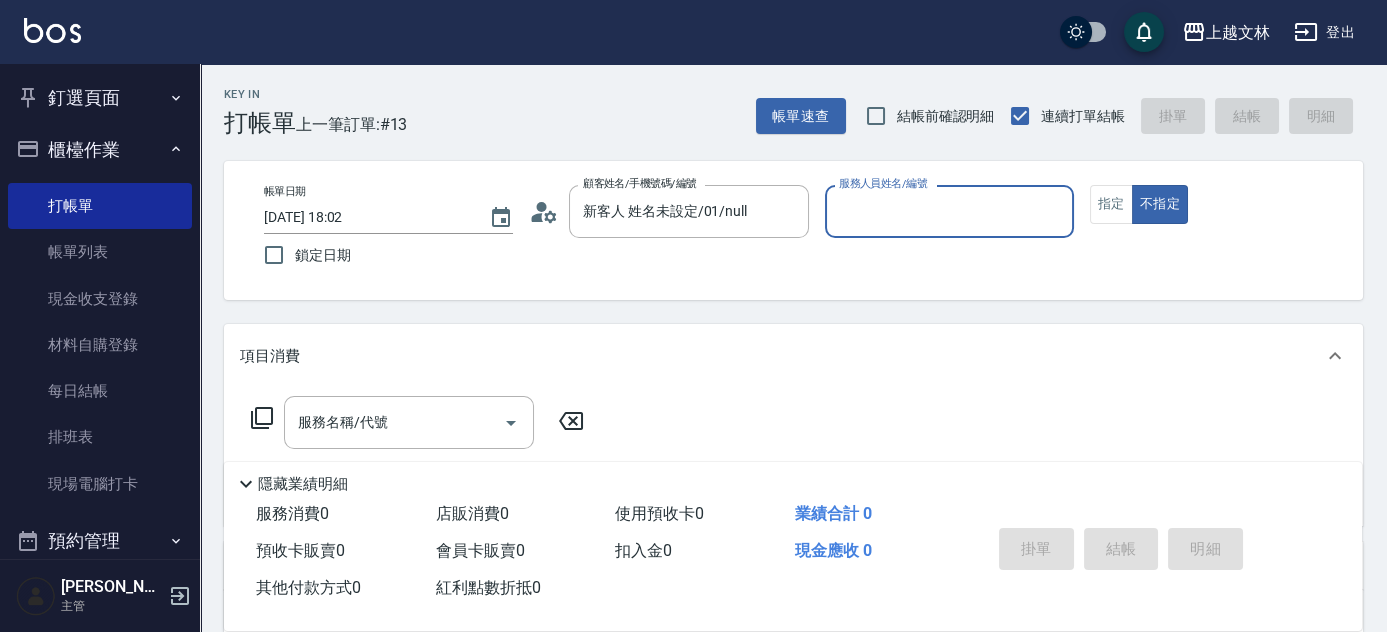 click on "服務人員姓名/編號" at bounding box center (949, 211) 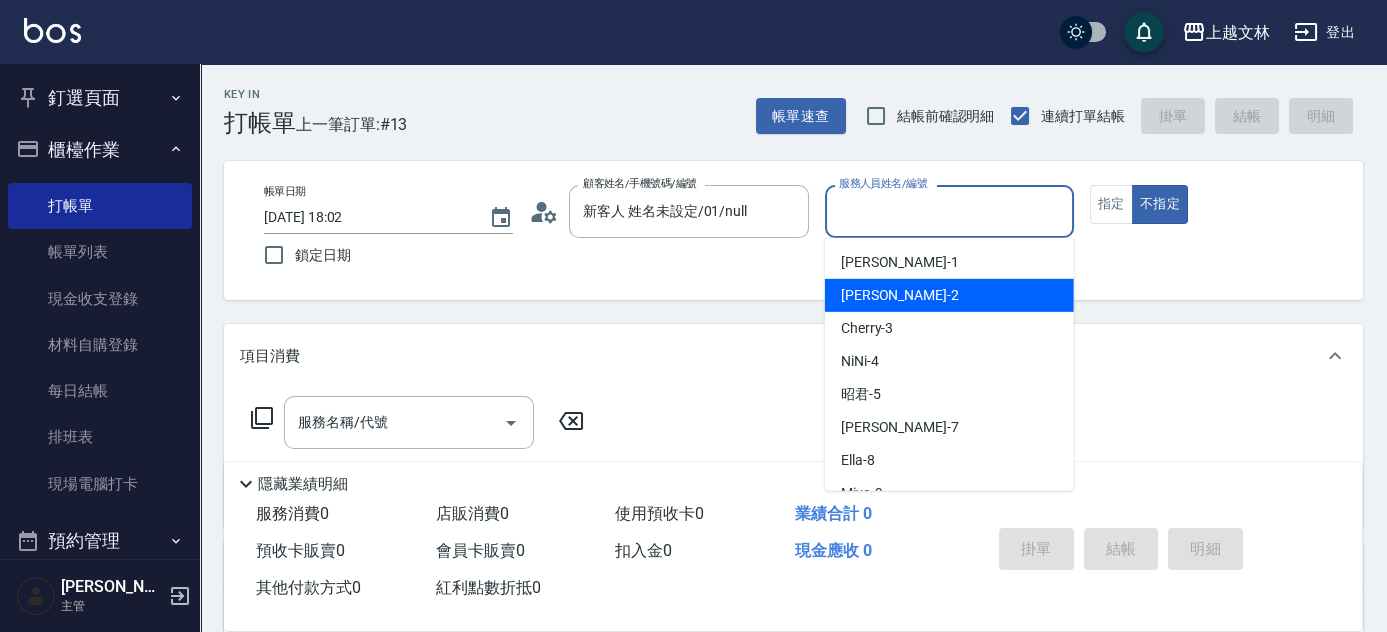 click on "Jennifer -2" at bounding box center [949, 295] 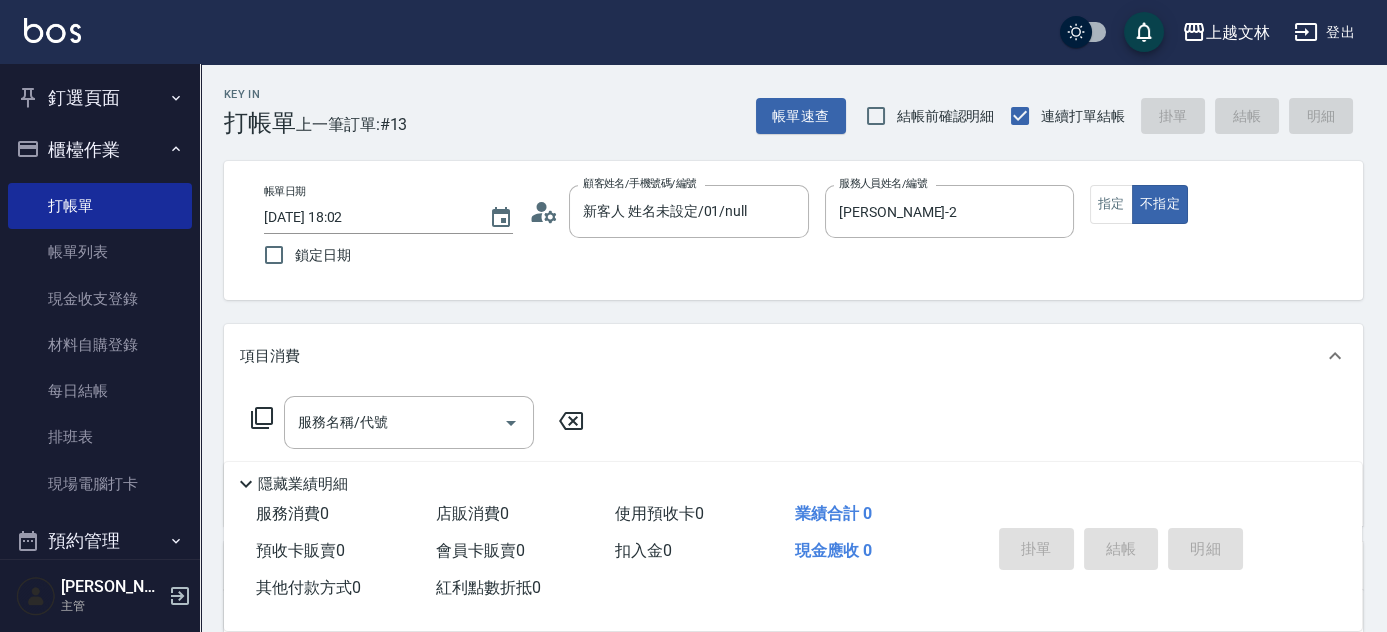 click 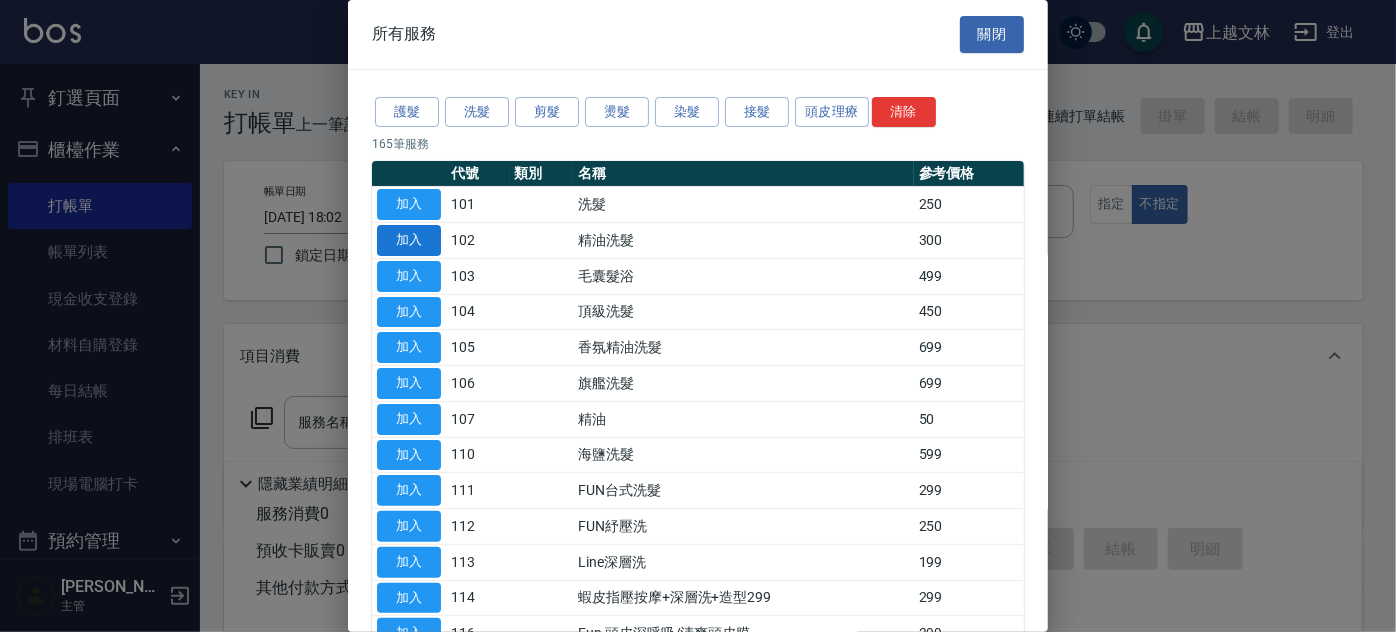 click on "加入" at bounding box center [409, 240] 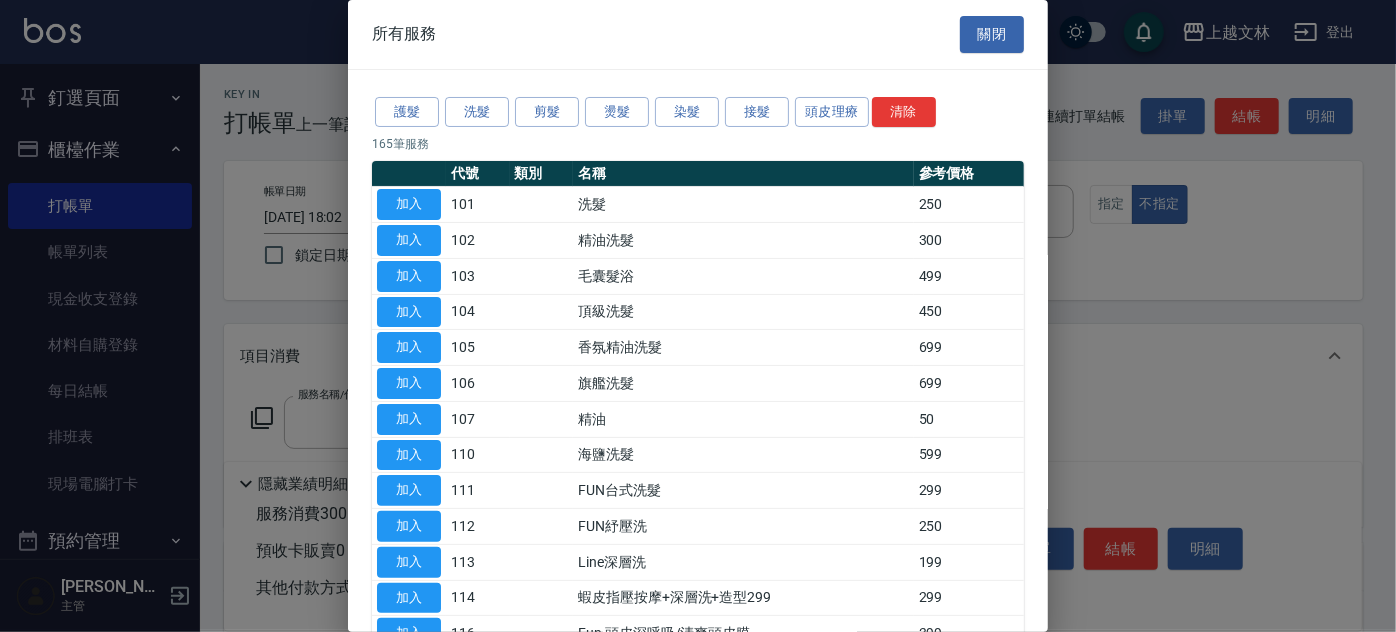 type on "精油洗髮(102)" 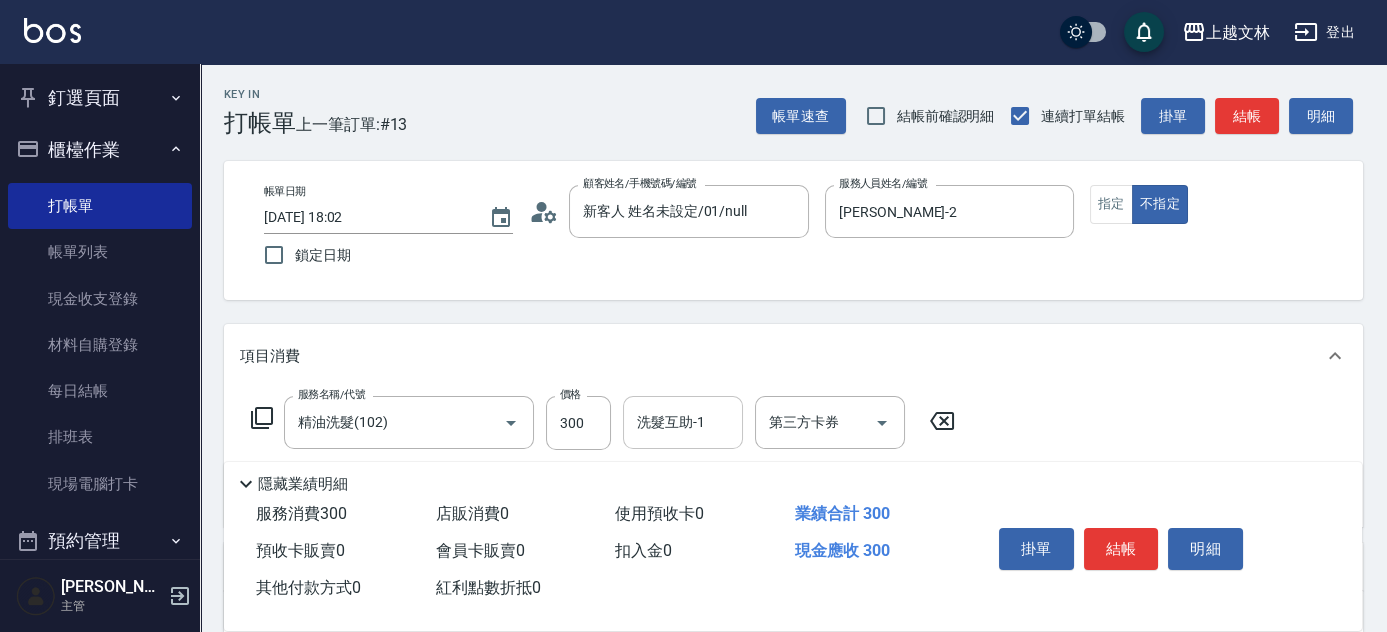 click on "洗髮互助-1" at bounding box center [683, 422] 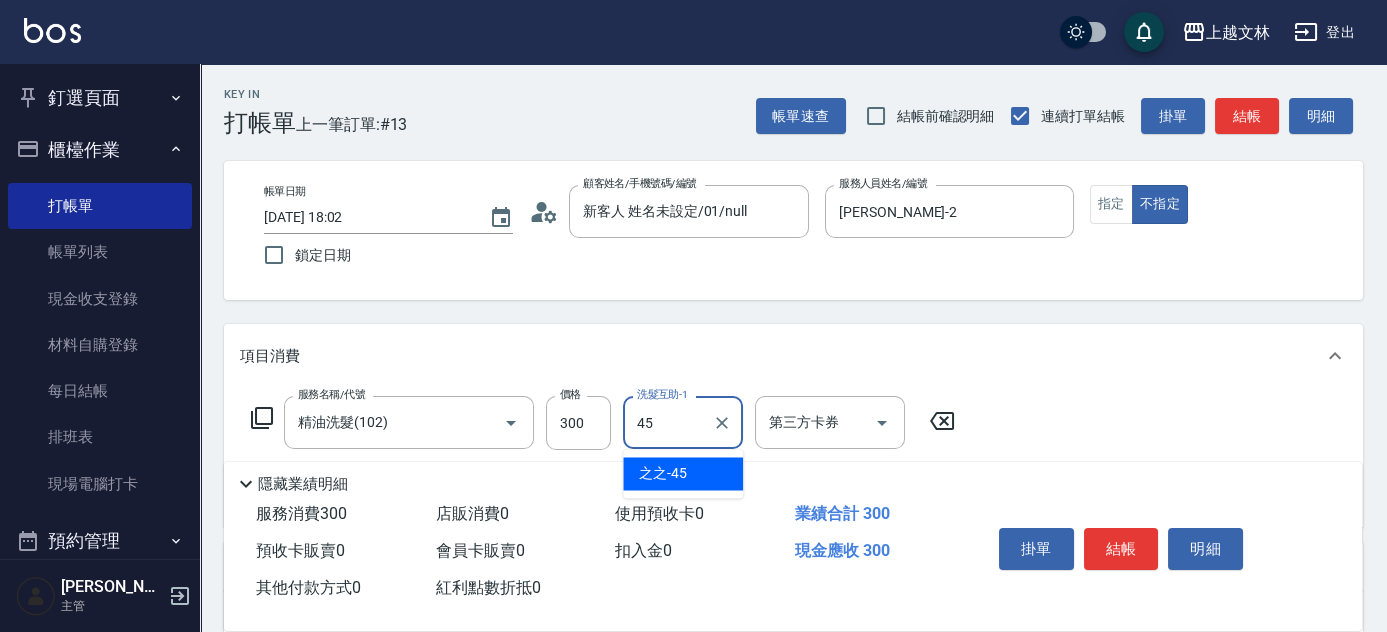 click on "之之 -45" at bounding box center (683, 473) 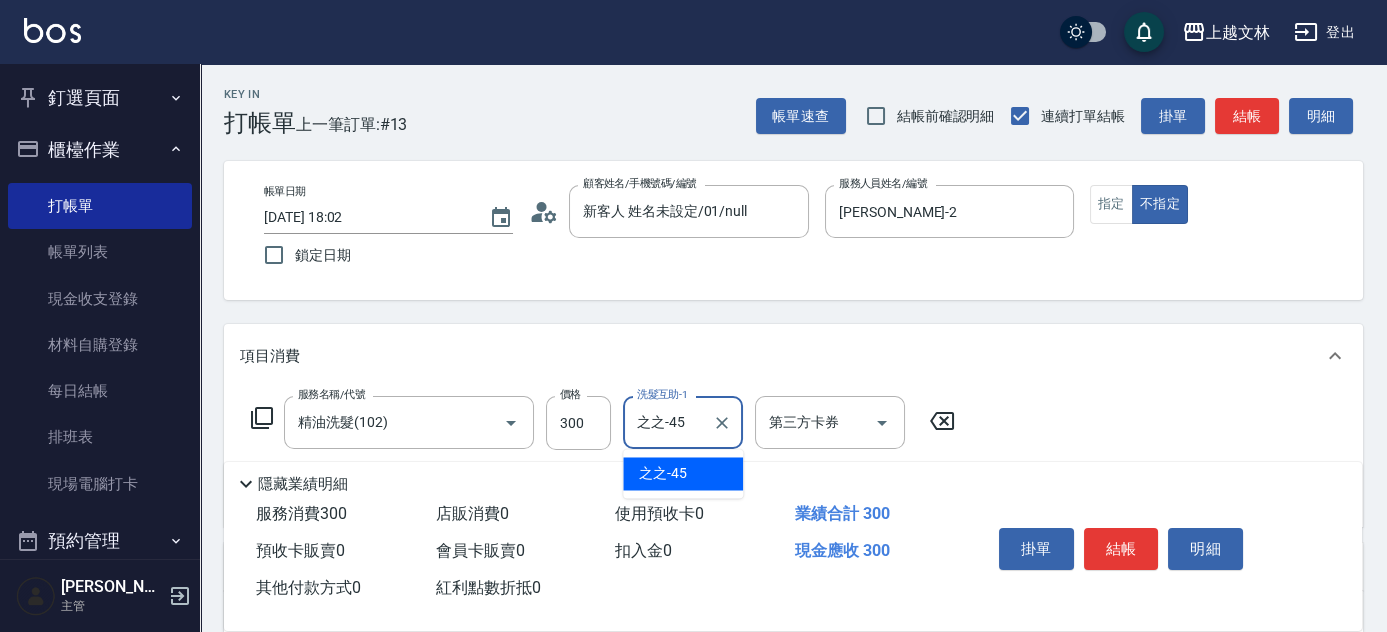 click on "服務名稱/代號 精油洗髮(102) 服務名稱/代號 價格 300 價格 洗髮互助-1 之之-45 洗髮互助-1 第三方卡券 第三方卡券" at bounding box center [603, 453] 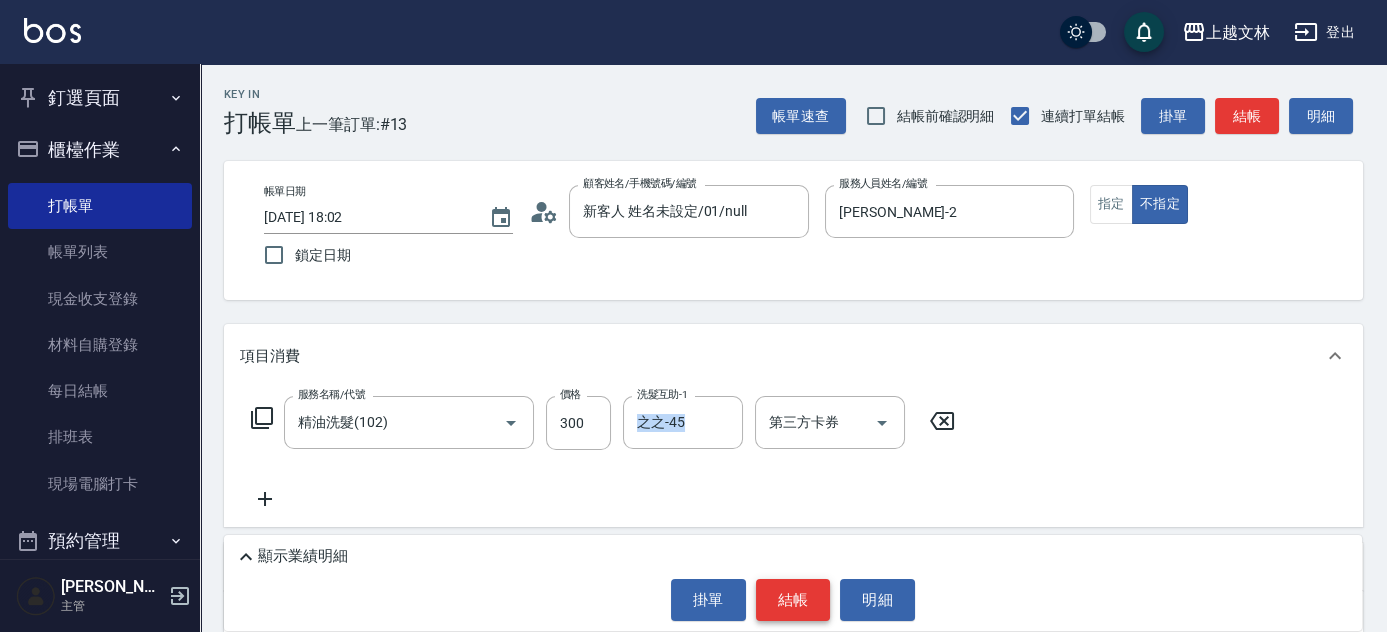 click on "結帳" at bounding box center (793, 600) 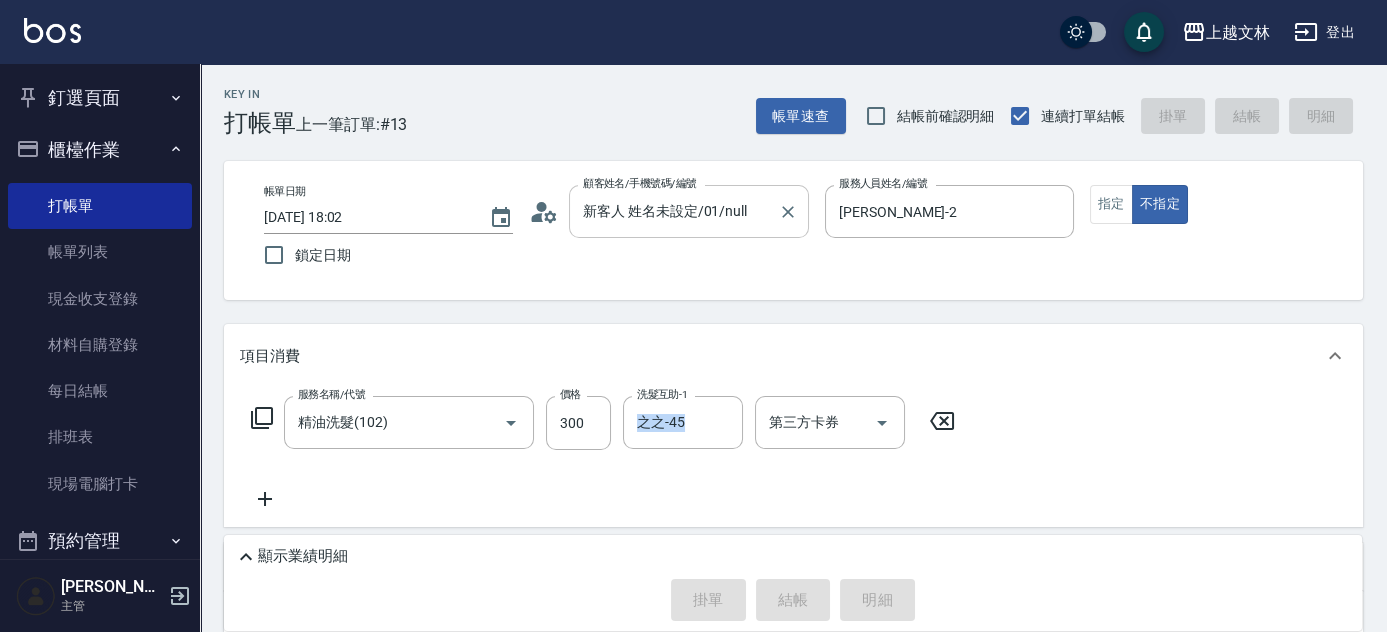 type 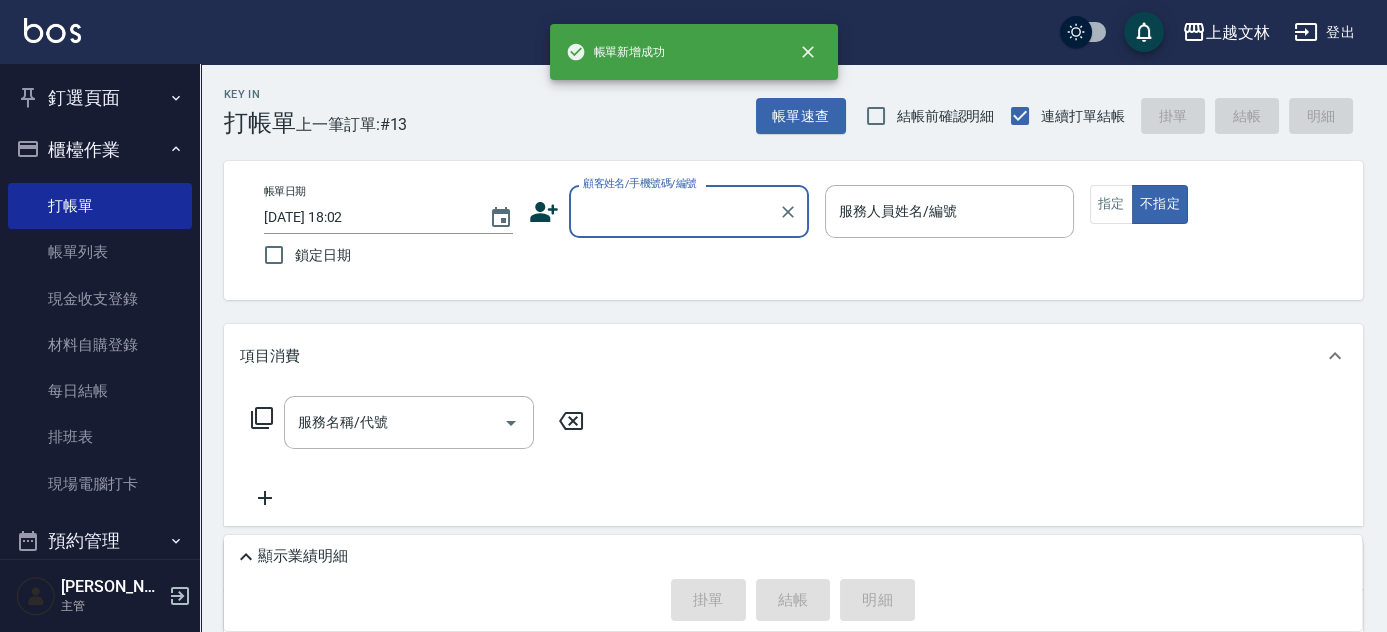 click on "顧客姓名/手機號碼/編號" at bounding box center [674, 211] 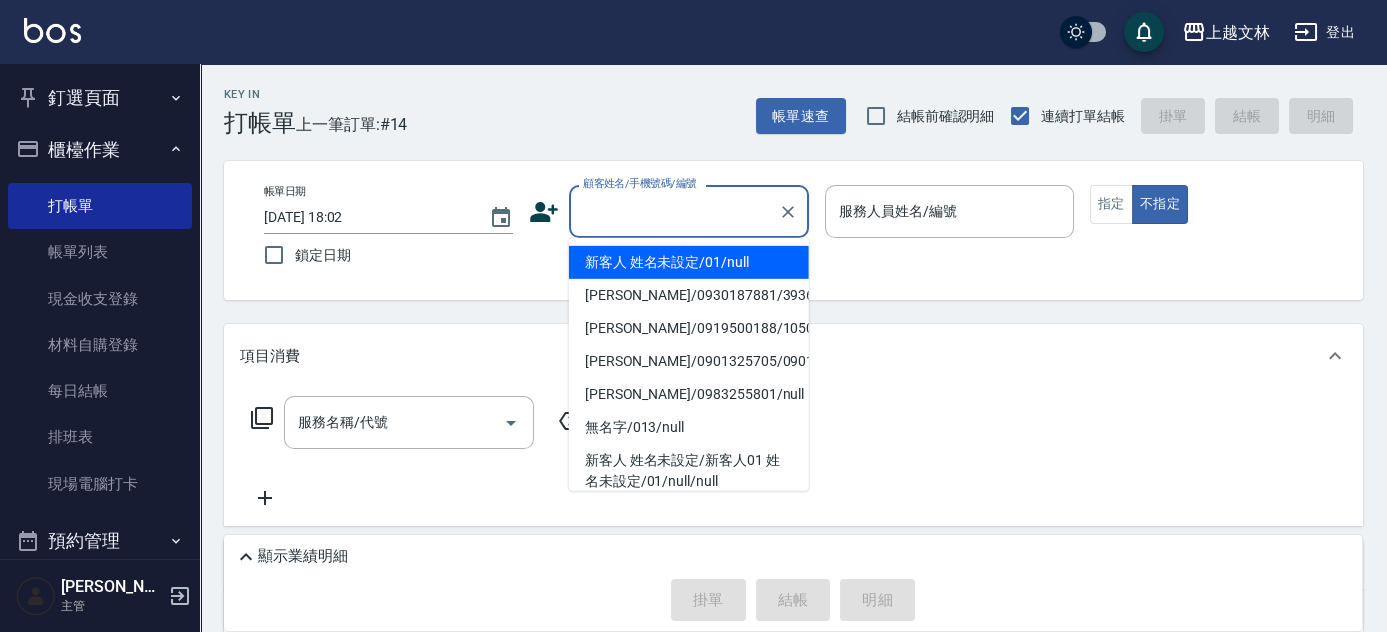 click on "新客人 姓名未設定/01/null" at bounding box center (689, 262) 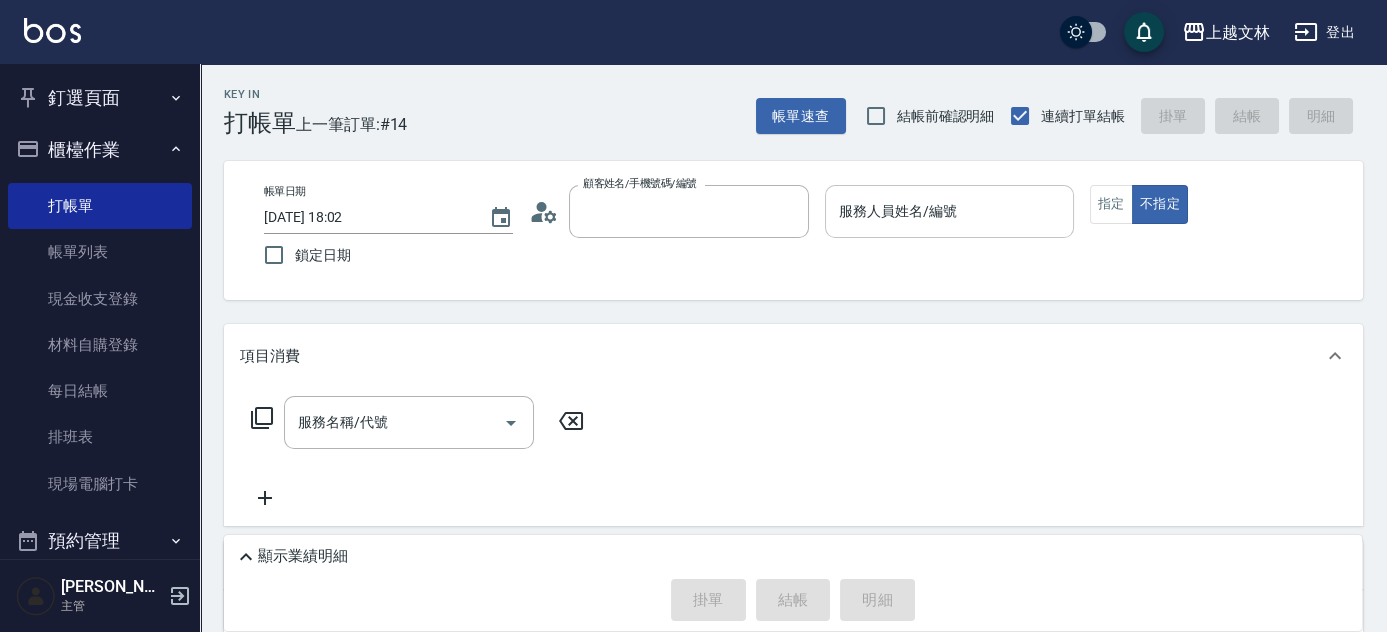 type on "新客人 姓名未設定/01/null" 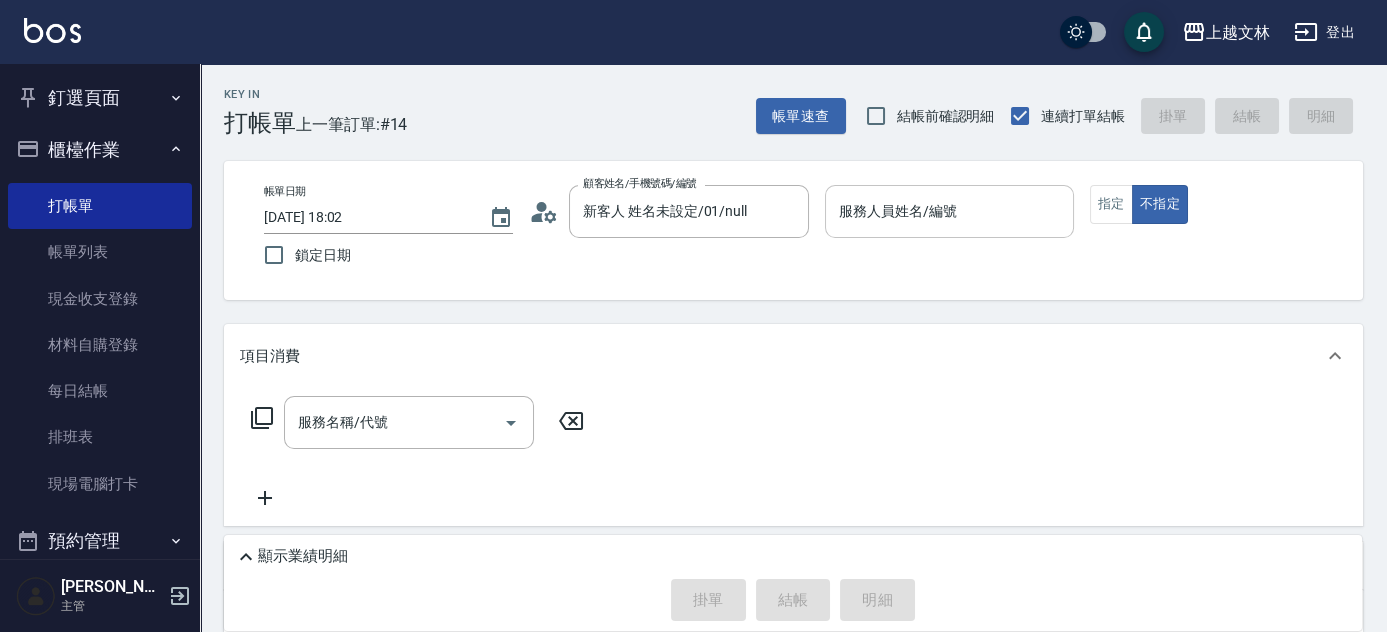 click on "服務人員姓名/編號 服務人員姓名/編號" at bounding box center (949, 211) 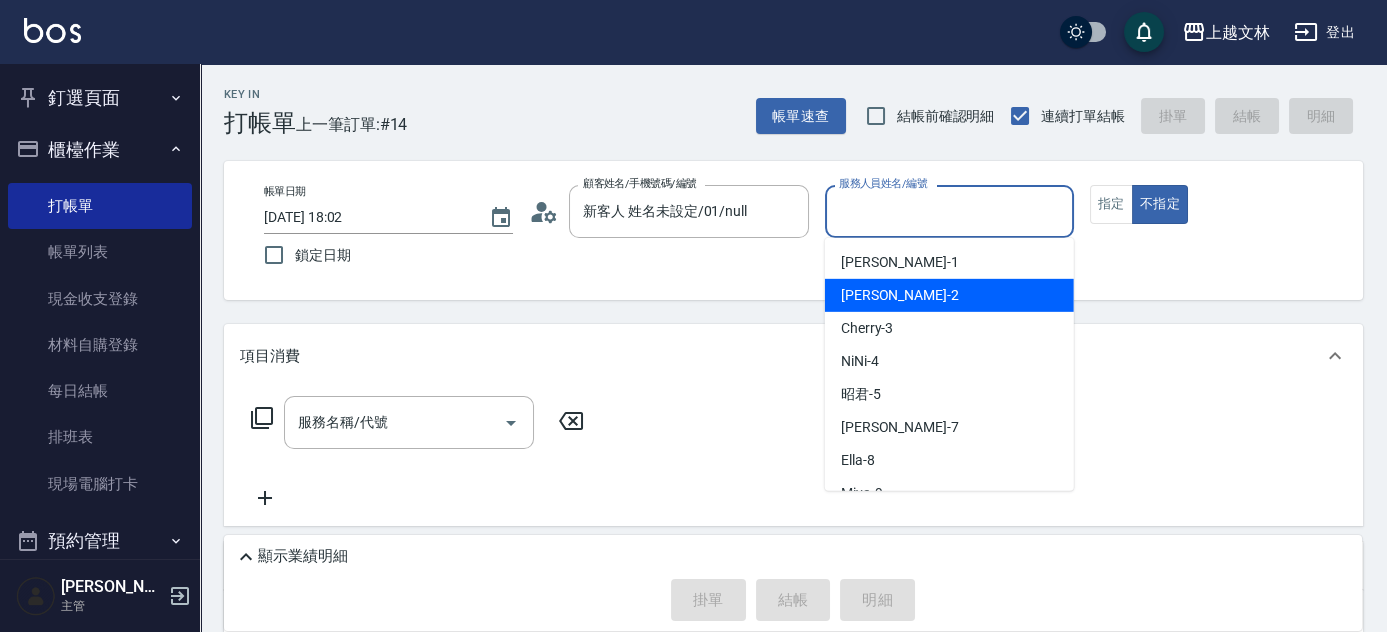 click on "Jennifer -2" at bounding box center (949, 295) 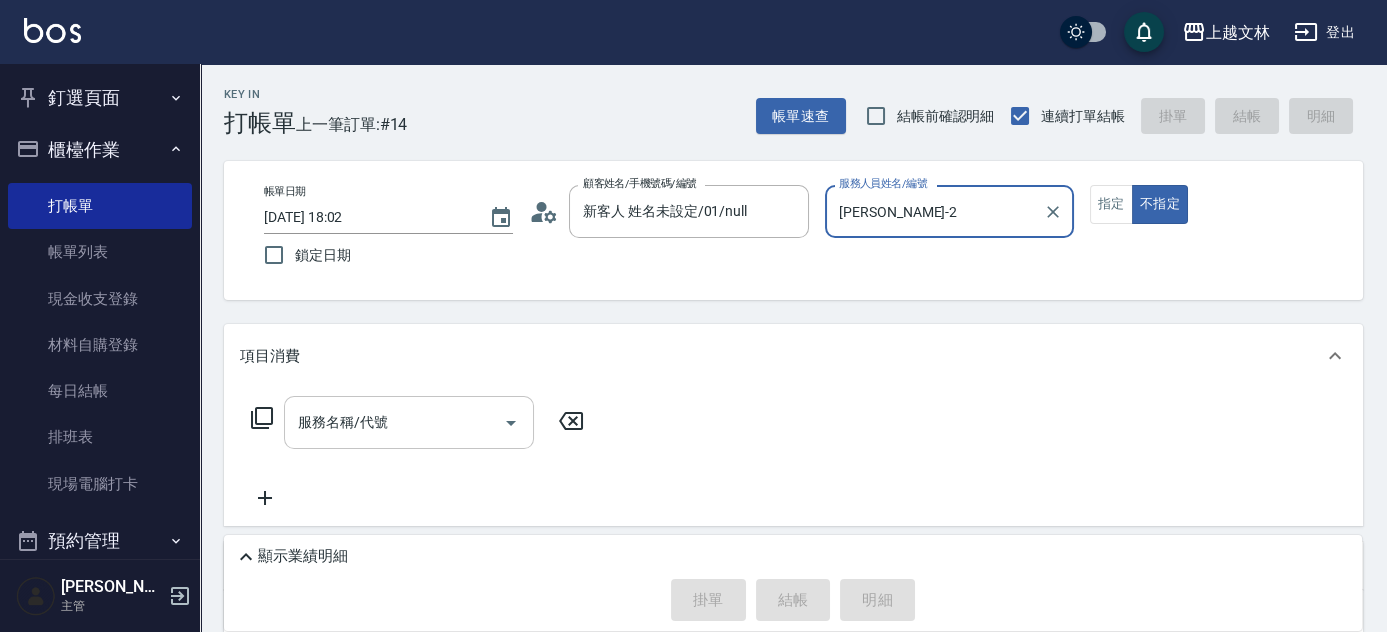 click on "服務名稱/代號 服務名稱/代號" at bounding box center (409, 422) 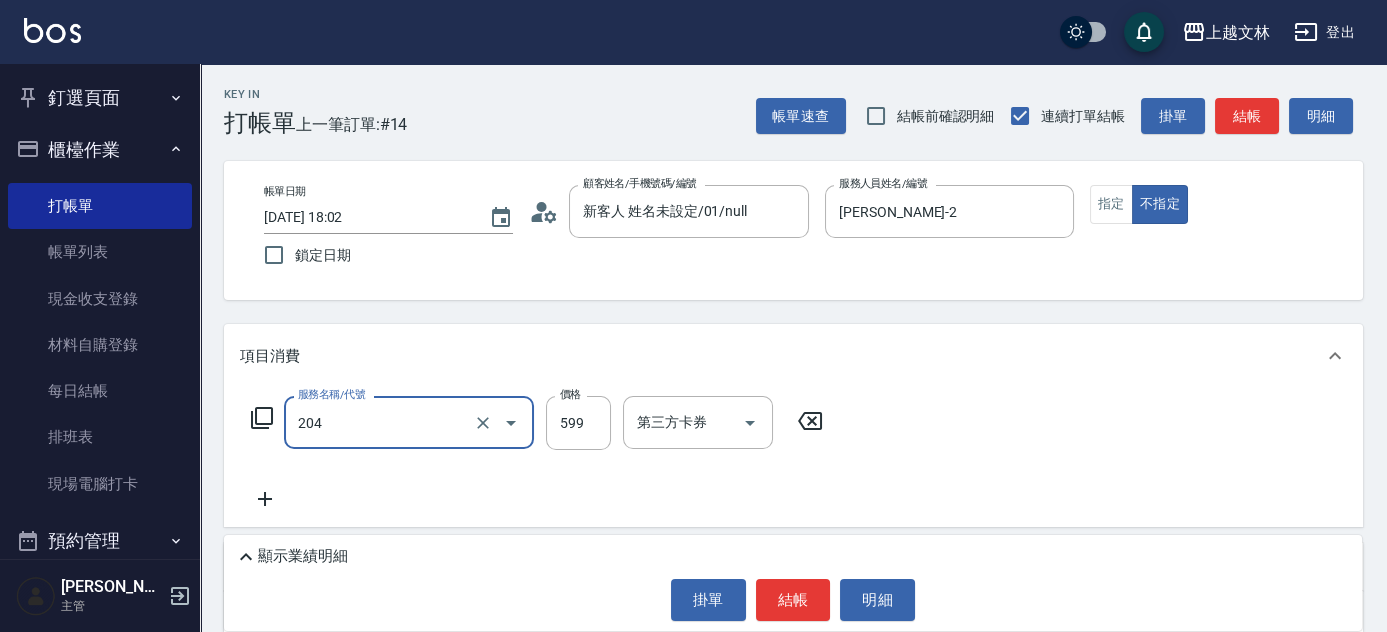 type on "A級洗+剪(204)" 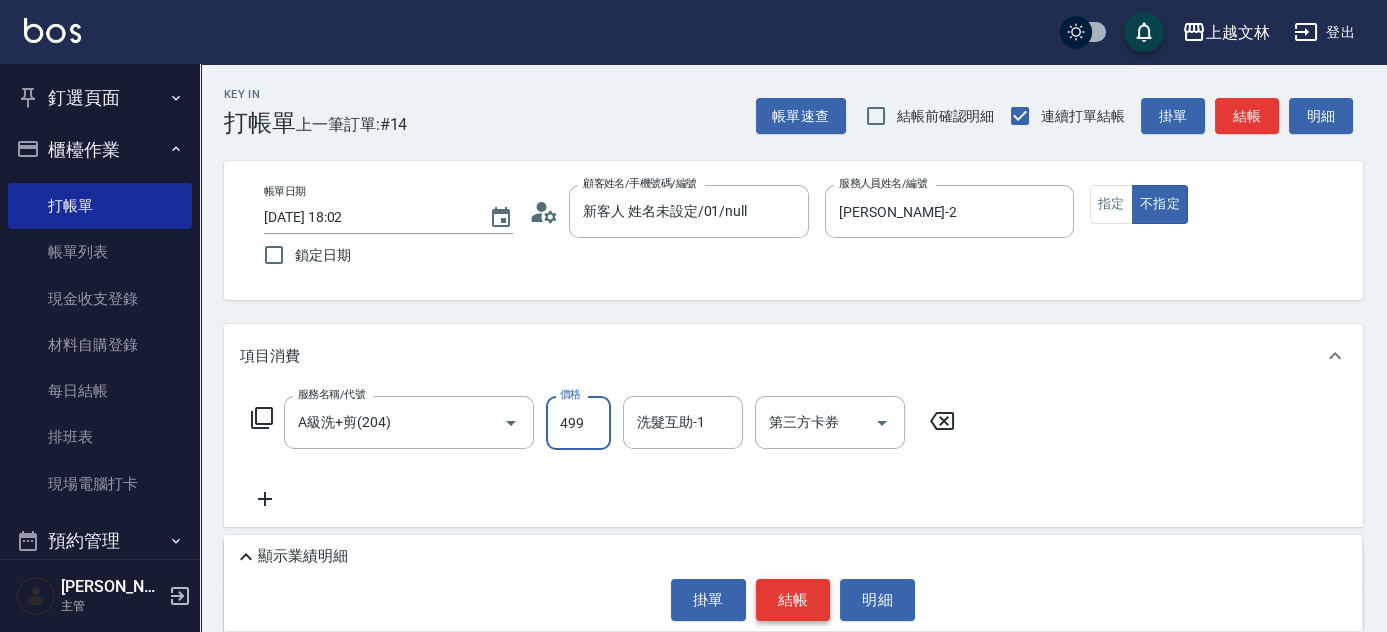 type on "499" 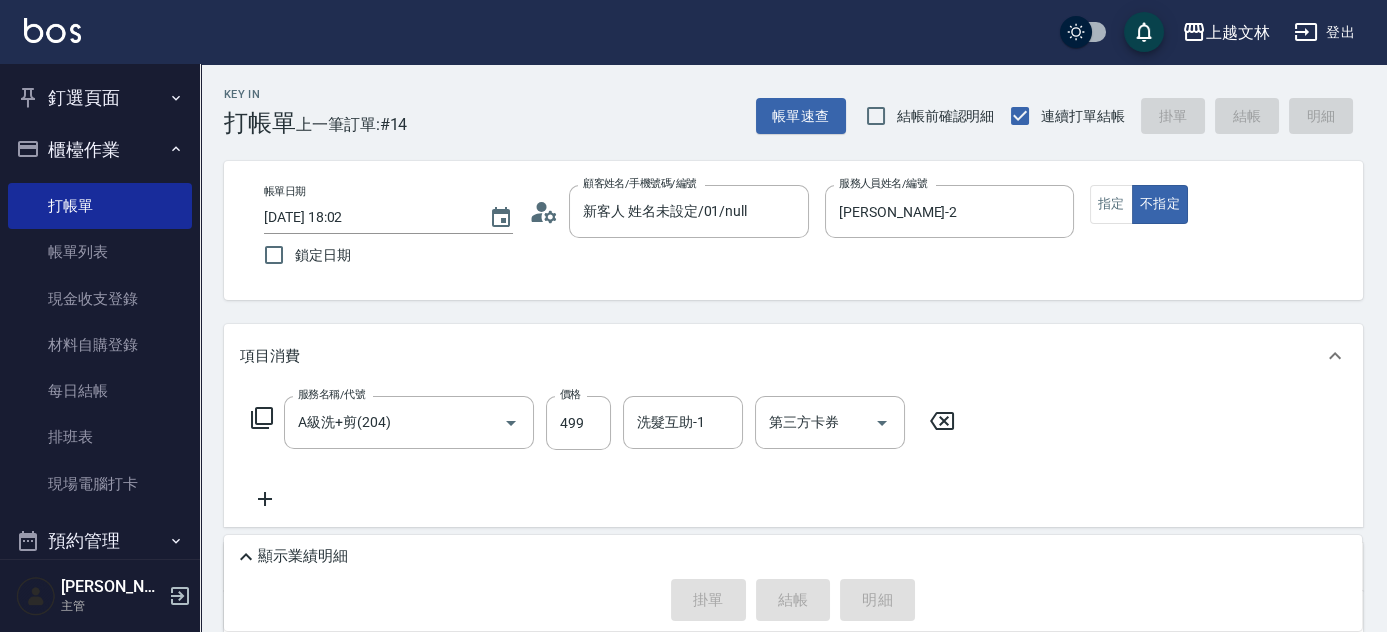 type on "2025/07/16 18:03" 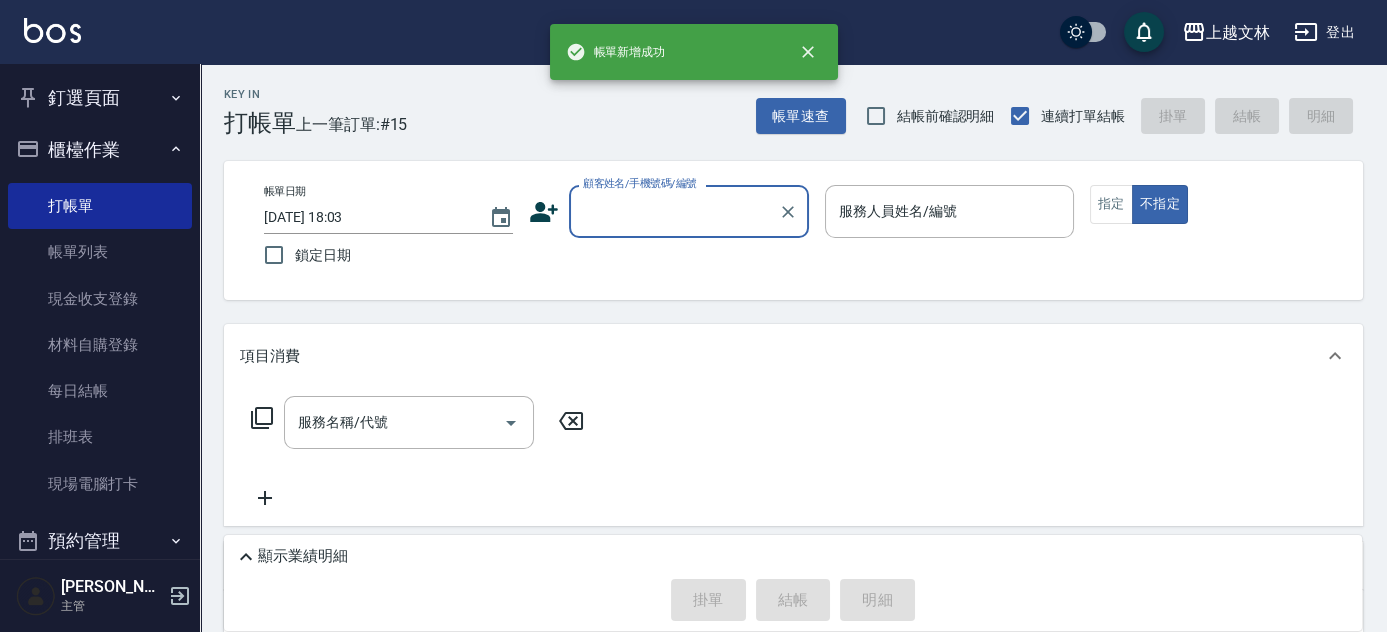 click on "顧客姓名/手機號碼/編號" at bounding box center (674, 211) 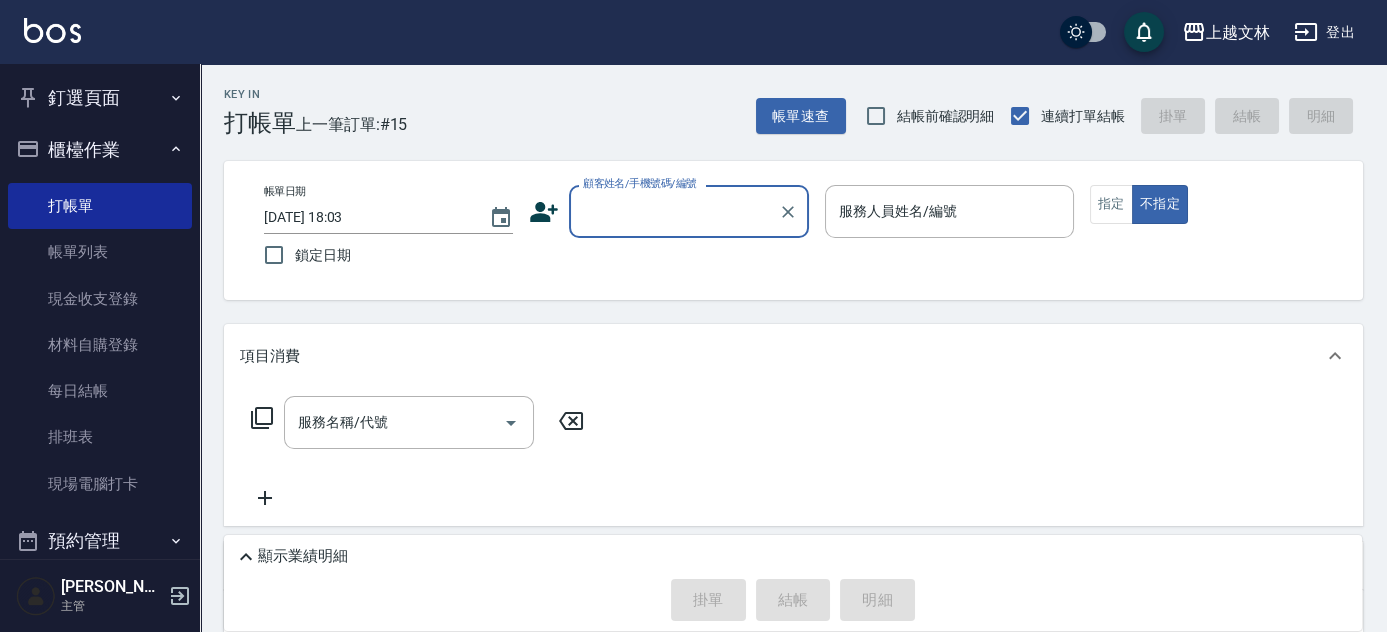 click on "顧客姓名/手機號碼/編號" at bounding box center [674, 211] 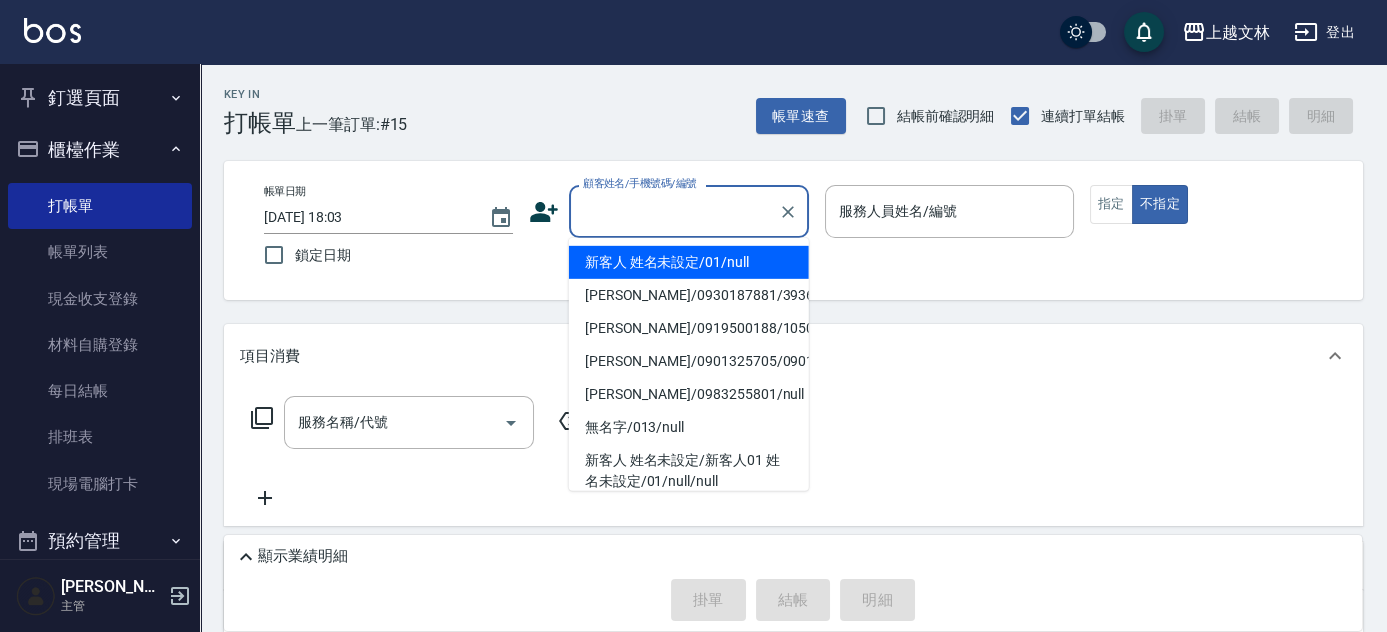 click on "顧客姓名/手機號碼/編號" at bounding box center [674, 211] 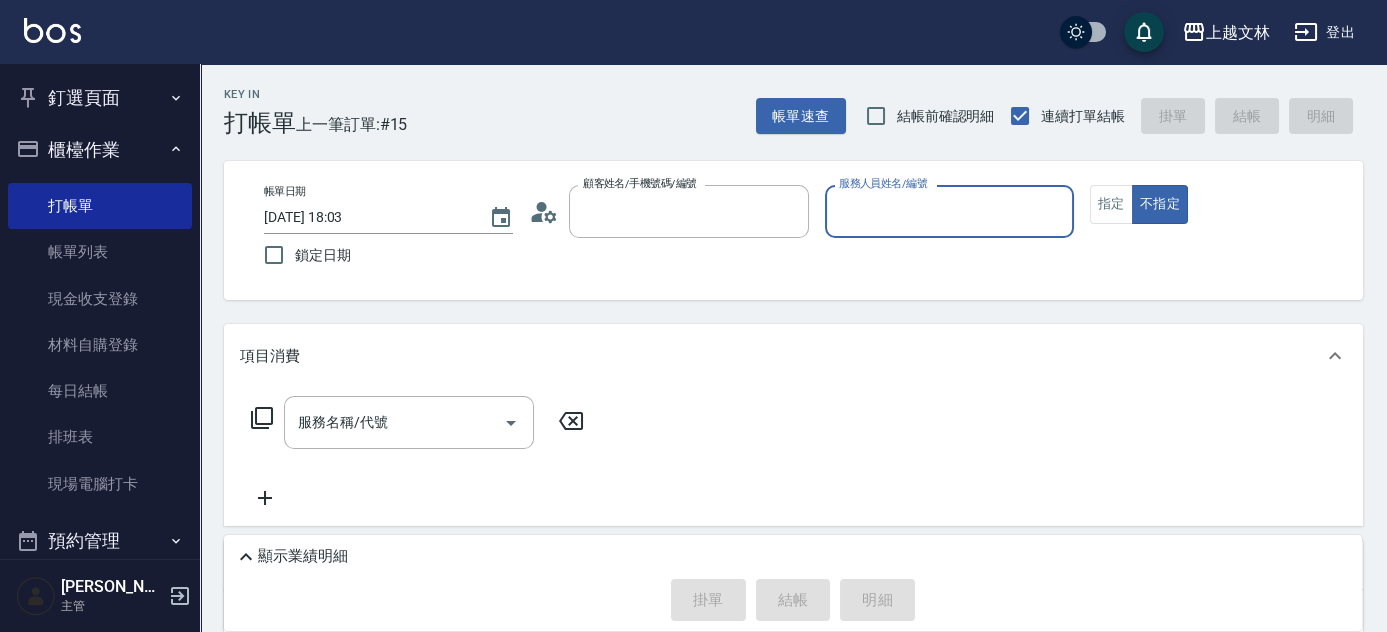 type on "新客人 姓名未設定/01/null" 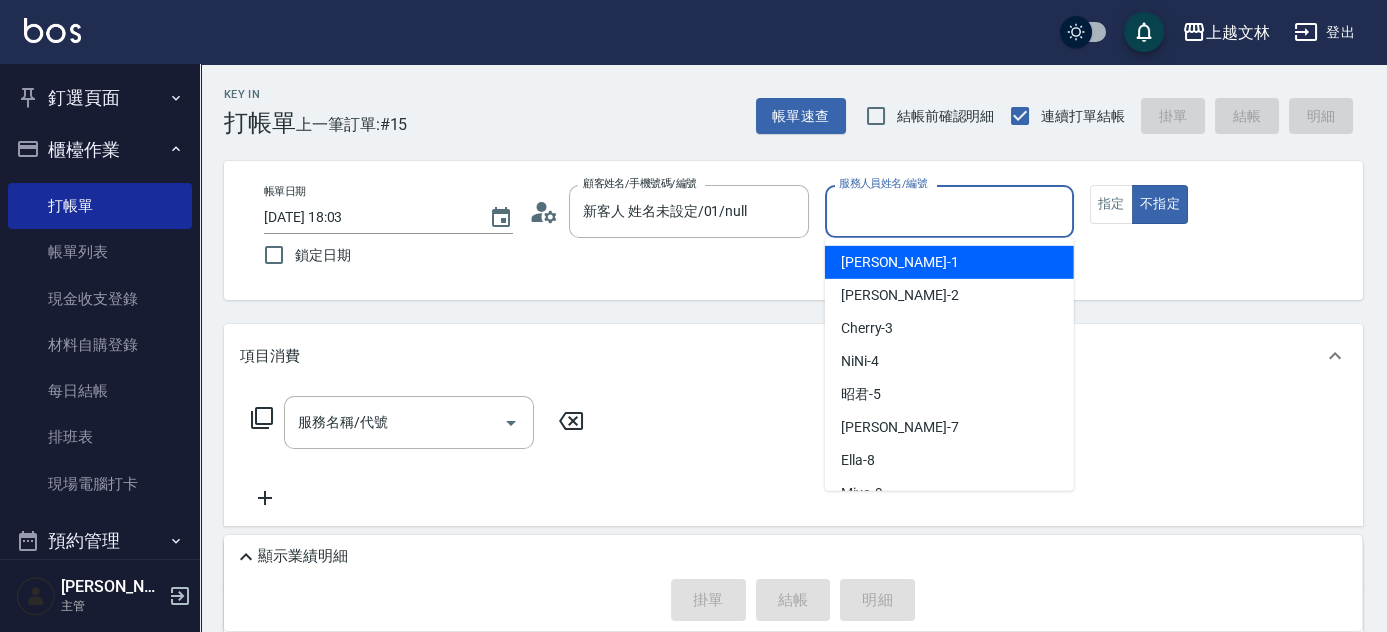 click on "服務人員姓名/編號" at bounding box center [949, 211] 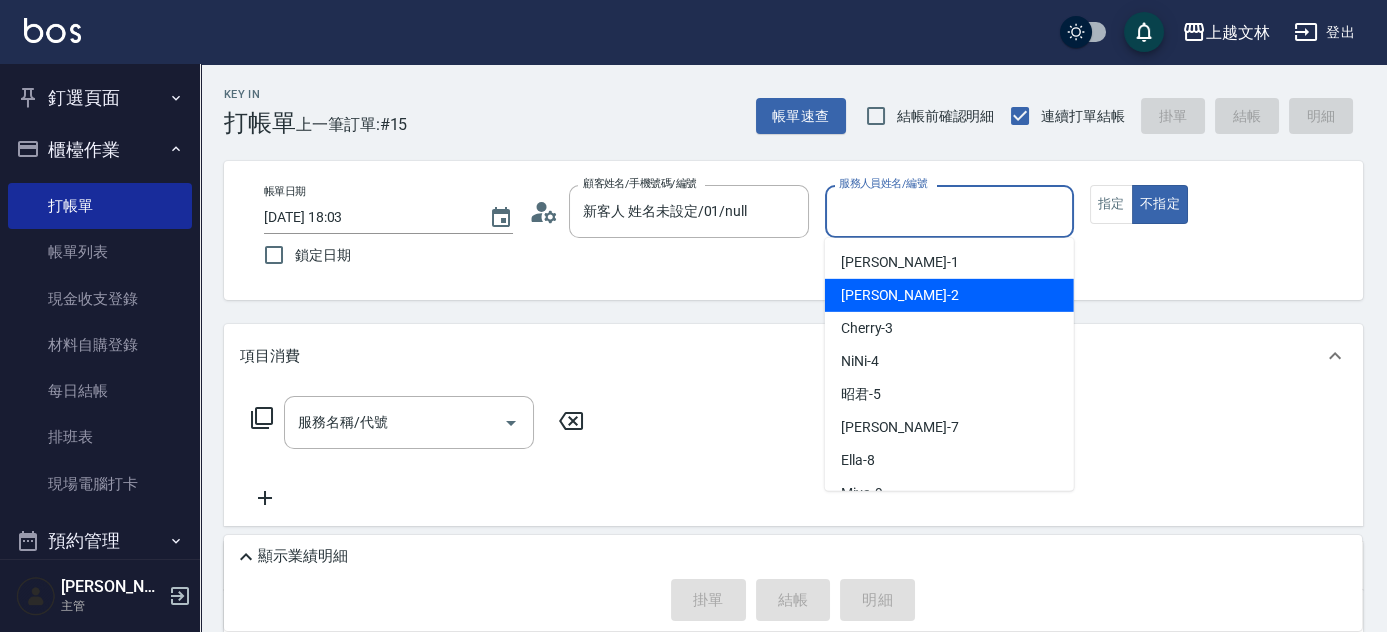 click on "Jennifer -2" at bounding box center (949, 295) 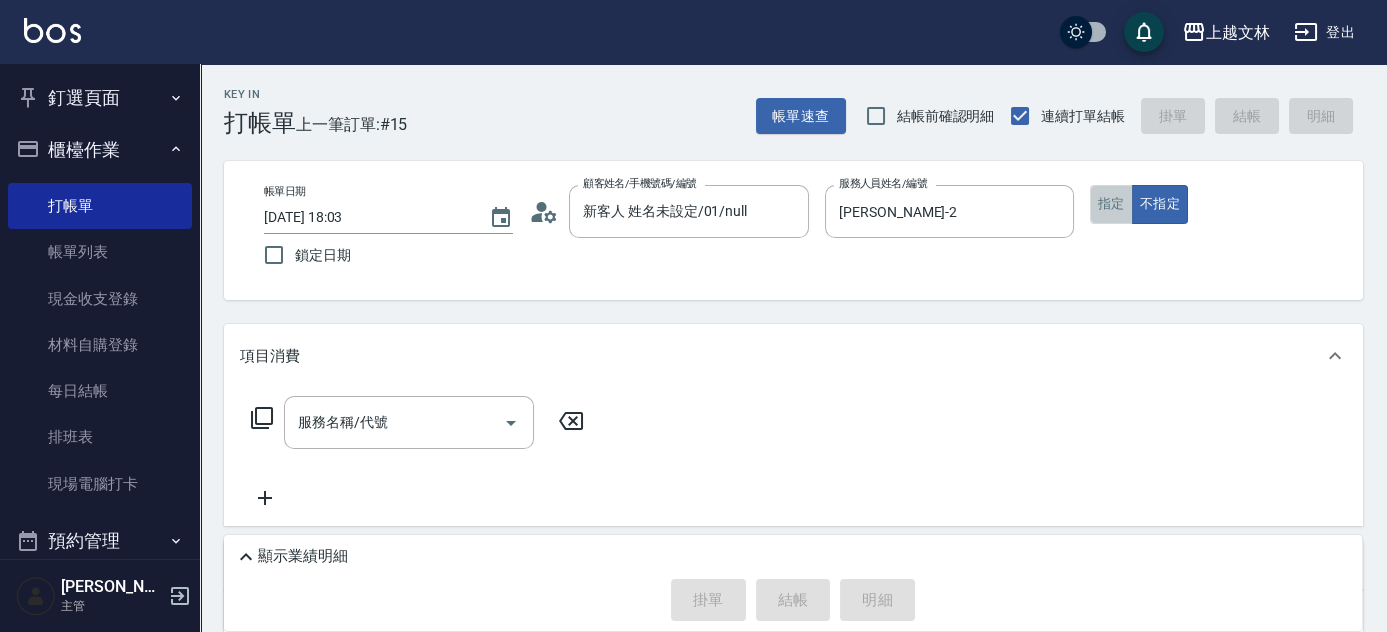 click on "指定" at bounding box center [1111, 204] 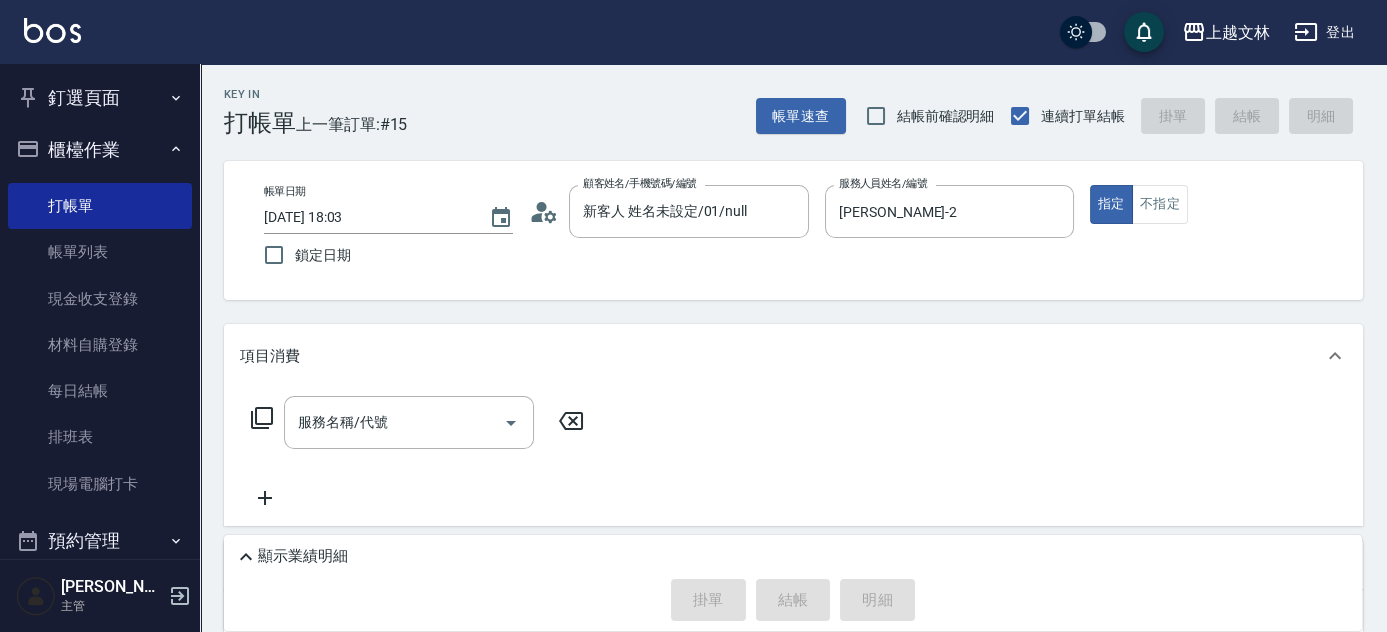 click 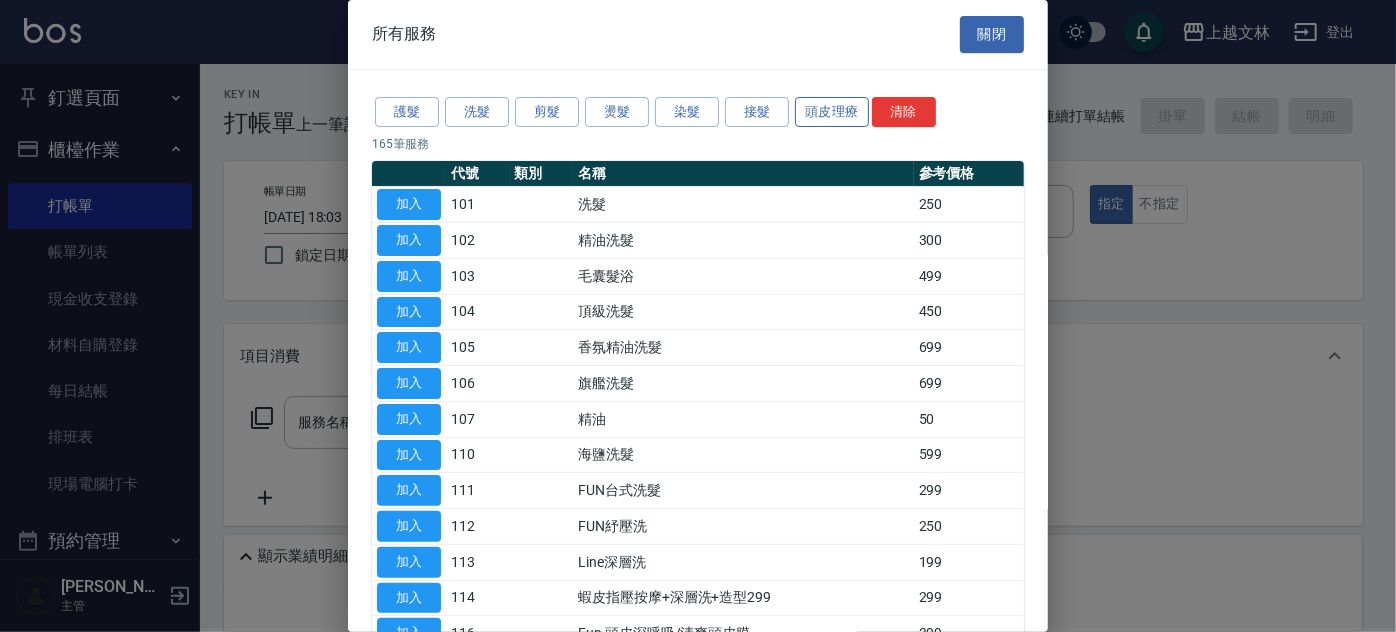 click on "頭皮理療" at bounding box center [832, 112] 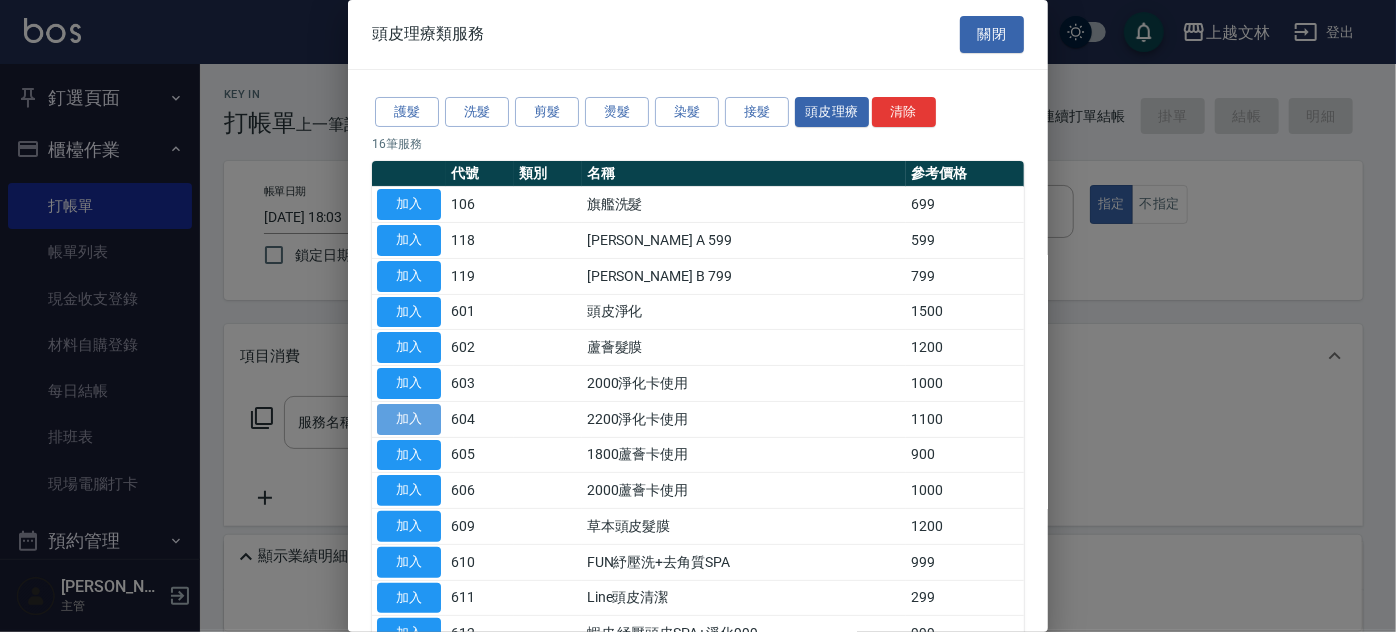 click on "加入" at bounding box center (409, 419) 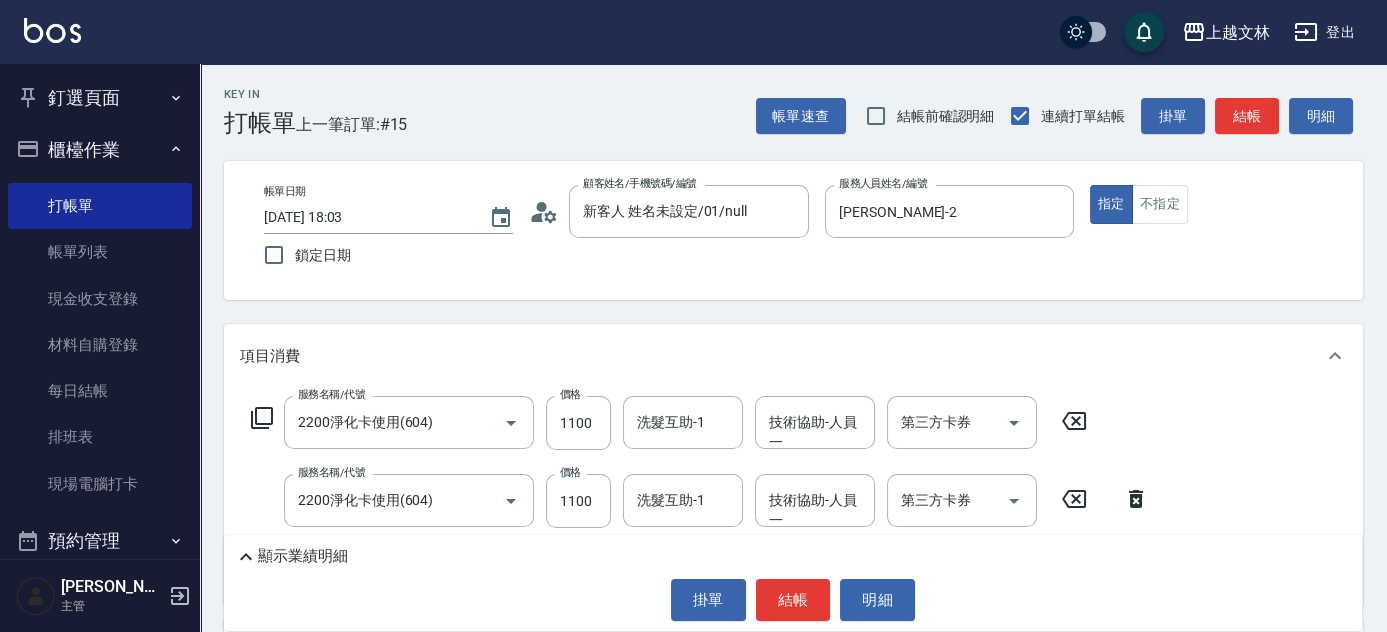 click 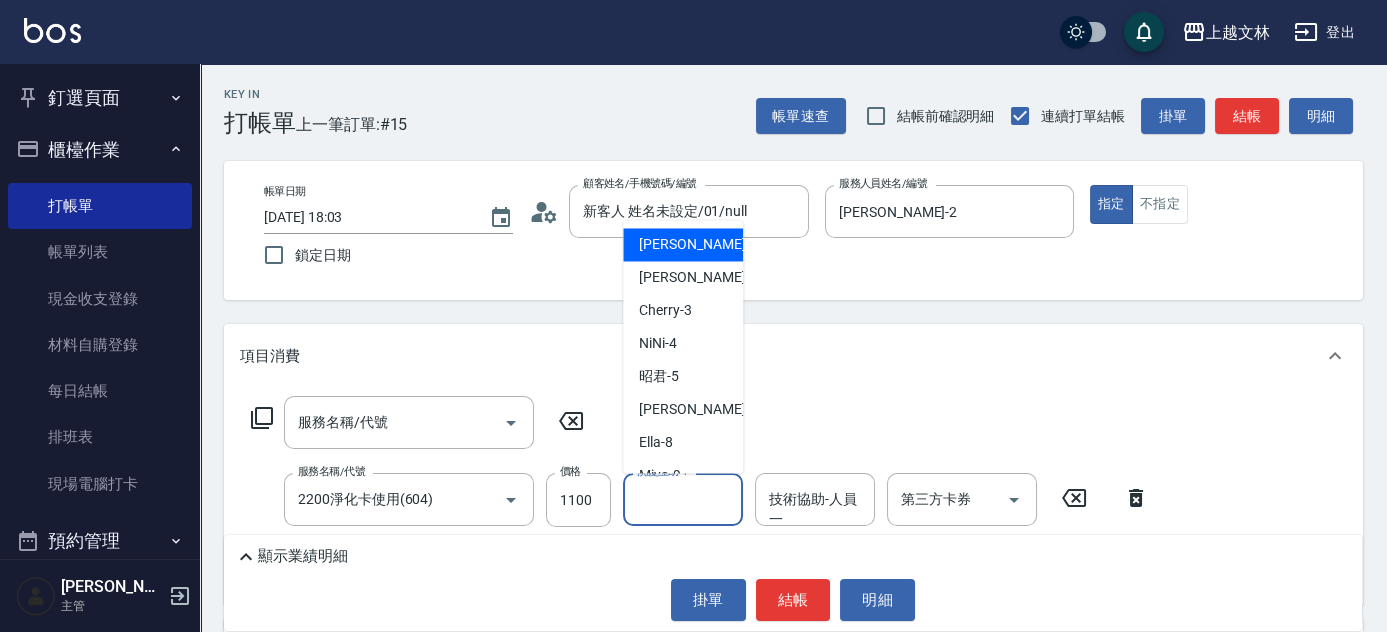 click on "洗髮互助-1" at bounding box center (683, 499) 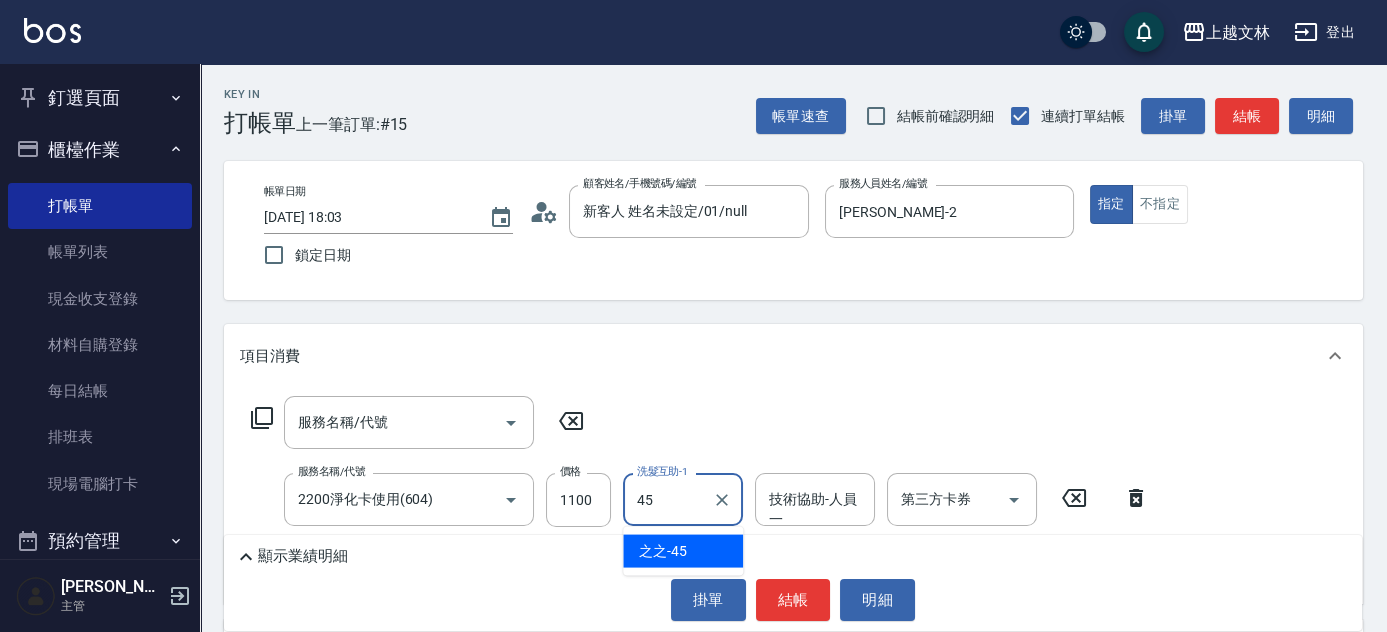 click on "之之 -45" at bounding box center [683, 551] 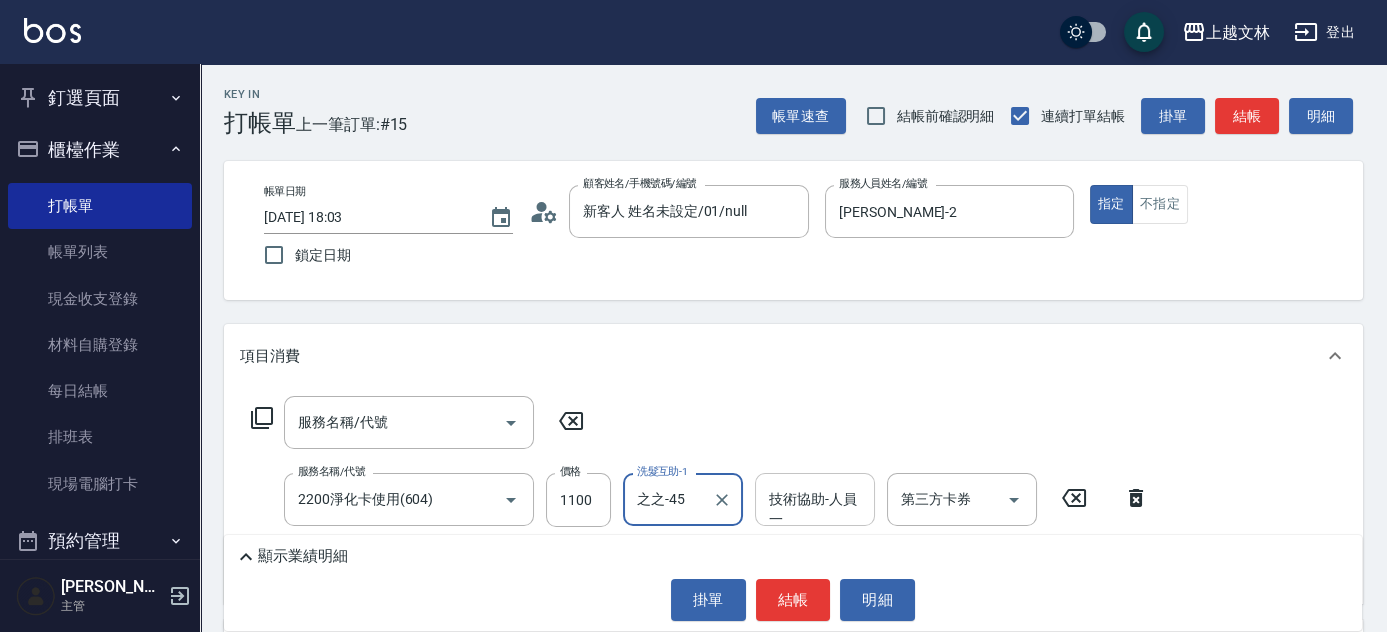 type on "之之-45" 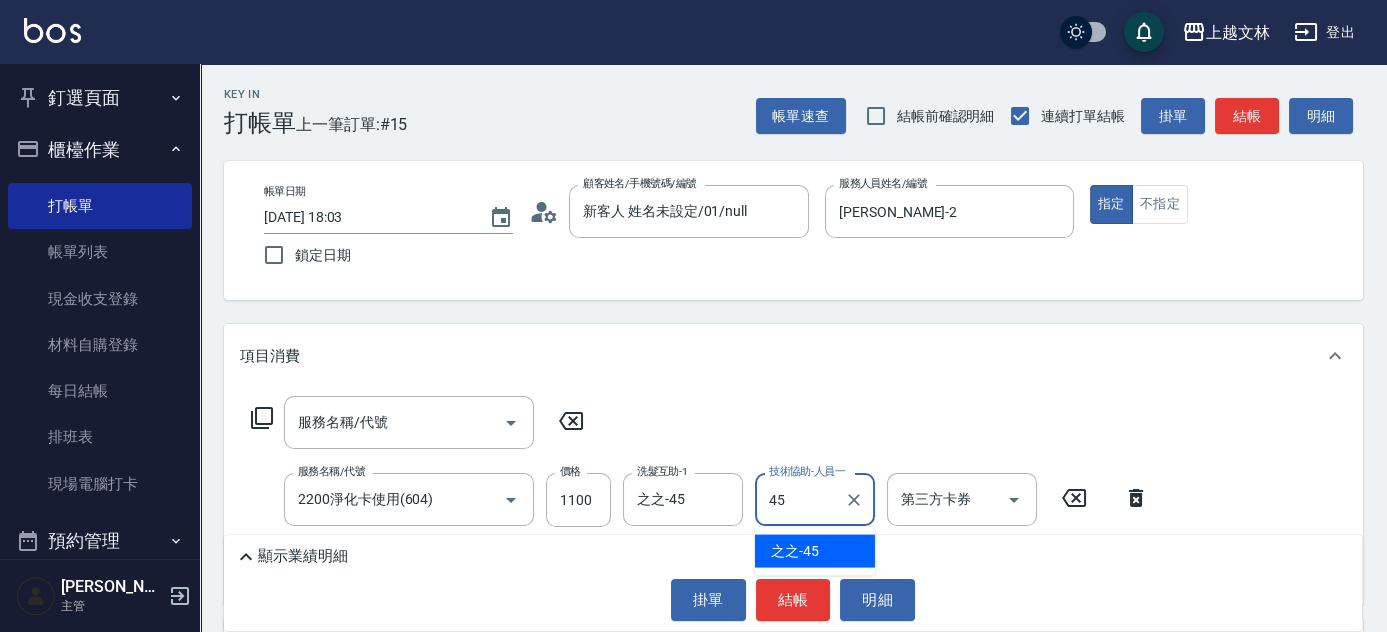 click on "之之 -45" at bounding box center [795, 551] 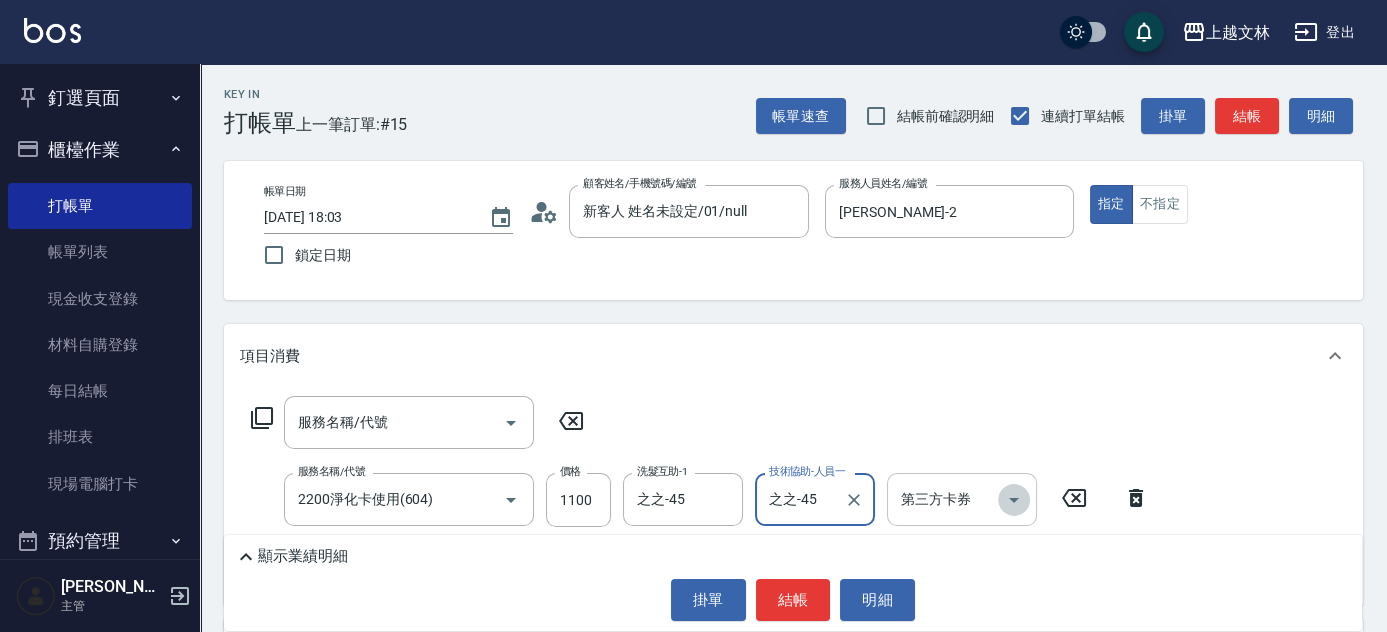 click 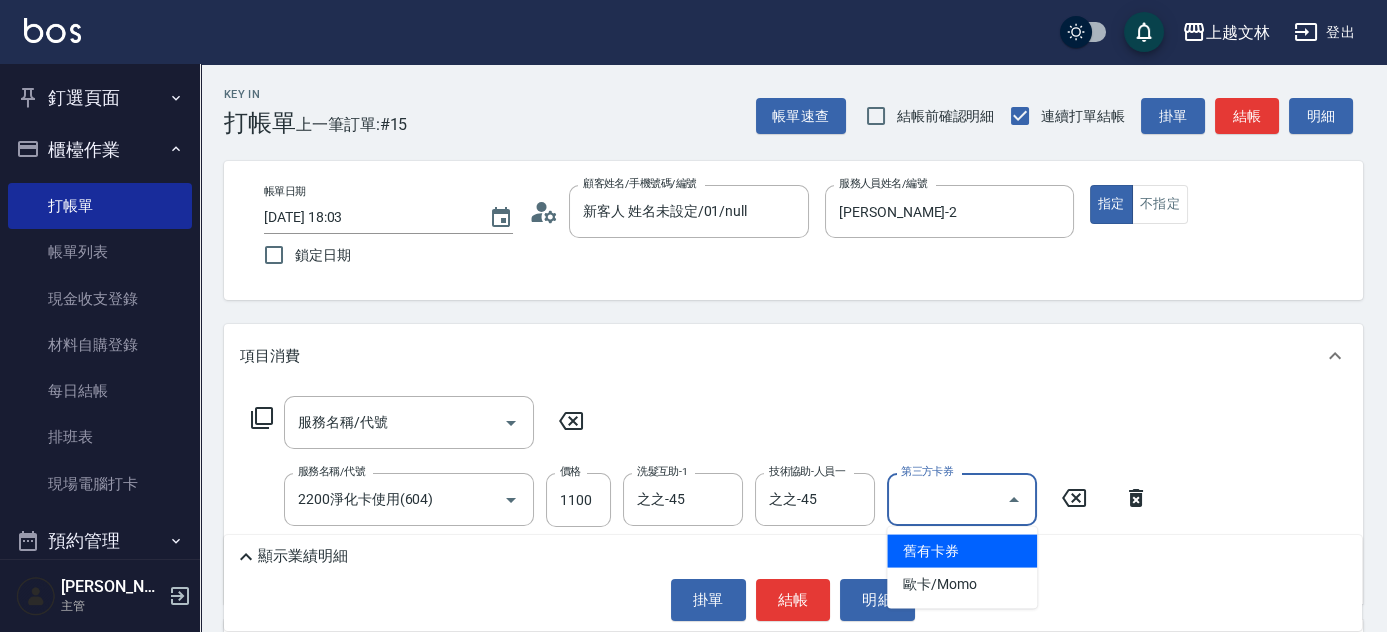 click on "舊有卡券" at bounding box center [962, 551] 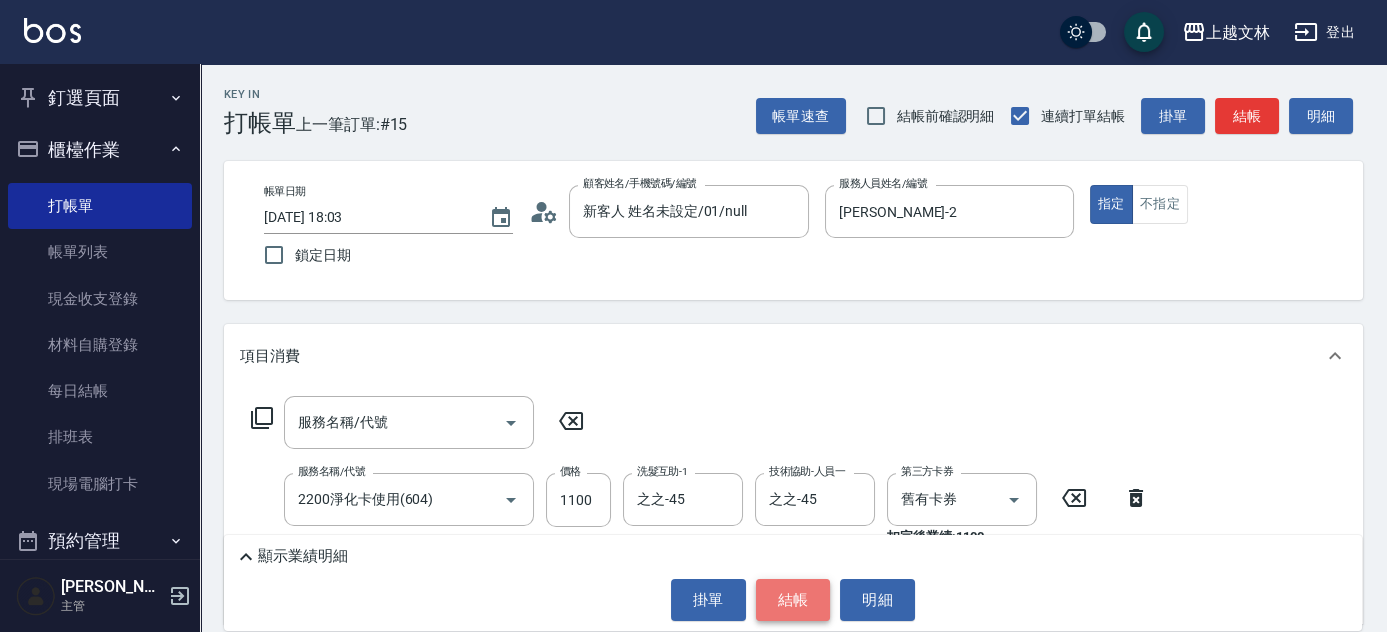 click on "結帳" at bounding box center (793, 600) 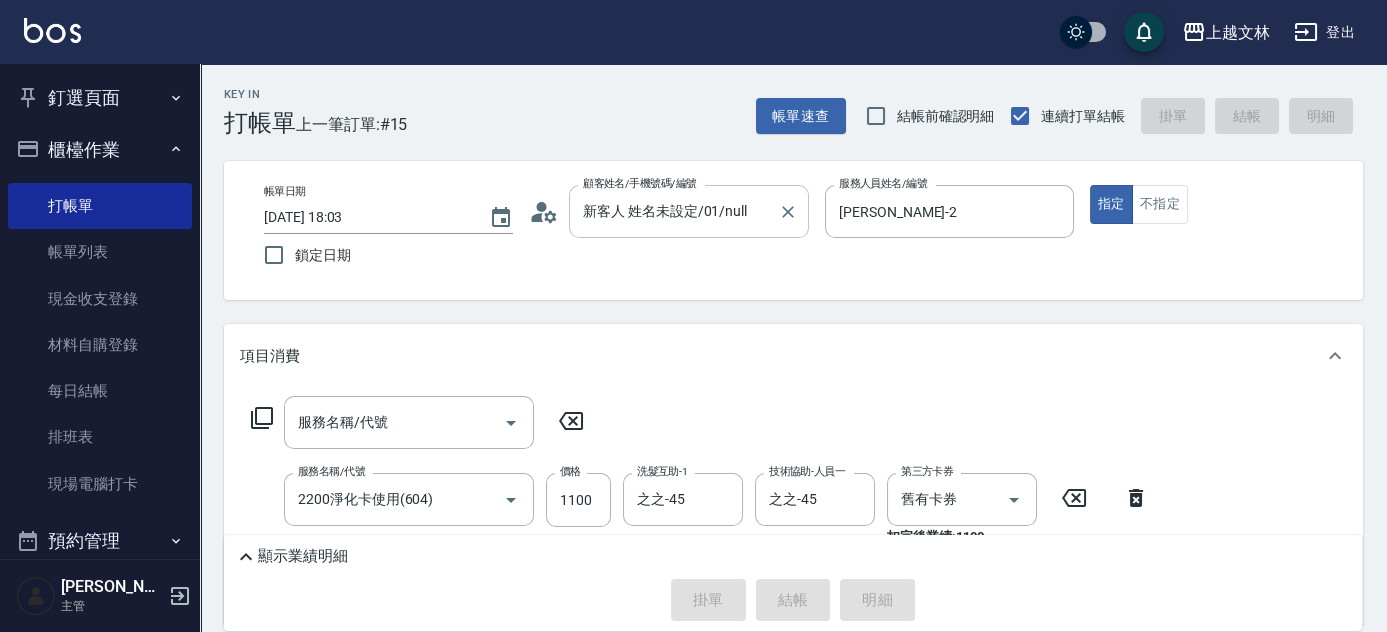 type 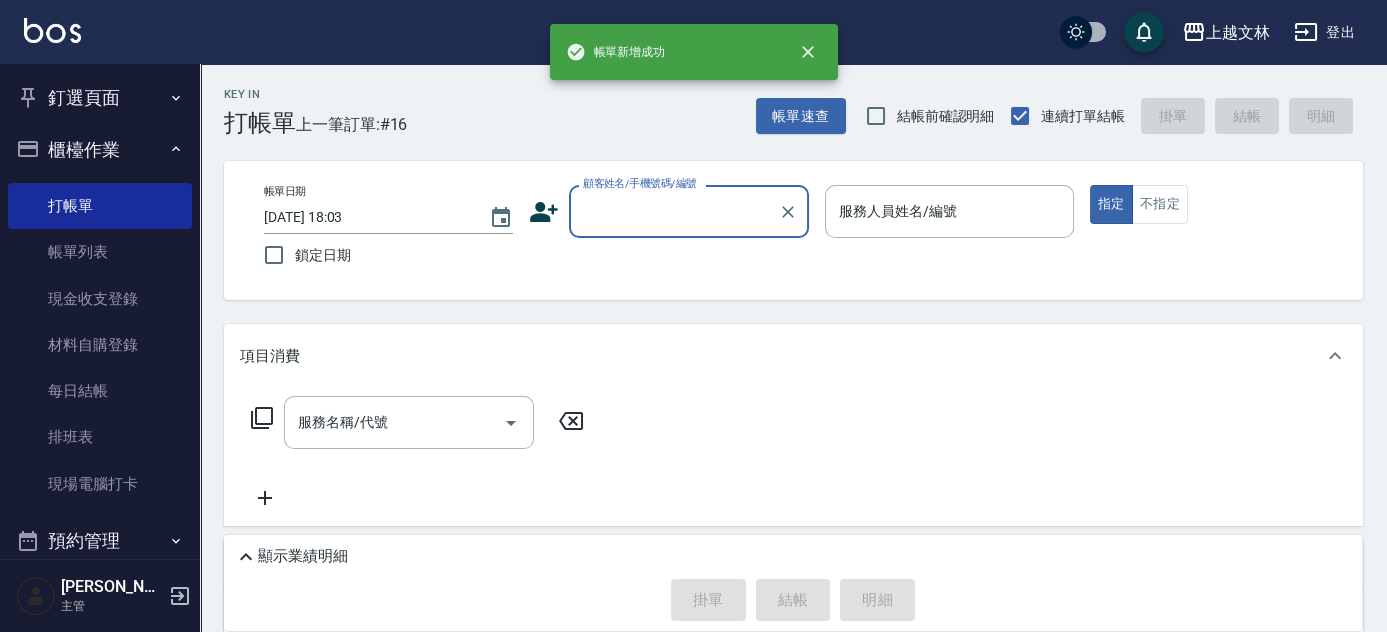 click on "顧客姓名/手機號碼/編號" at bounding box center (674, 211) 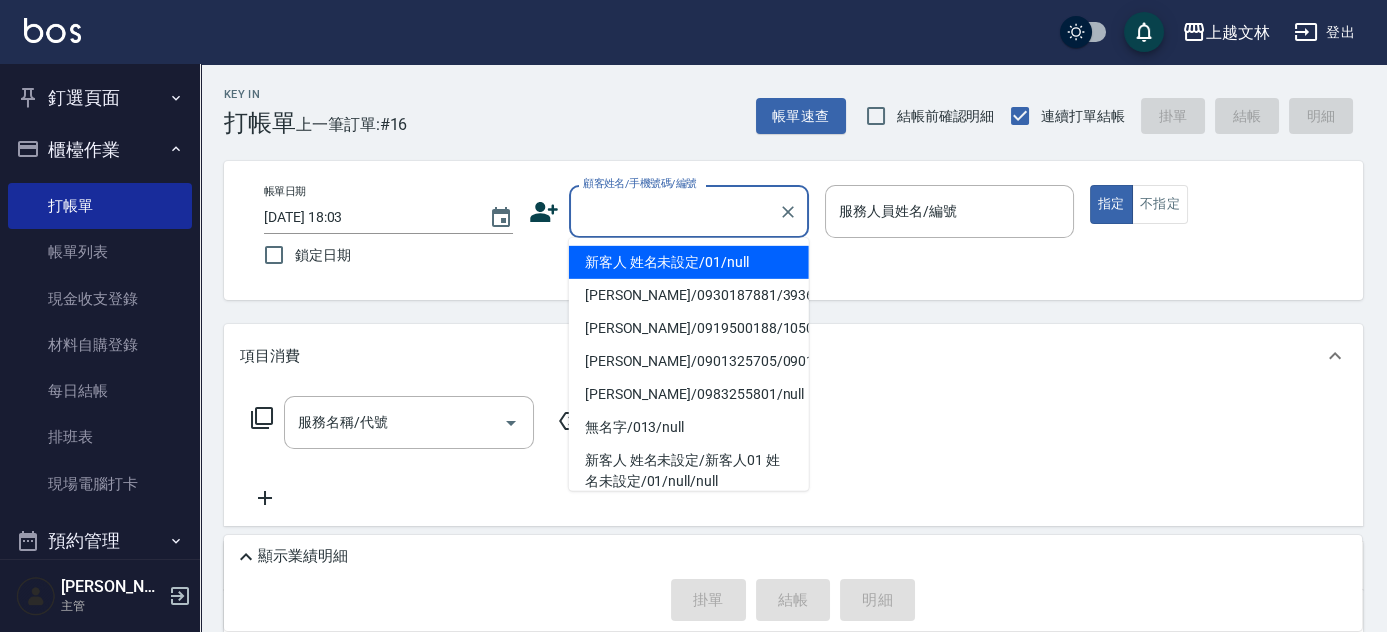 click on "新客人 姓名未設定/01/null" at bounding box center [689, 262] 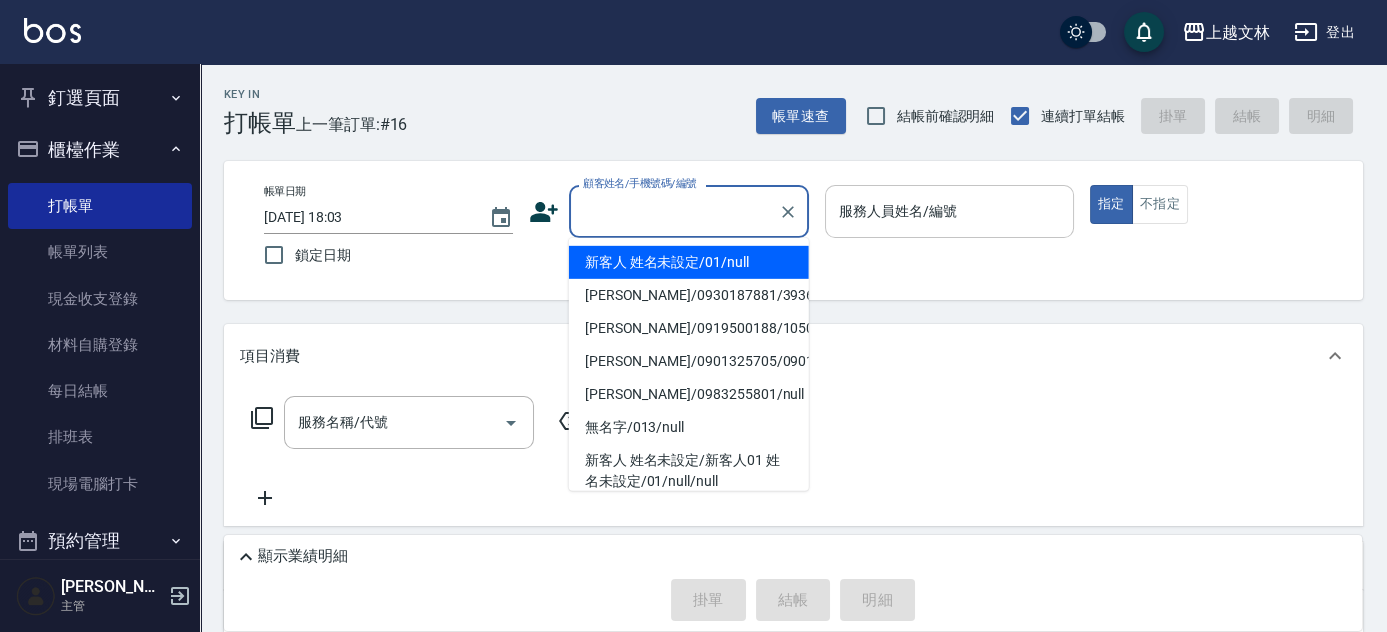 type on "新客人 姓名未設定/01/null" 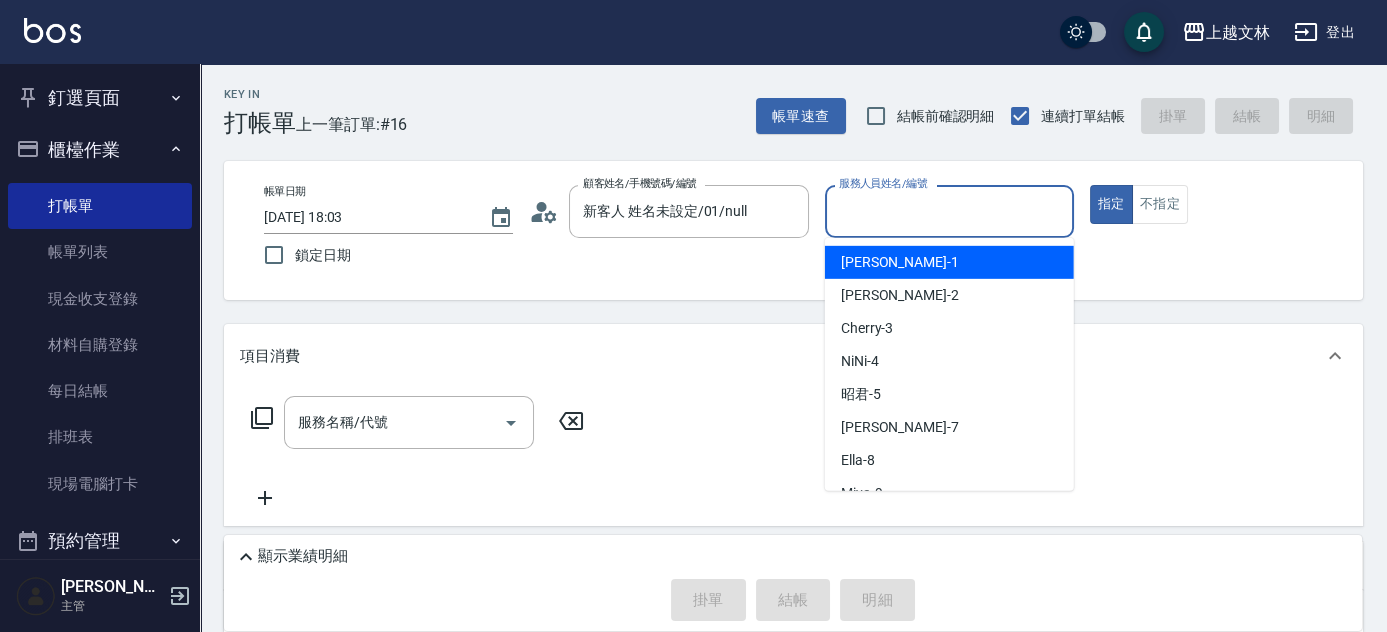 click on "服務人員姓名/編號" at bounding box center (949, 211) 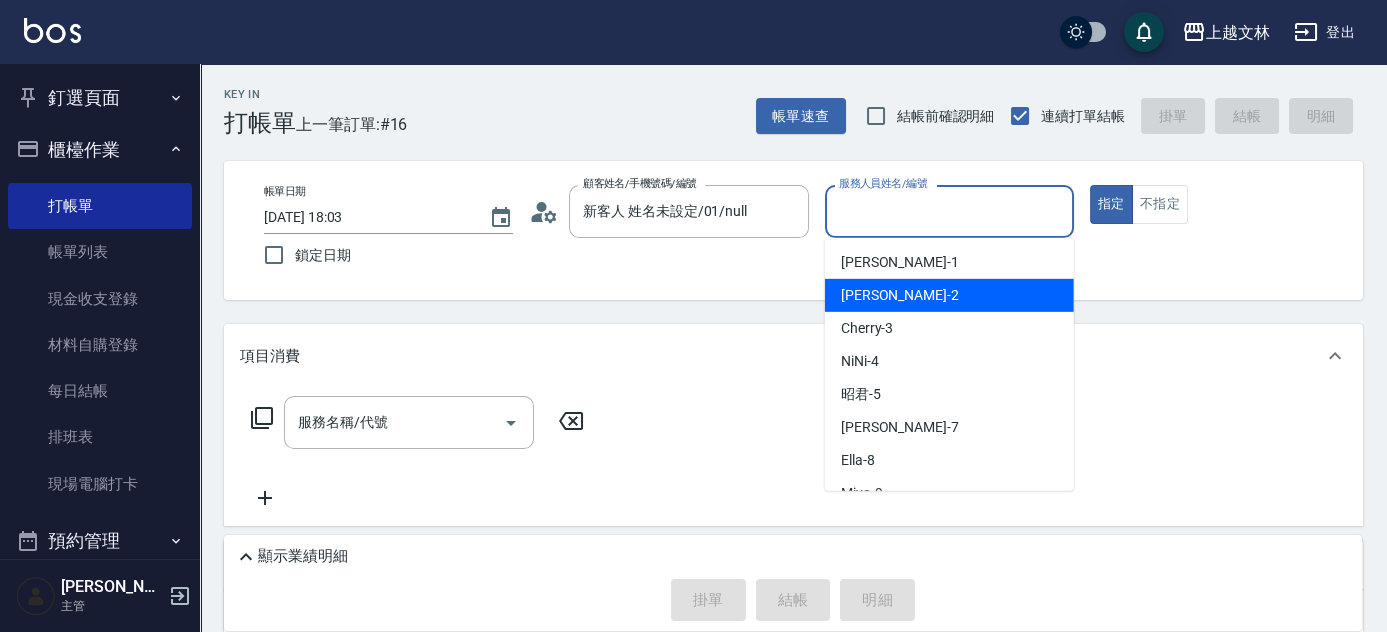 click on "Jennifer -2" at bounding box center (949, 295) 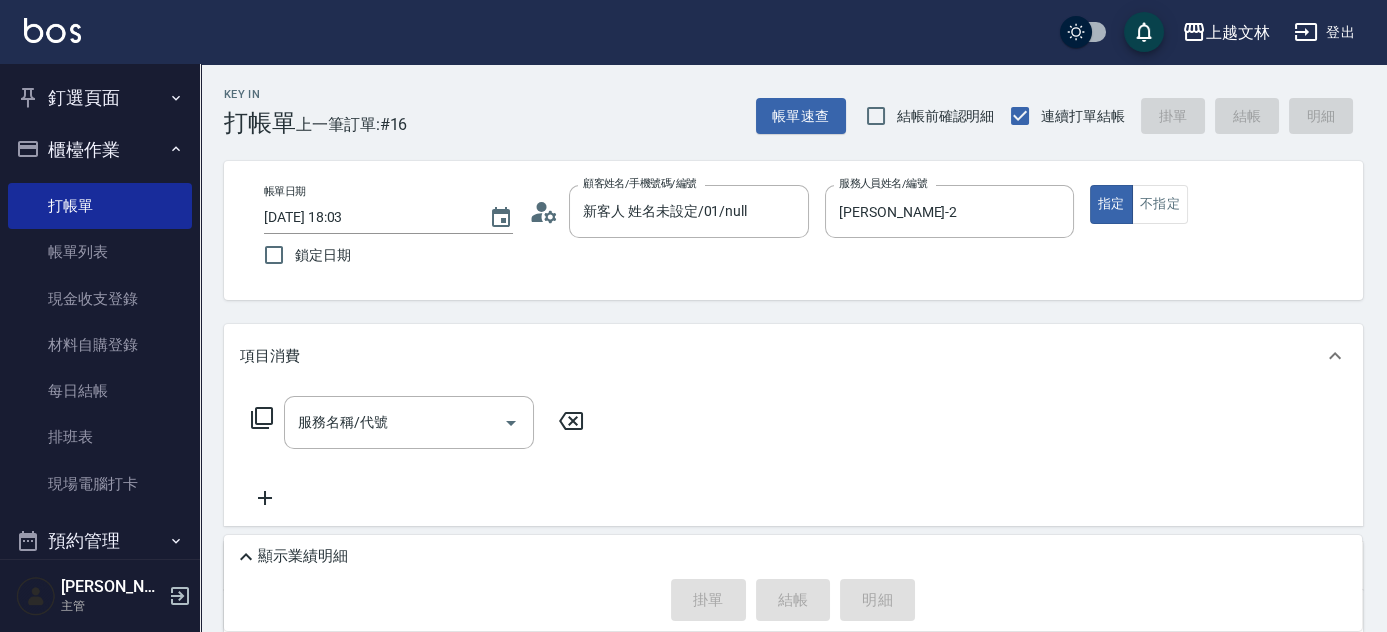 click on "Key In 打帳單 上一筆訂單:#16 帳單速查 結帳前確認明細 連續打單結帳 掛單 結帳 明細 帳單日期 2025/07/16 18:03 鎖定日期 顧客姓名/手機號碼/編號 新客人 姓名未設定/01/null 顧客姓名/手機號碼/編號 服務人員姓名/編號 Jennifer-2 服務人員姓名/編號 指定 不指定 項目消費 服務名稱/代號 服務名稱/代號 店販銷售 服務人員姓名/編號 服務人員姓名/編號 商品代號/名稱 商品代號/名稱 預收卡販賣 卡券名稱/代號 卡券名稱/代號 使用預收卡 x7 卡券代號/名稱 卡券代號/名稱 其他付款方式 入金可用餘額: 0 其他付款方式 其他付款方式 入金剩餘： 0元 0 ​ 整筆扣入金 0元 異動入金 備註及來源 備註 備註 訂單來源 ​ 訂單來源 顯示業績明細 掛單 結帳 明細" at bounding box center [793, 481] 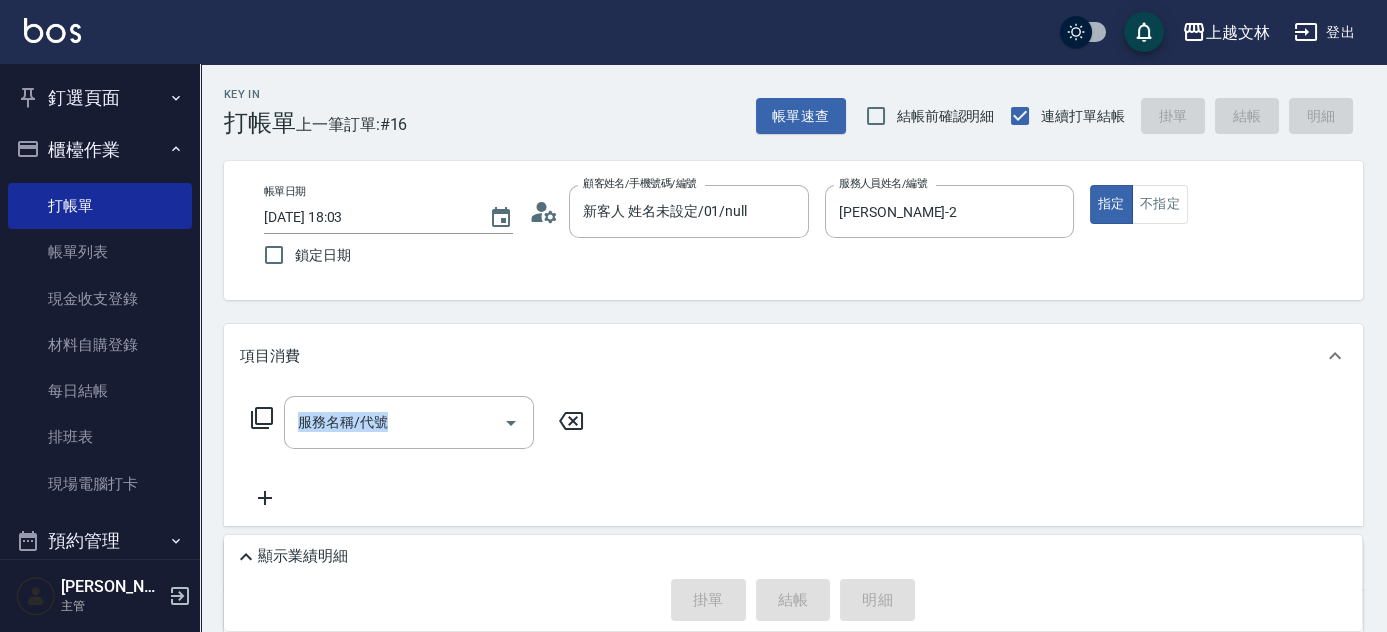 click 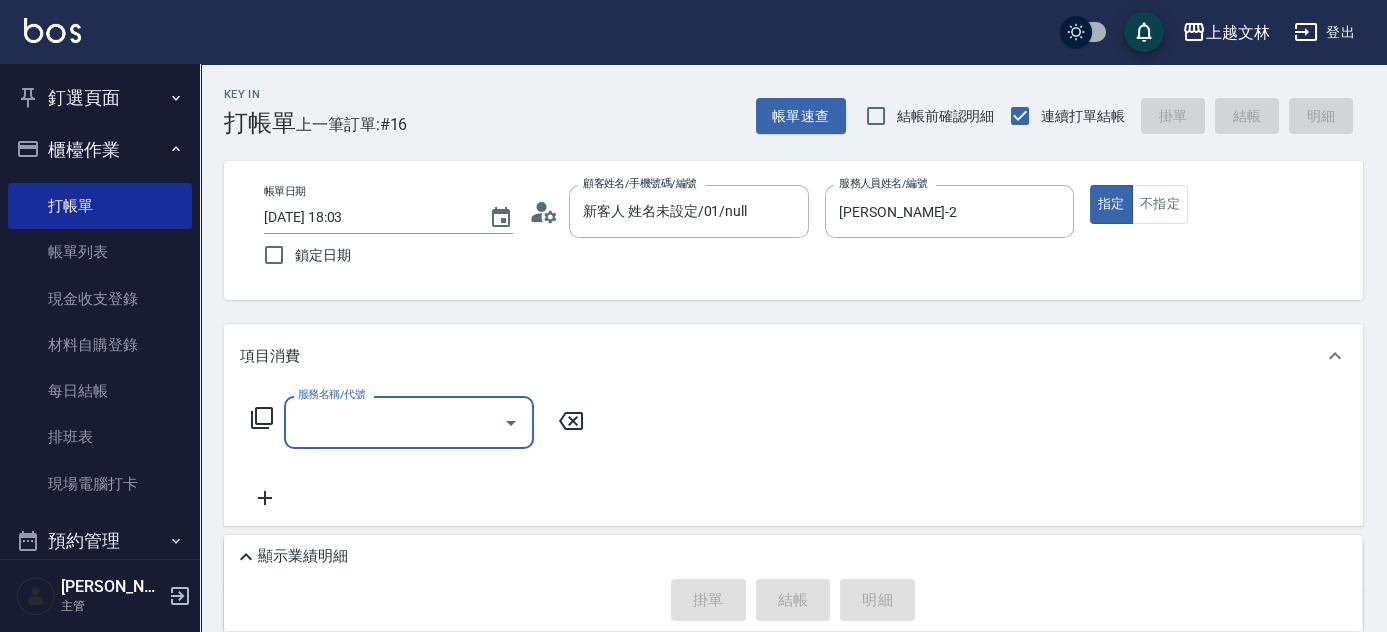 click 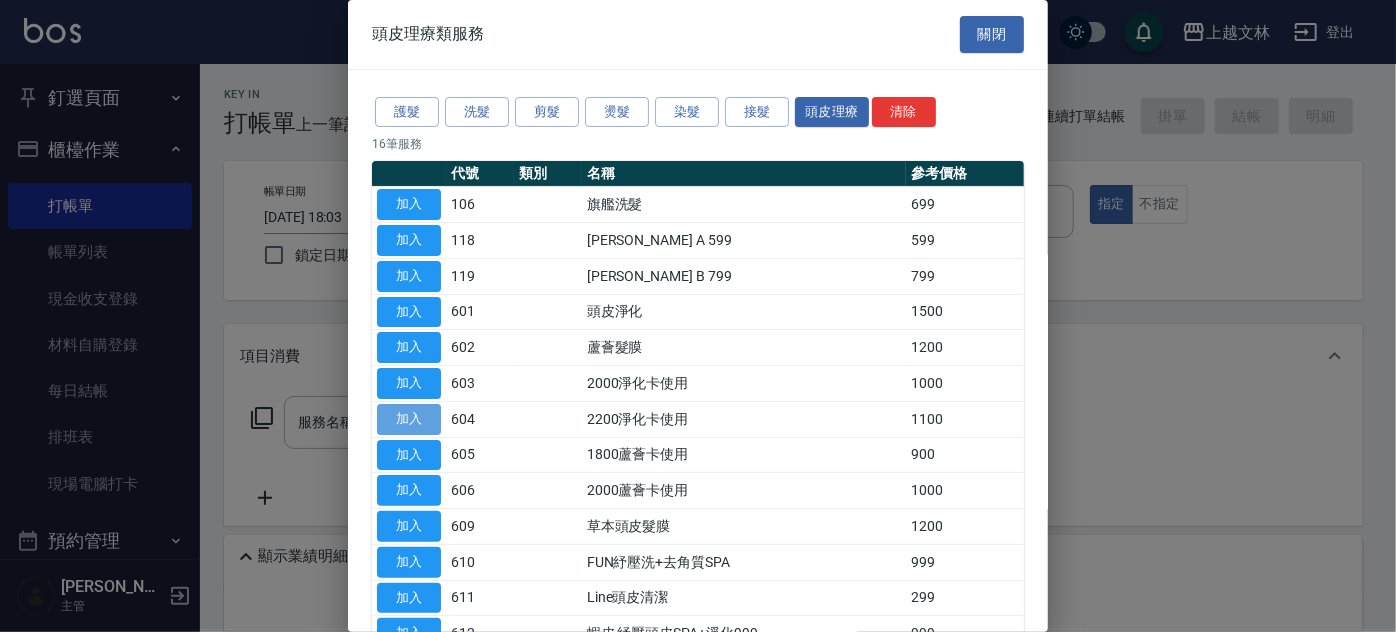 click on "加入" at bounding box center (409, 419) 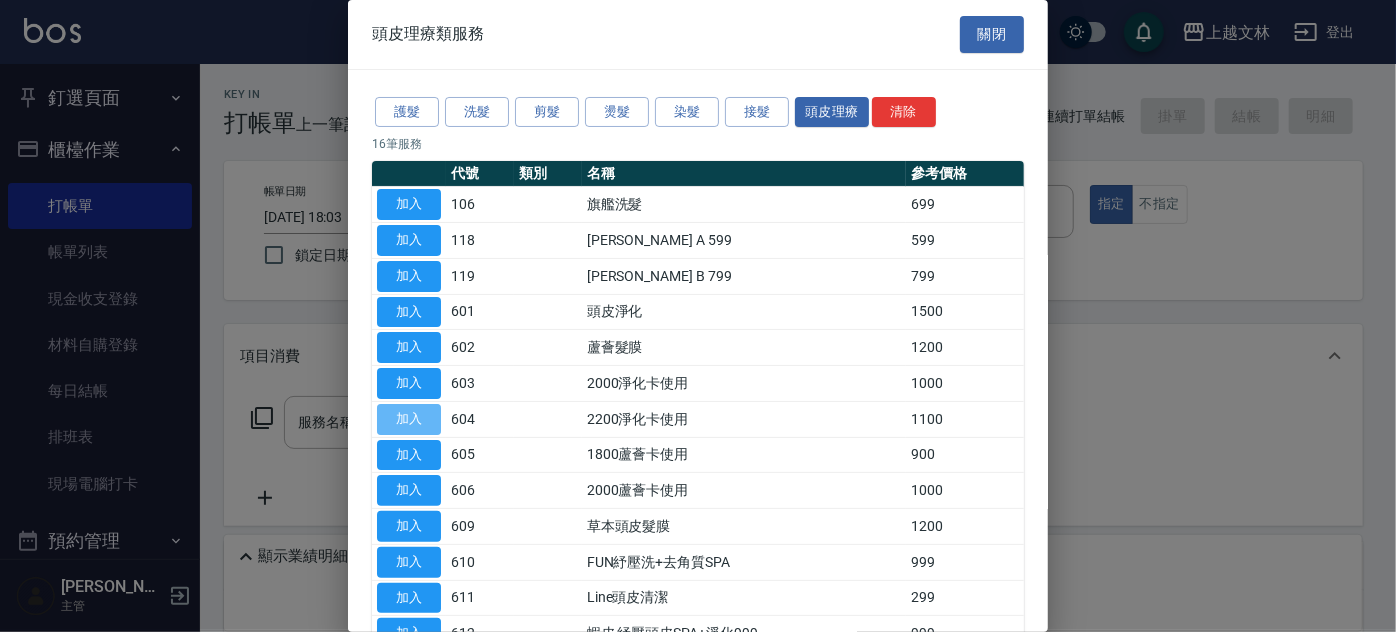 type on "2200淨化卡使用(604)" 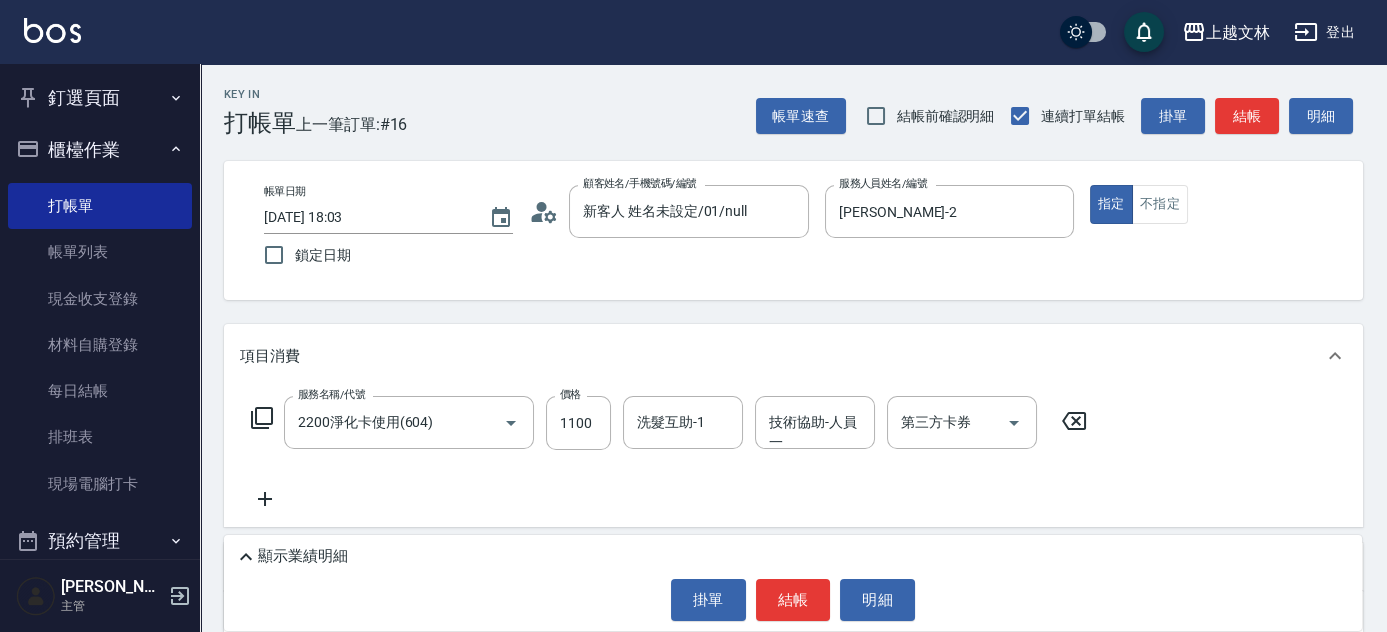 click 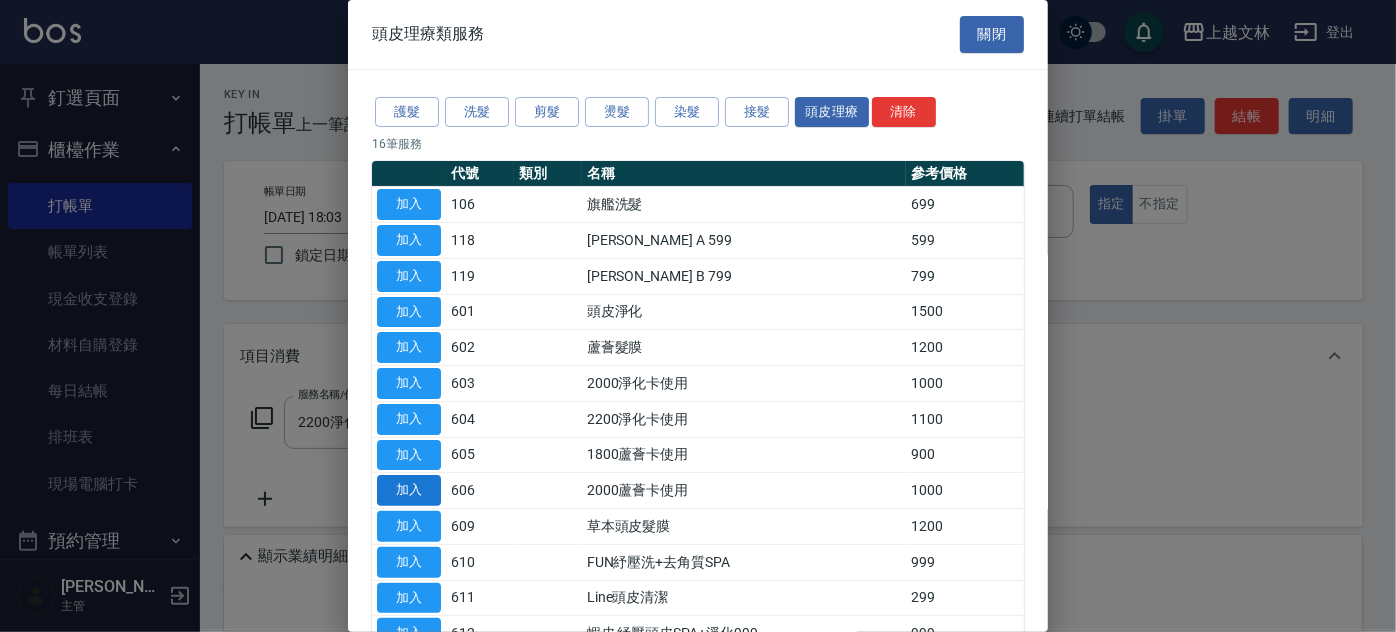 click on "加入" at bounding box center (409, 490) 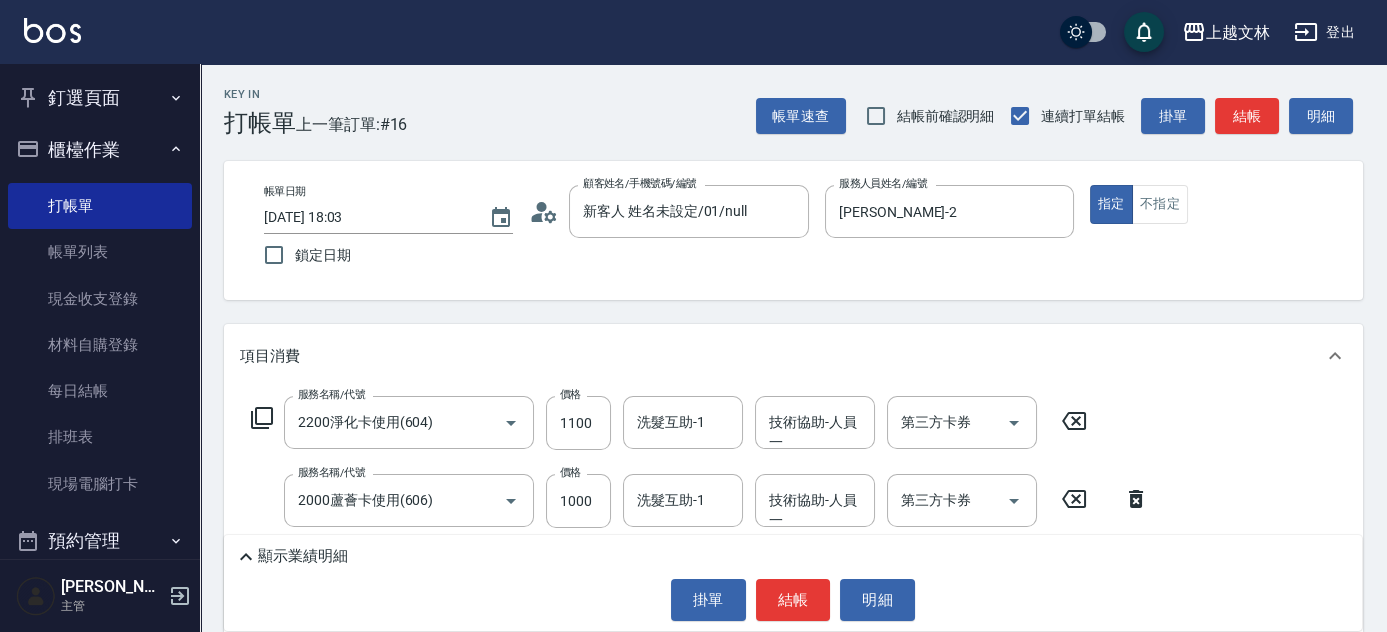 click 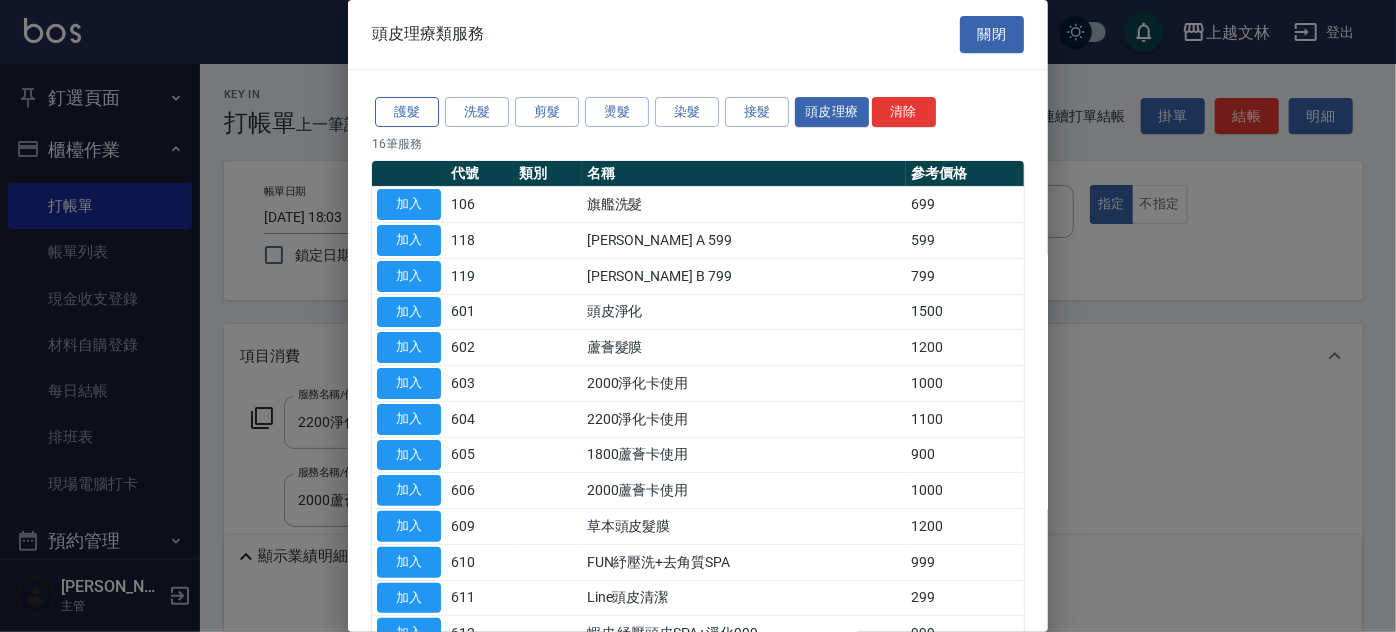 click on "護髮" at bounding box center (407, 112) 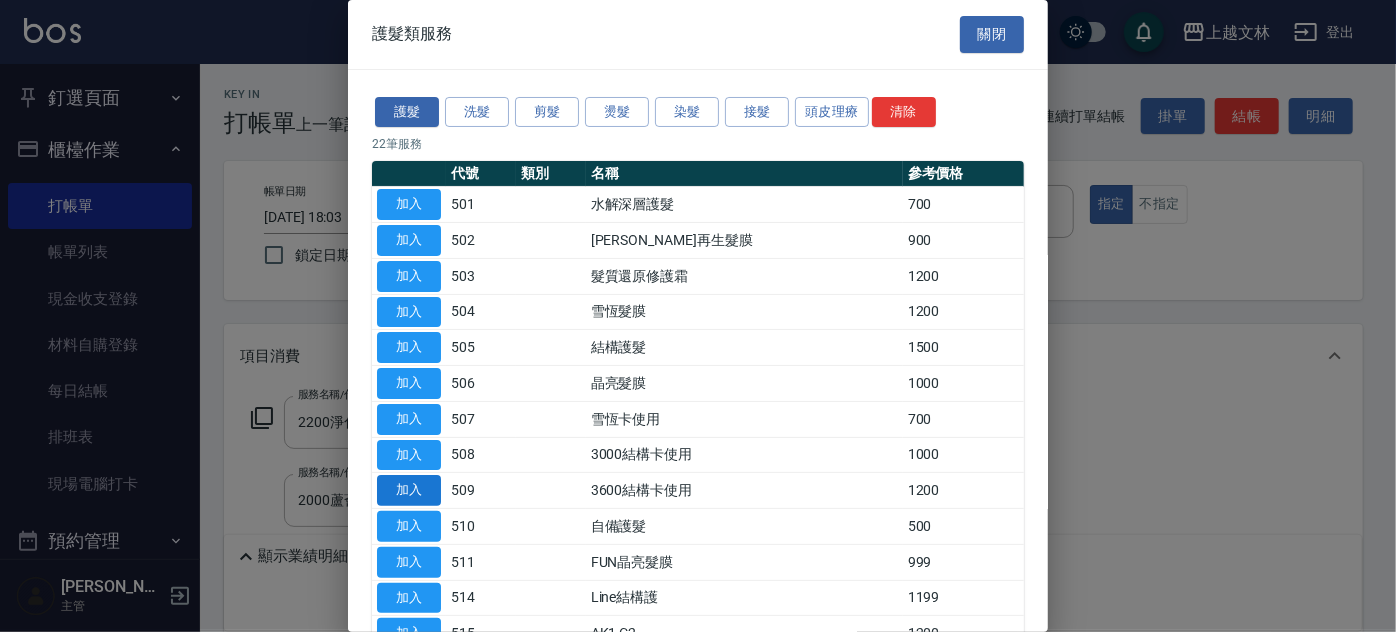 click on "加入" at bounding box center [409, 490] 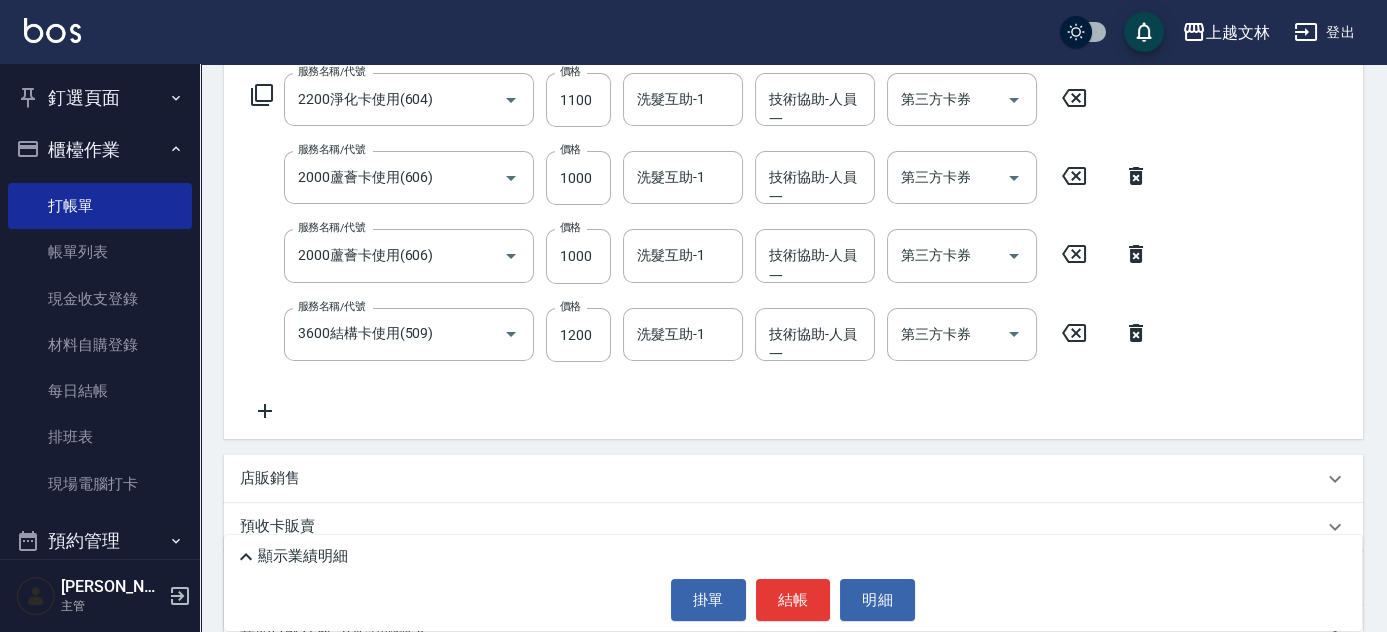scroll, scrollTop: 320, scrollLeft: 0, axis: vertical 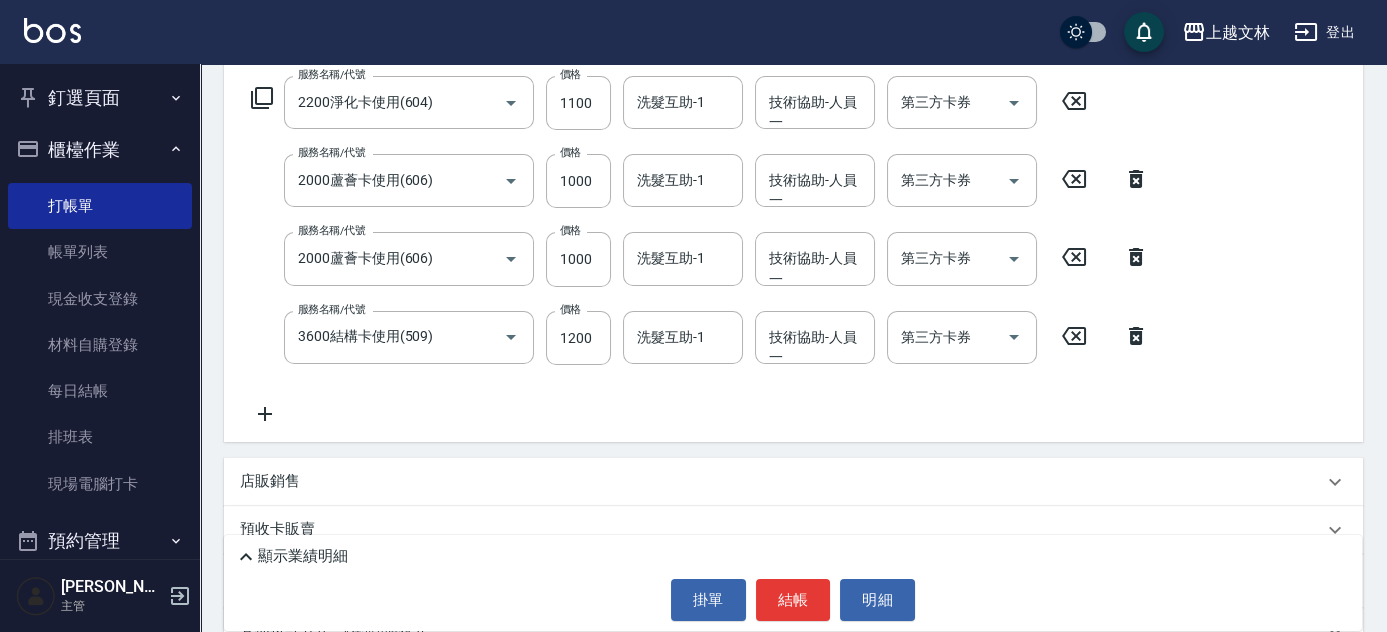 click 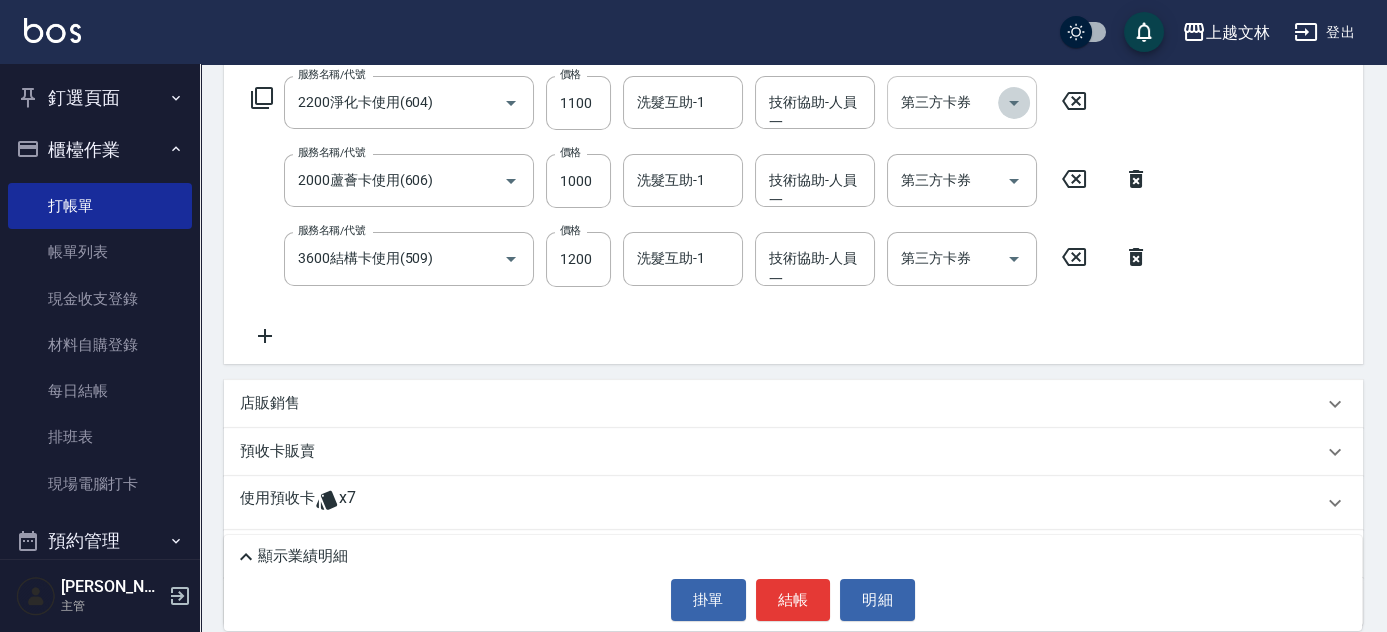 click 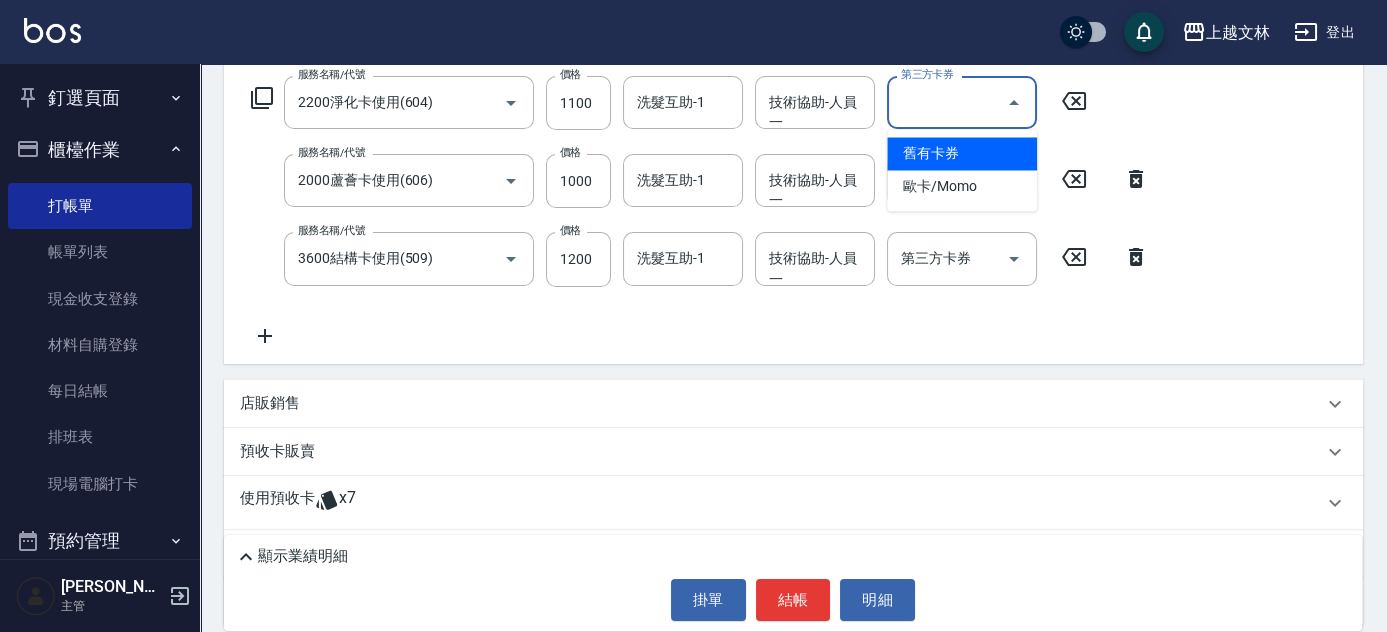 click on "舊有卡券" at bounding box center (962, 153) 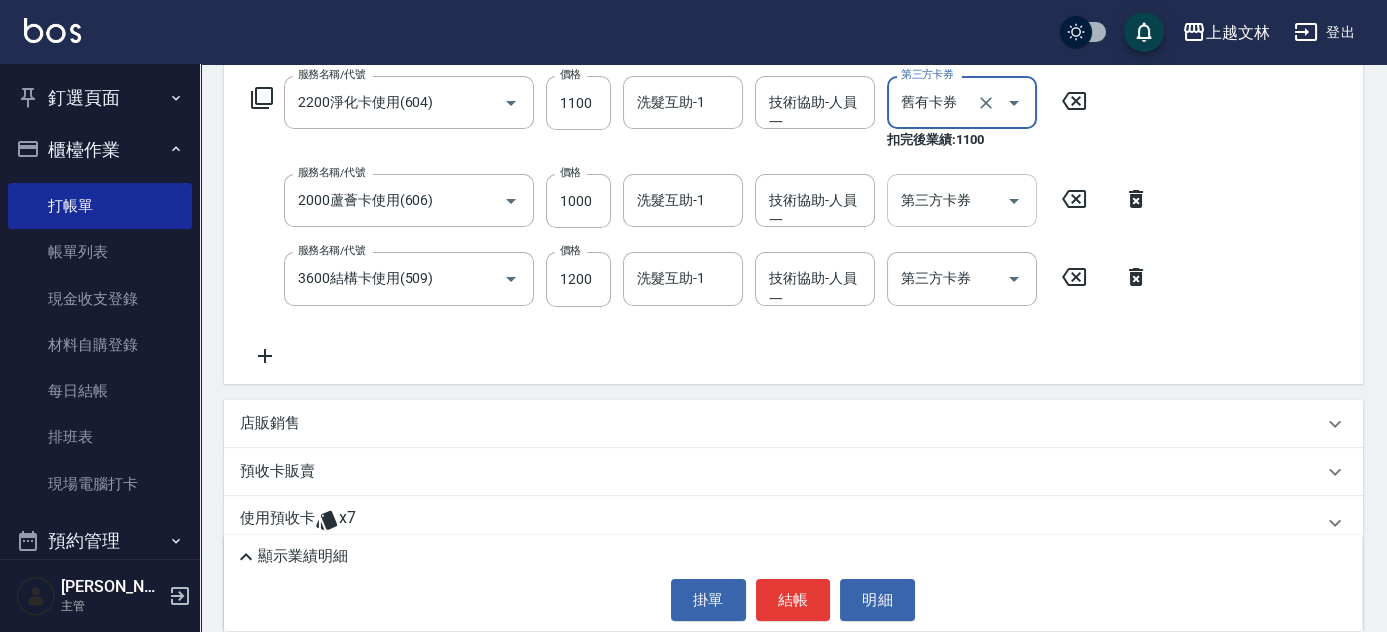 click 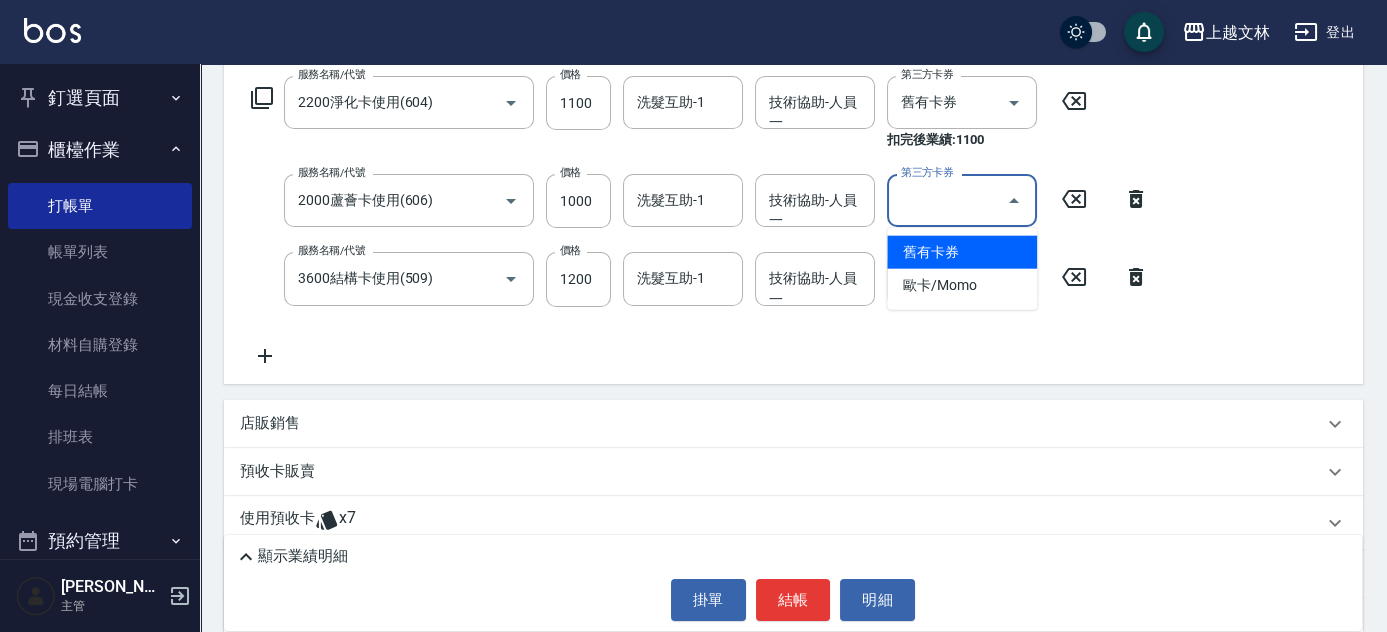 click on "舊有卡券" at bounding box center (962, 252) 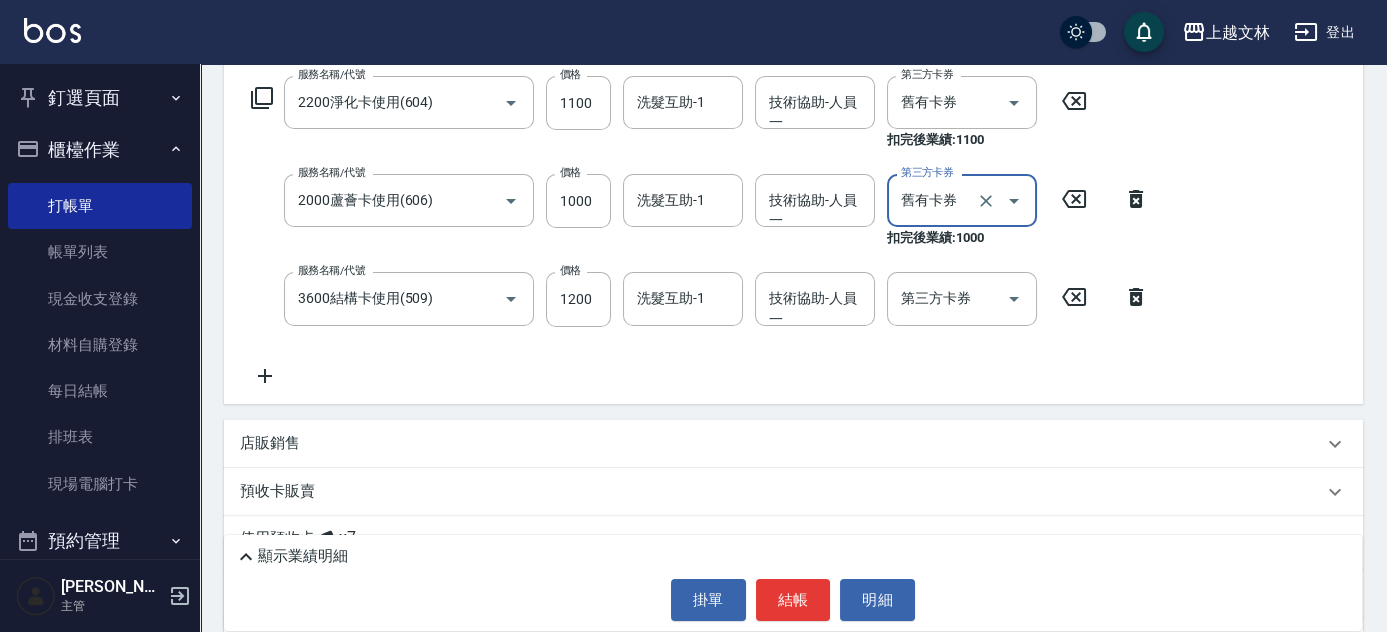 type on "舊有卡券" 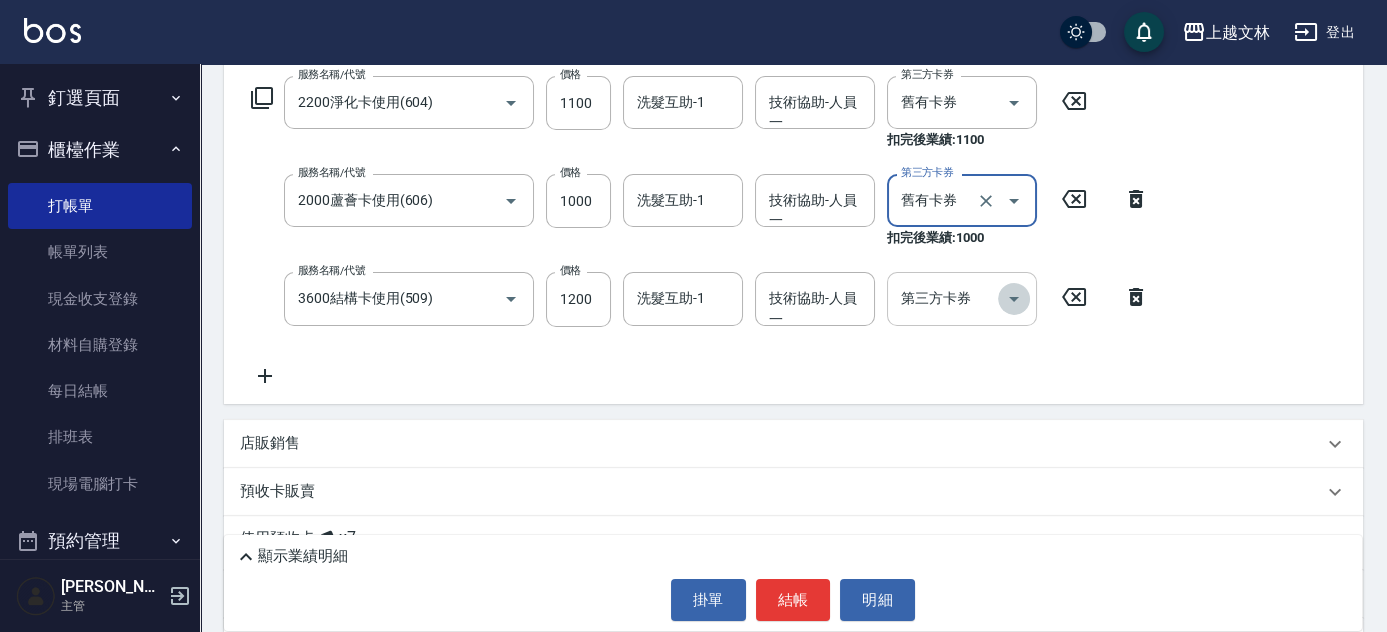 click 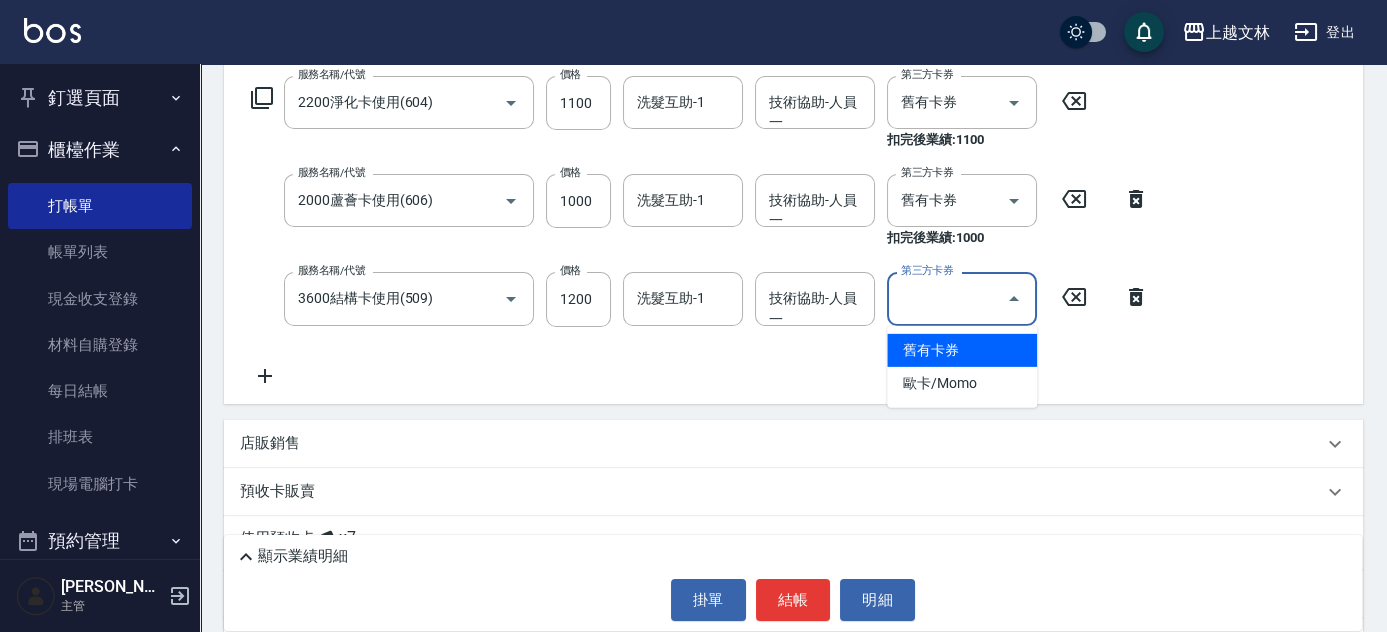 click on "舊有卡券" at bounding box center (962, 350) 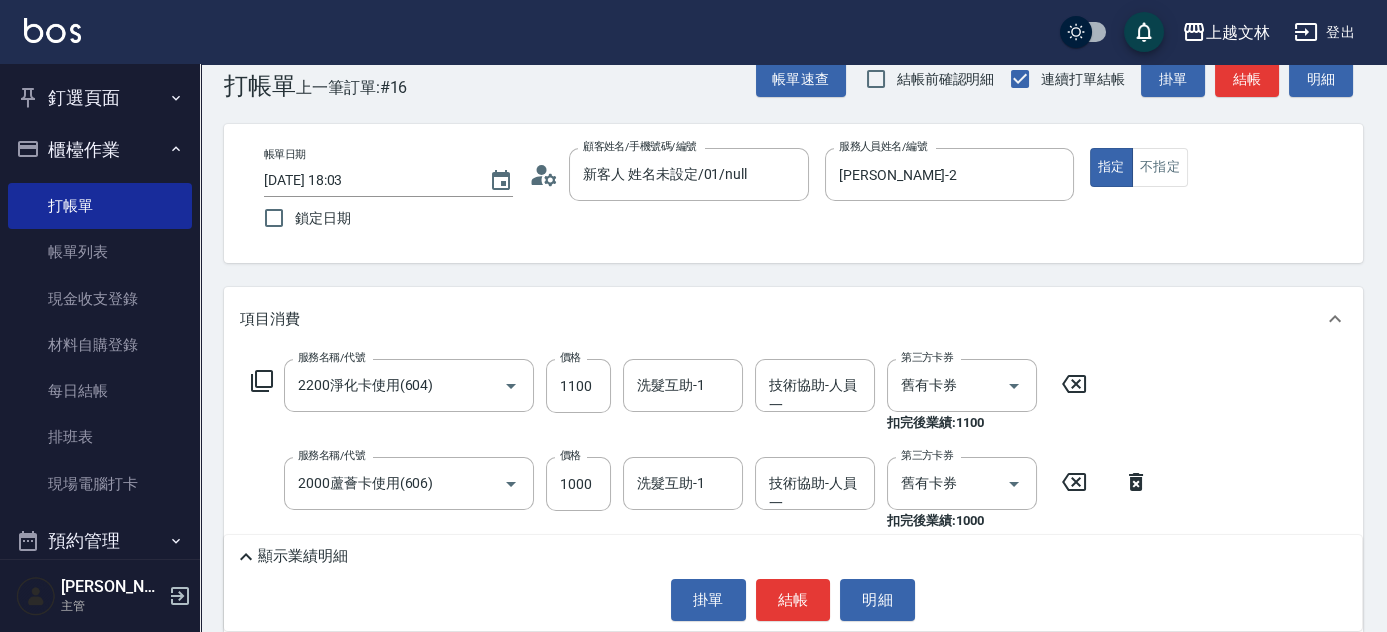 scroll, scrollTop: 18, scrollLeft: 0, axis: vertical 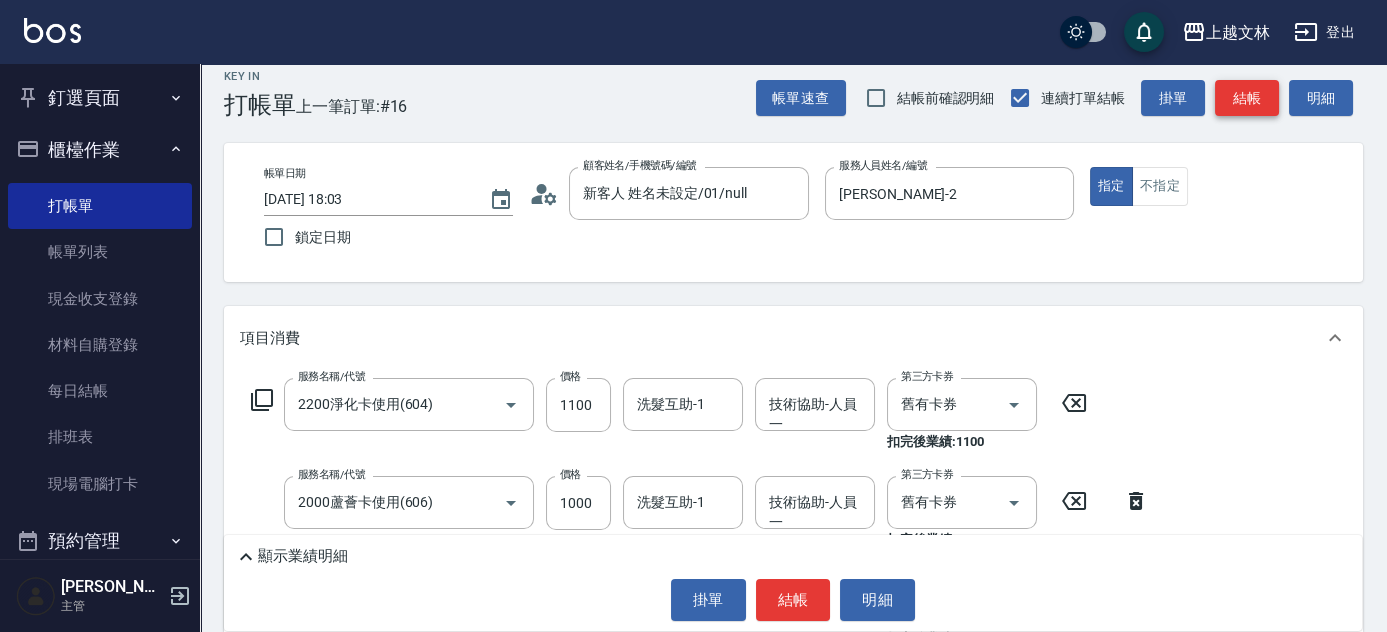click on "結帳" at bounding box center [1247, 98] 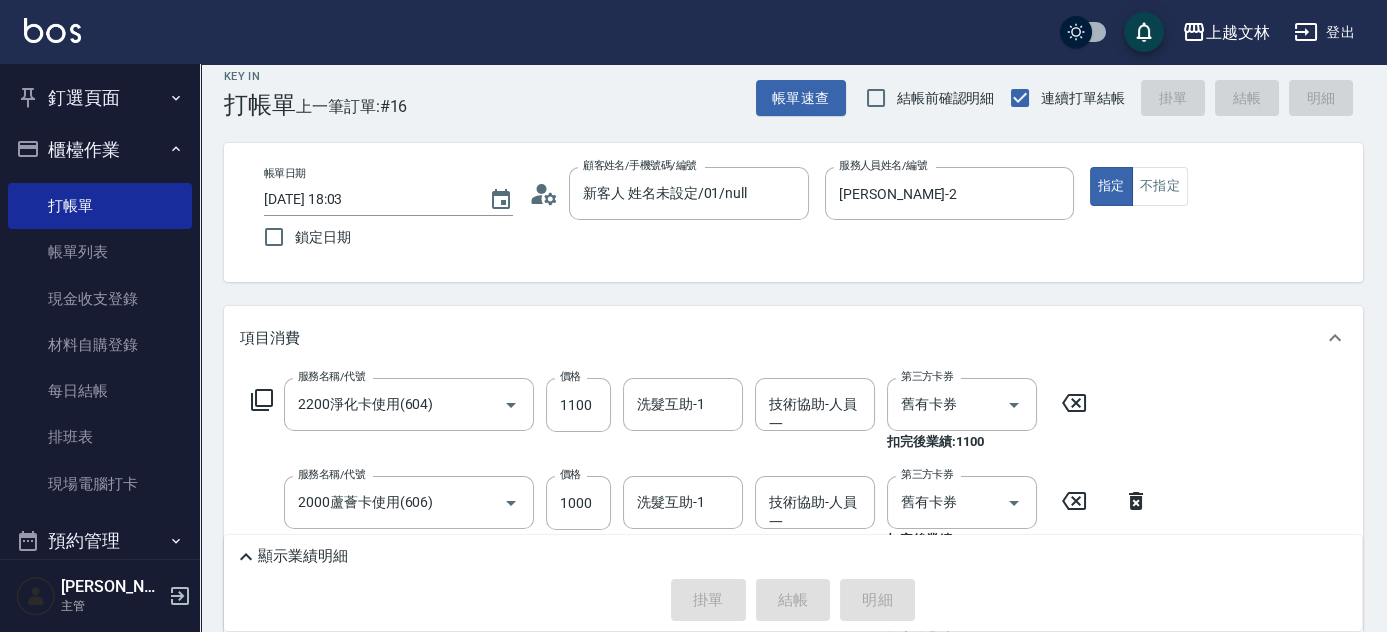 type on "2025/07/16 18:04" 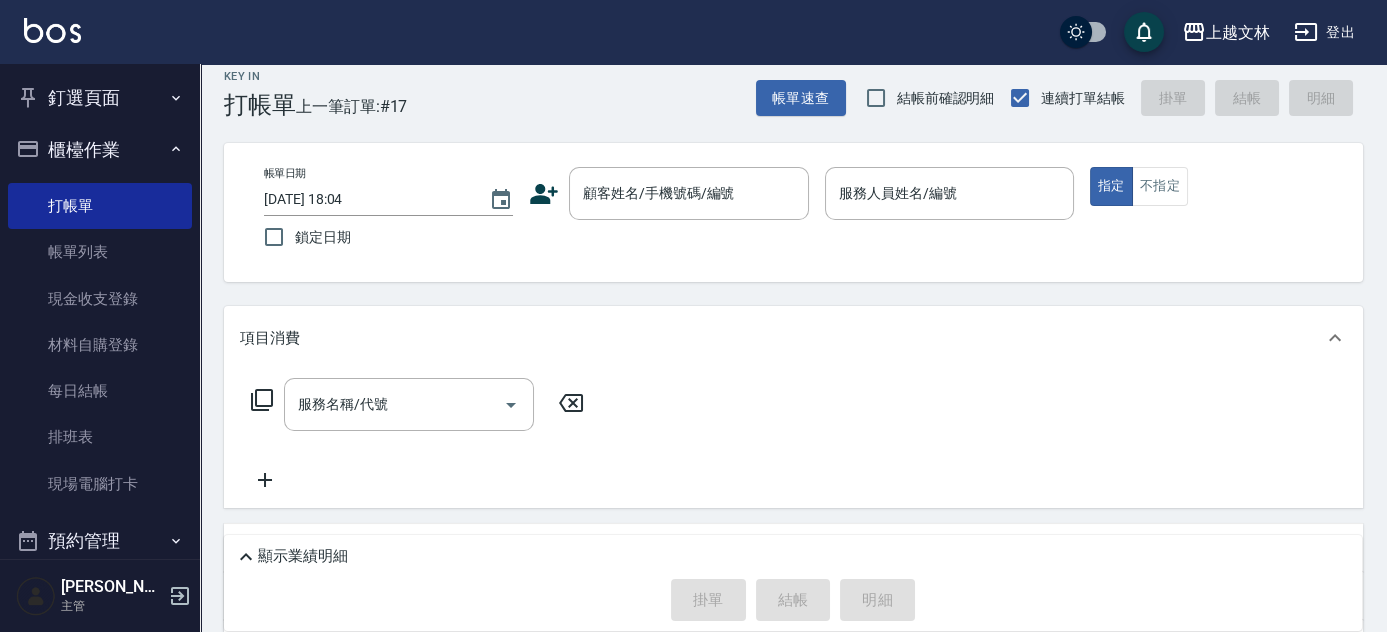 scroll, scrollTop: 288, scrollLeft: 0, axis: vertical 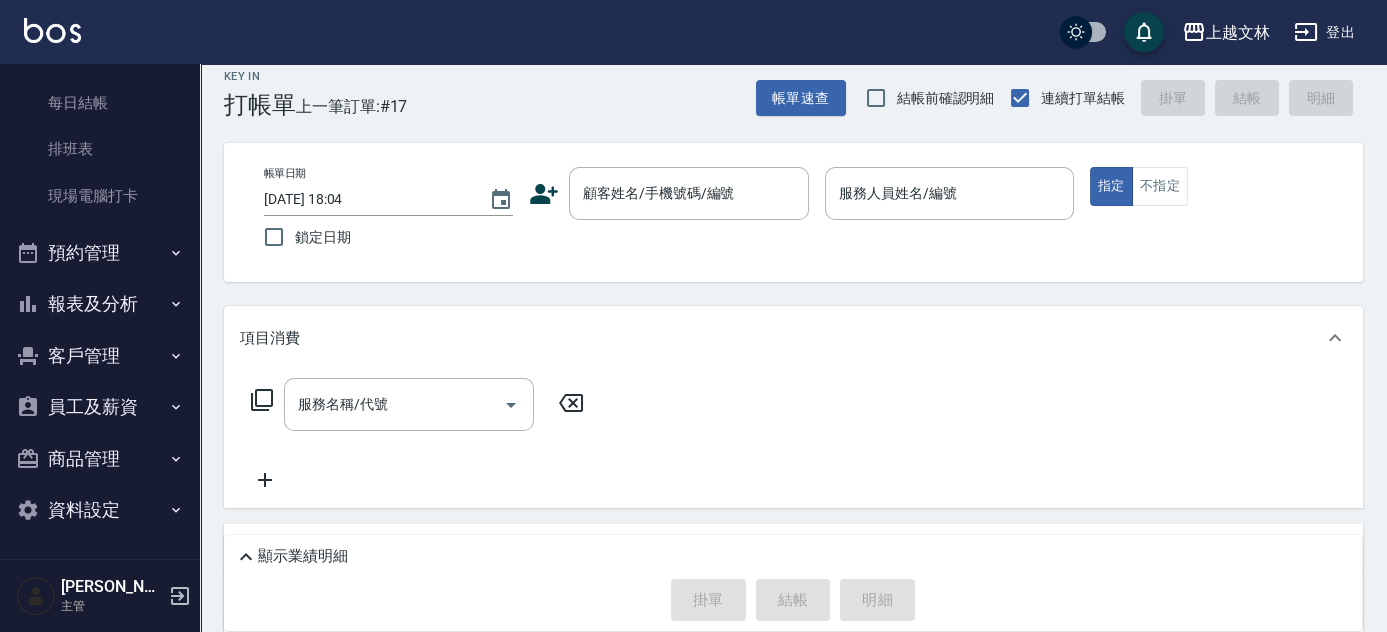click on "報表及分析" at bounding box center (100, 304) 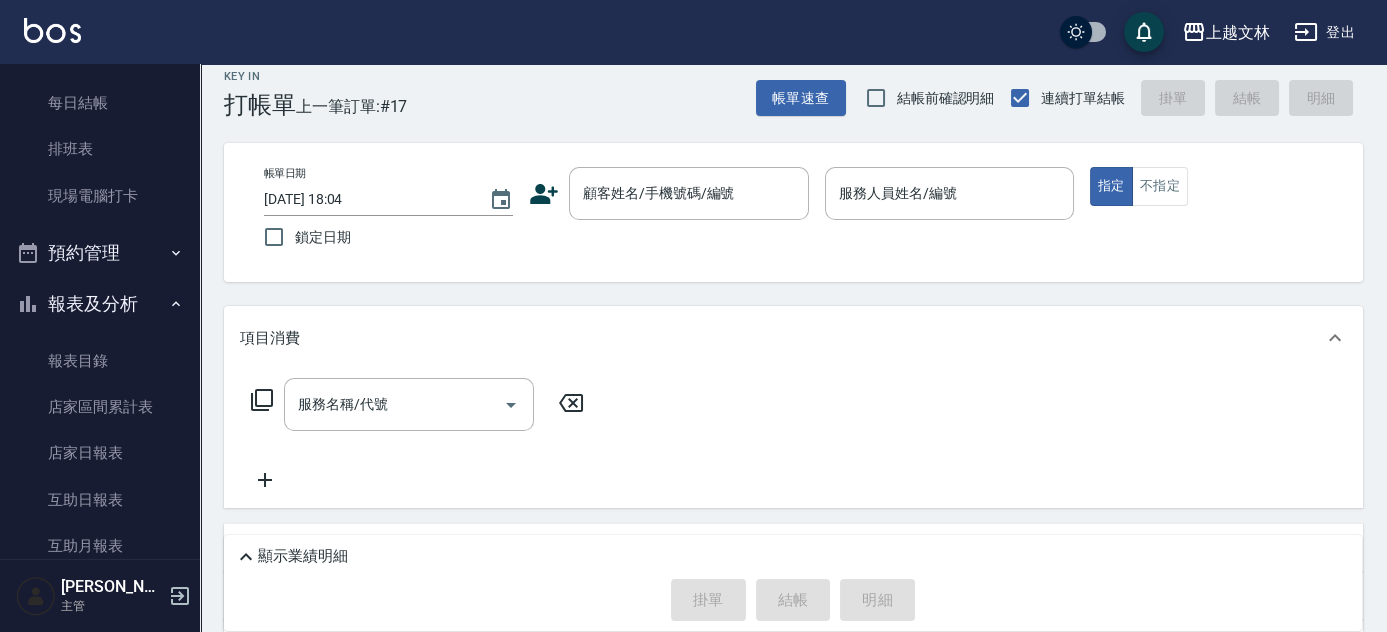scroll, scrollTop: 379, scrollLeft: 0, axis: vertical 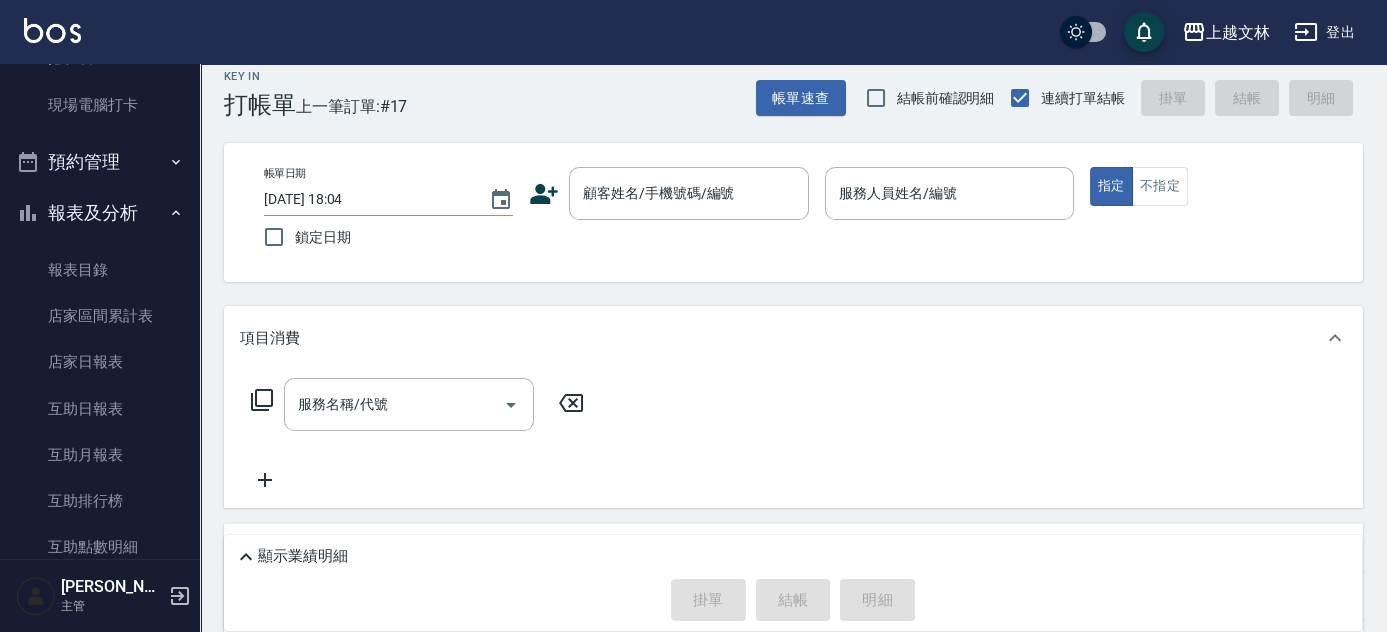 click on "Key In 打帳單 上一筆訂單:#17 帳單速查 結帳前確認明細 連續打單結帳 掛單 結帳 明細 帳單日期 2025/07/16 18:04 鎖定日期 顧客姓名/手機號碼/編號 顧客姓名/手機號碼/編號 服務人員姓名/編號 服務人員姓名/編號 指定 不指定 項目消費 服務名稱/代號 服務名稱/代號 店販銷售 服務人員姓名/編號 服務人員姓名/編號 商品代號/名稱 商品代號/名稱 預收卡販賣 卡券名稱/代號 卡券名稱/代號 使用預收卡 其他付款方式 其他付款方式 其他付款方式 備註及來源 備註 備註 訂單來源 ​ 訂單來源 顯示業績明細 掛單 結帳 明細" at bounding box center [793, 460] 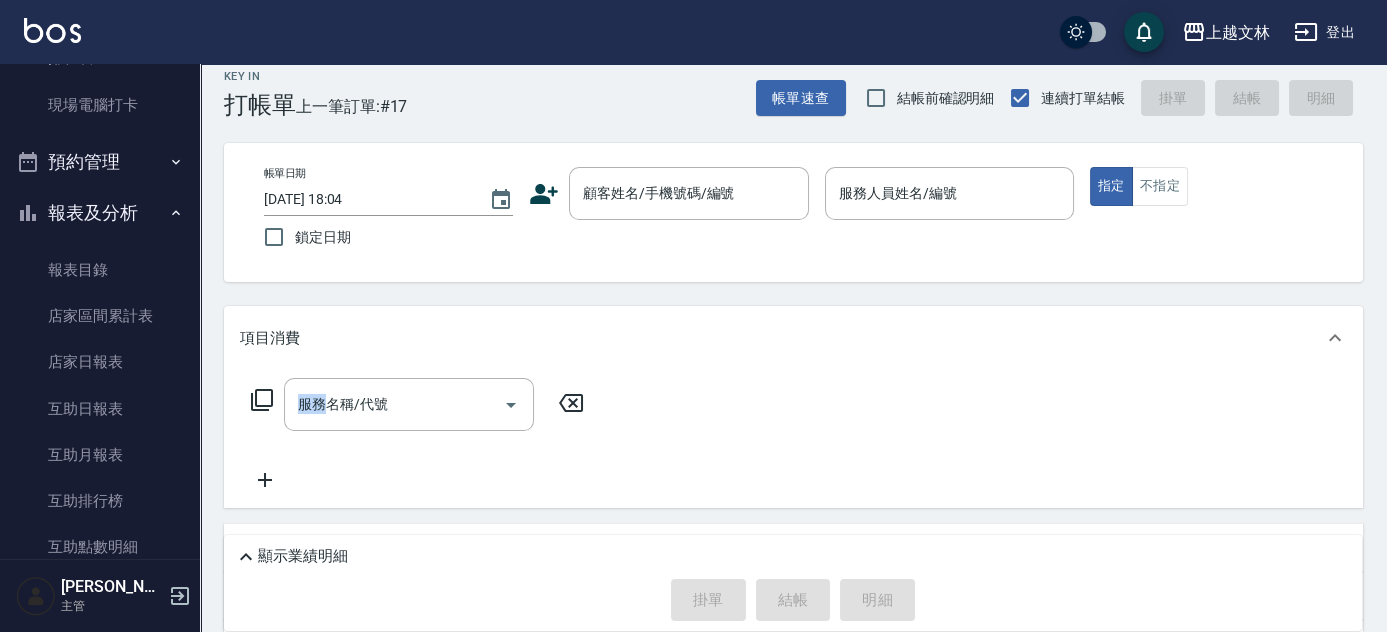 click on "Key In 打帳單 上一筆訂單:#17 帳單速查 結帳前確認明細 連續打單結帳 掛單 結帳 明細 帳單日期 2025/07/16 18:04 鎖定日期 顧客姓名/手機號碼/編號 顧客姓名/手機號碼/編號 服務人員姓名/編號 服務人員姓名/編號 指定 不指定 項目消費 服務名稱/代號 服務名稱/代號 店販銷售 服務人員姓名/編號 服務人員姓名/編號 商品代號/名稱 商品代號/名稱 預收卡販賣 卡券名稱/代號 卡券名稱/代號 使用預收卡 其他付款方式 其他付款方式 其他付款方式 備註及來源 備註 備註 訂單來源 ​ 訂單來源 顯示業績明細 掛單 結帳 明細" at bounding box center [793, 460] 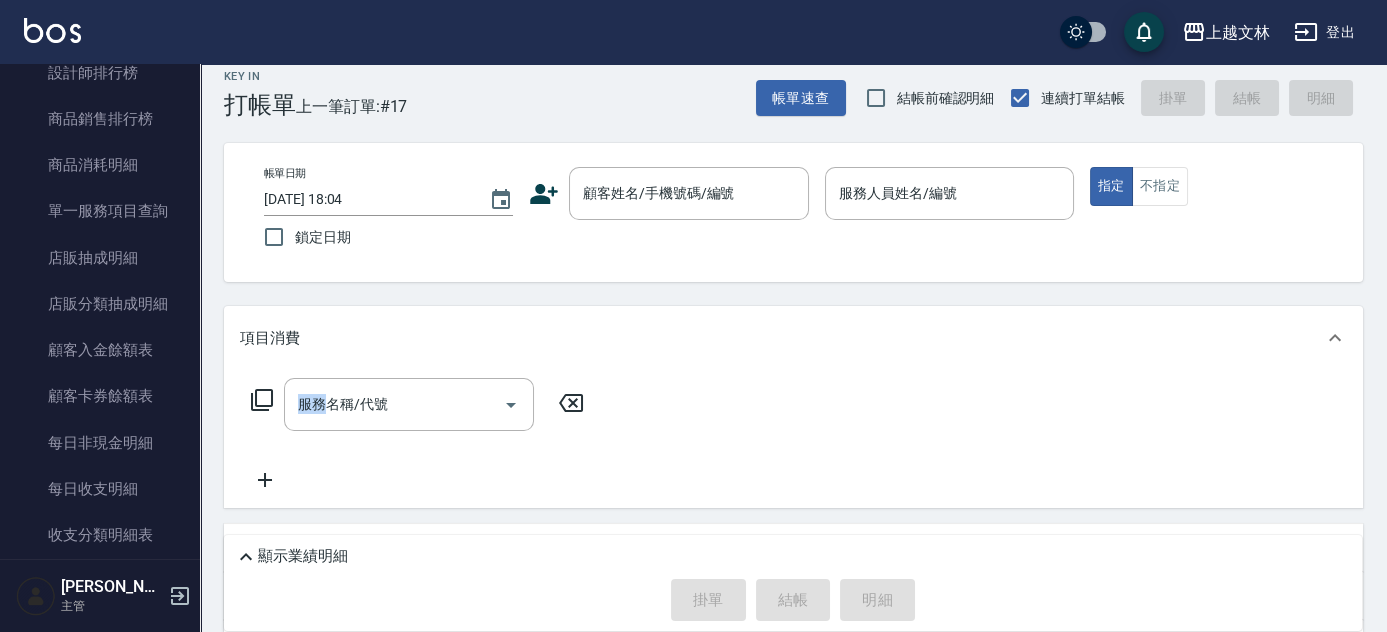 scroll, scrollTop: 1252, scrollLeft: 0, axis: vertical 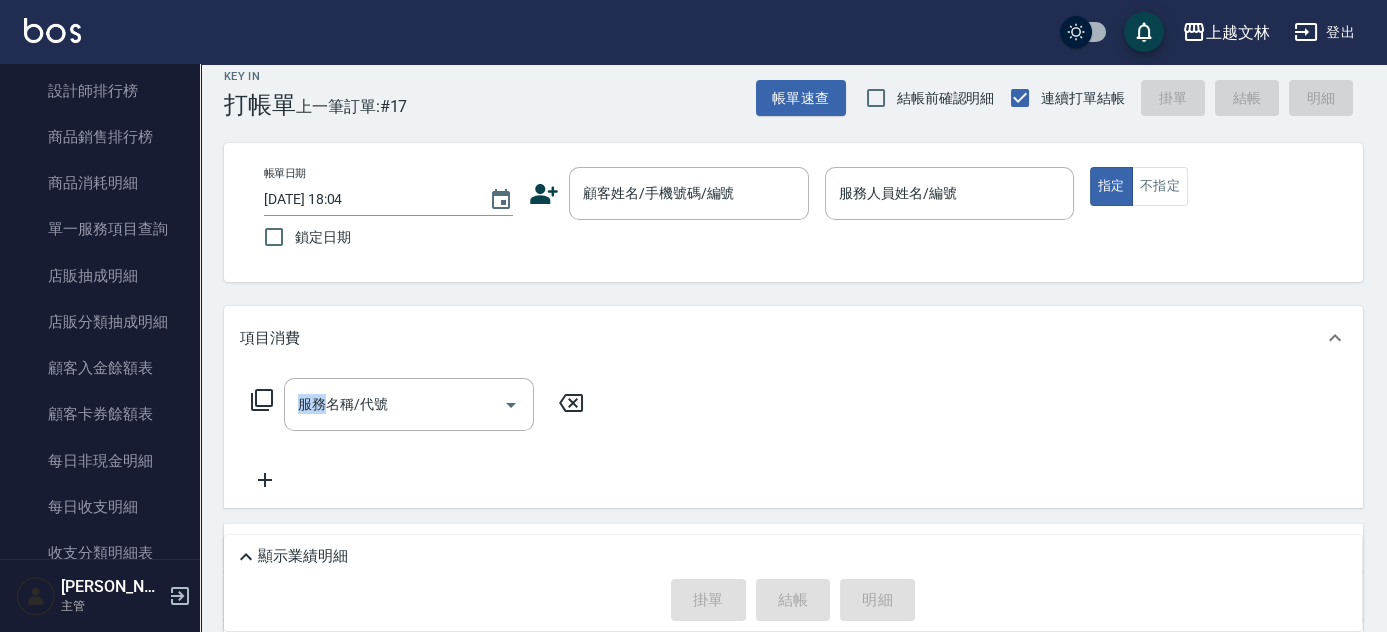 click on "Key In 打帳單 上一筆訂單:#17 帳單速查 結帳前確認明細 連續打單結帳 掛單 結帳 明細 帳單日期 2025/07/16 18:04 鎖定日期 顧客姓名/手機號碼/編號 顧客姓名/手機號碼/編號 服務人員姓名/編號 服務人員姓名/編號 指定 不指定 項目消費 服務名稱/代號 服務名稱/代號 店販銷售 服務人員姓名/編號 服務人員姓名/編號 商品代號/名稱 商品代號/名稱 預收卡販賣 卡券名稱/代號 卡券名稱/代號 使用預收卡 其他付款方式 其他付款方式 其他付款方式 備註及來源 備註 備註 訂單來源 ​ 訂單來源 顯示業績明細 掛單 結帳 明細" at bounding box center (793, 460) 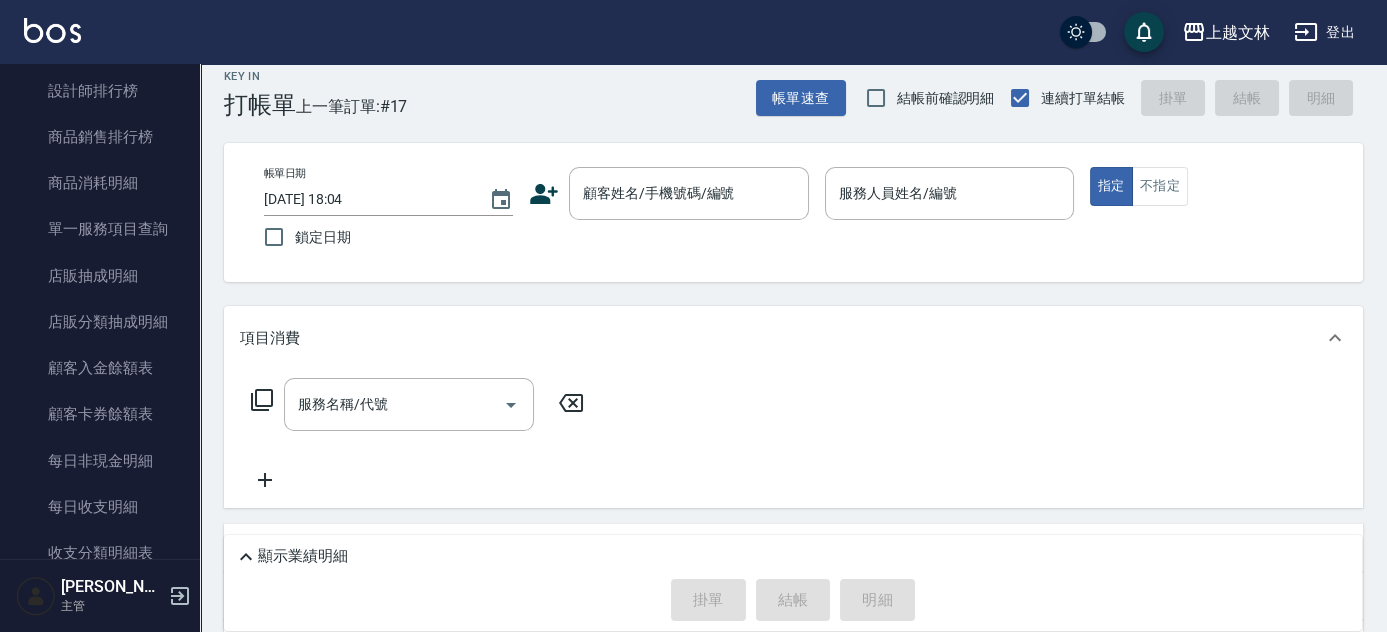 click on "Key In 打帳單 上一筆訂單:#17 帳單速查 結帳前確認明細 連續打單結帳 掛單 結帳 明細 帳單日期 2025/07/16 18:04 鎖定日期 顧客姓名/手機號碼/編號 顧客姓名/手機號碼/編號 服務人員姓名/編號 服務人員姓名/編號 指定 不指定 項目消費 服務名稱/代號 服務名稱/代號 店販銷售 服務人員姓名/編號 服務人員姓名/編號 商品代號/名稱 商品代號/名稱 預收卡販賣 卡券名稱/代號 卡券名稱/代號 使用預收卡 其他付款方式 其他付款方式 其他付款方式 備註及來源 備註 備註 訂單來源 ​ 訂單來源 顯示業績明細 掛單 結帳 明細" at bounding box center (793, 460) 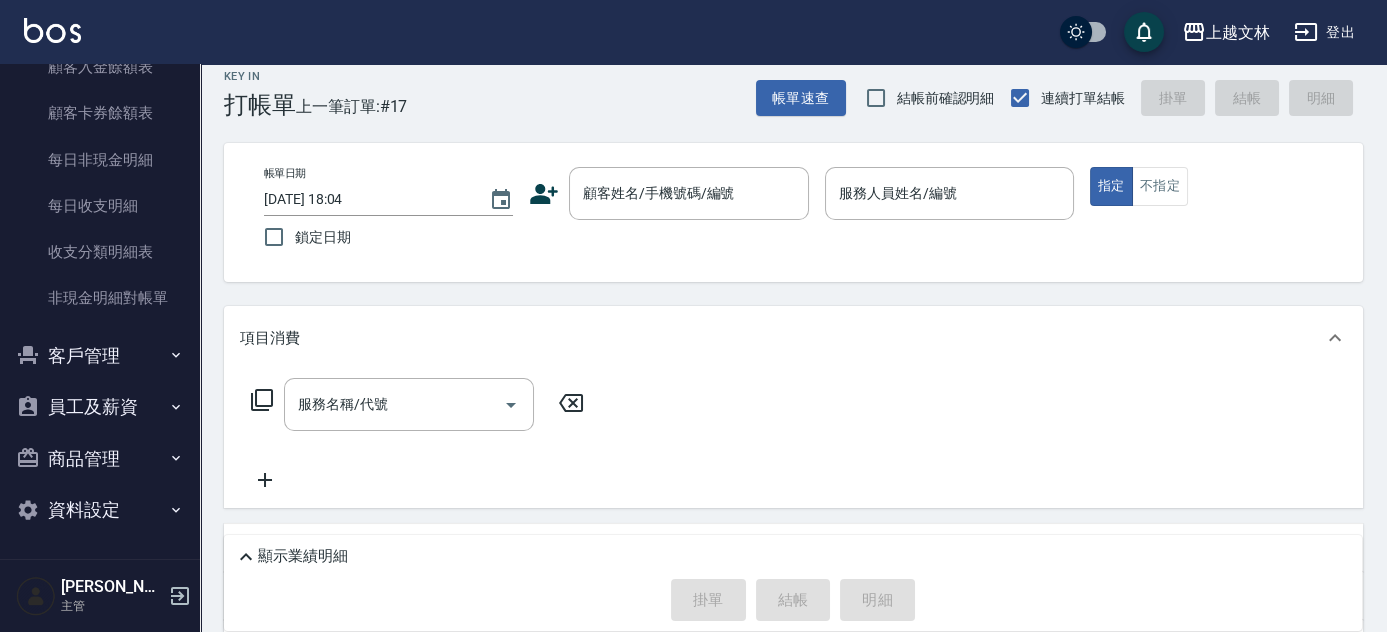 scroll, scrollTop: 1120, scrollLeft: 0, axis: vertical 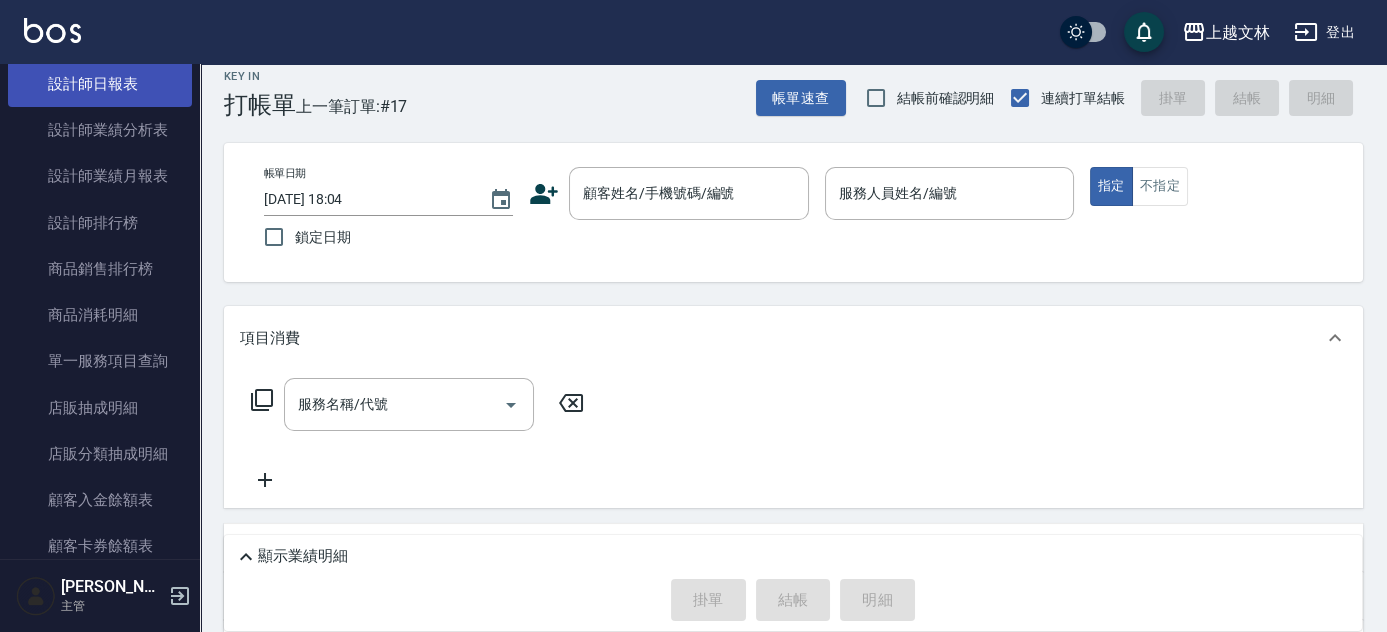 click on "設計師日報表" at bounding box center (100, 84) 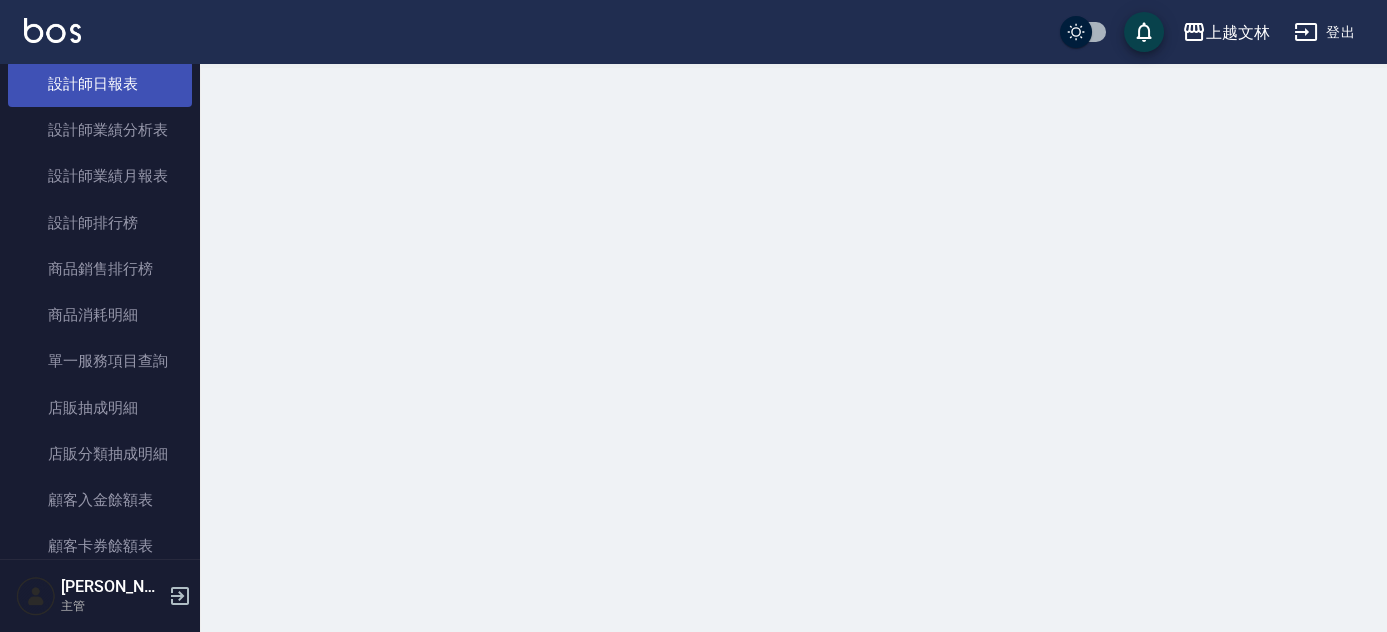 scroll, scrollTop: 0, scrollLeft: 0, axis: both 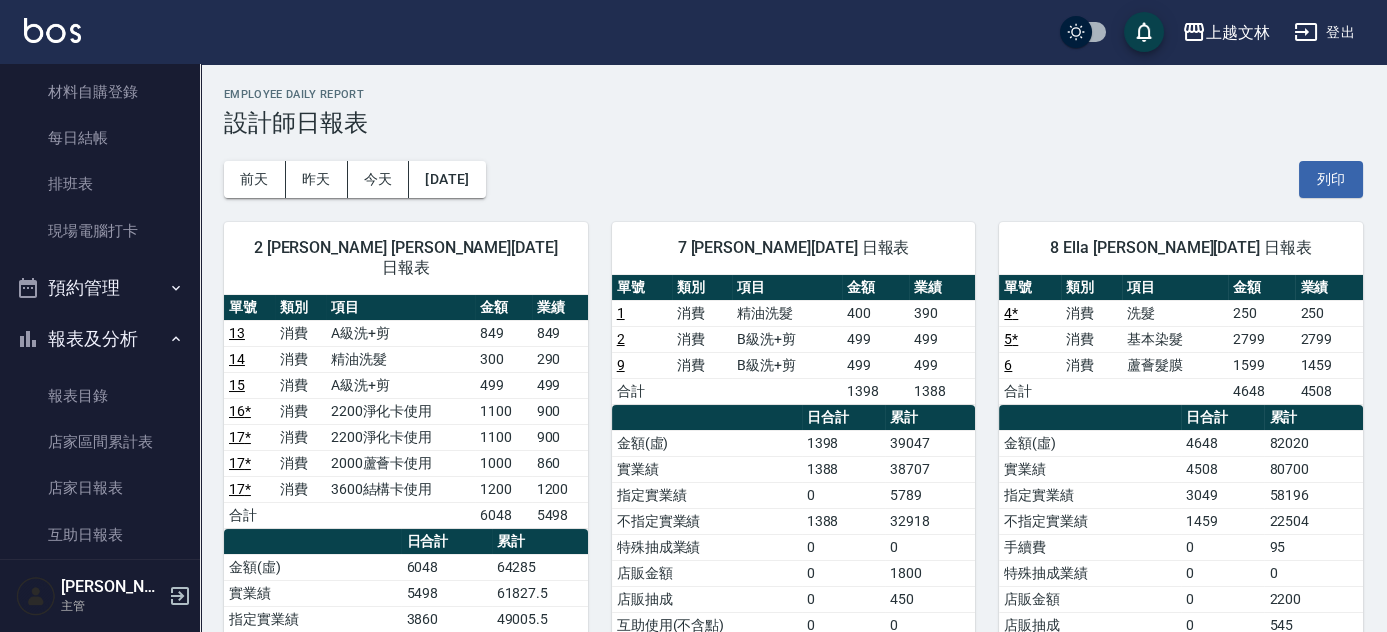 click on "釘選頁面 店家日報表 設計師排行榜 每日結帳 櫃檯作業 打帳單 帳單列表 現金收支登錄 材料自購登錄 每日結帳 排班表 現場電腦打卡 預約管理 預約管理 單日預約紀錄 單週預約紀錄 報表及分析 報表目錄 店家區間累計表 店家日報表 互助日報表 互助月報表 互助排行榜 互助點數明細 互助業績報表 全店業績分析表 營業統計分析表 營業項目月分析表 設計師業績表 設計師日報表 設計師業績分析表 設計師業績月報表 設計師排行榜 商品銷售排行榜 商品消耗明細 單一服務項目查詢 店販抽成明細 店販分類抽成明細 顧客入金餘額表 顧客卡券餘額表 每日非現金明細 每日收支明細 收支分類明細表 非現金明細對帳單 客戶管理 客戶列表 客資篩選匯出 卡券管理 入金管理 員工及薪資 員工列表 全店打卡記錄 考勤排班總表 薪資條 薪資明細表 商品管理 商品分類設定 商品列表" at bounding box center [100, 311] 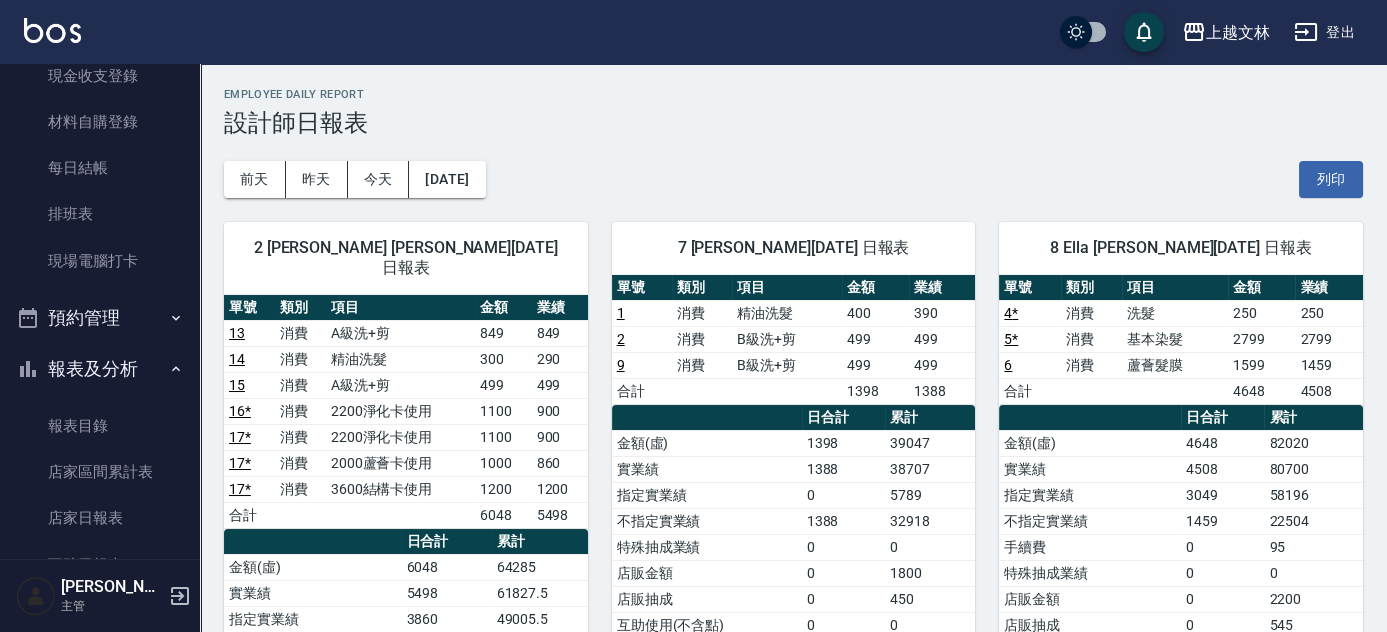 scroll, scrollTop: 219, scrollLeft: 0, axis: vertical 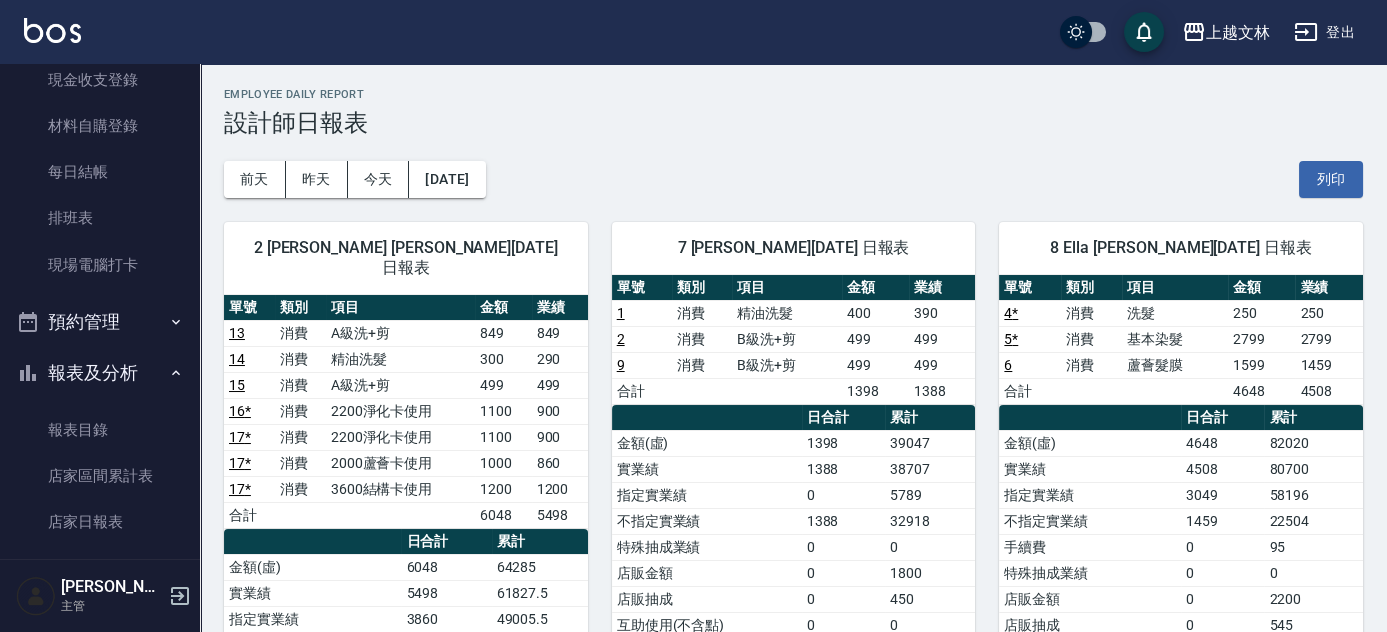 click on "上越文林 登出" at bounding box center [693, 32] 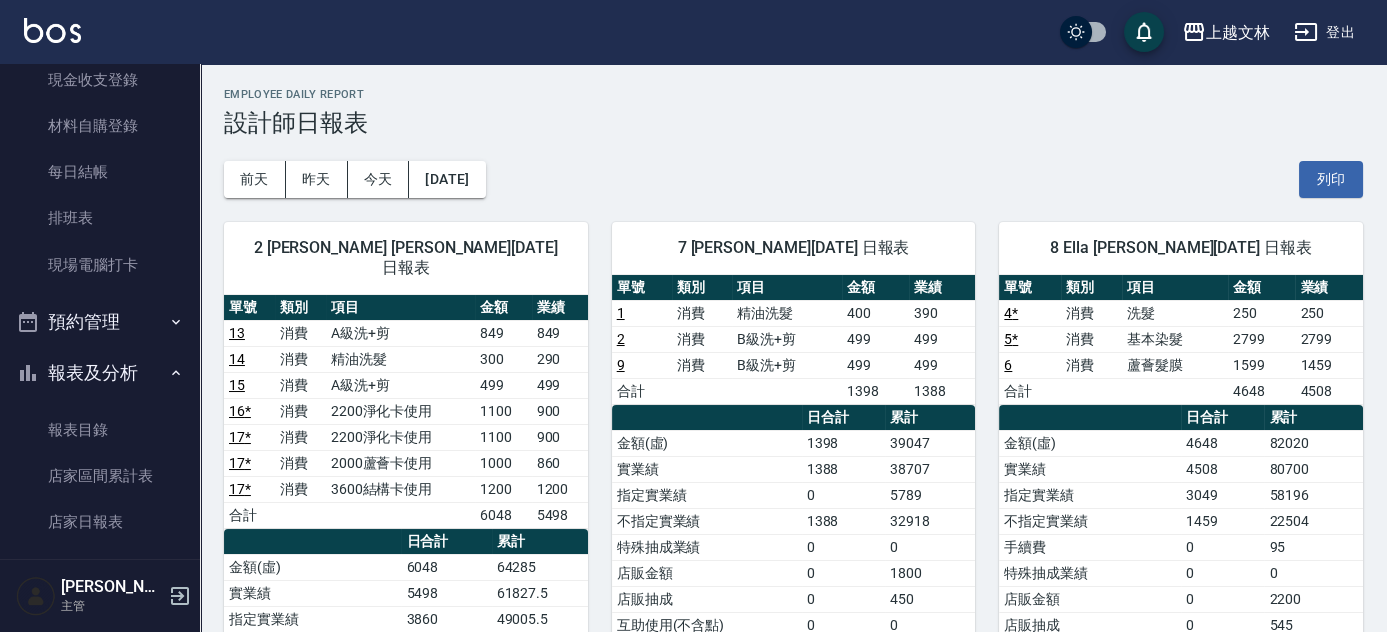 scroll, scrollTop: 0, scrollLeft: 0, axis: both 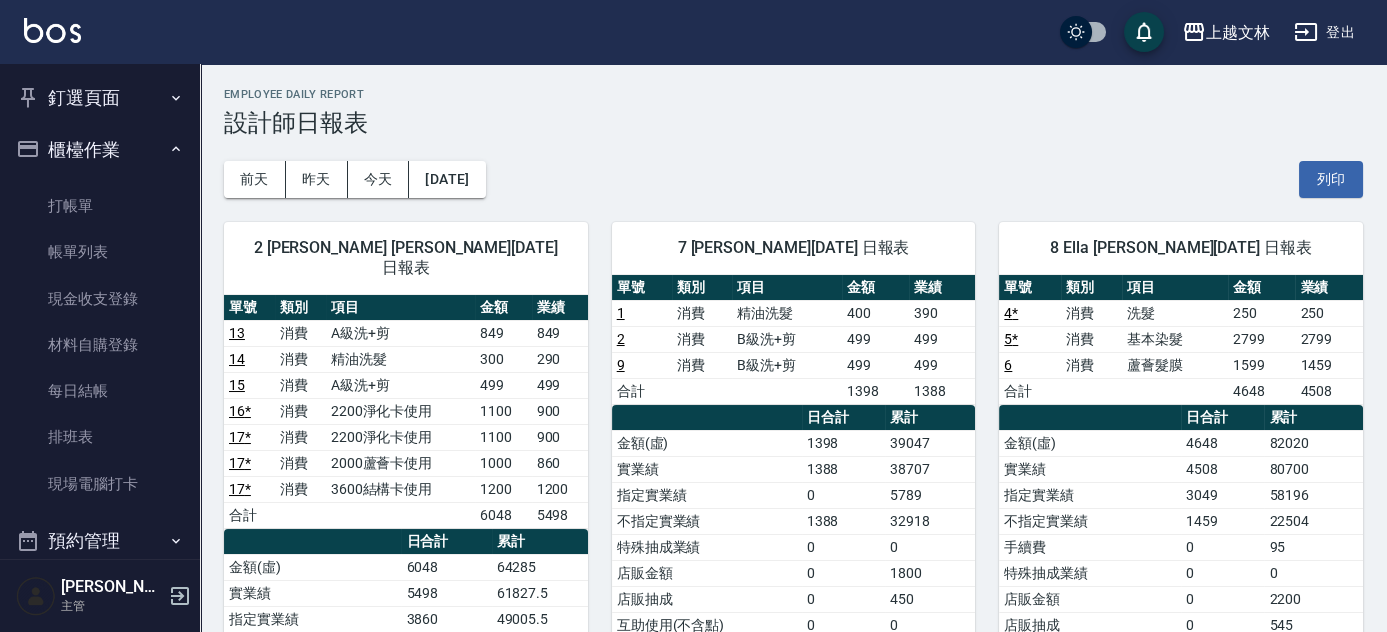 click on "上越文林 登出" at bounding box center [693, 32] 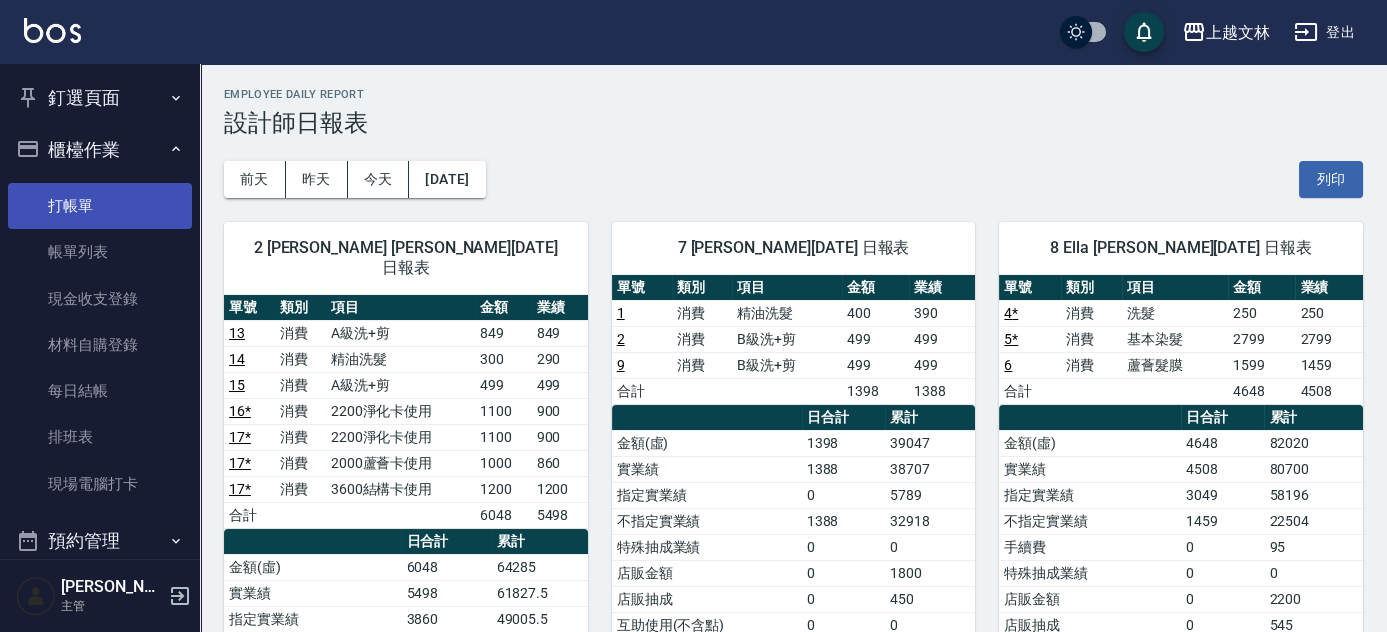 click on "打帳單" at bounding box center [100, 206] 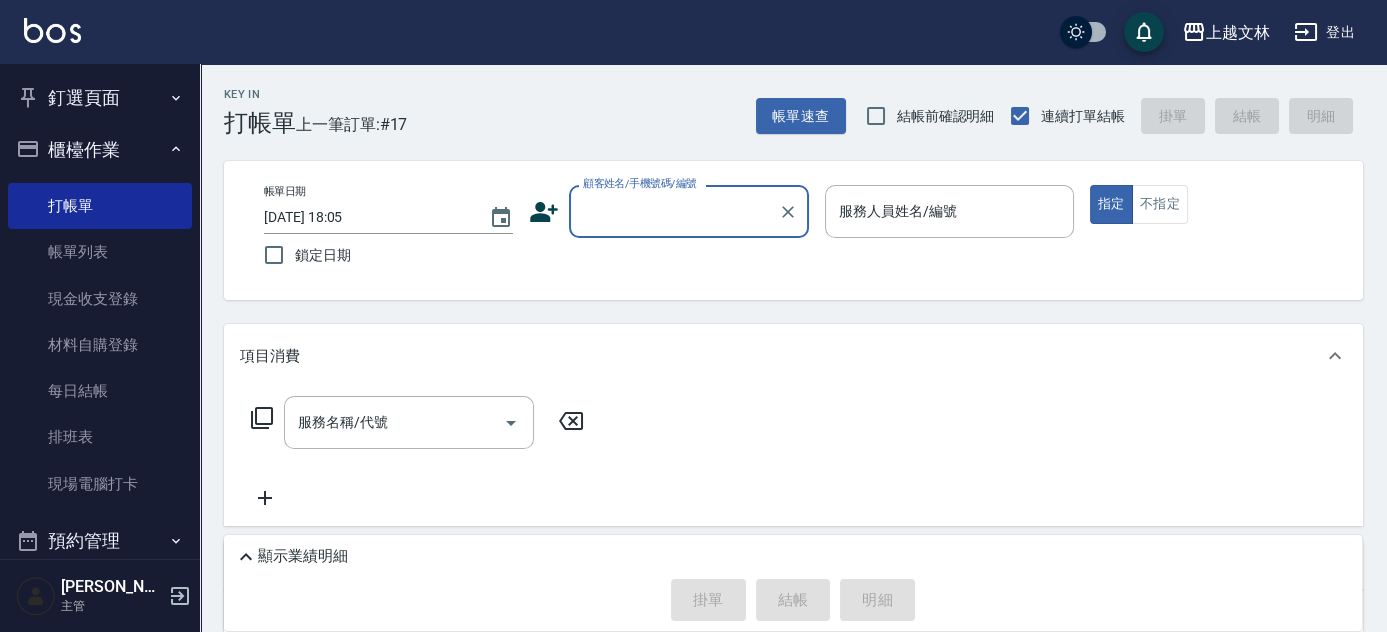 click on "顧客姓名/手機號碼/編號" at bounding box center [674, 211] 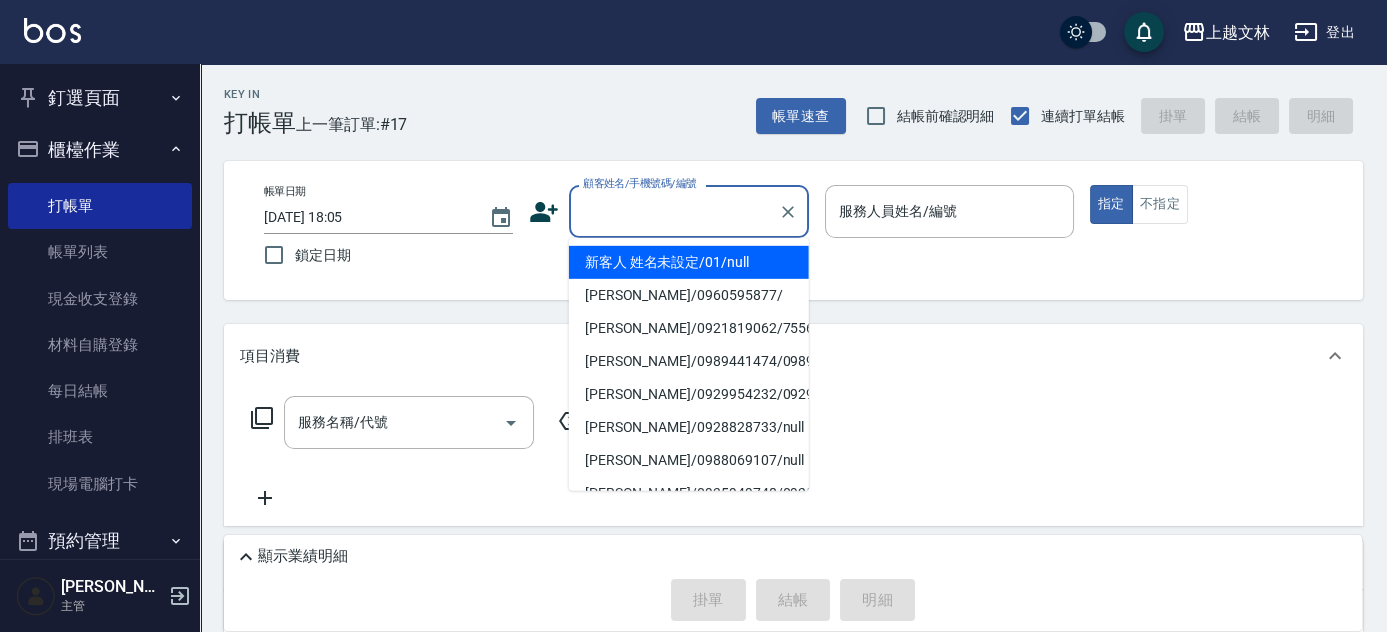 click on "新客人 姓名未設定/01/null" at bounding box center [689, 262] 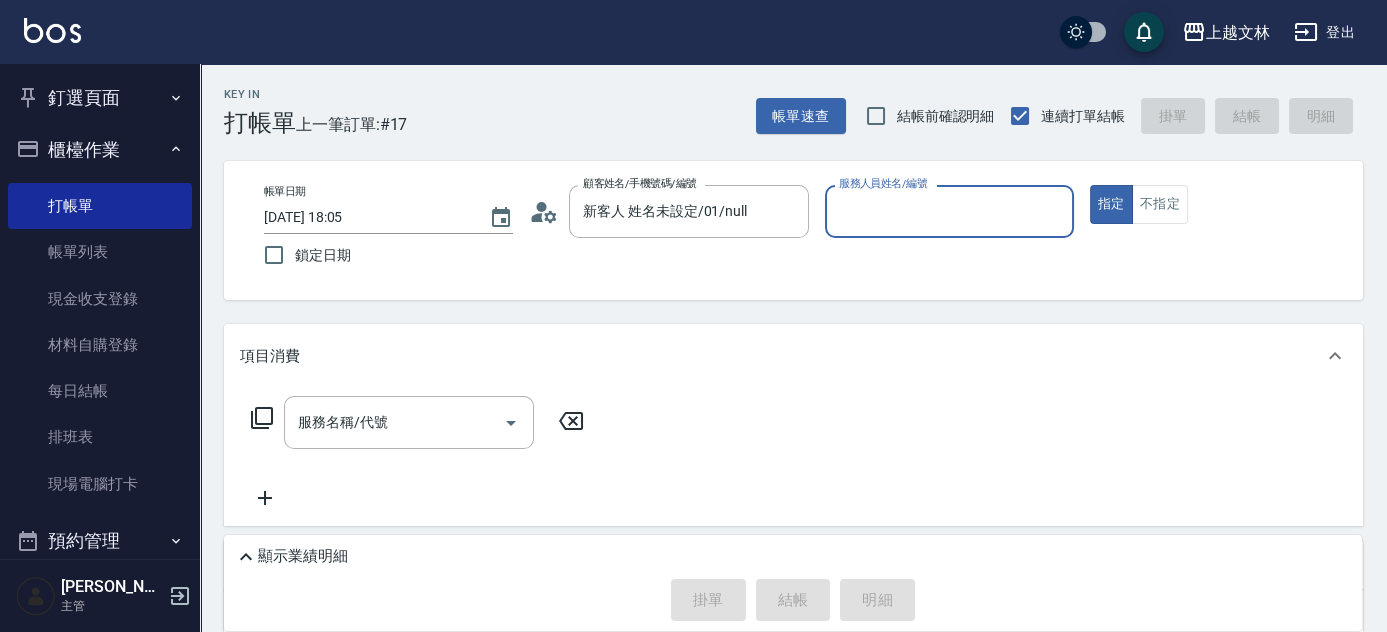 click on "服務人員姓名/編號" at bounding box center (949, 211) 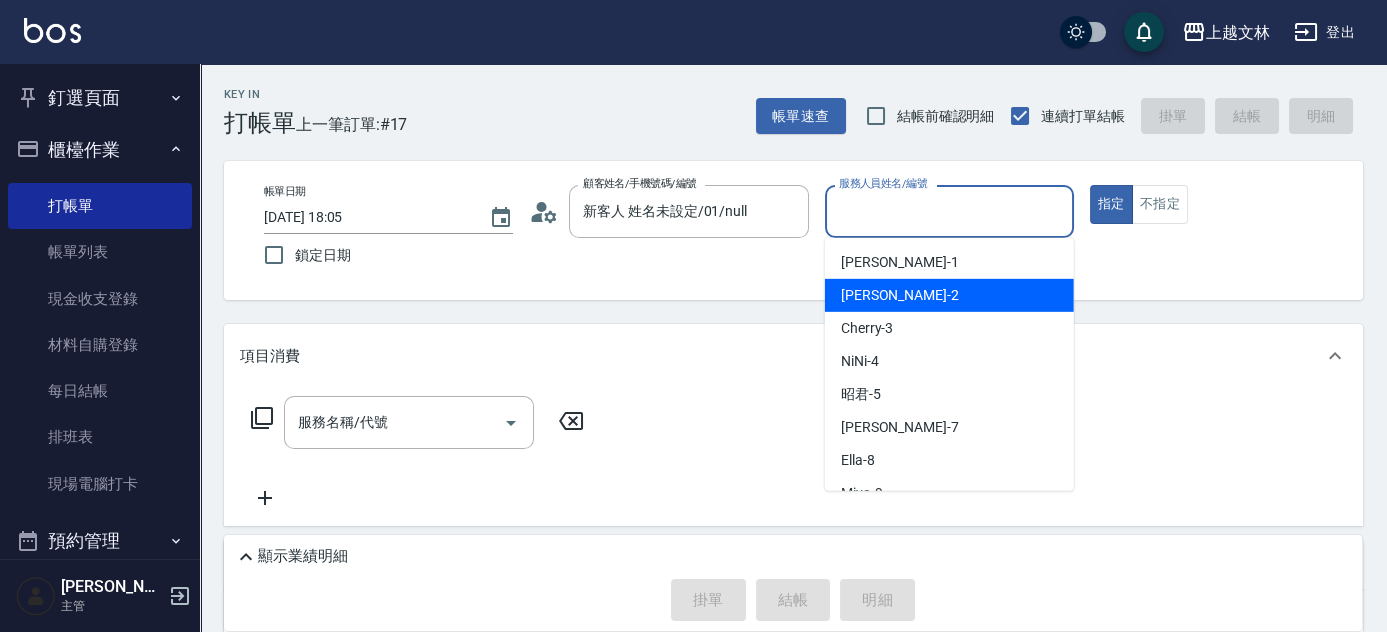 click on "Jennifer -2" at bounding box center [949, 295] 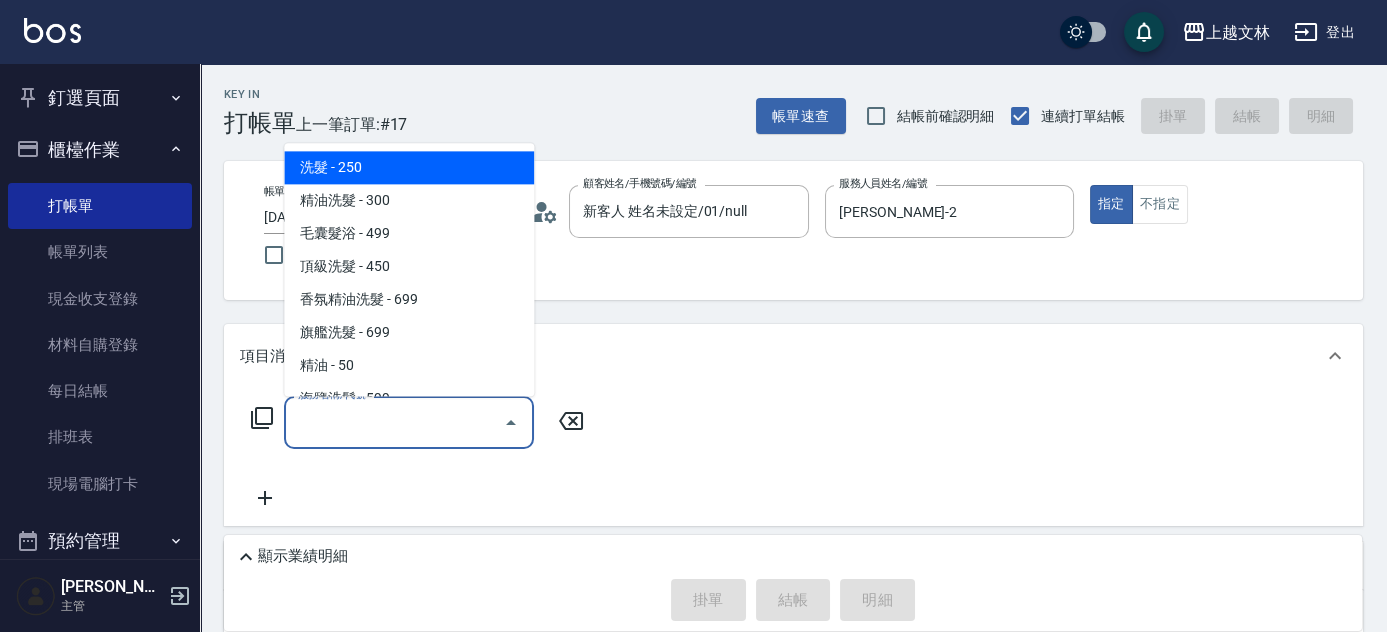 click on "服務名稱/代號 服務名稱/代號" at bounding box center [409, 422] 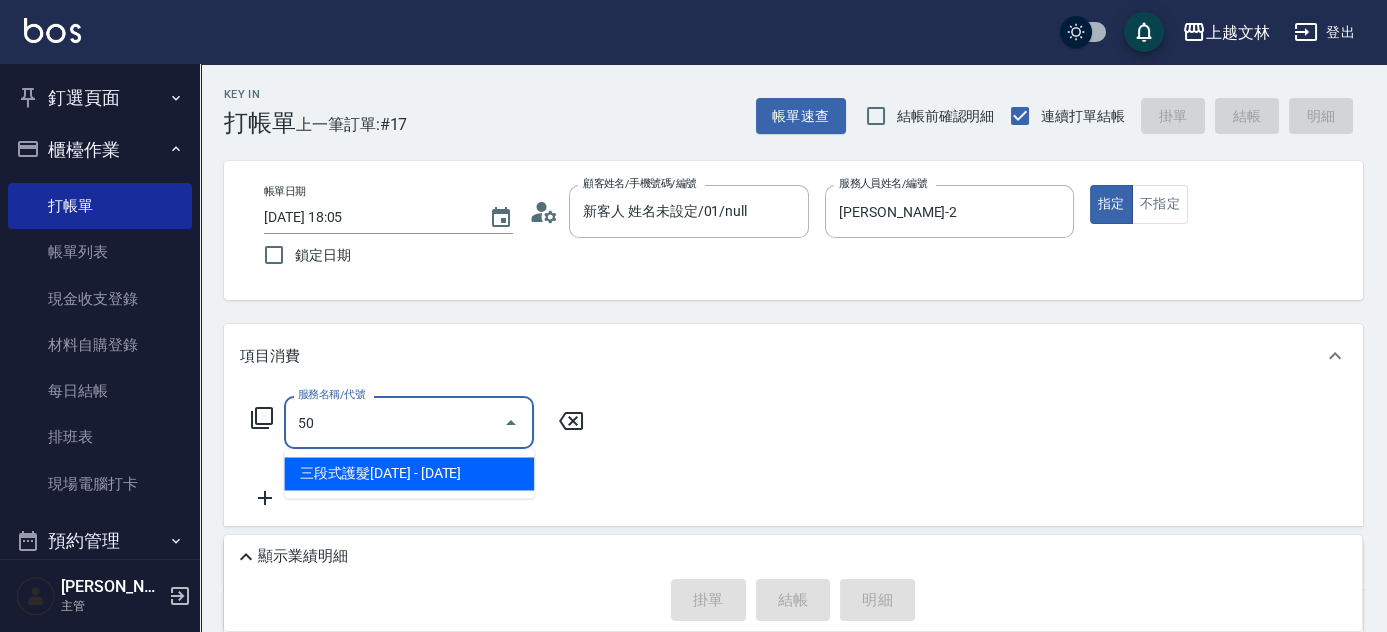 type on "5" 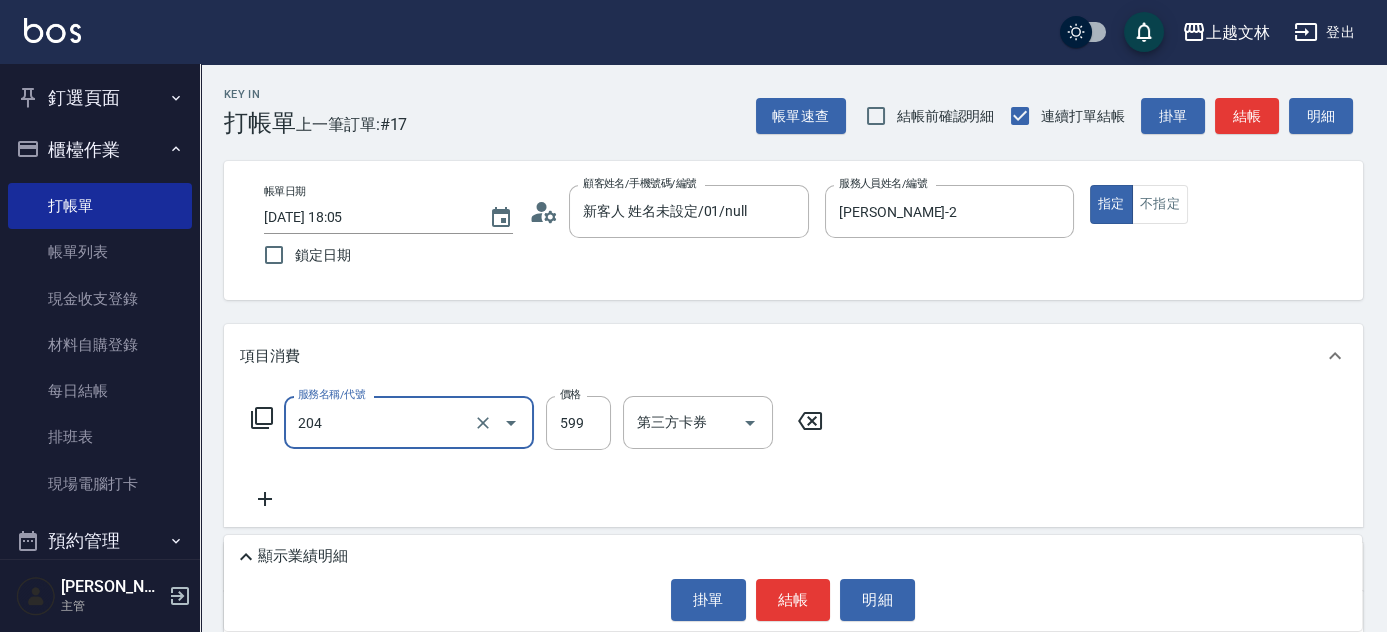 type on "A級洗+剪(204)" 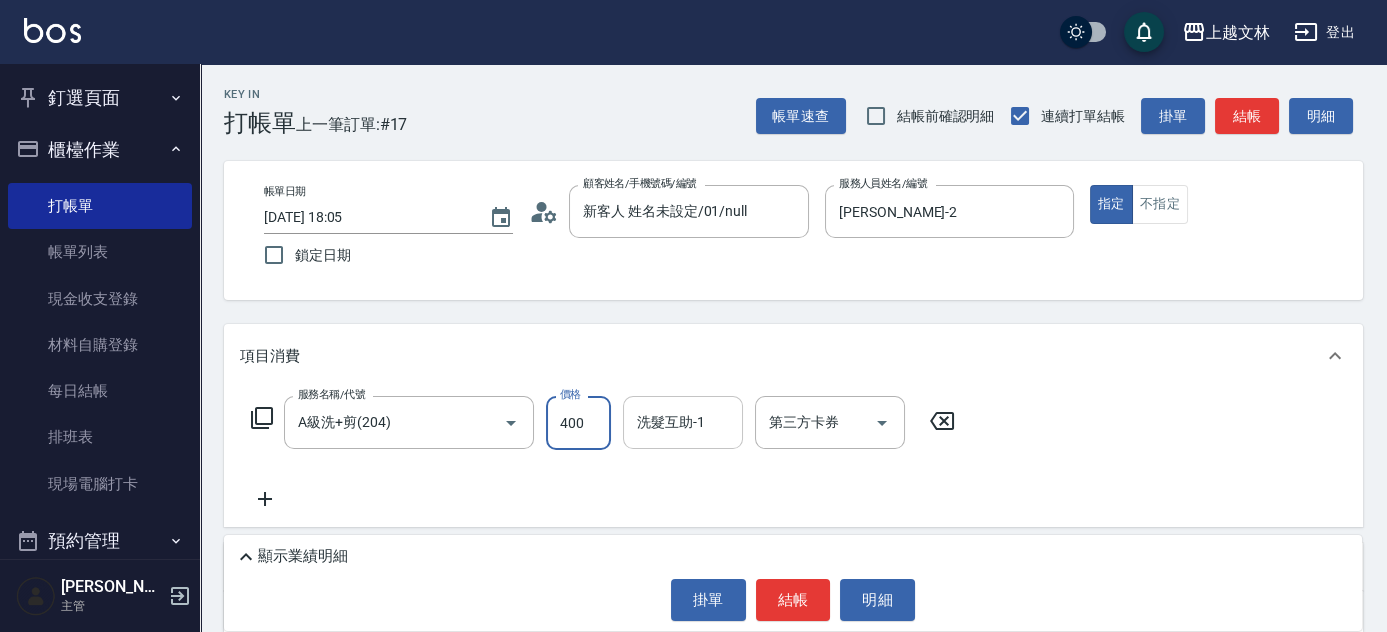type on "400" 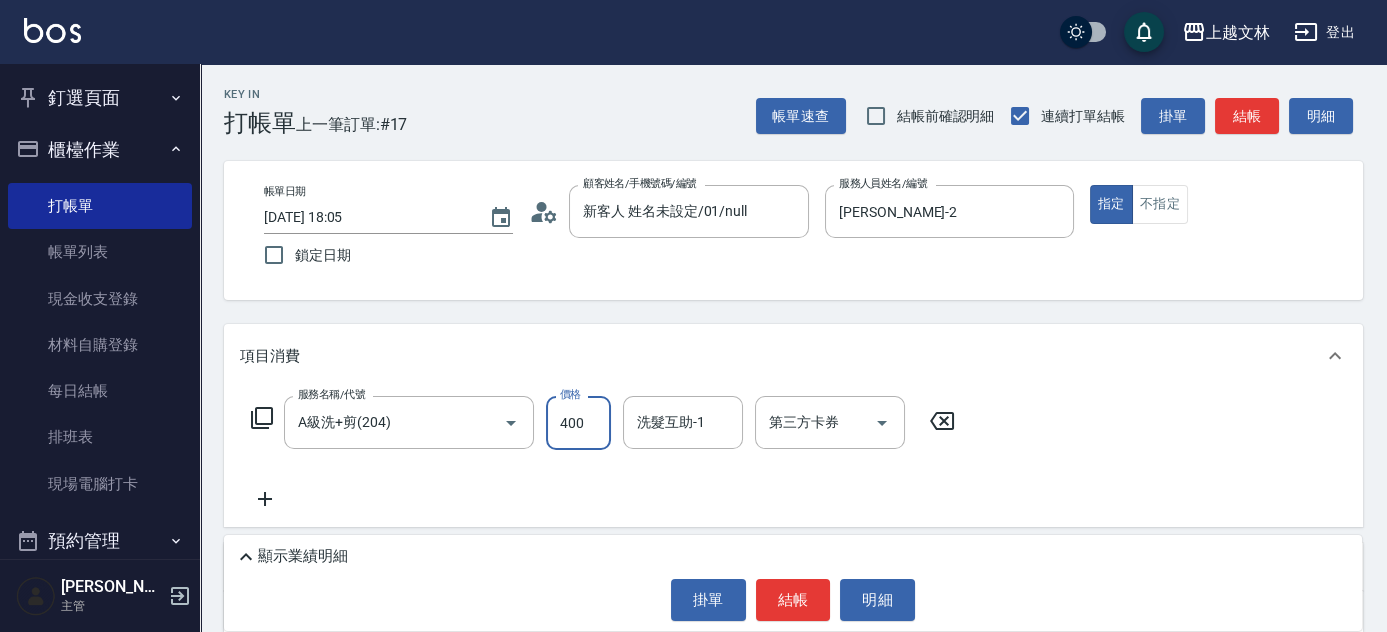 click on "洗髮互助-1 洗髮互助-1" at bounding box center [683, 422] 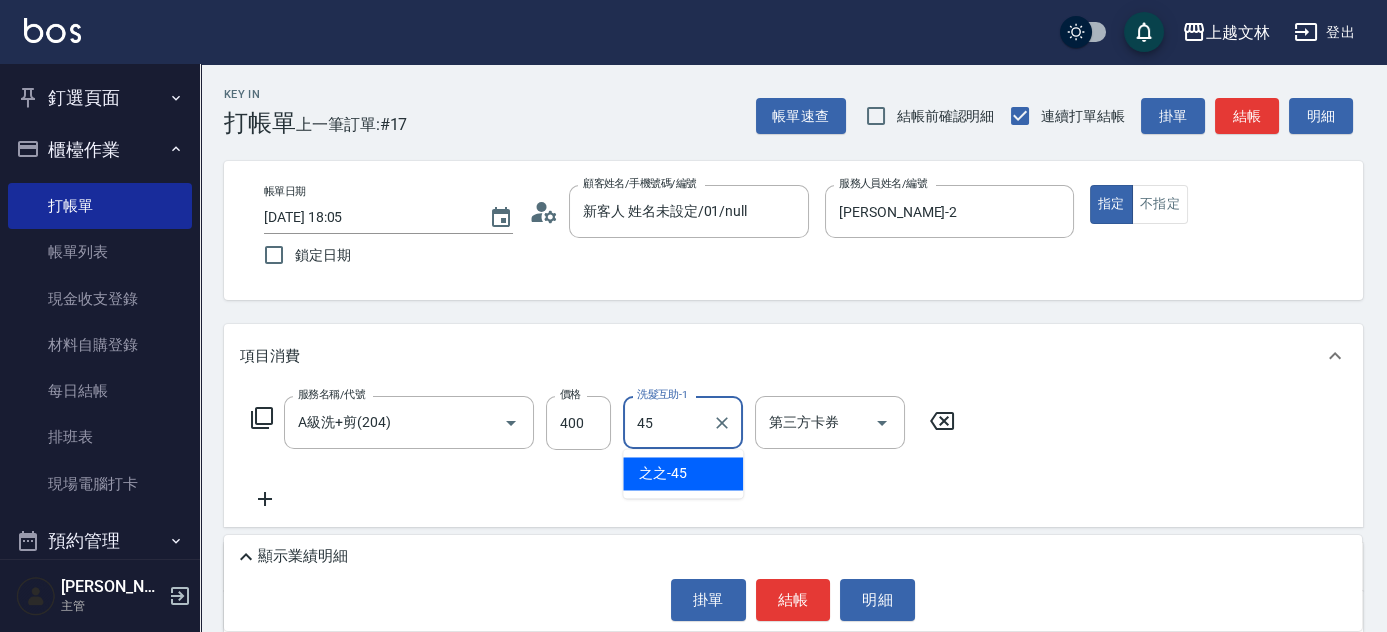 click on "之之 -45" at bounding box center [683, 473] 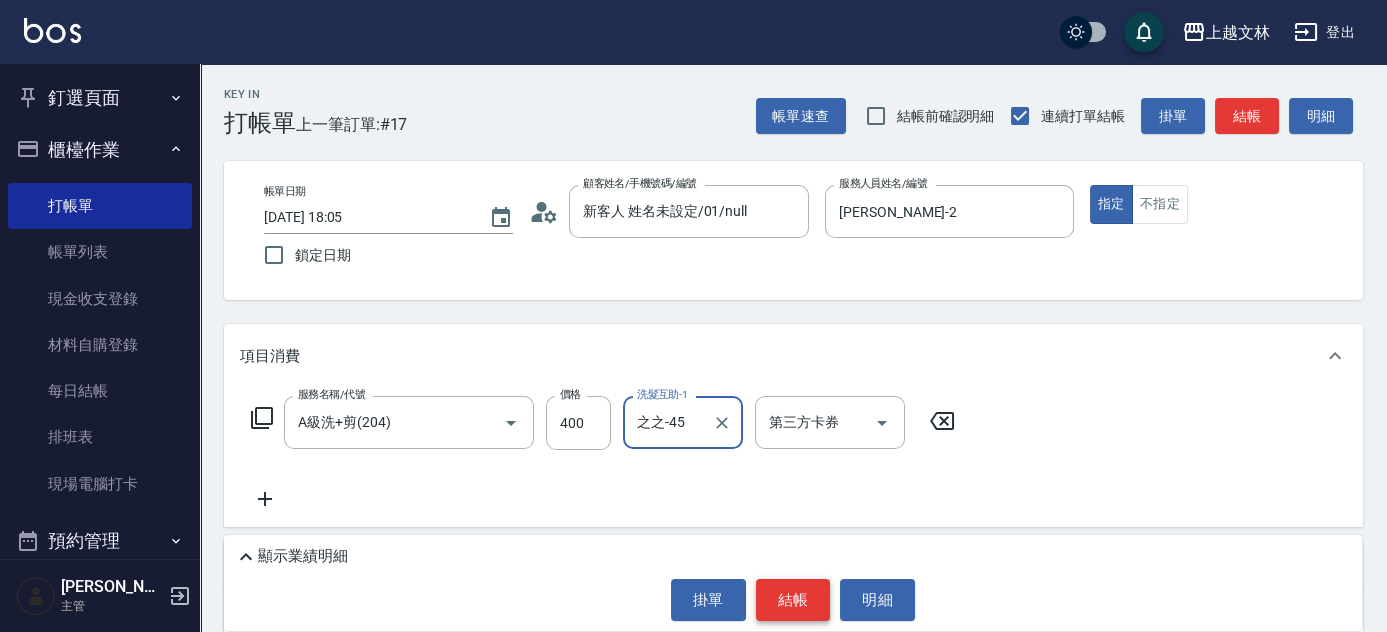 type on "之之-45" 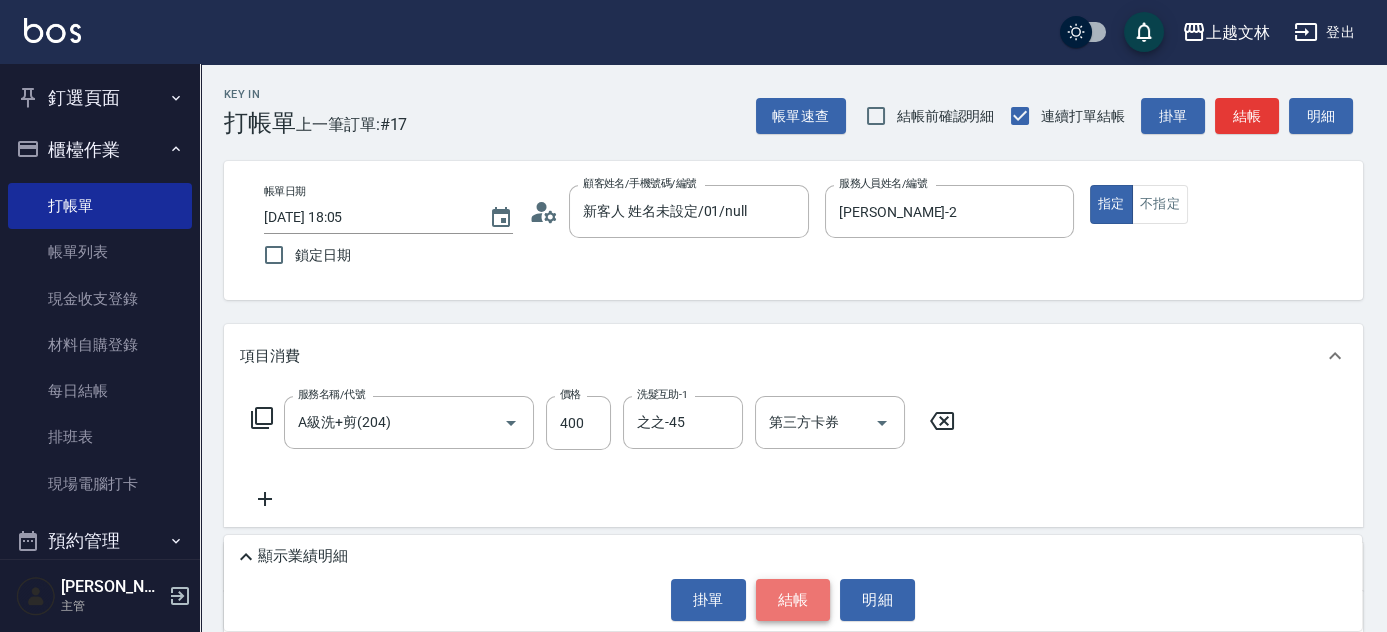 click on "結帳" at bounding box center [793, 600] 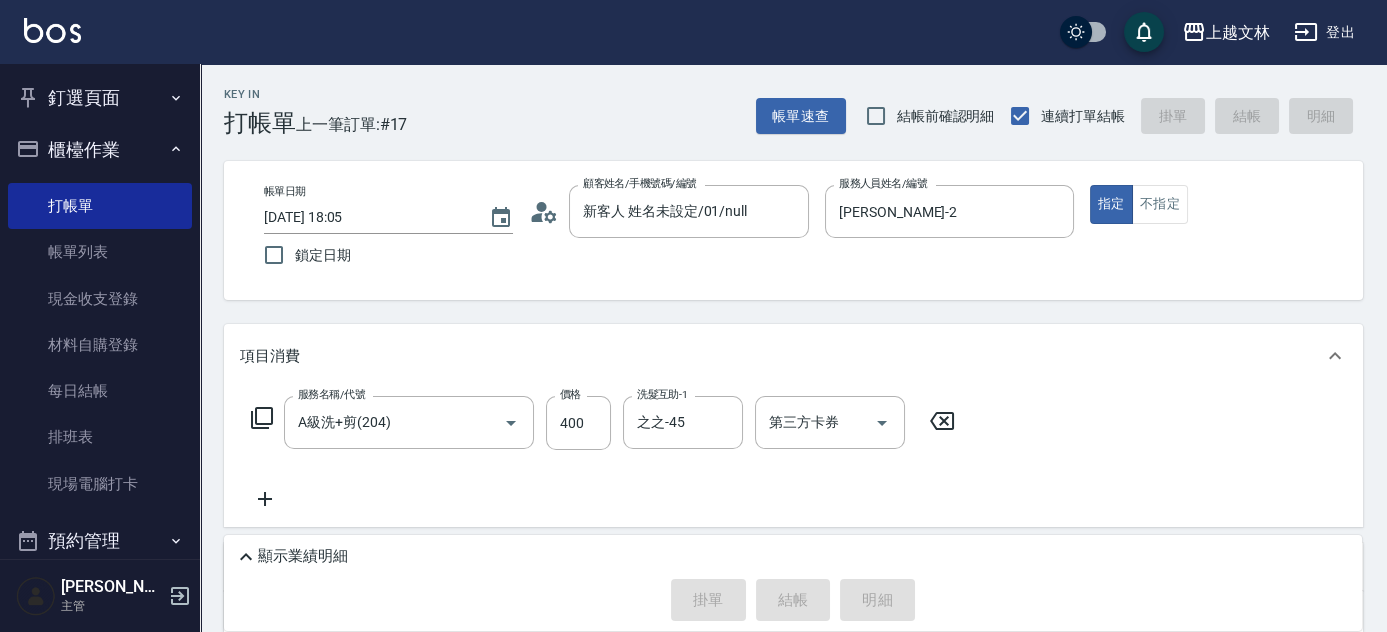 type 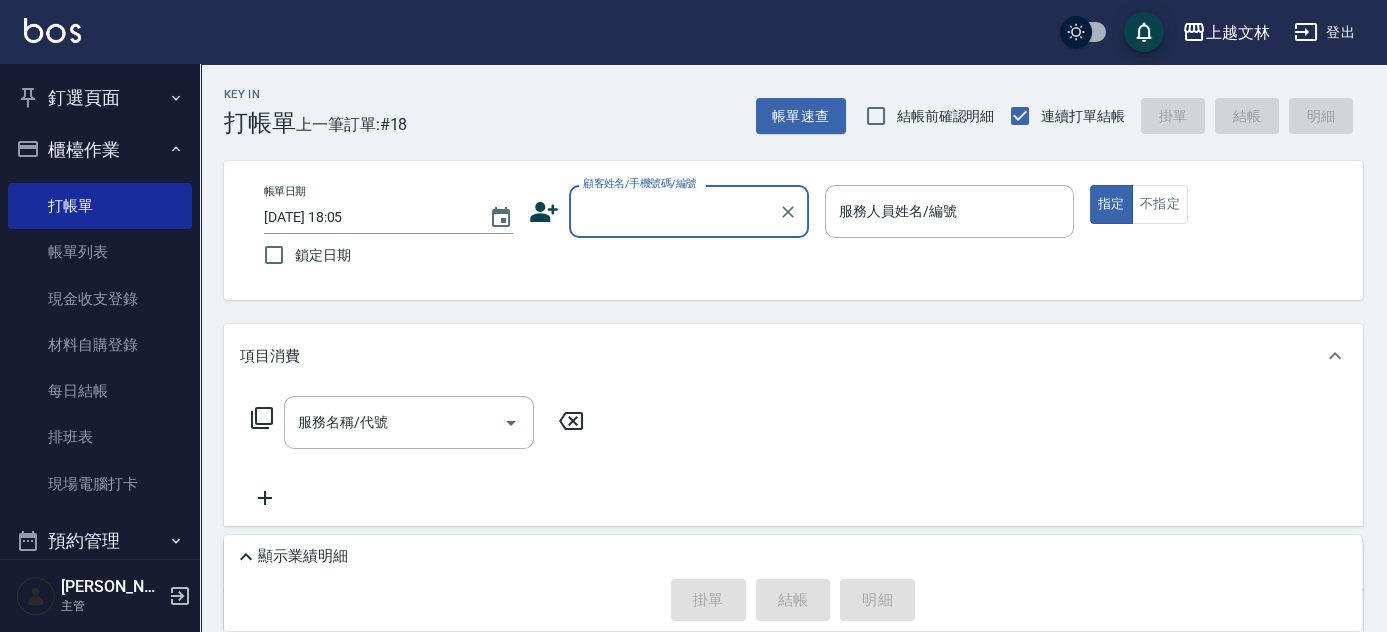type on "0" 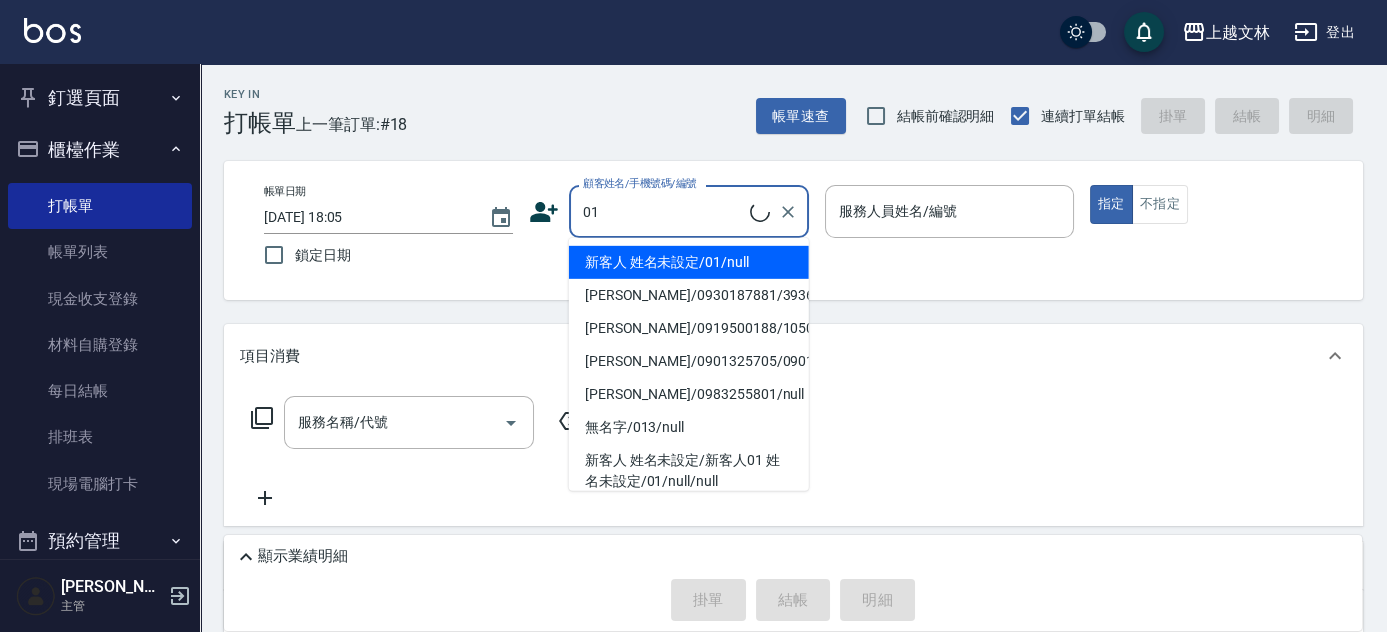 type on "新客人 姓名未設定/01/null" 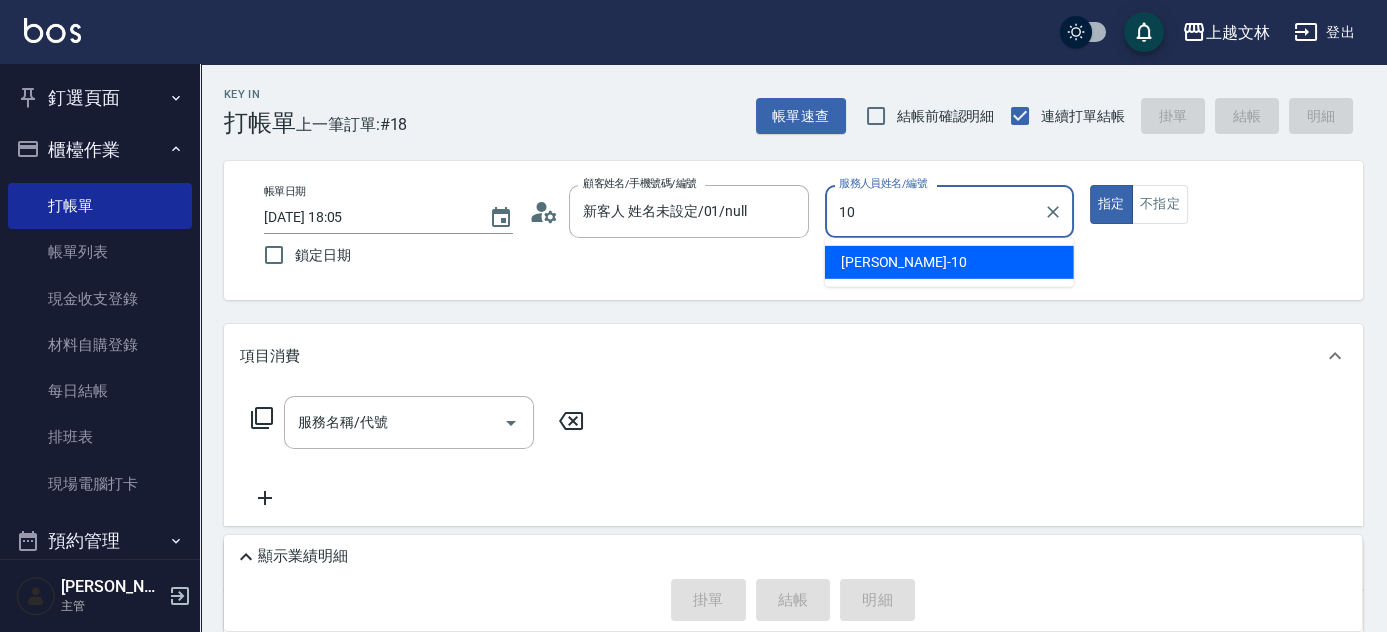 type on "[PERSON_NAME]-10" 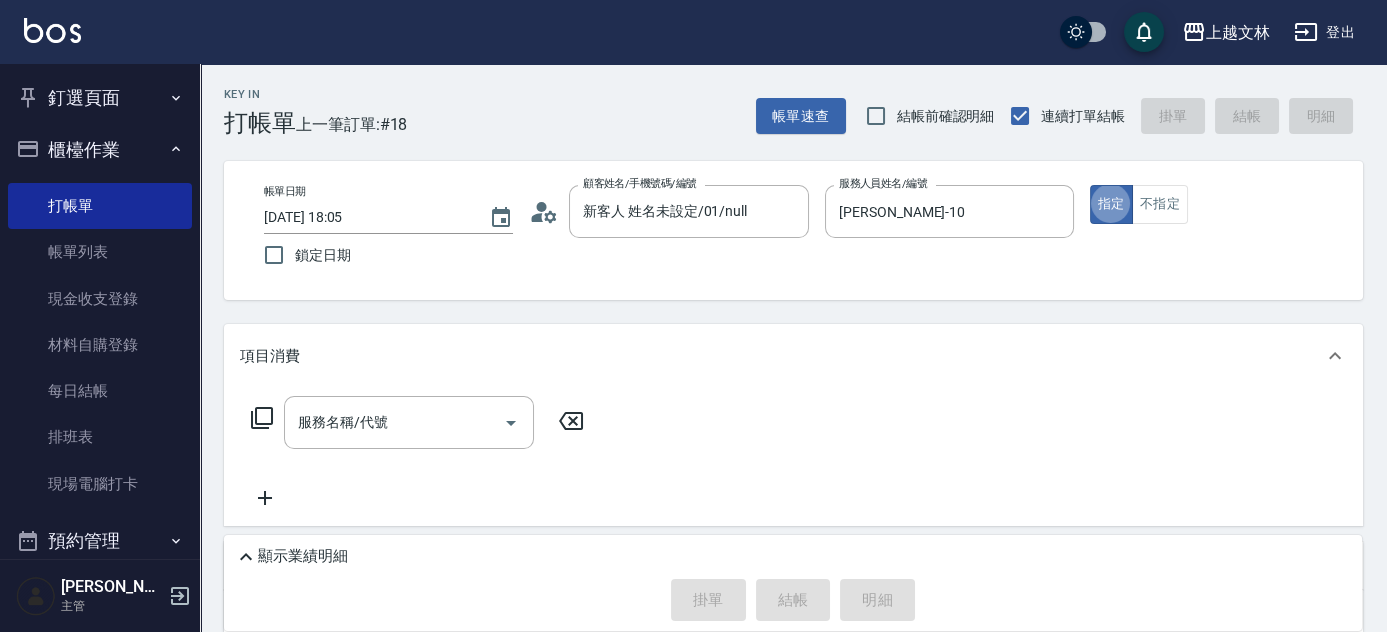 type on "true" 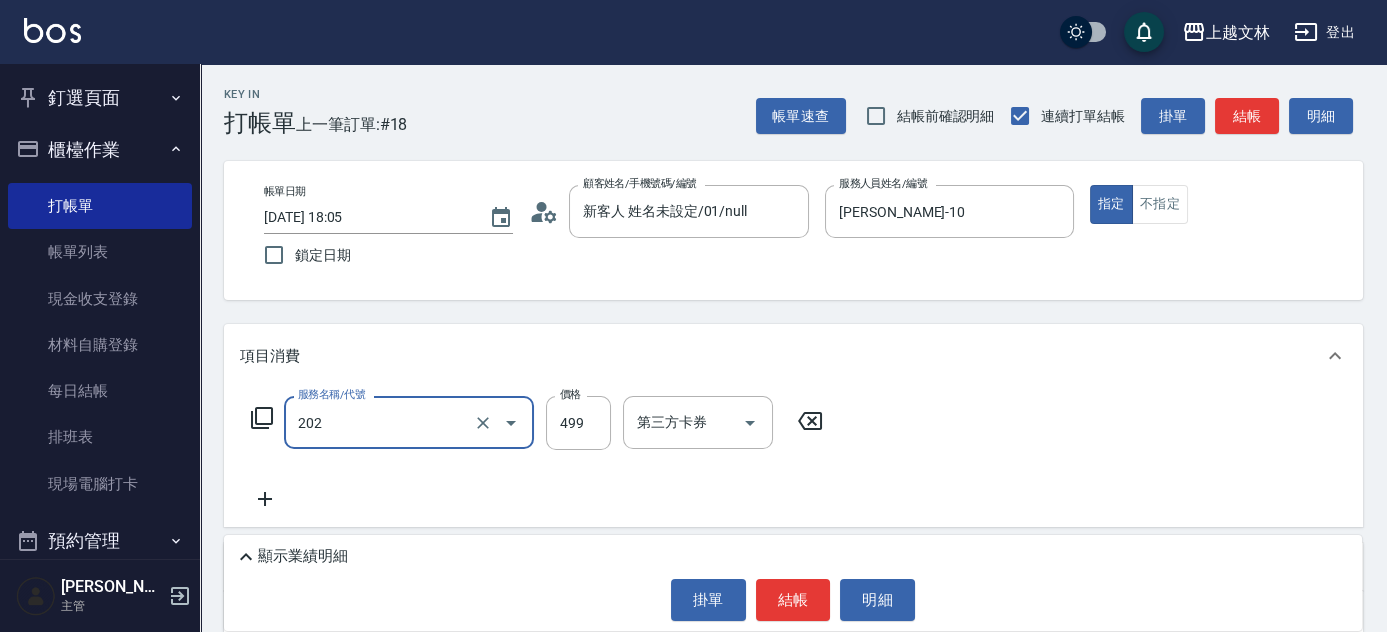 type on "A級單剪(202)" 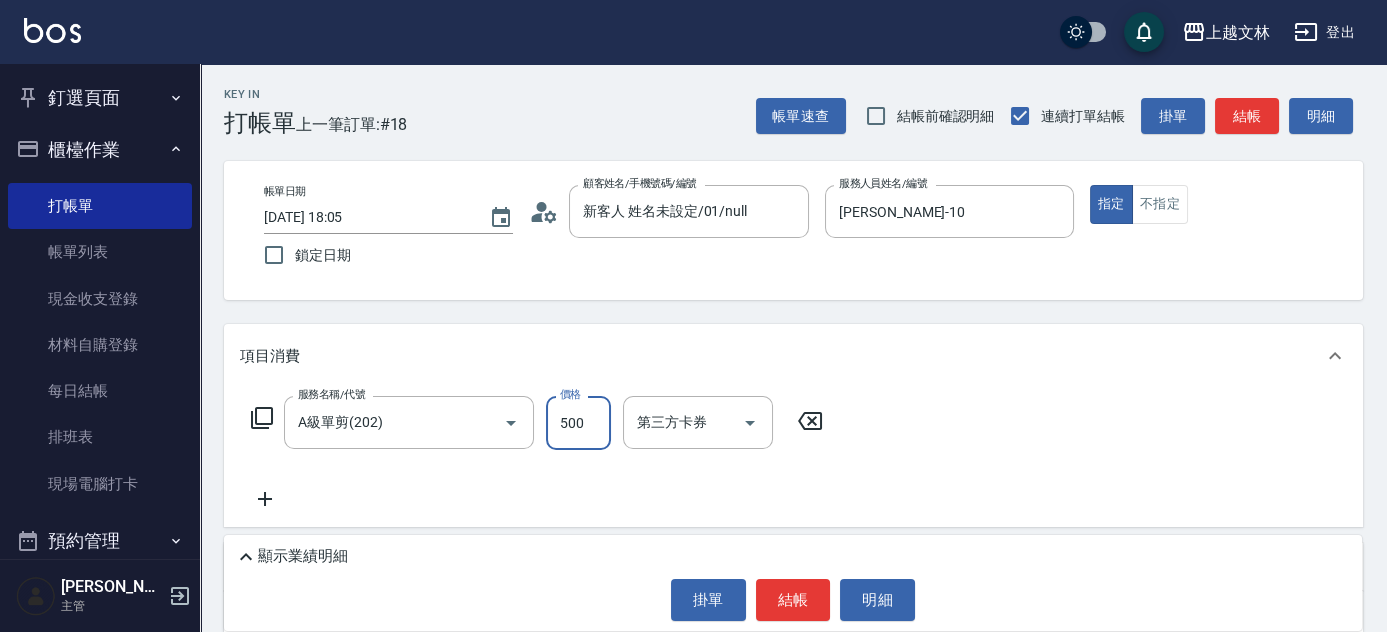 type on "500" 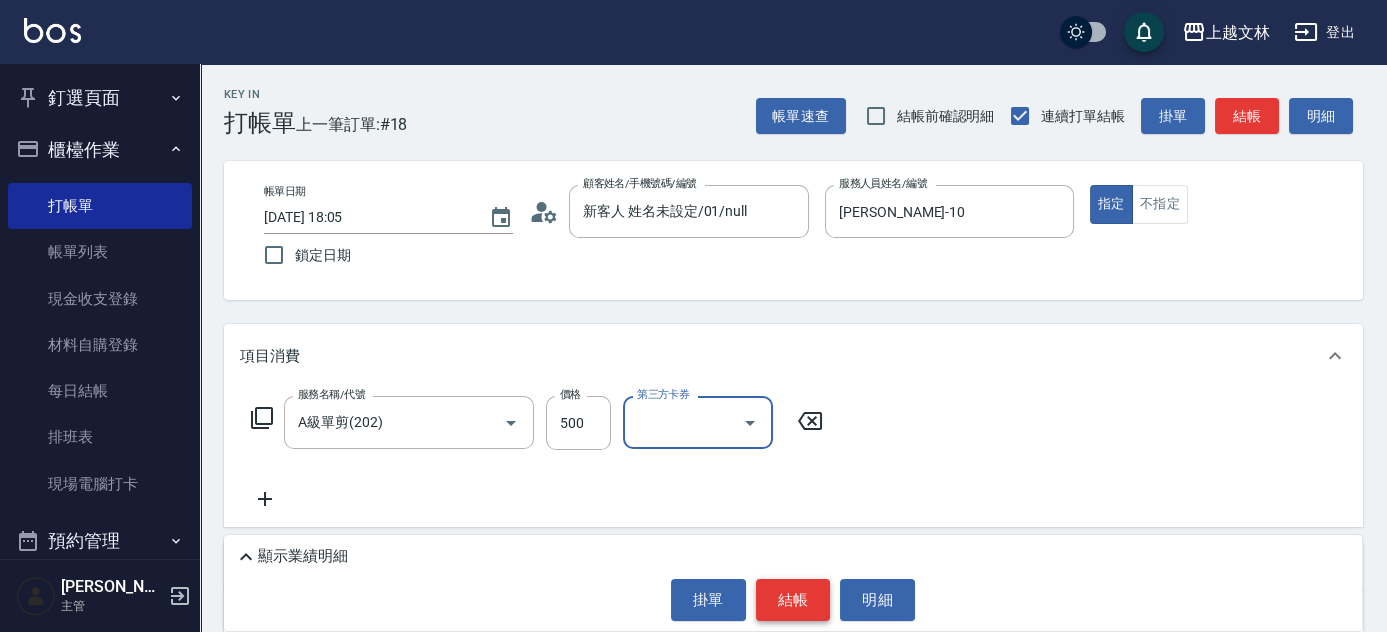click on "結帳" at bounding box center [793, 600] 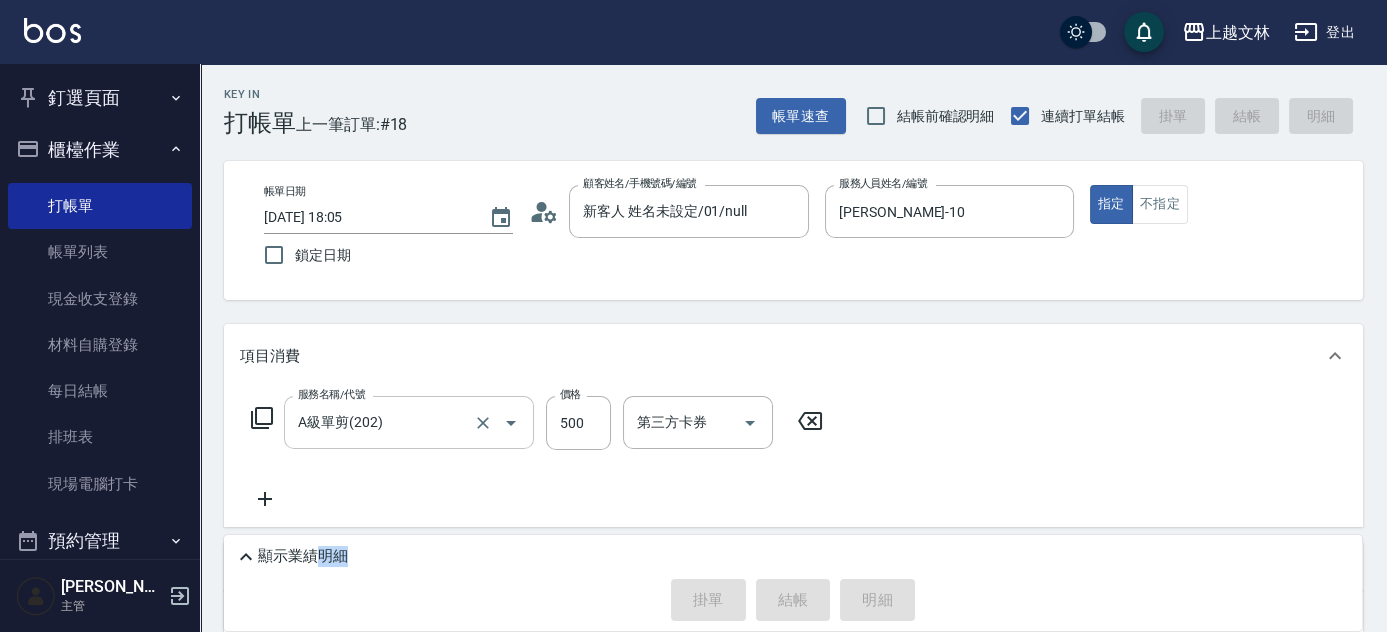 type on "2025/07/16 18:14" 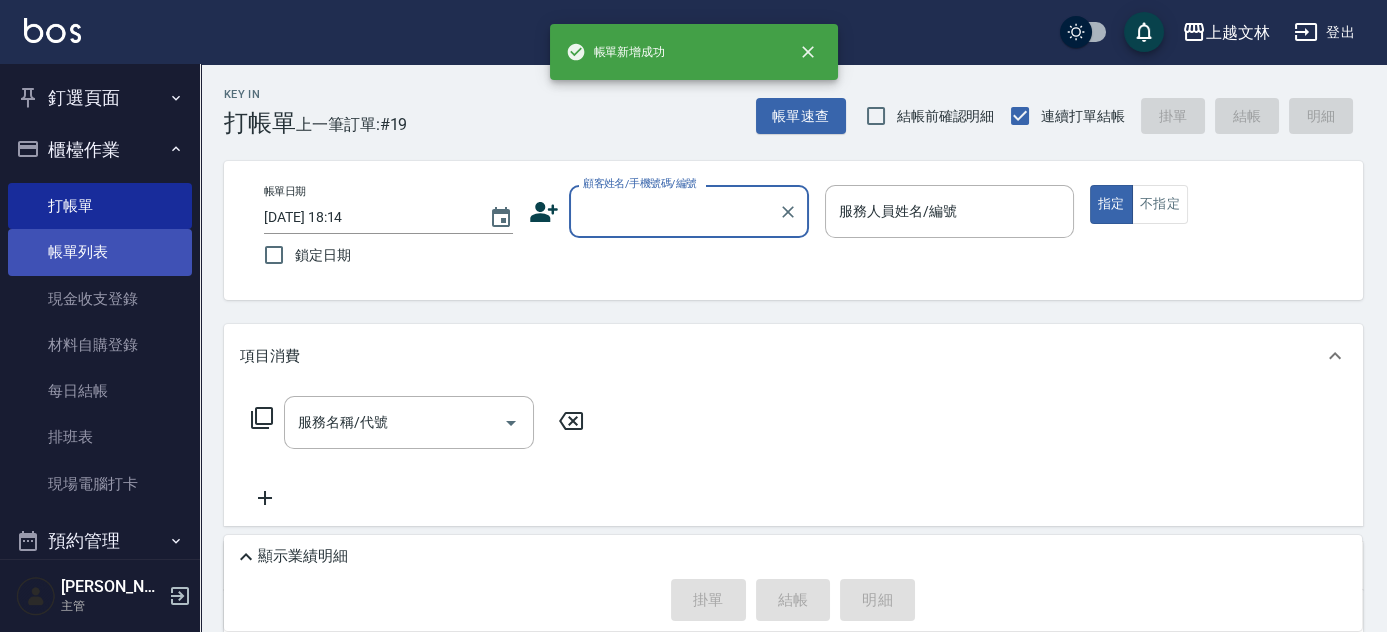 click on "帳單列表" at bounding box center (100, 252) 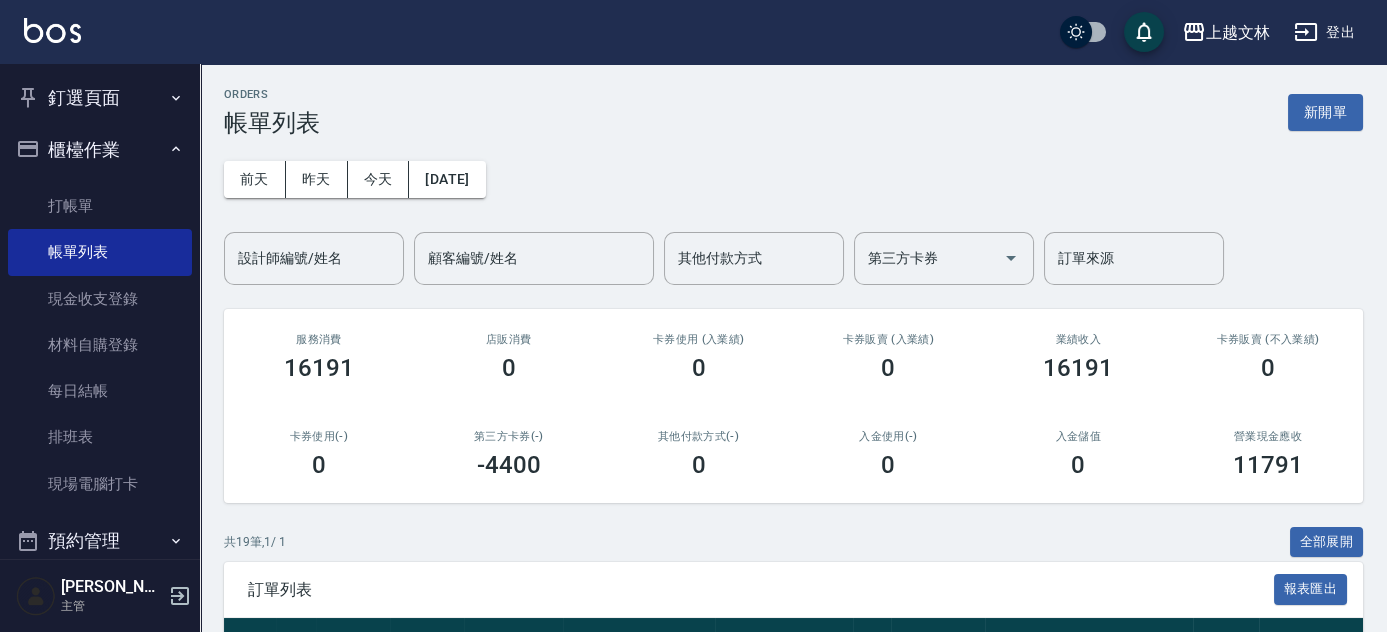 scroll, scrollTop: 552, scrollLeft: 0, axis: vertical 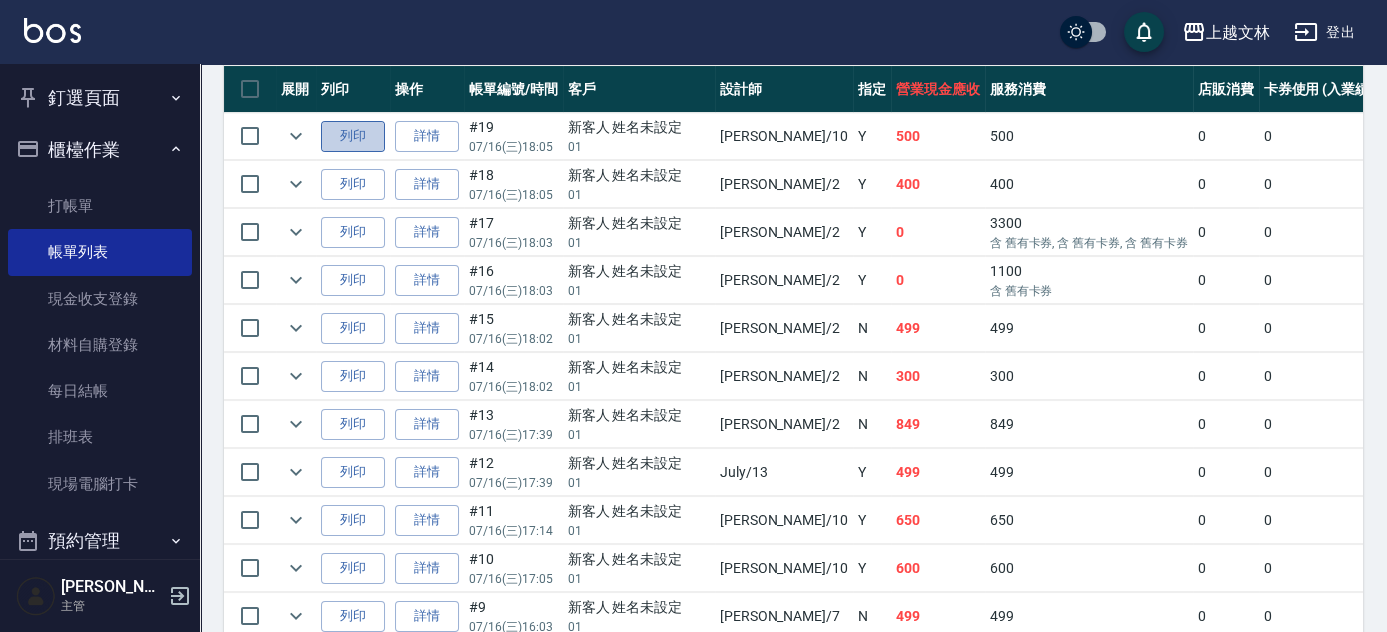 click on "列印" at bounding box center (353, 136) 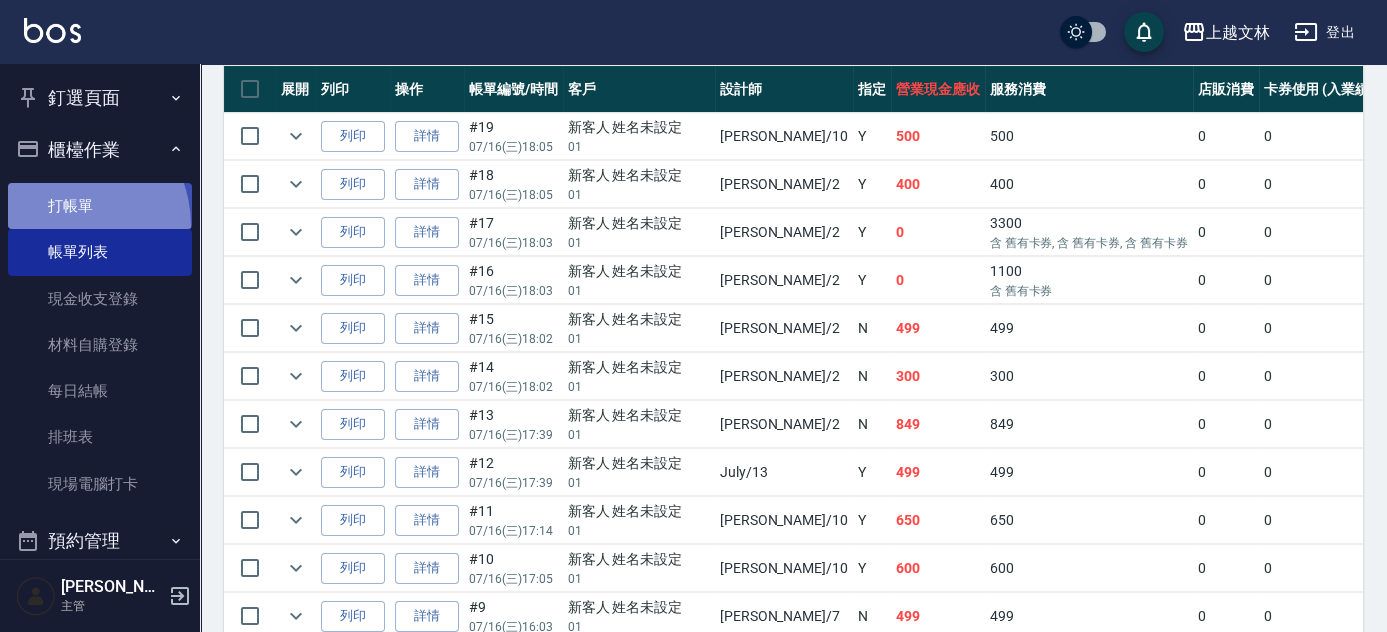 click on "打帳單" at bounding box center [100, 206] 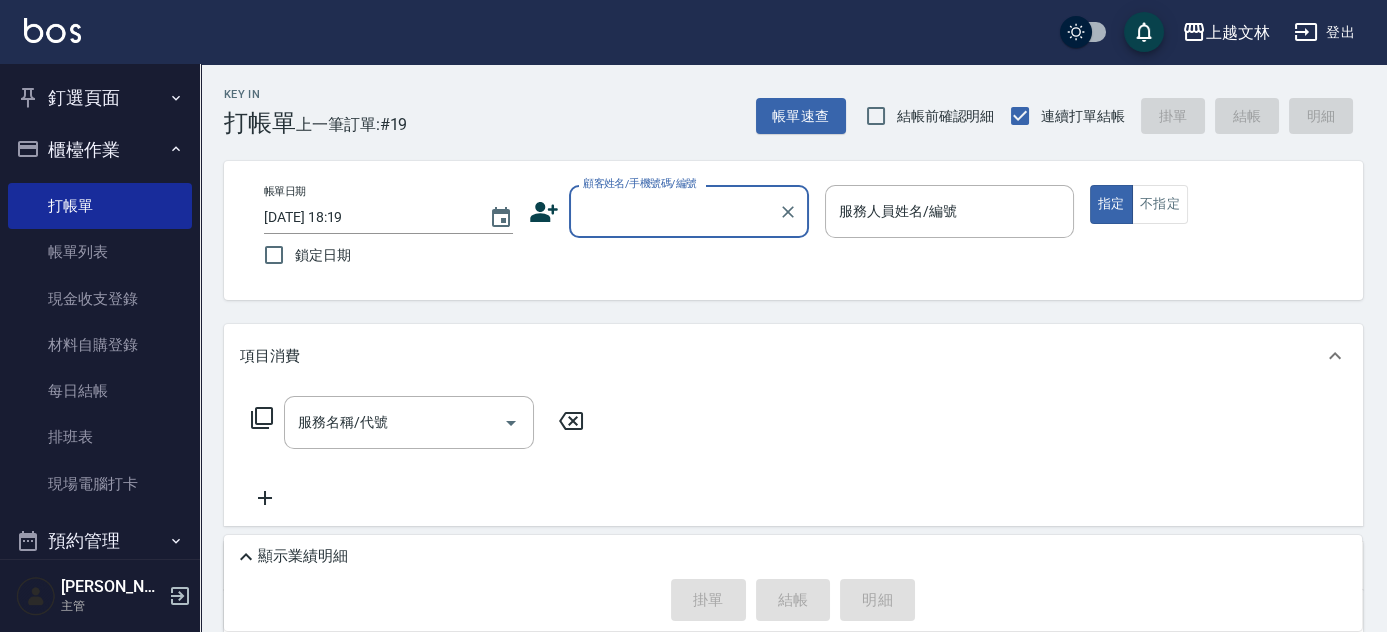 click on "顧客姓名/手機號碼/編號" at bounding box center [674, 211] 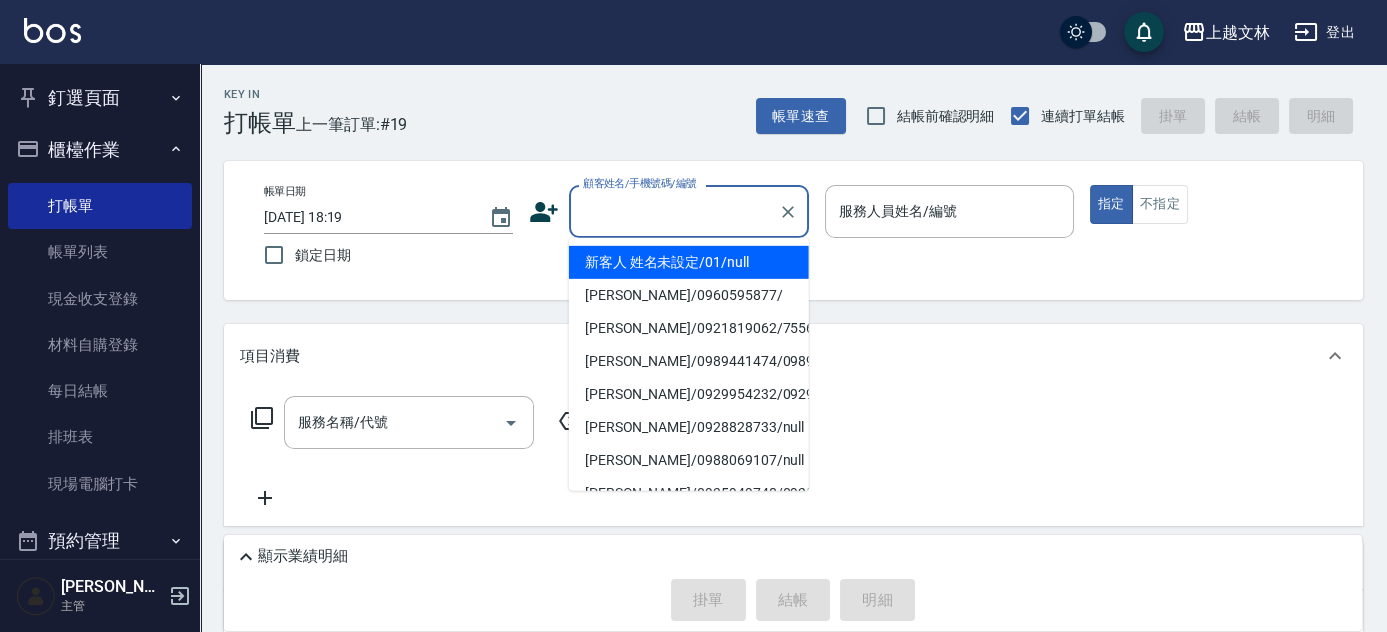 click on "新客人 姓名未設定/01/null" at bounding box center [689, 262] 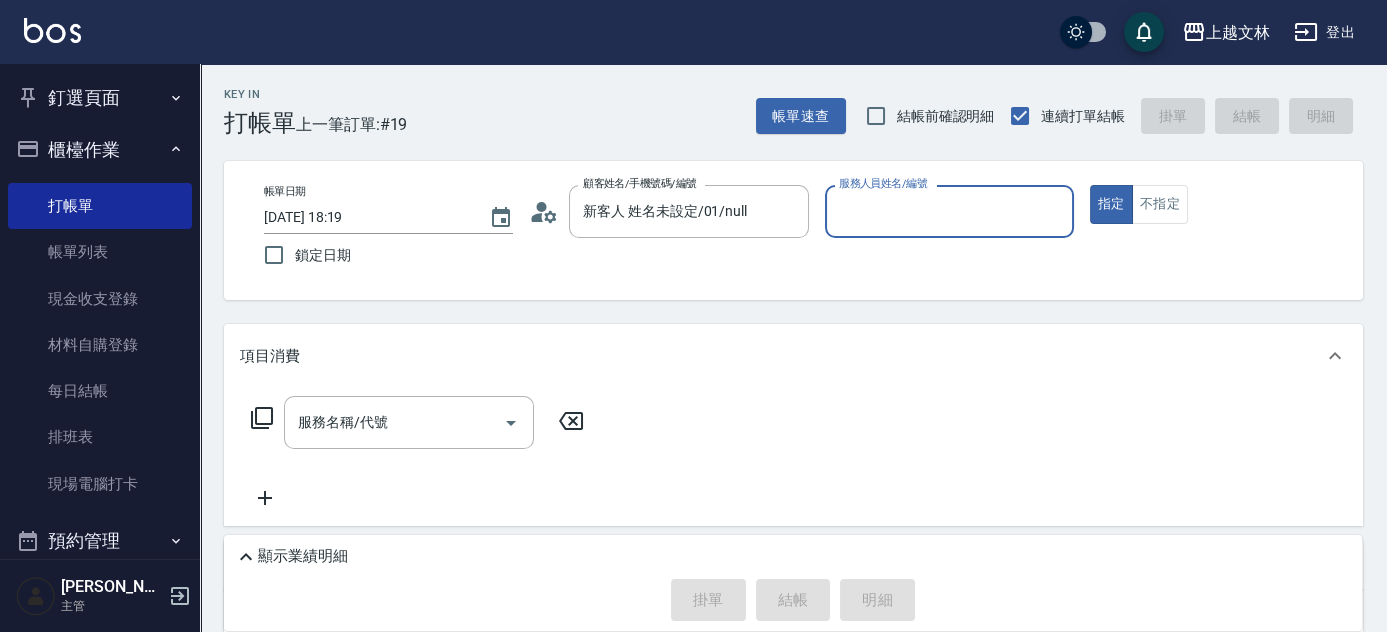 click on "服務人員姓名/編號" at bounding box center (949, 211) 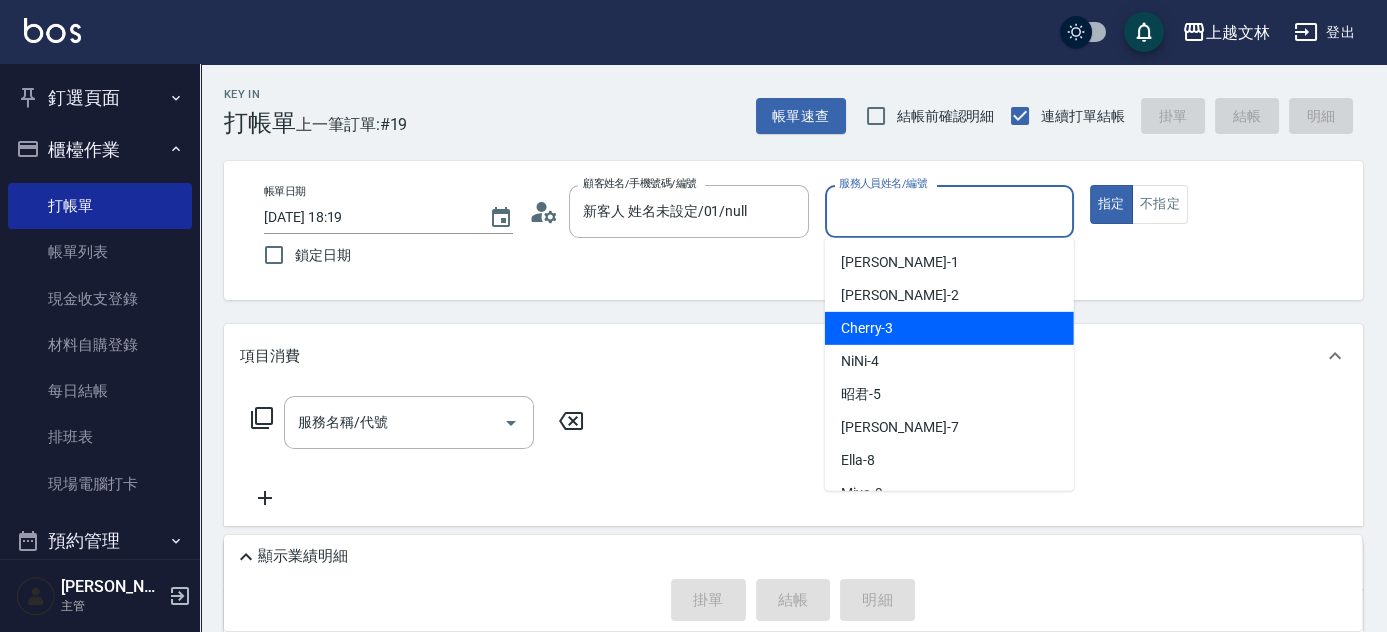 click on "Cherry -3" at bounding box center (949, 328) 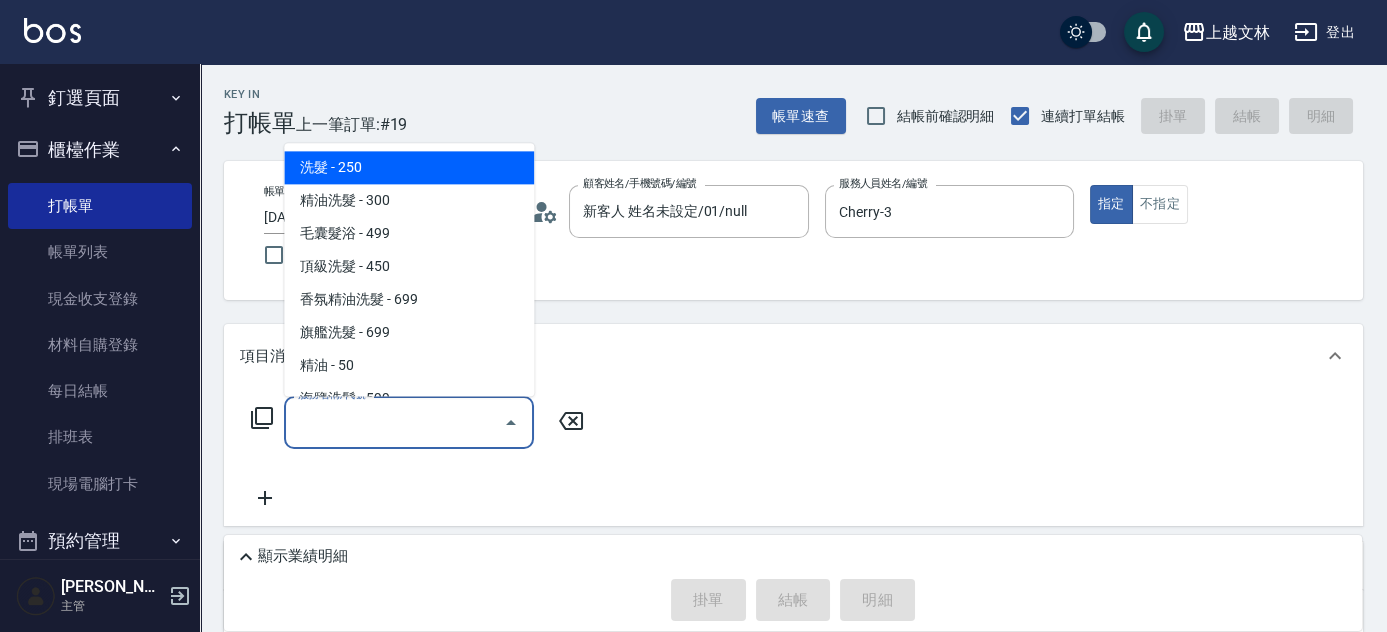click on "服務名稱/代號 服務名稱/代號" at bounding box center (409, 422) 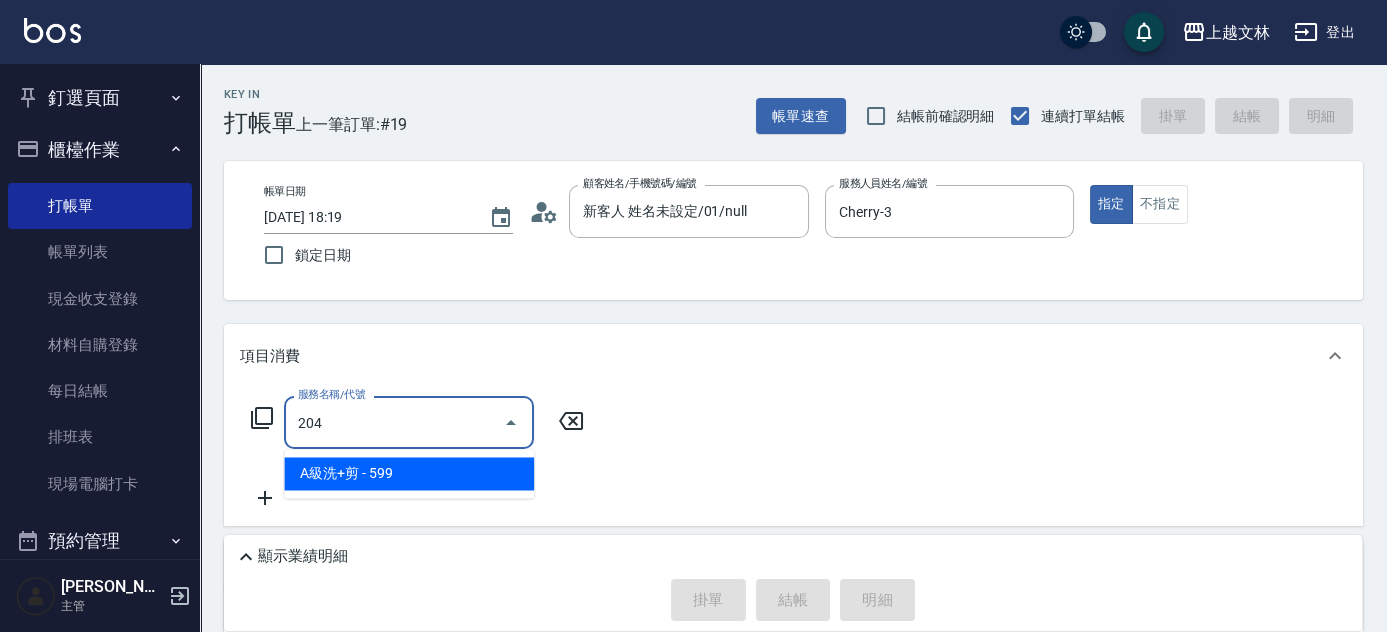 type on "A級洗+剪(204)" 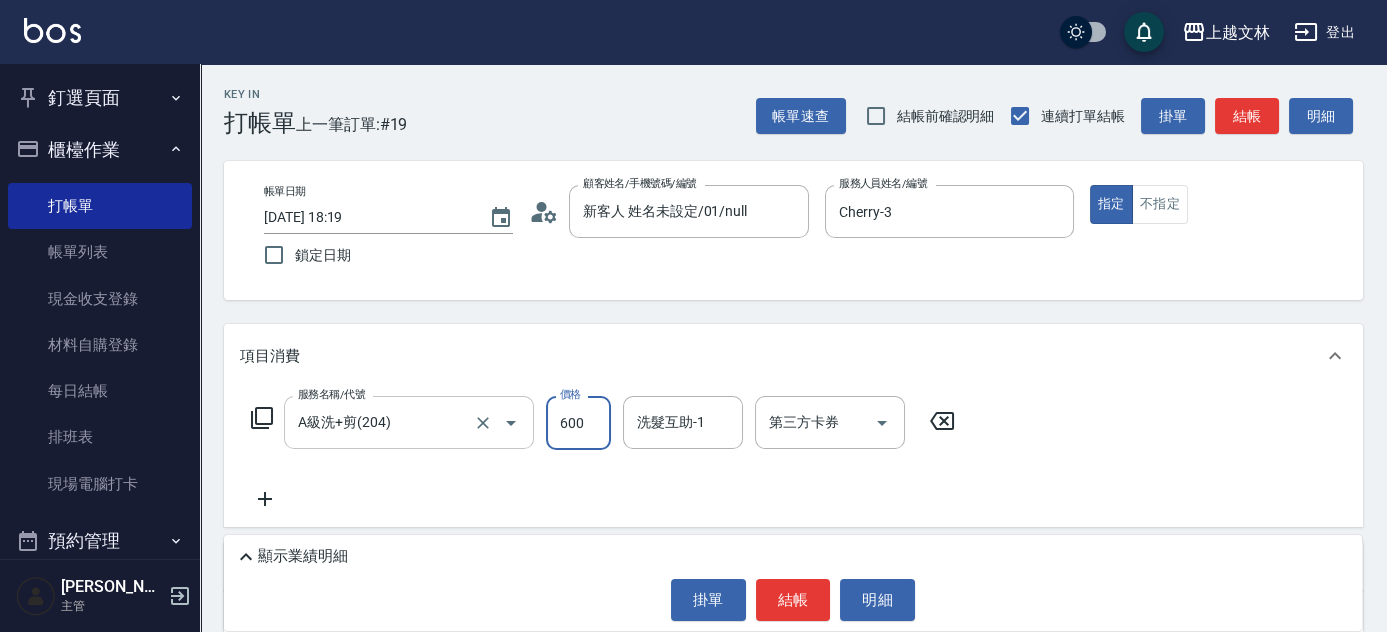type on "600" 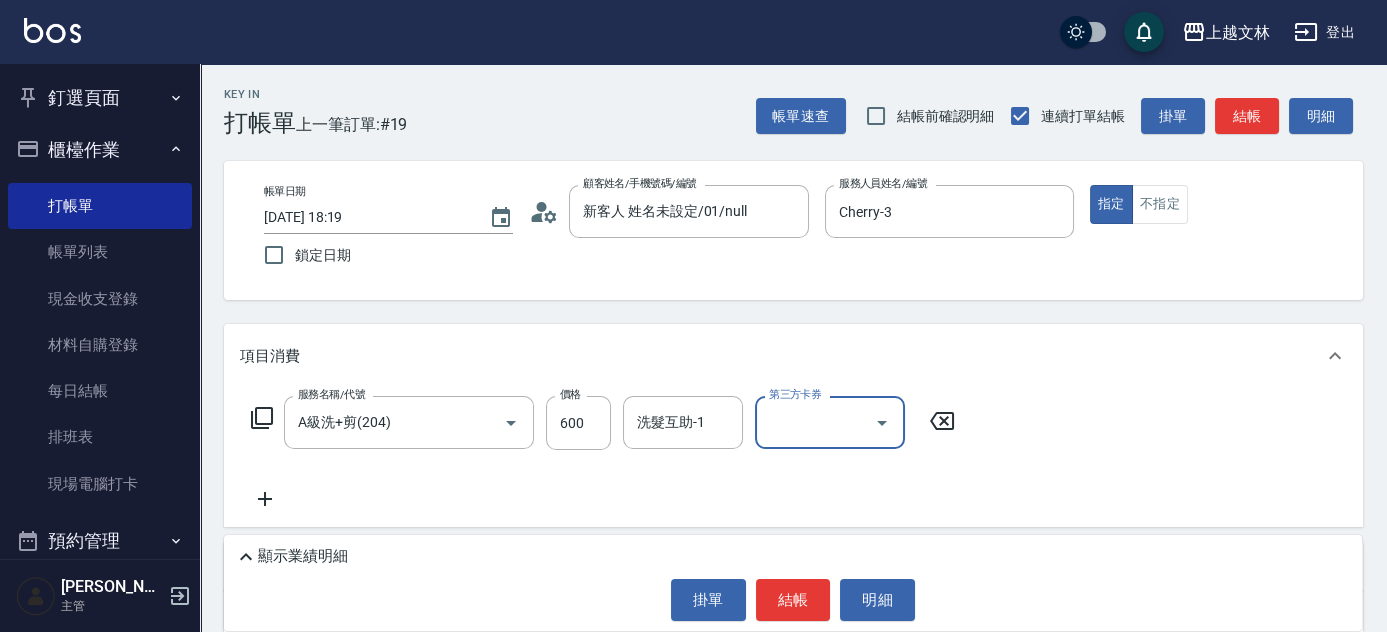 scroll, scrollTop: 12, scrollLeft: 0, axis: vertical 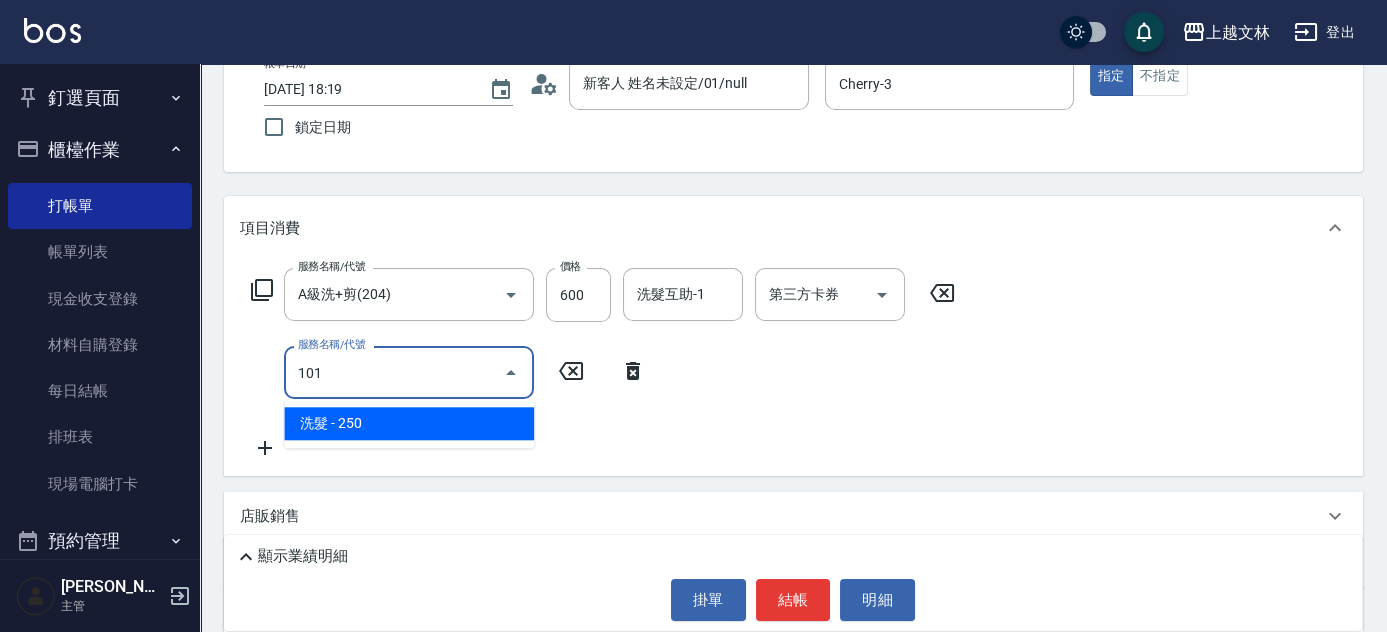 type on "洗髮(101)" 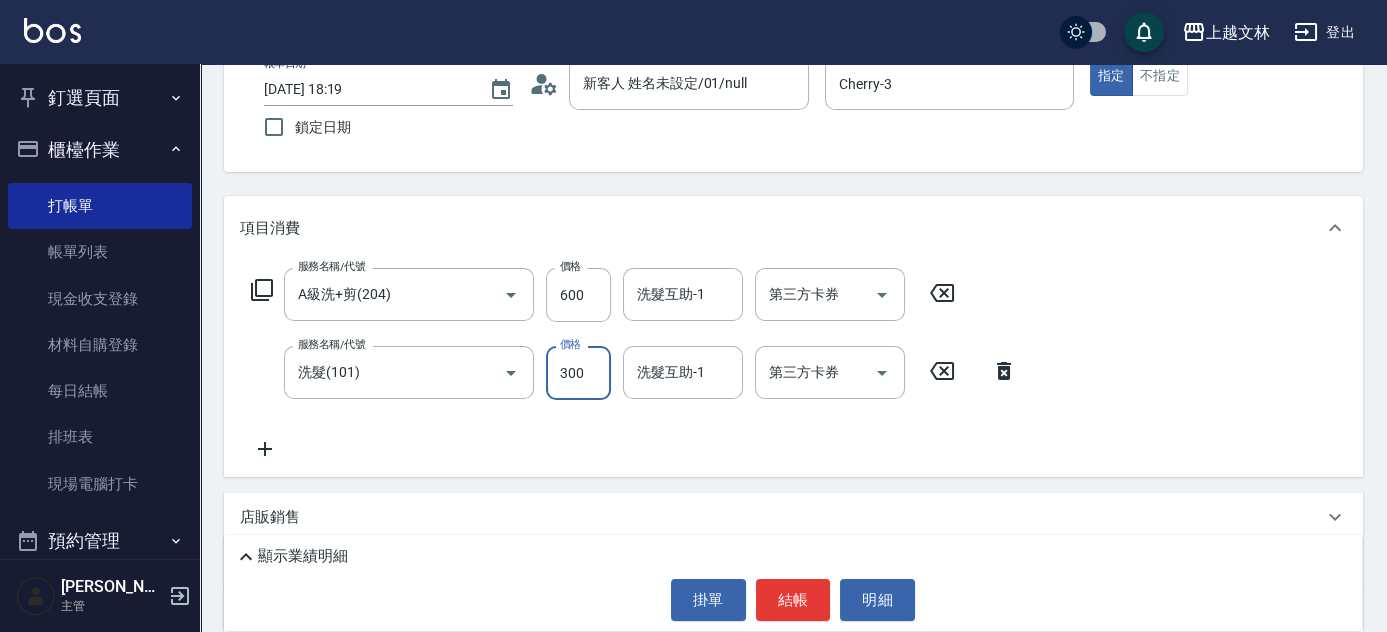 type on "300" 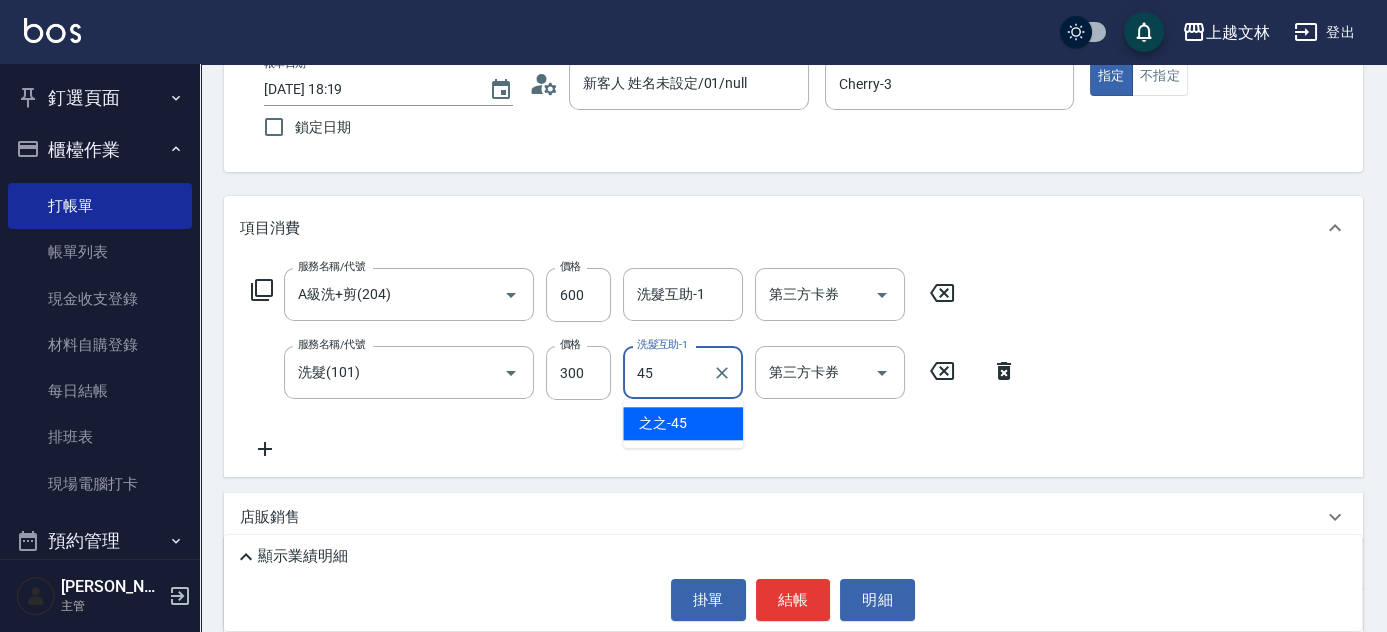 type on "之之-45" 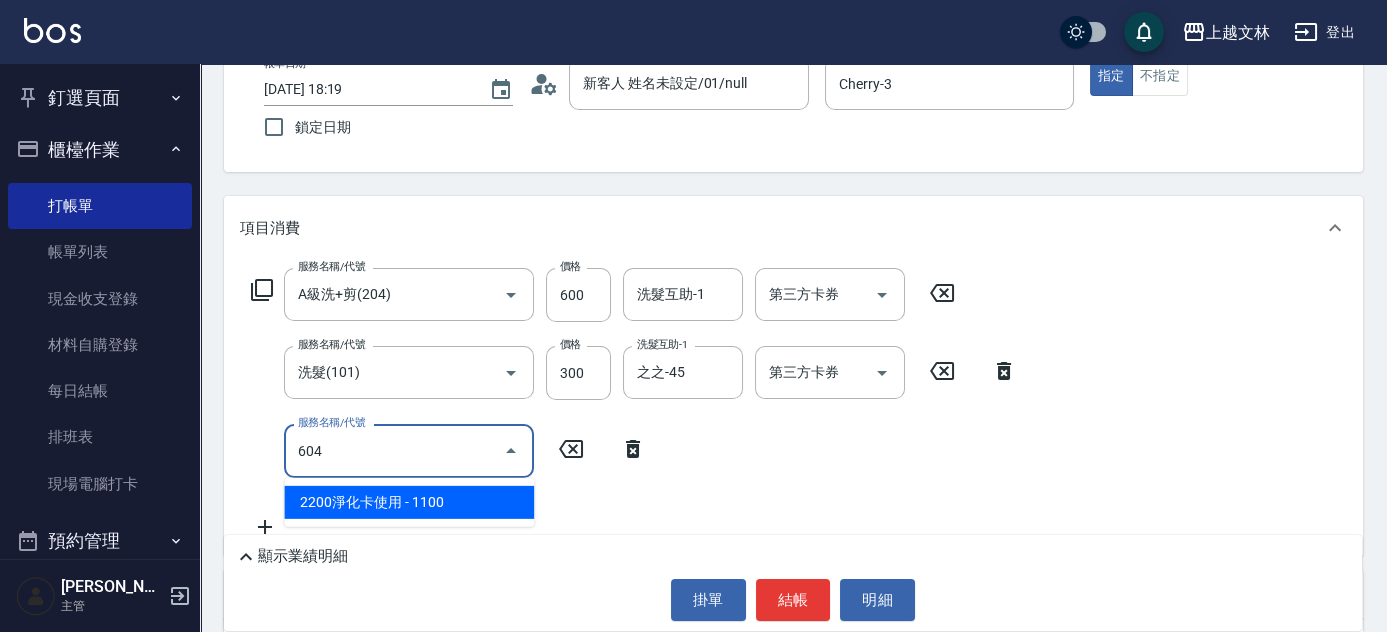 type on "2200淨化卡使用(604)" 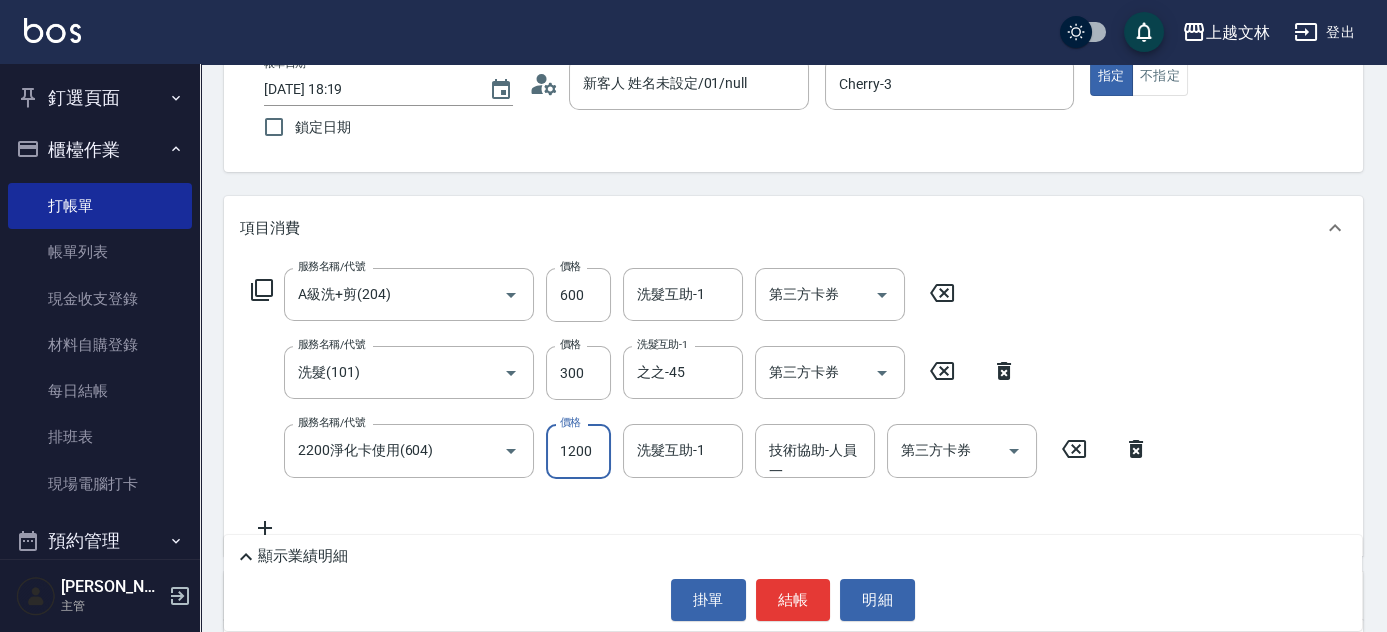 type on "1200" 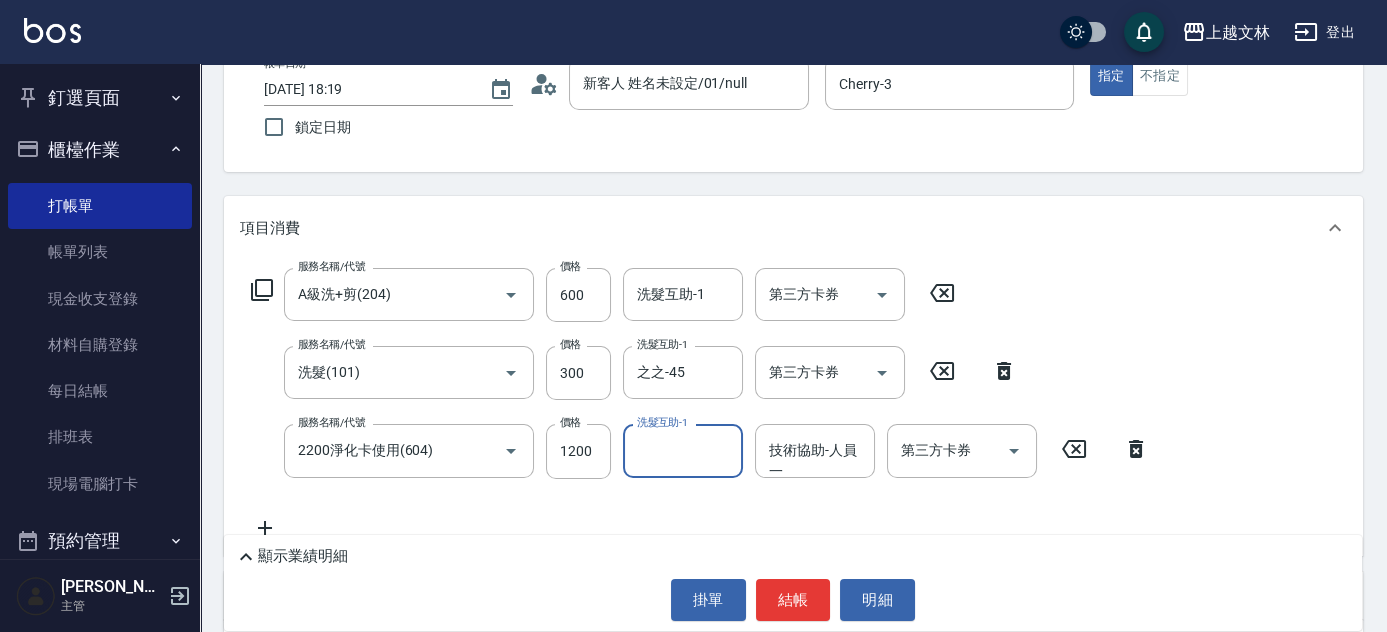 type on "2" 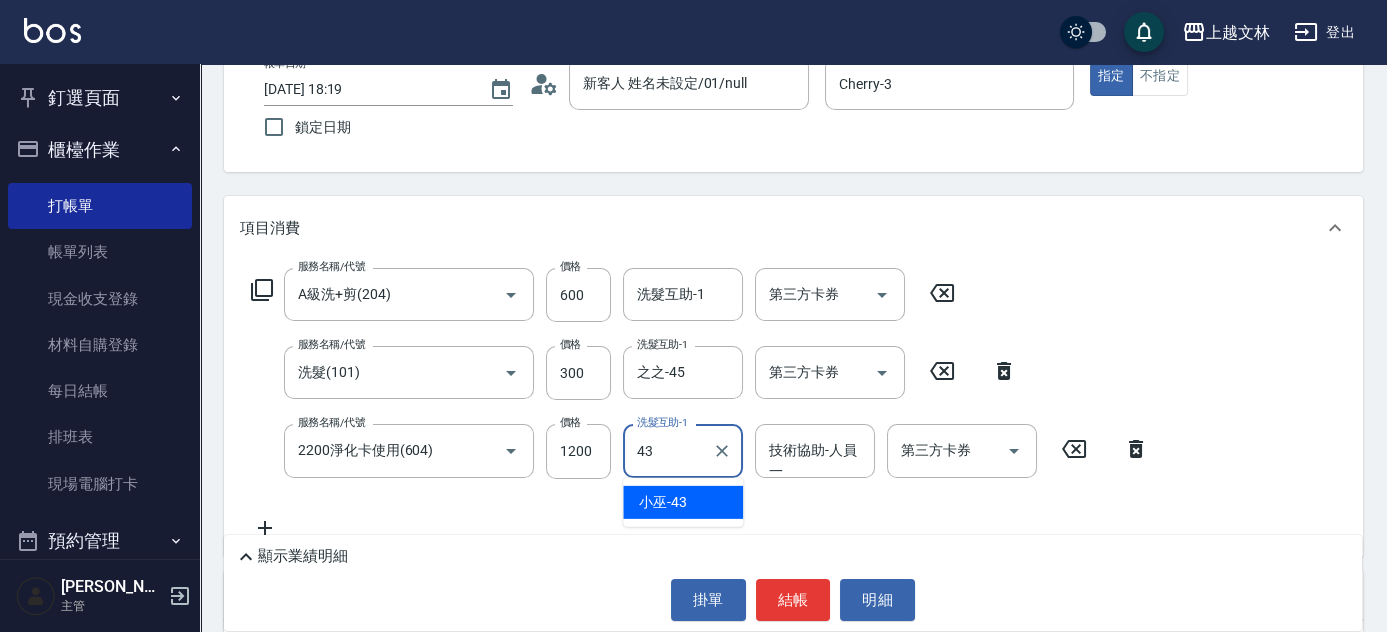 type on "小巫-43" 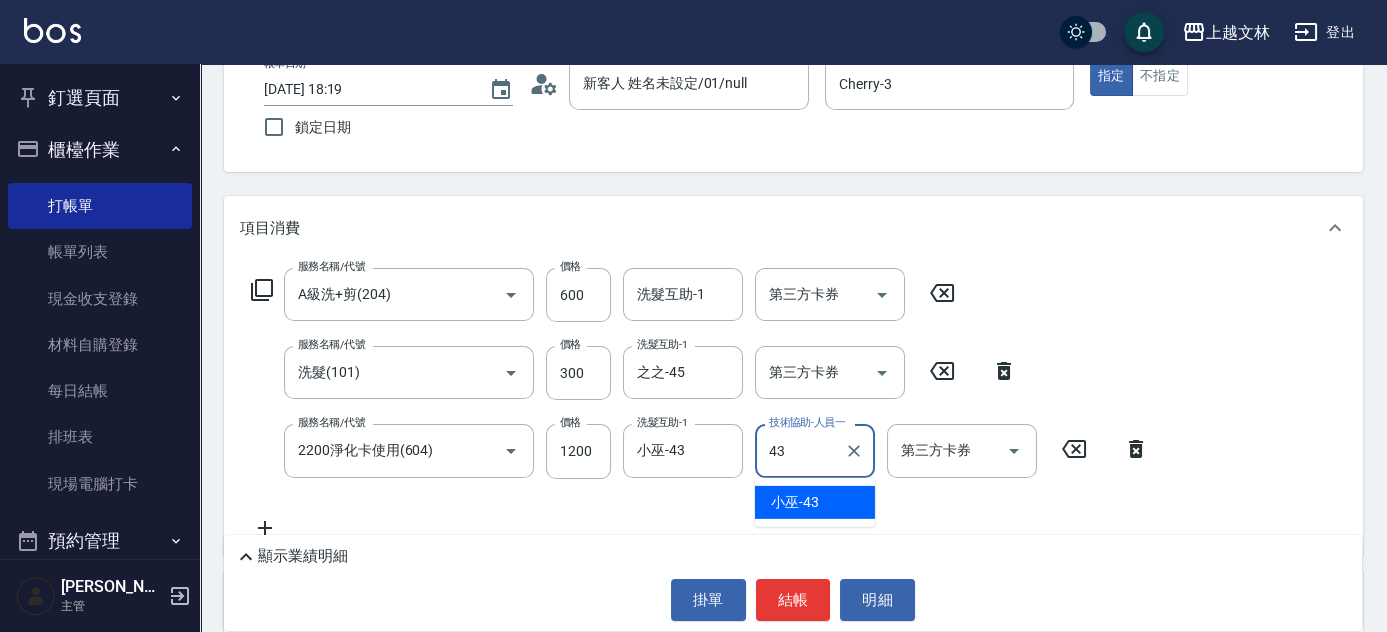 type on "小巫-43" 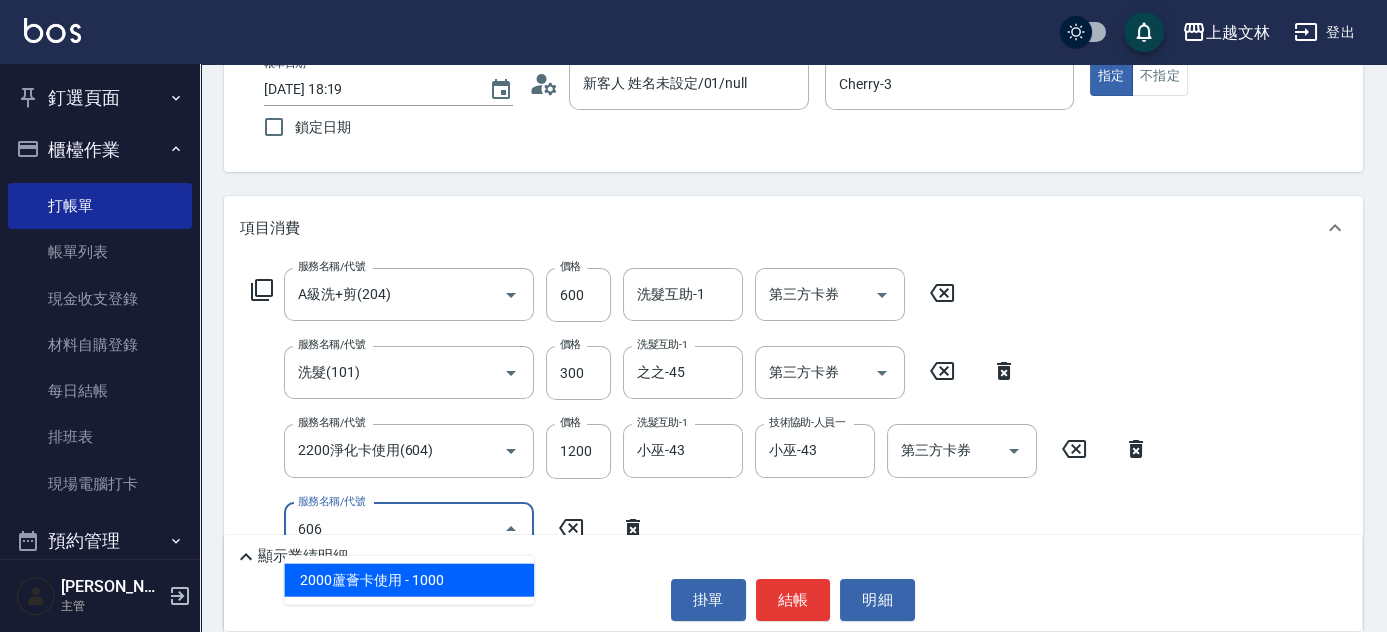 type on "2000蘆薈卡使用(606)" 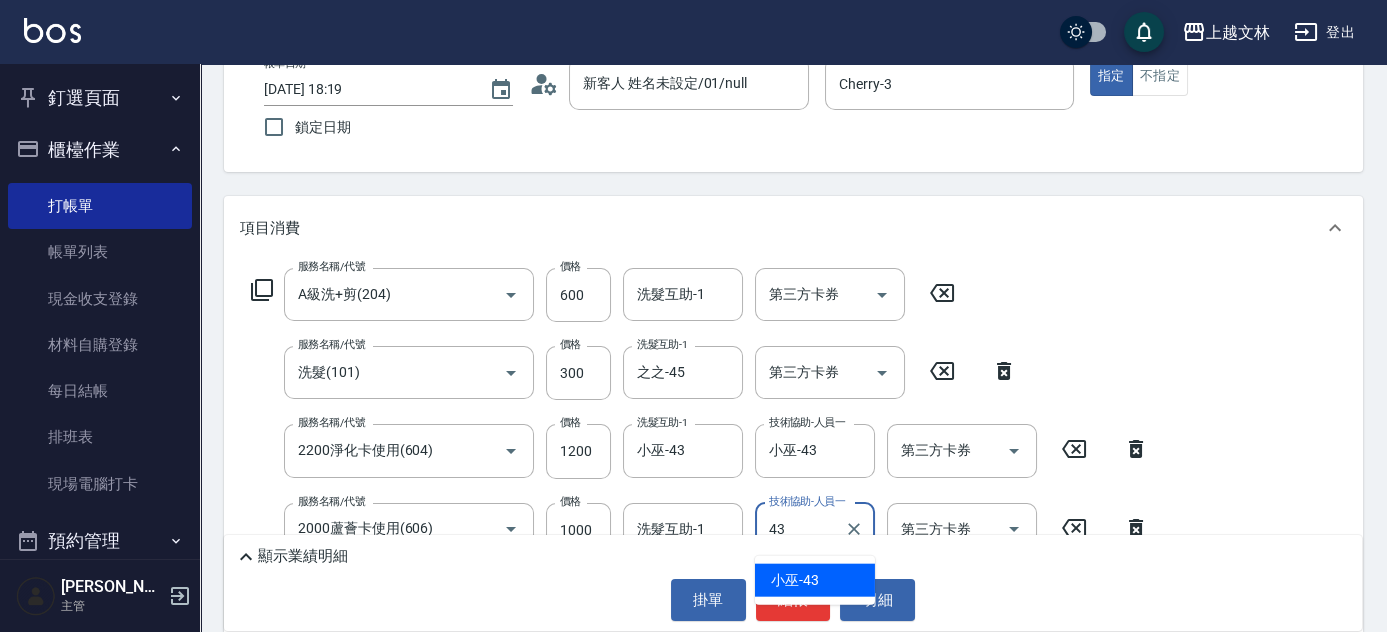 type on "小巫-43" 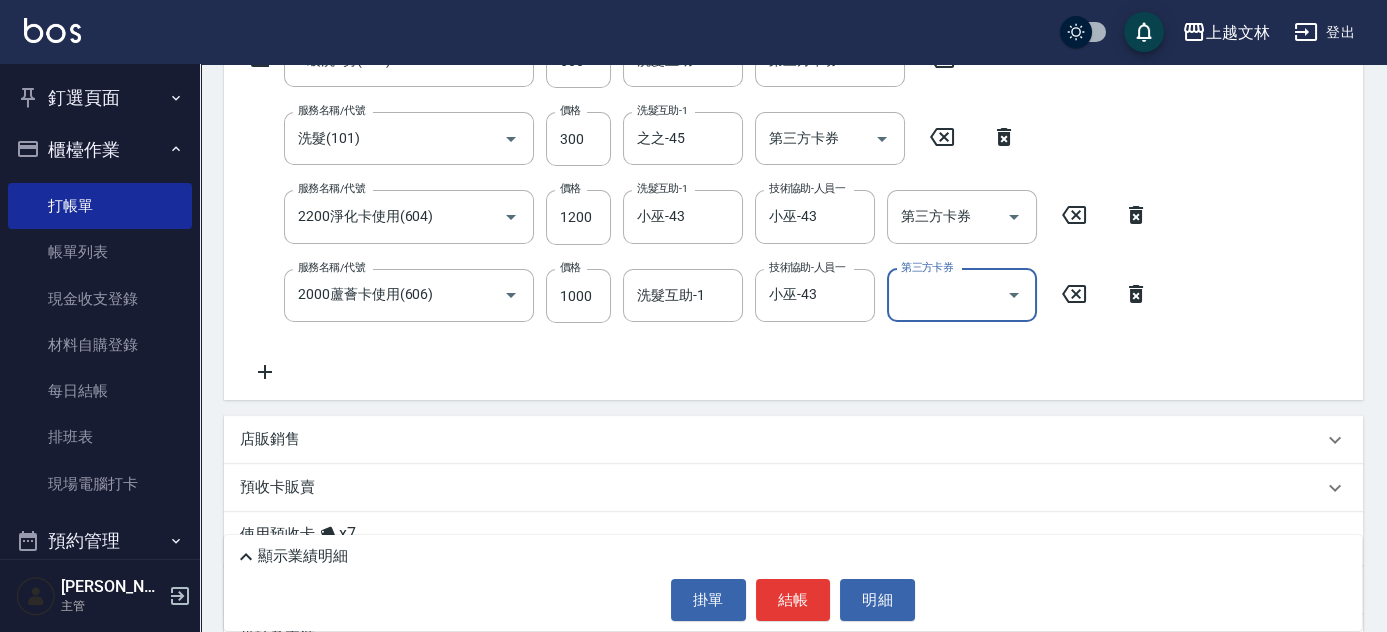 scroll, scrollTop: 366, scrollLeft: 0, axis: vertical 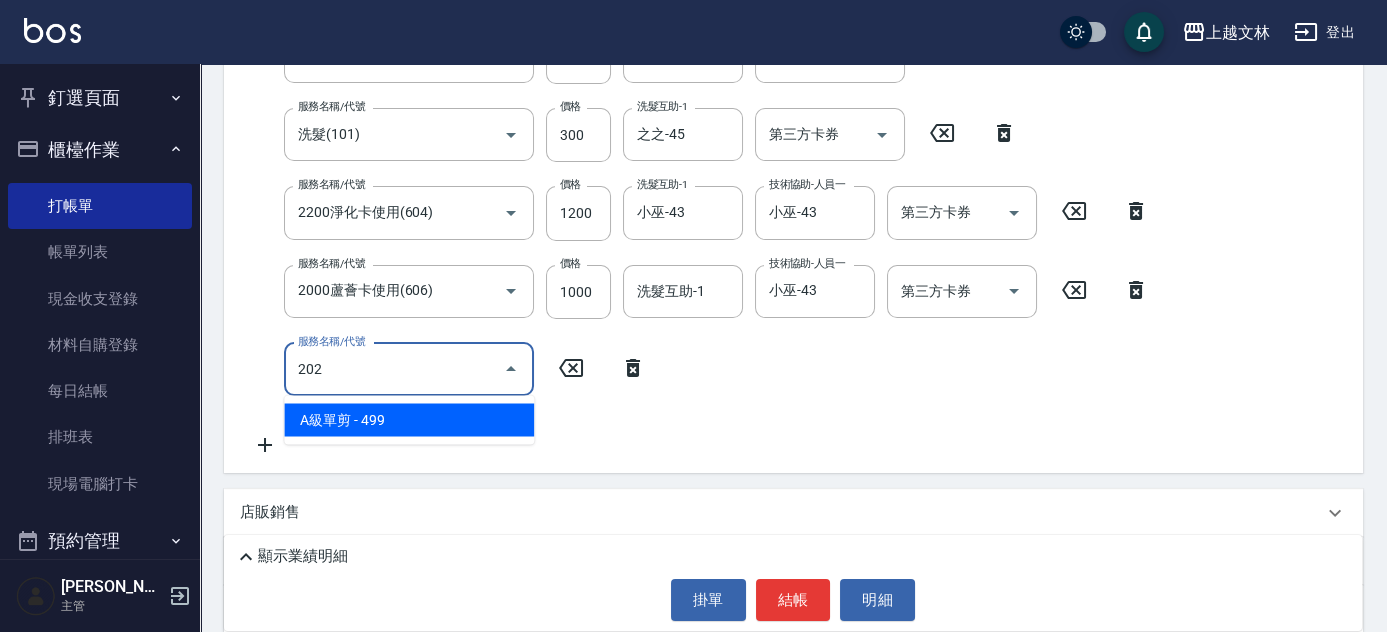type on "A級單剪(202)" 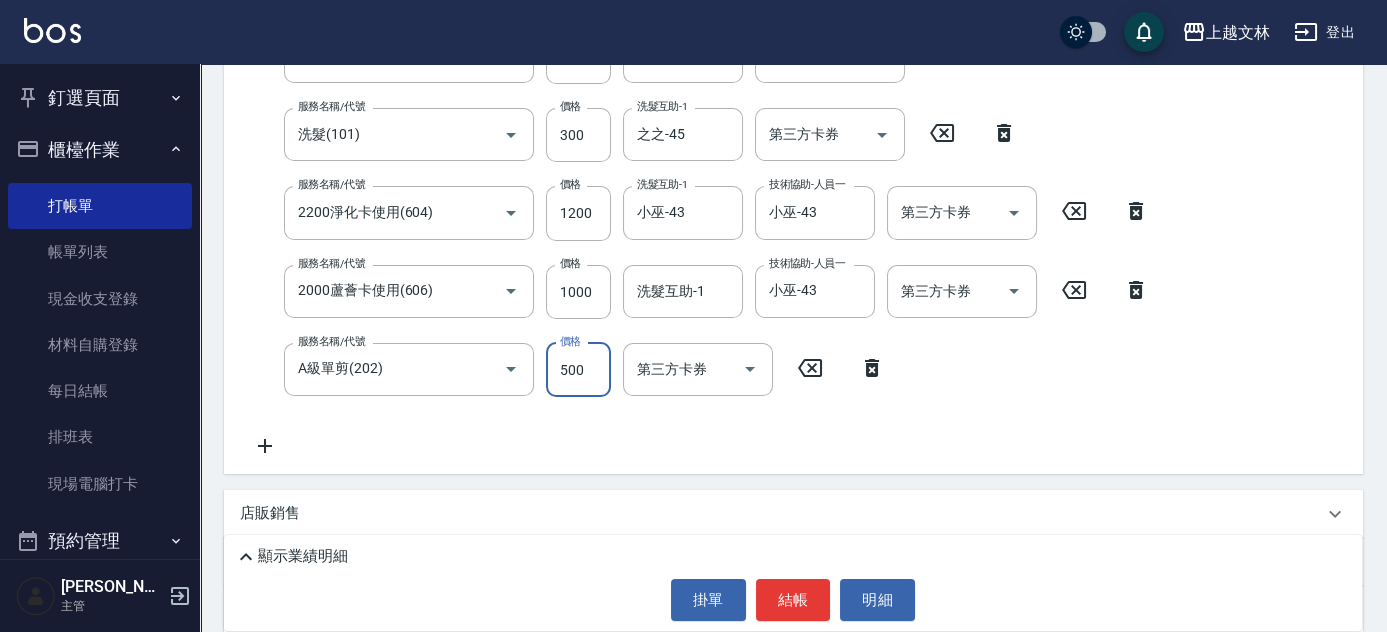 type on "500" 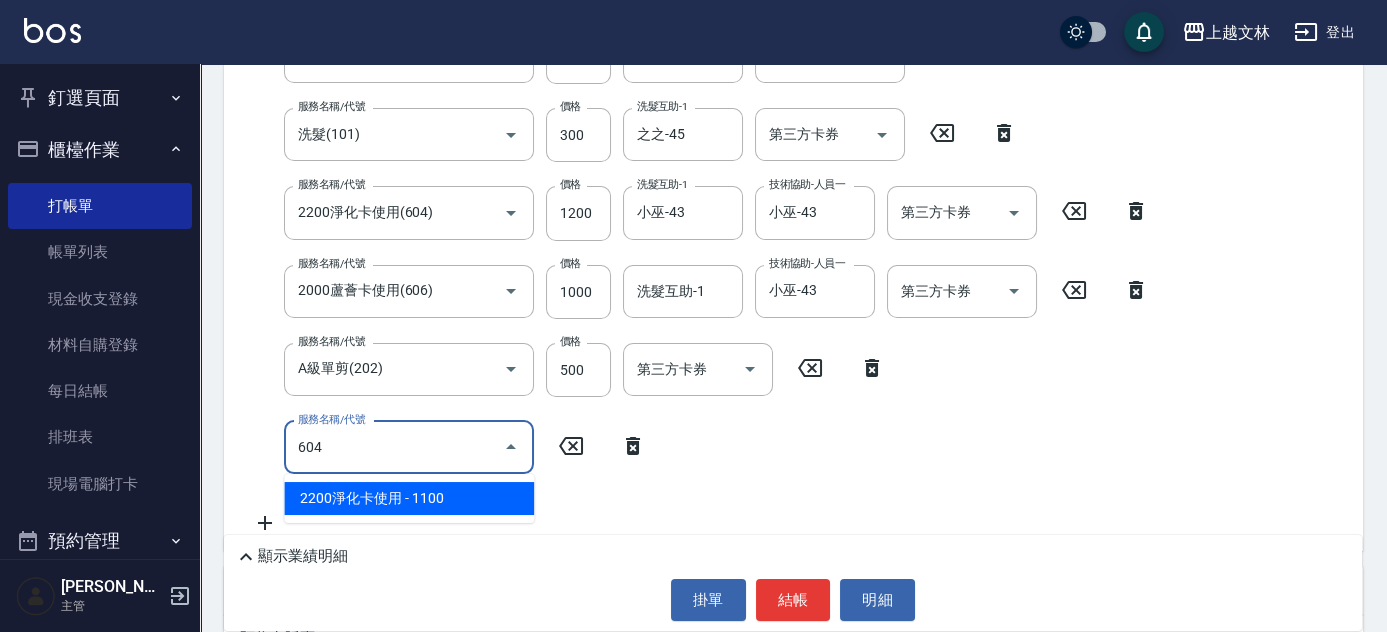 type on "2200淨化卡使用(604)" 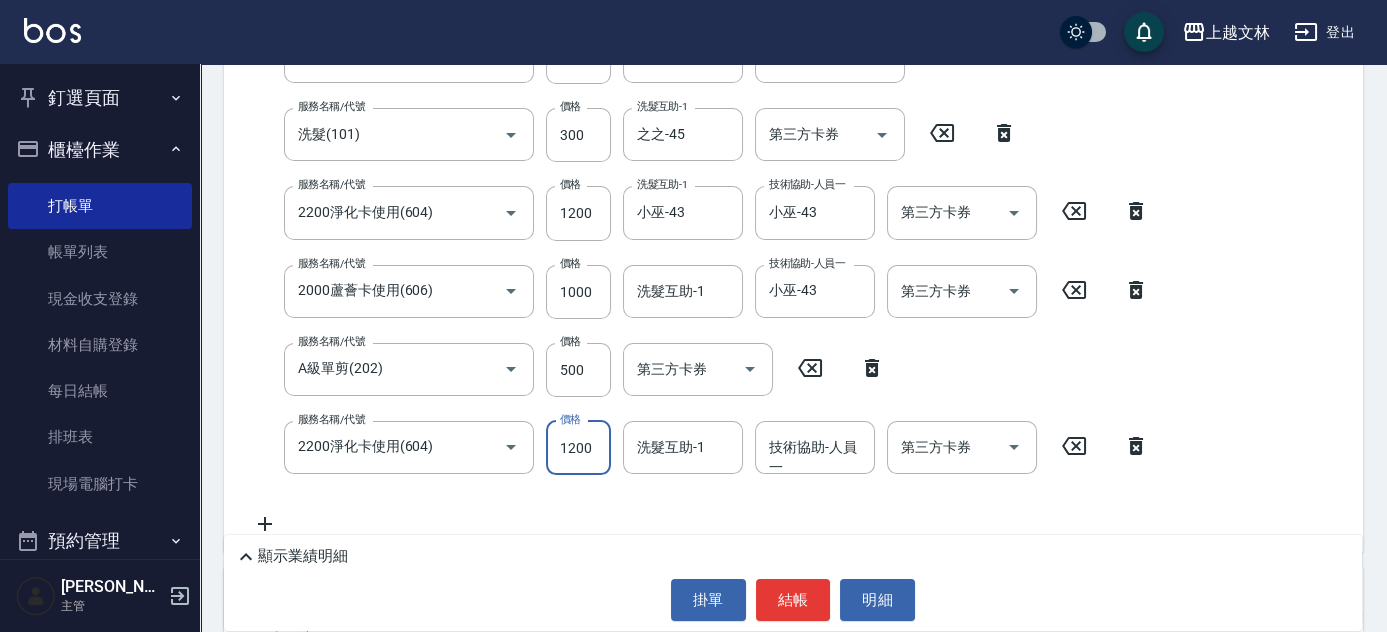 type on "1200" 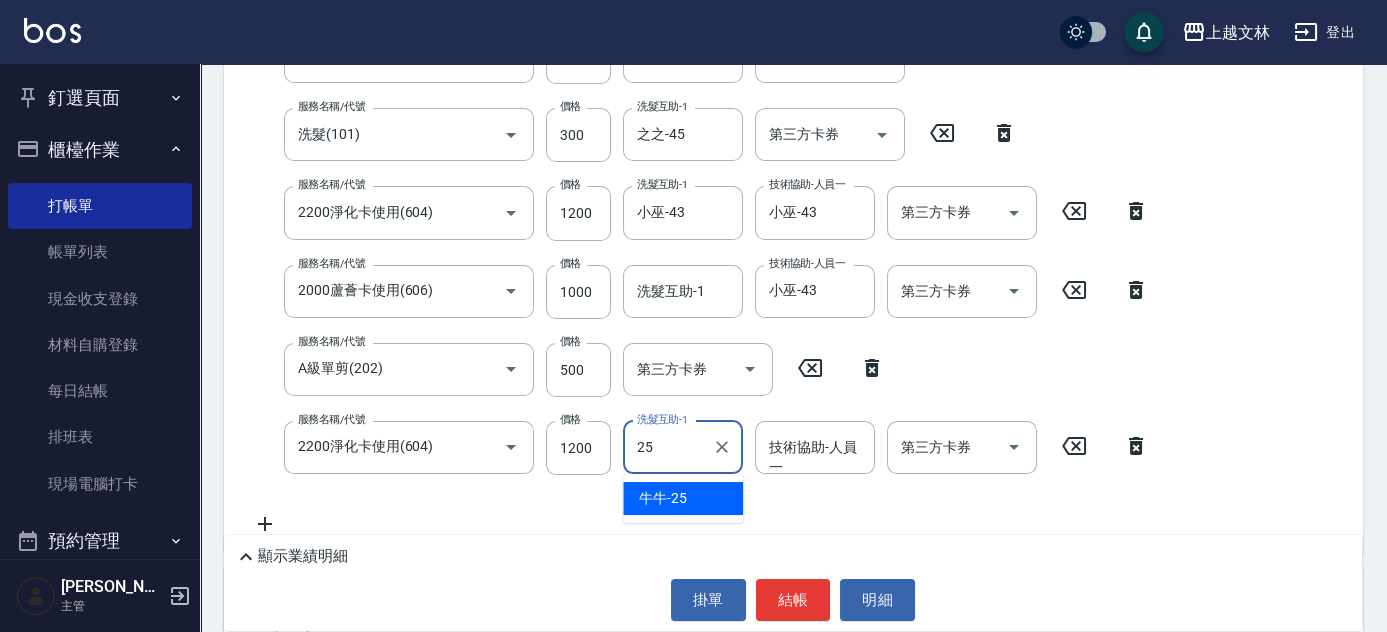 type on "牛牛-25" 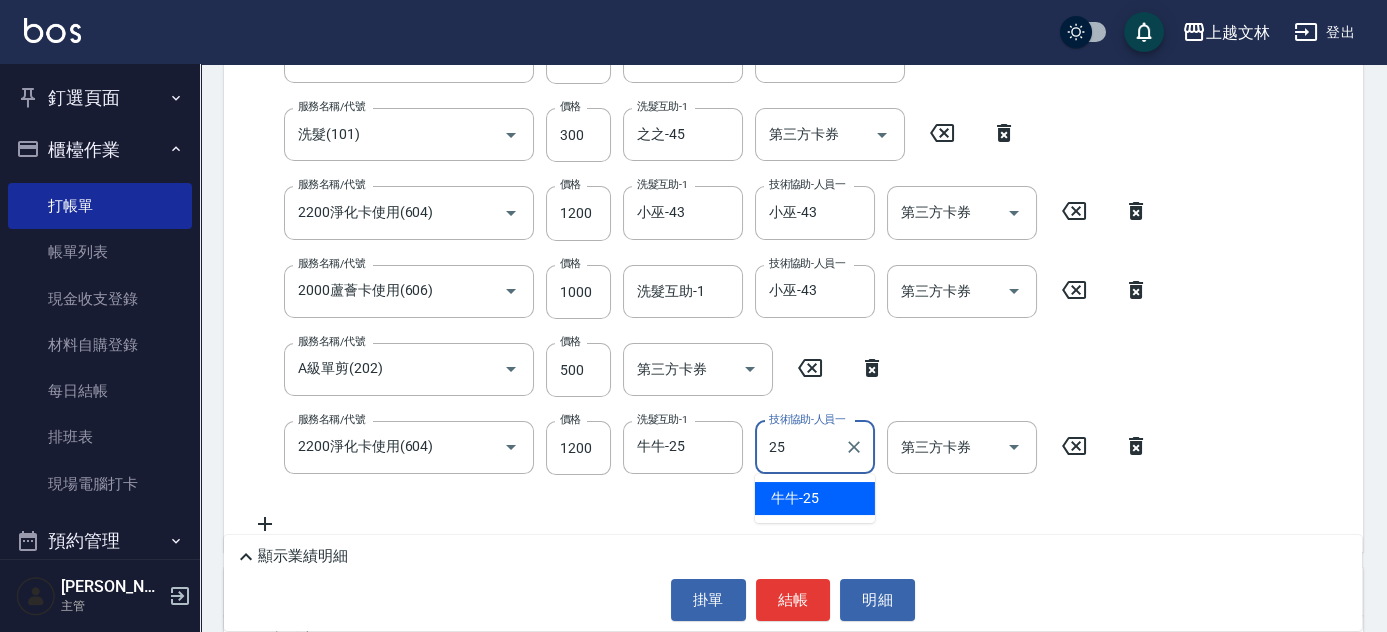 type on "牛牛-25" 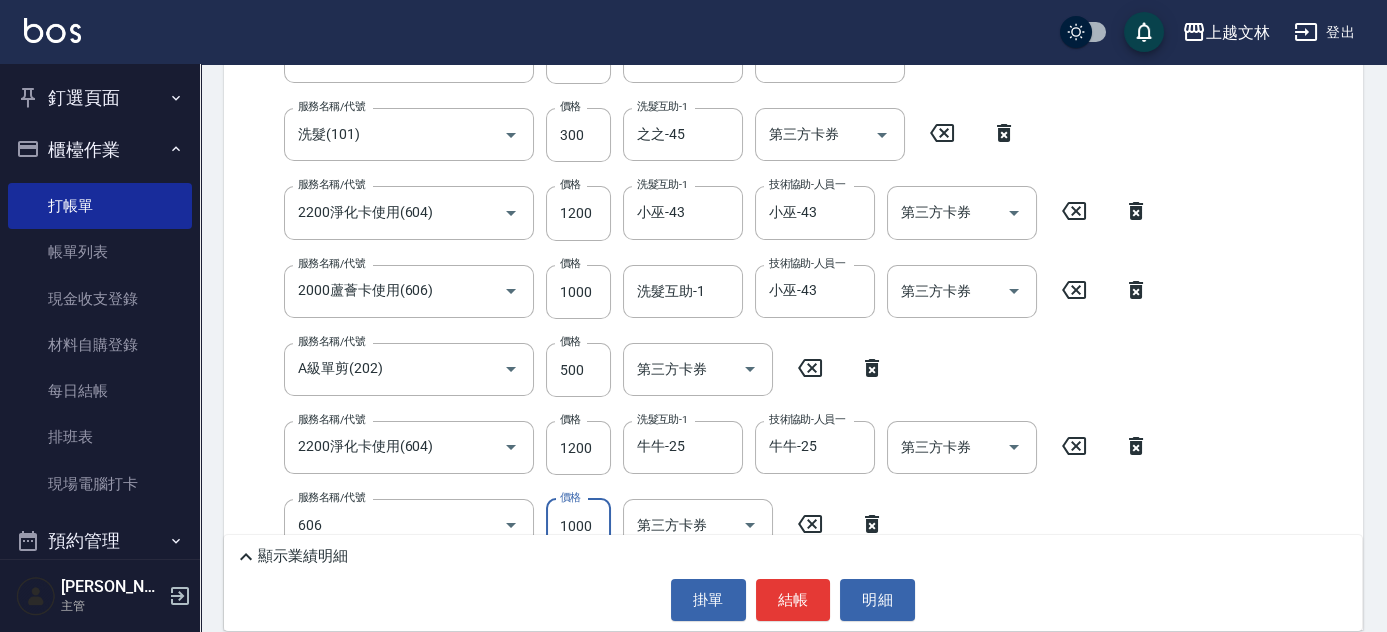 type on "2000蘆薈卡使用(606)" 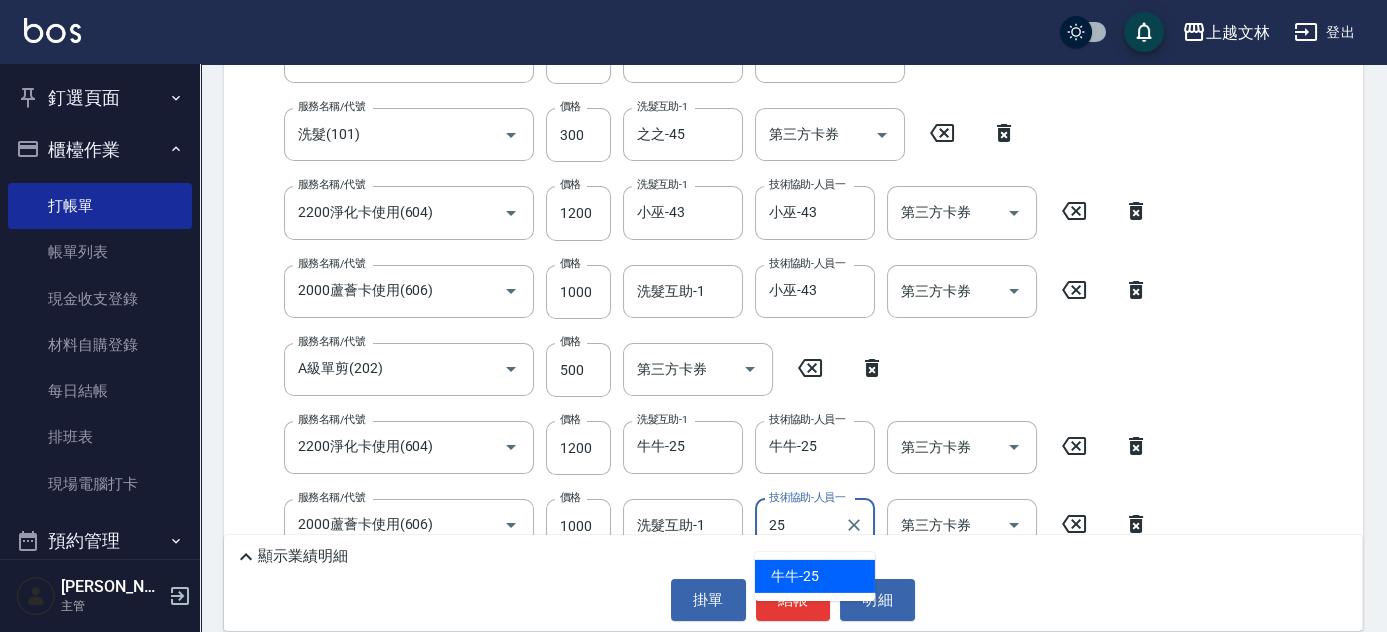 type on "牛牛-25" 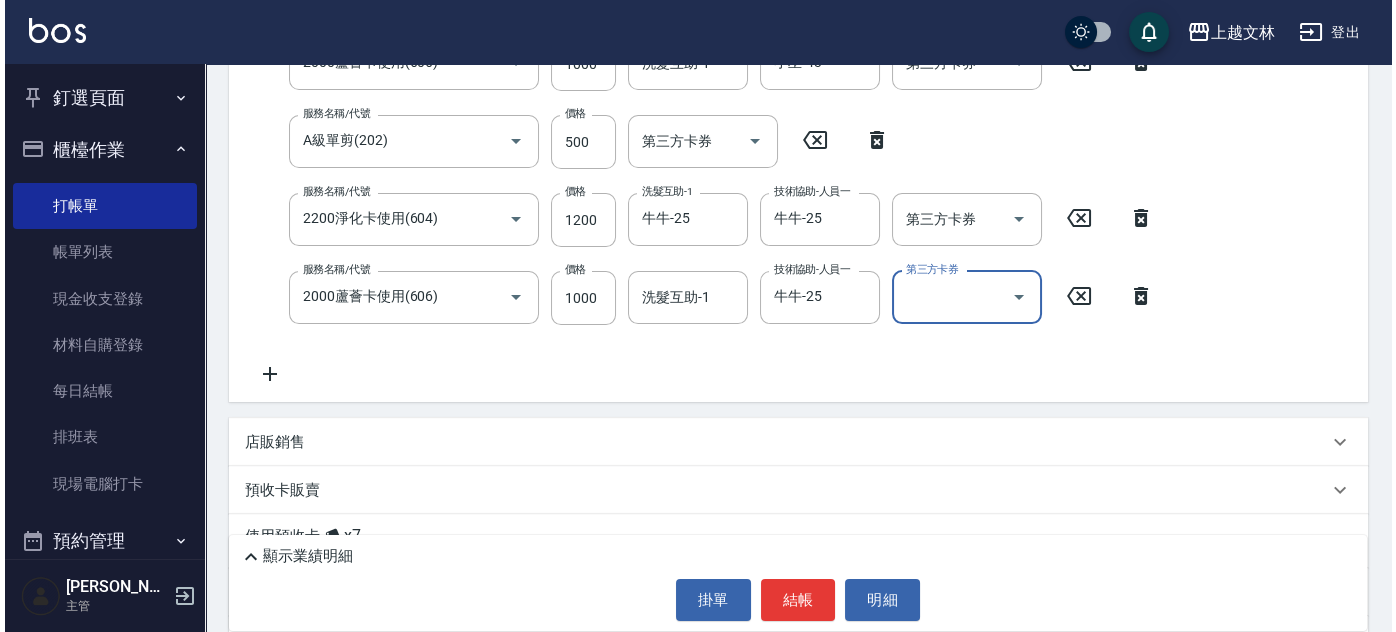 scroll, scrollTop: 497, scrollLeft: 0, axis: vertical 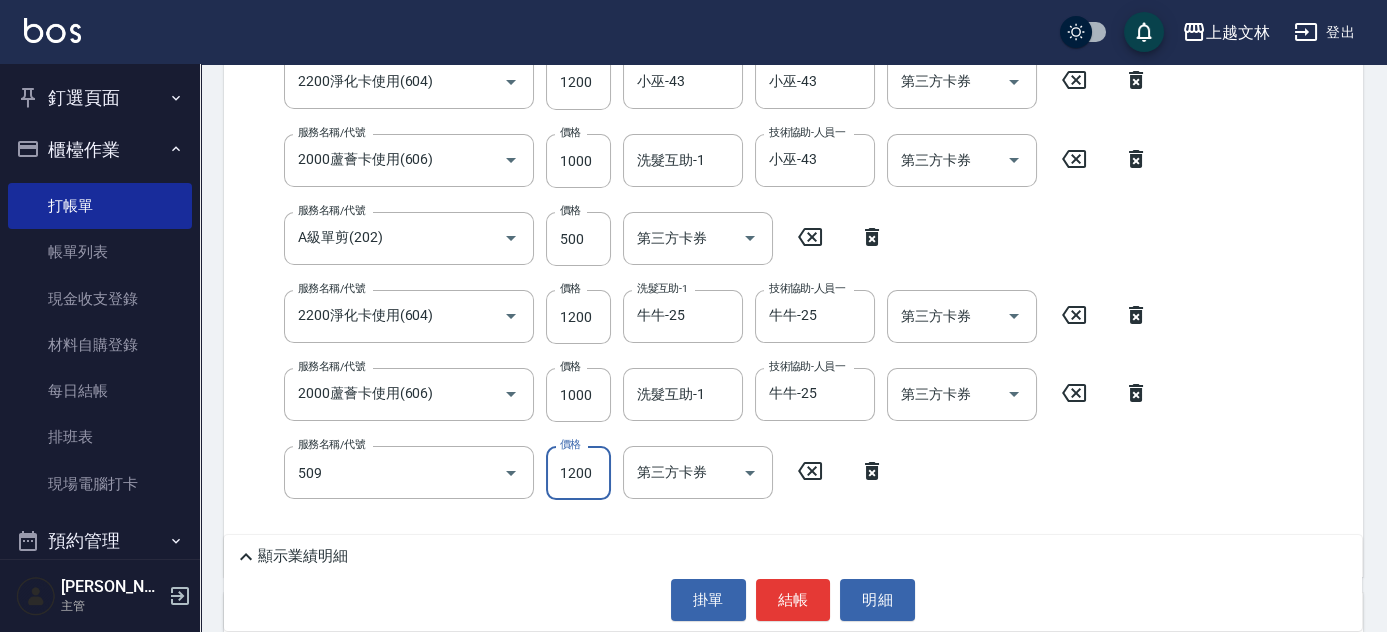 type on "3600結構卡使用(509)" 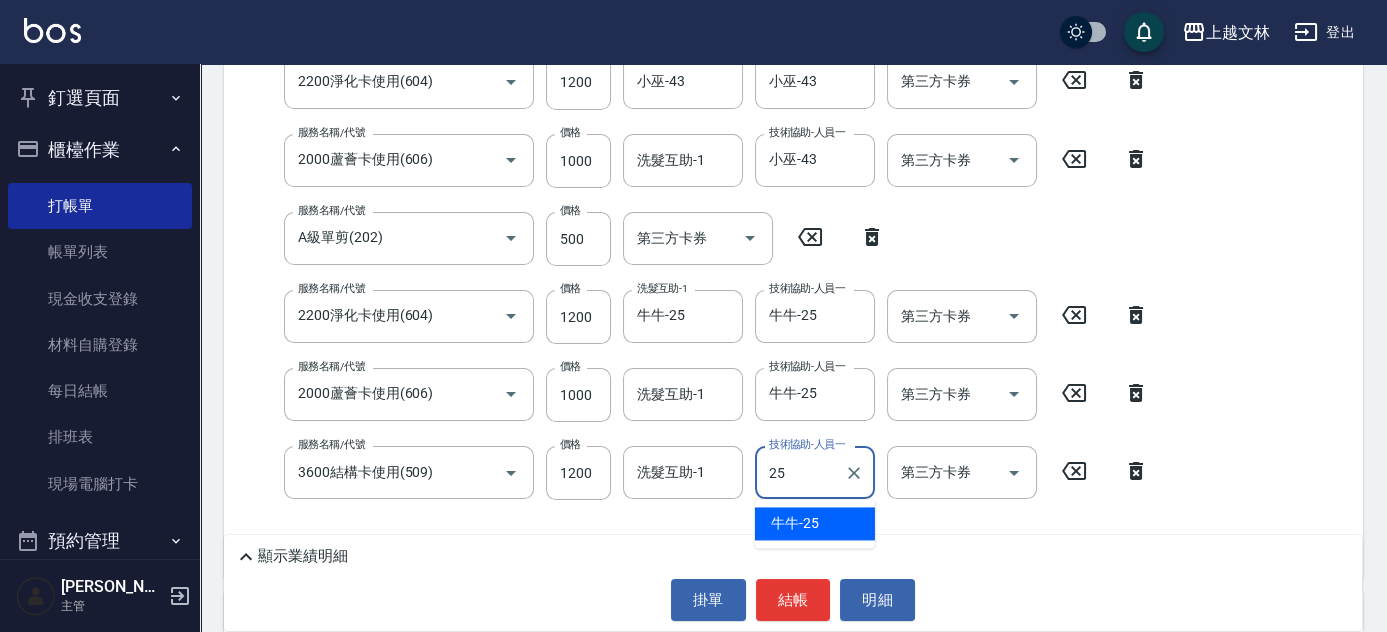 type on "牛牛-25" 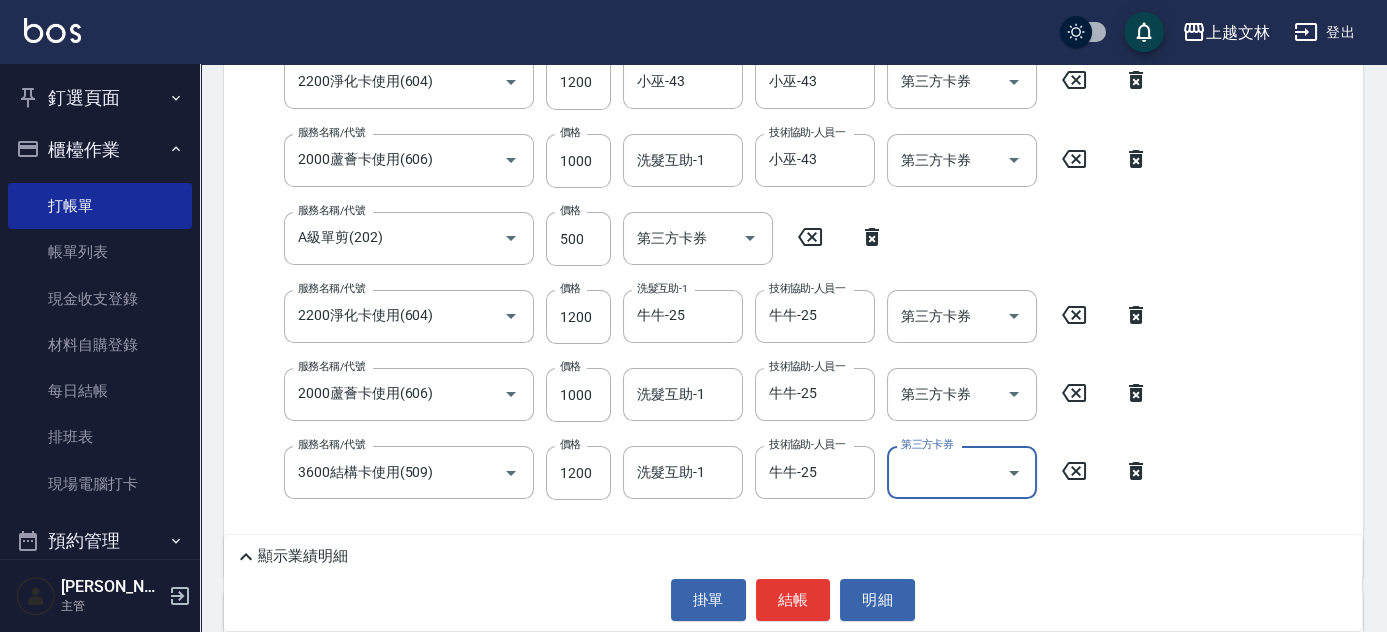 click on "第三方卡券" at bounding box center [947, 472] 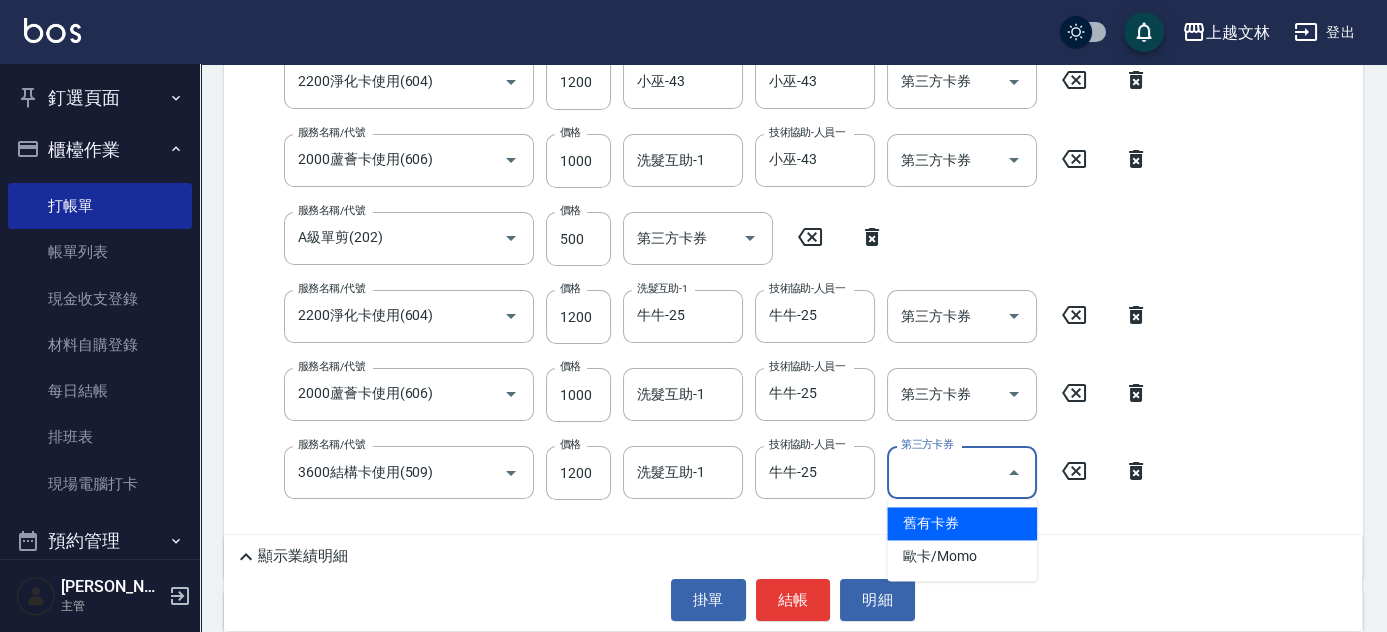 click on "舊有卡券" at bounding box center (962, 523) 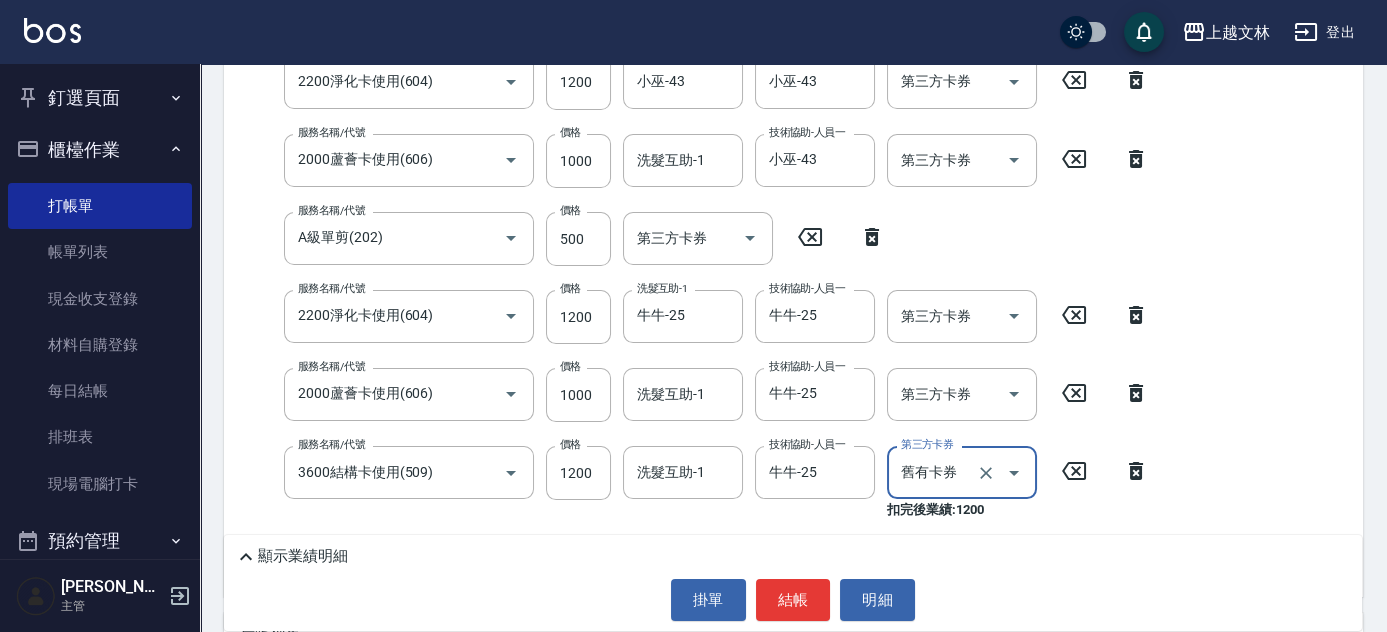 type on "舊有卡券" 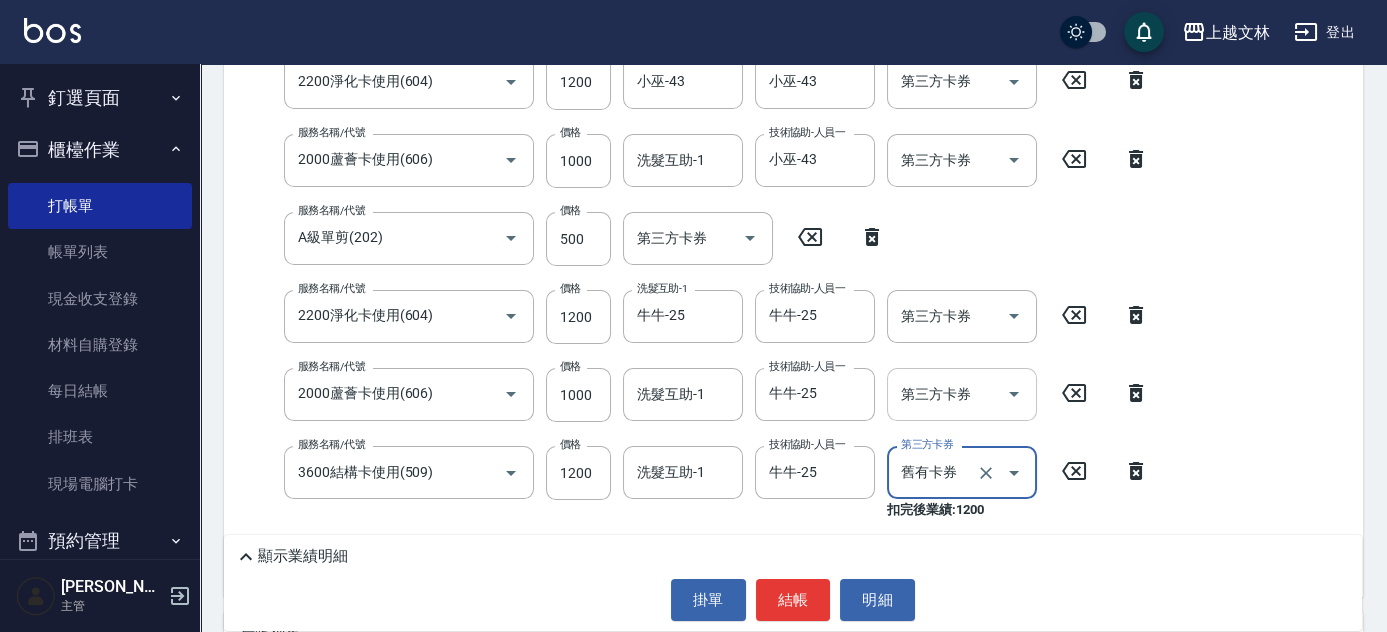 click on "第三方卡券 第三方卡券" at bounding box center [962, 394] 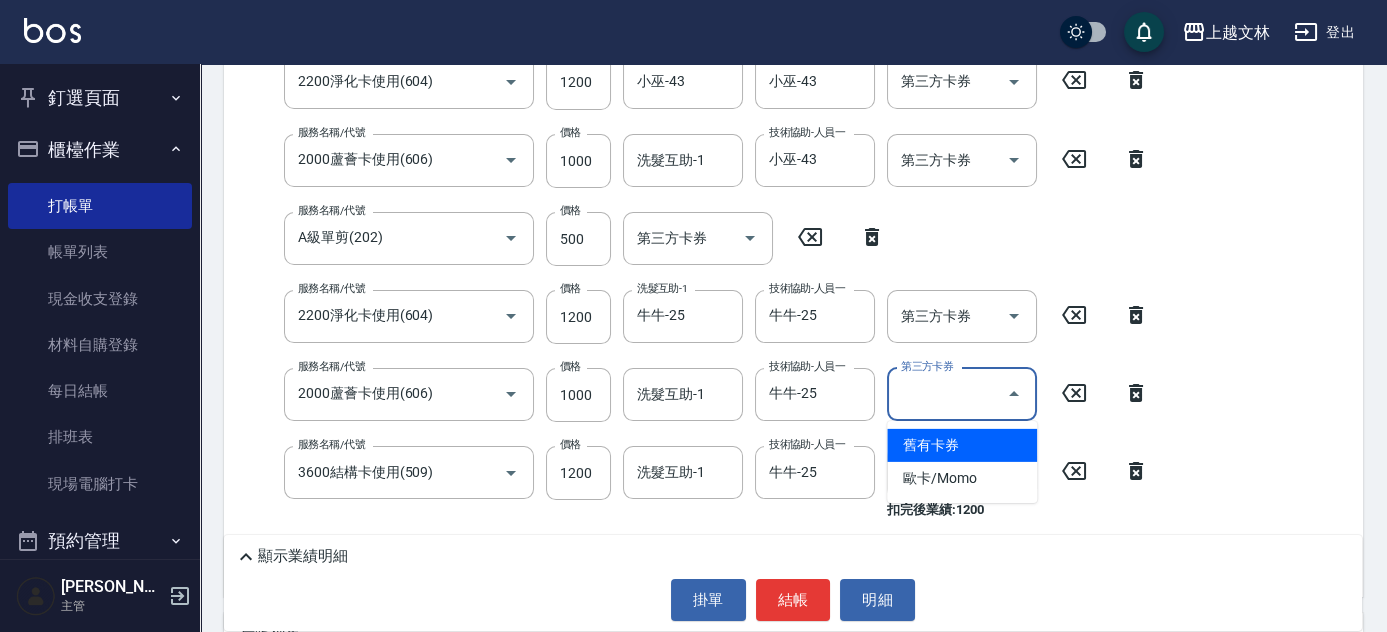 click on "舊有卡券" at bounding box center (962, 445) 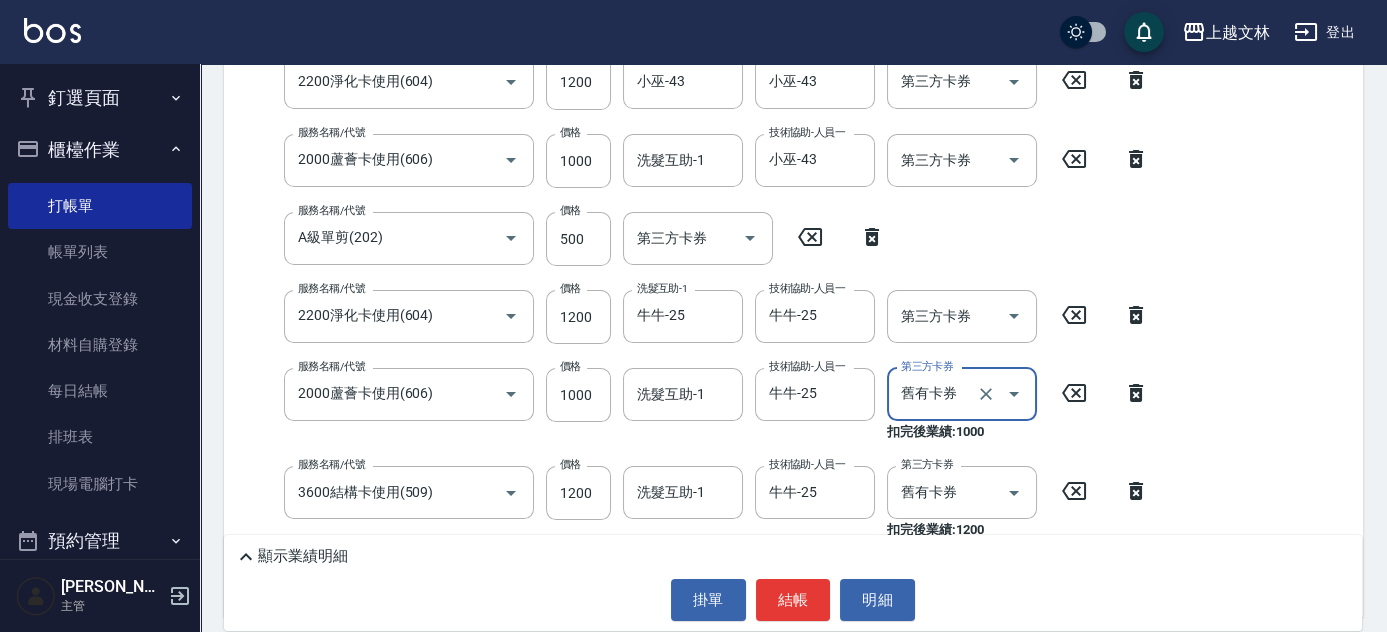 type on "舊有卡券" 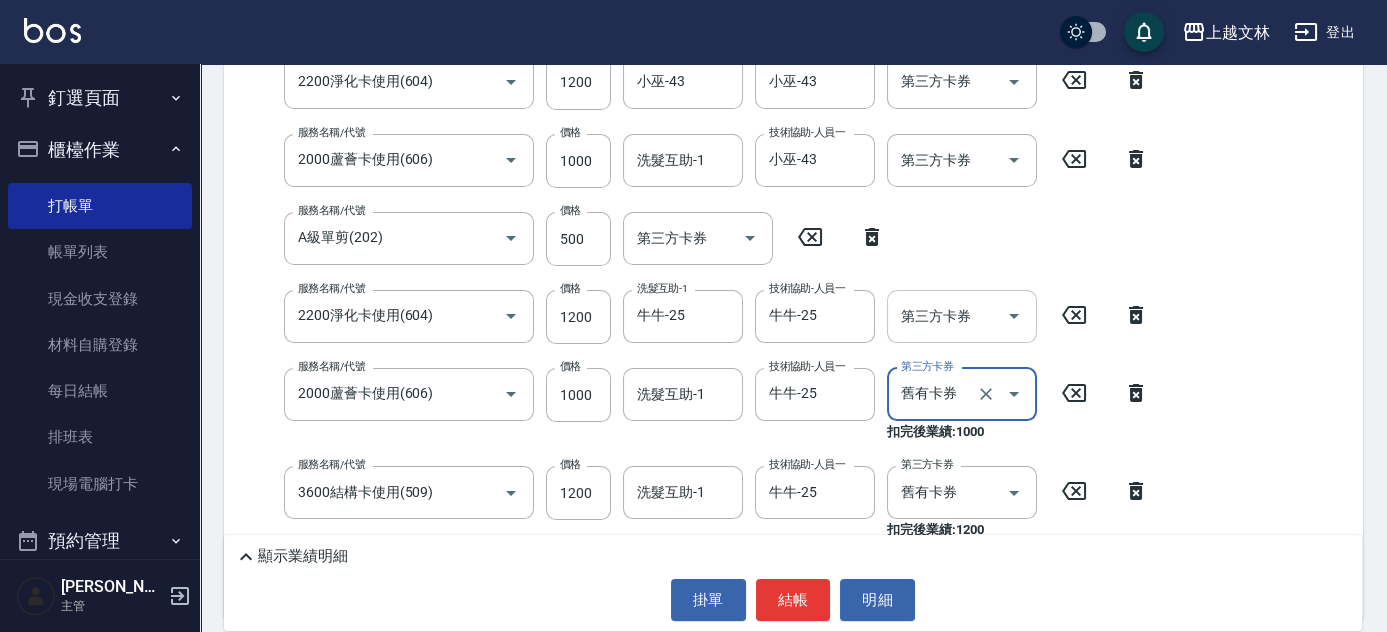 click on "第三方卡券 第三方卡券" at bounding box center [962, 316] 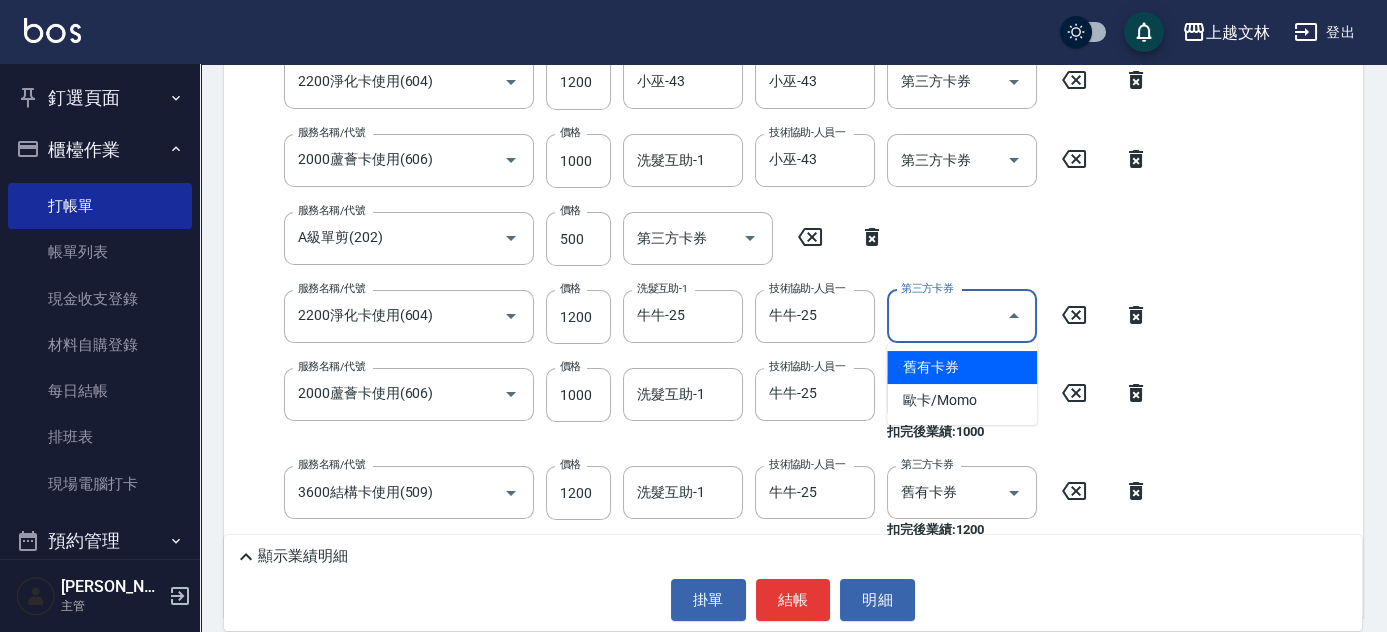 click on "舊有卡券" at bounding box center (962, 367) 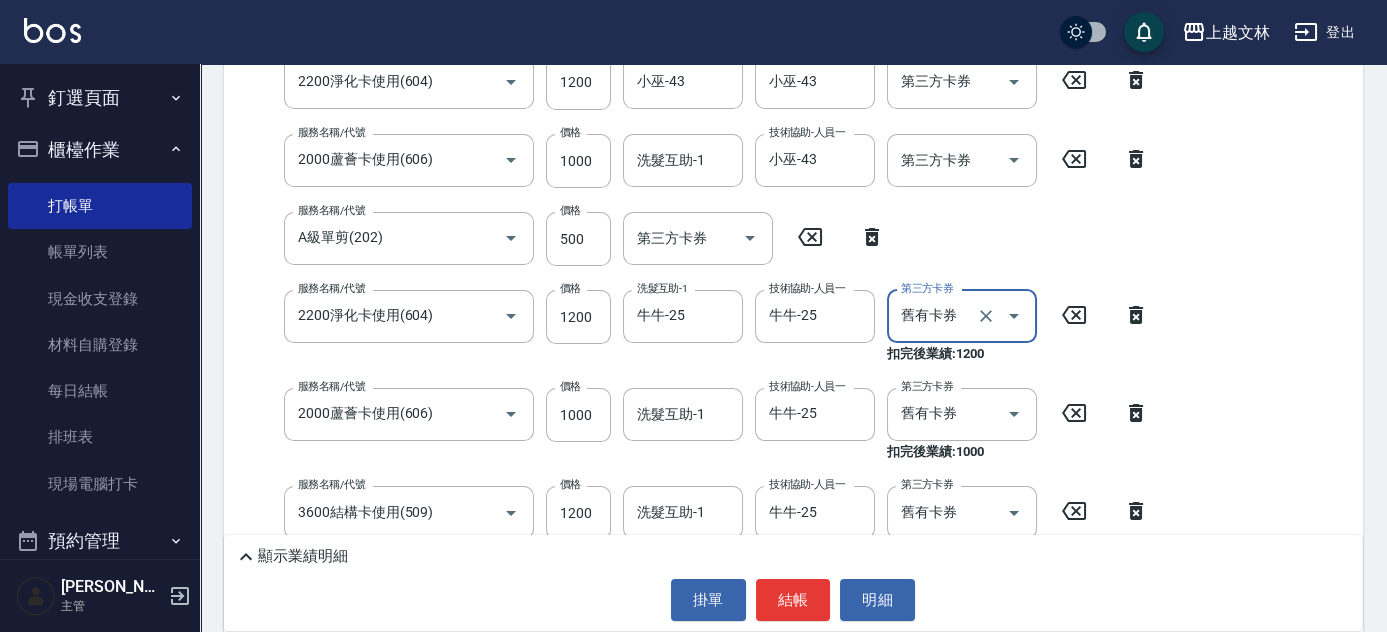 type on "舊有卡券" 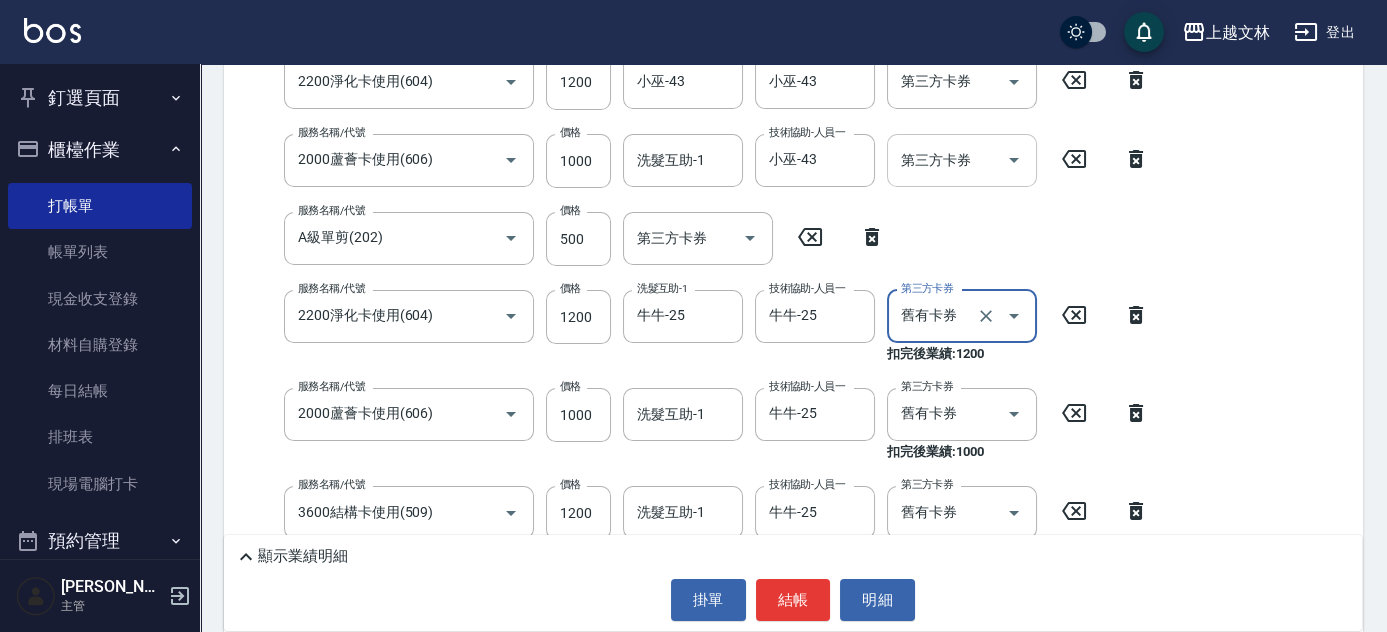 click on "第三方卡券" at bounding box center (947, 160) 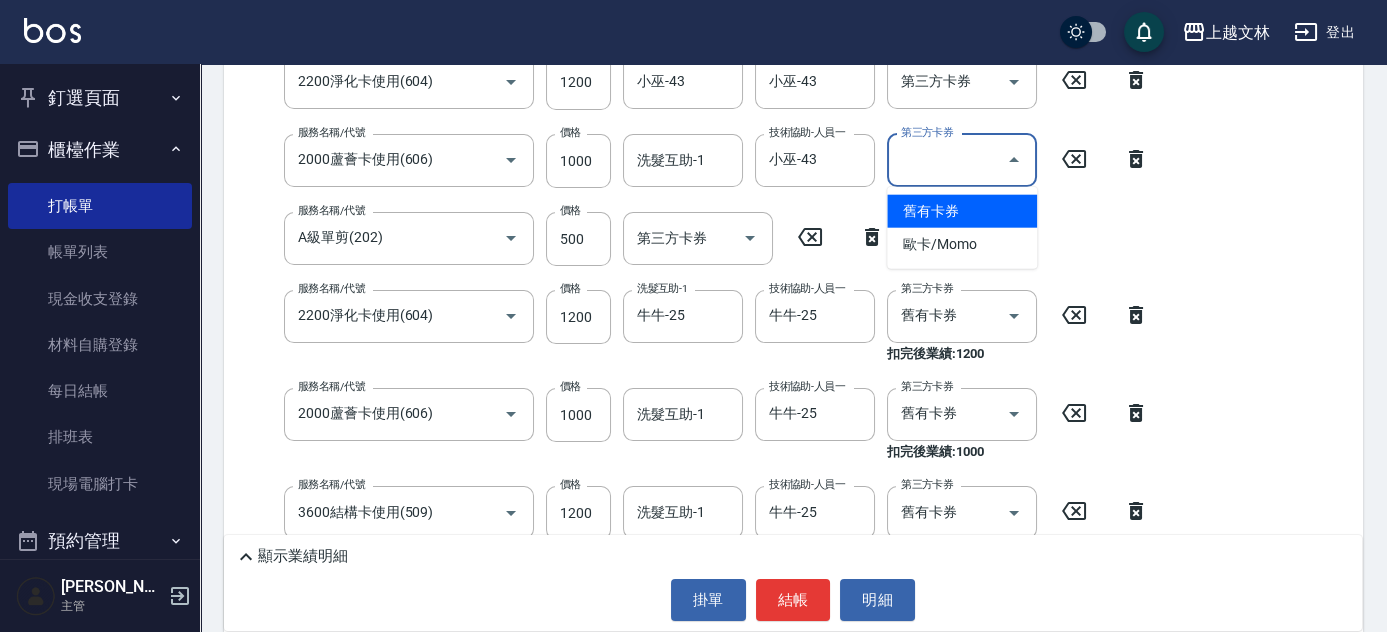 click on "舊有卡券" at bounding box center [962, 211] 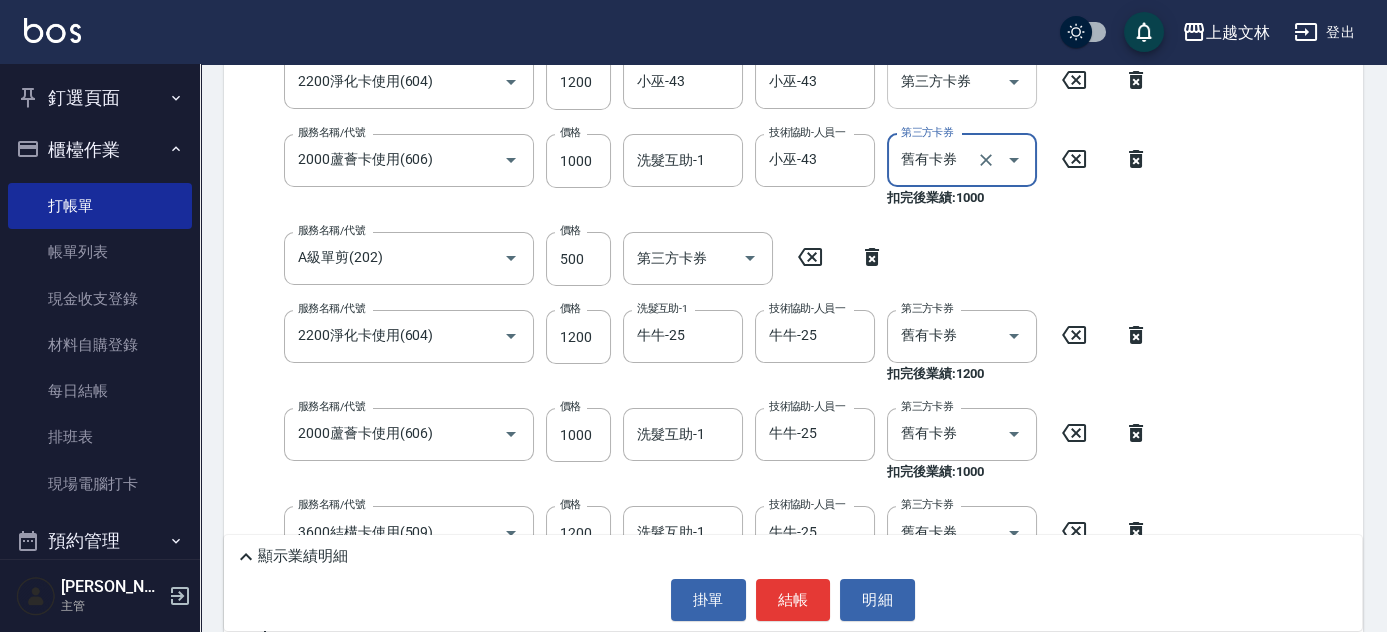 click on "第三方卡券 第三方卡券" at bounding box center [962, 81] 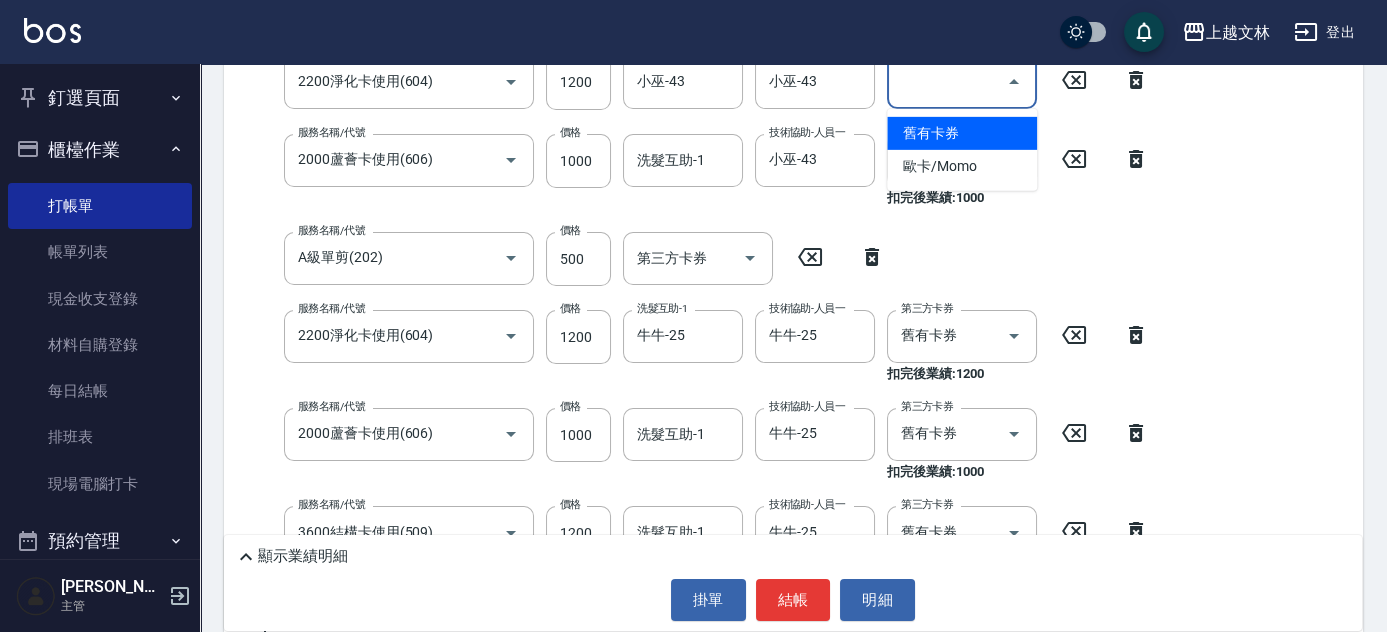 click on "舊有卡券" at bounding box center [962, 133] 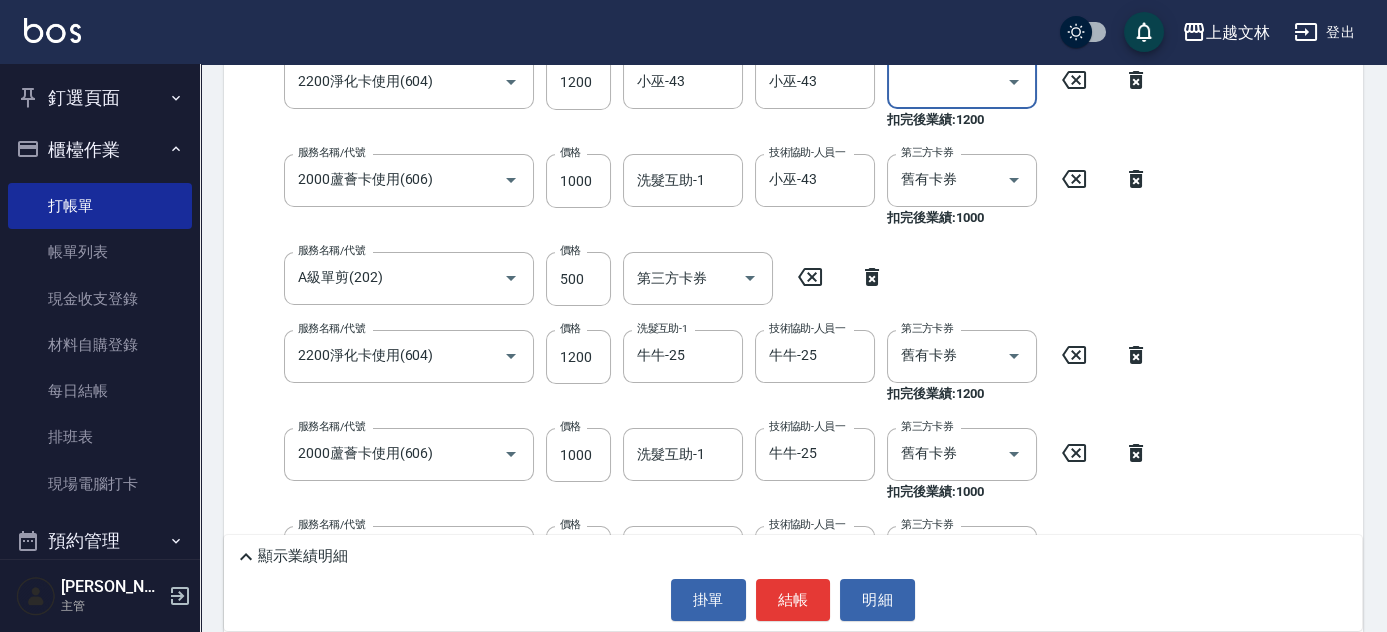 type on "舊有卡券" 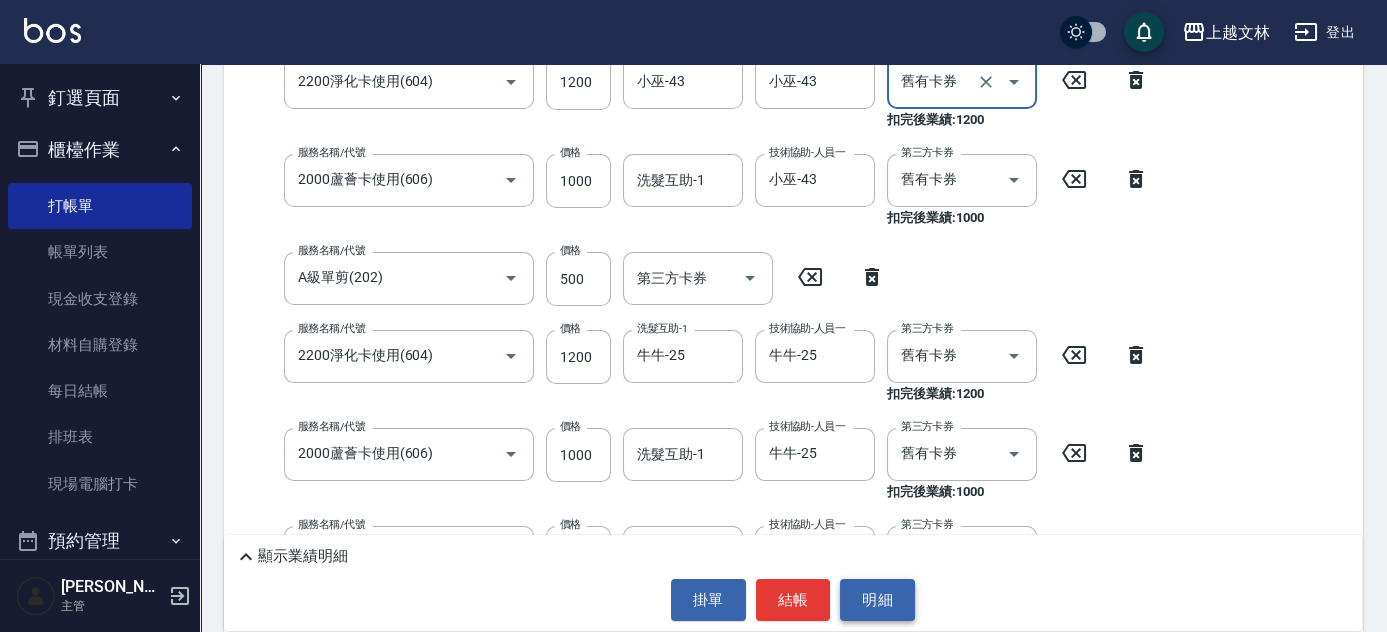 click on "明細" at bounding box center [877, 600] 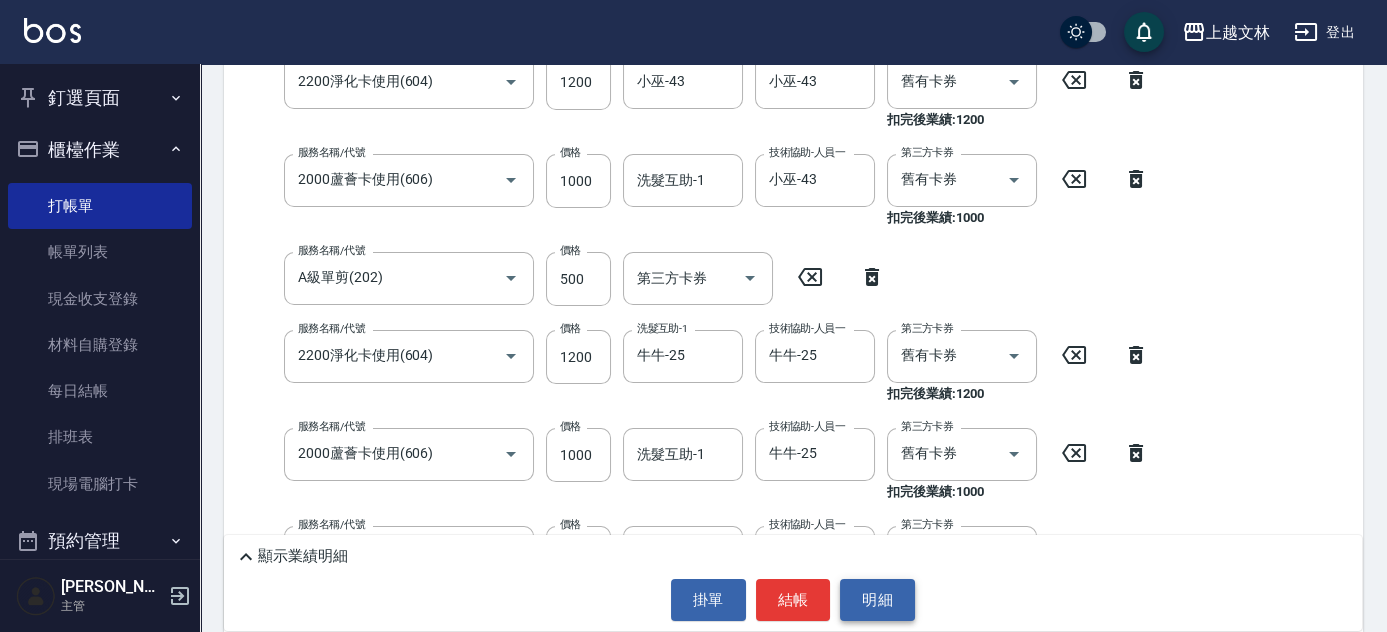 click on "明細" at bounding box center (877, 600) 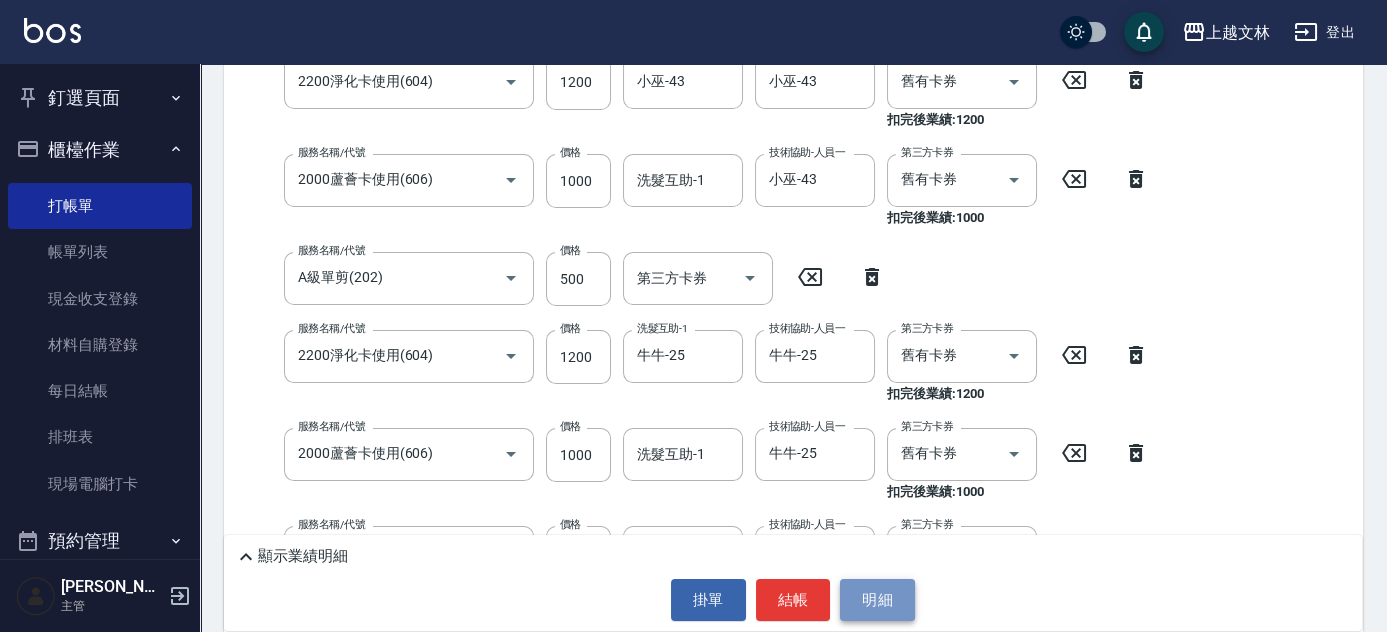 click on "明細" at bounding box center (877, 600) 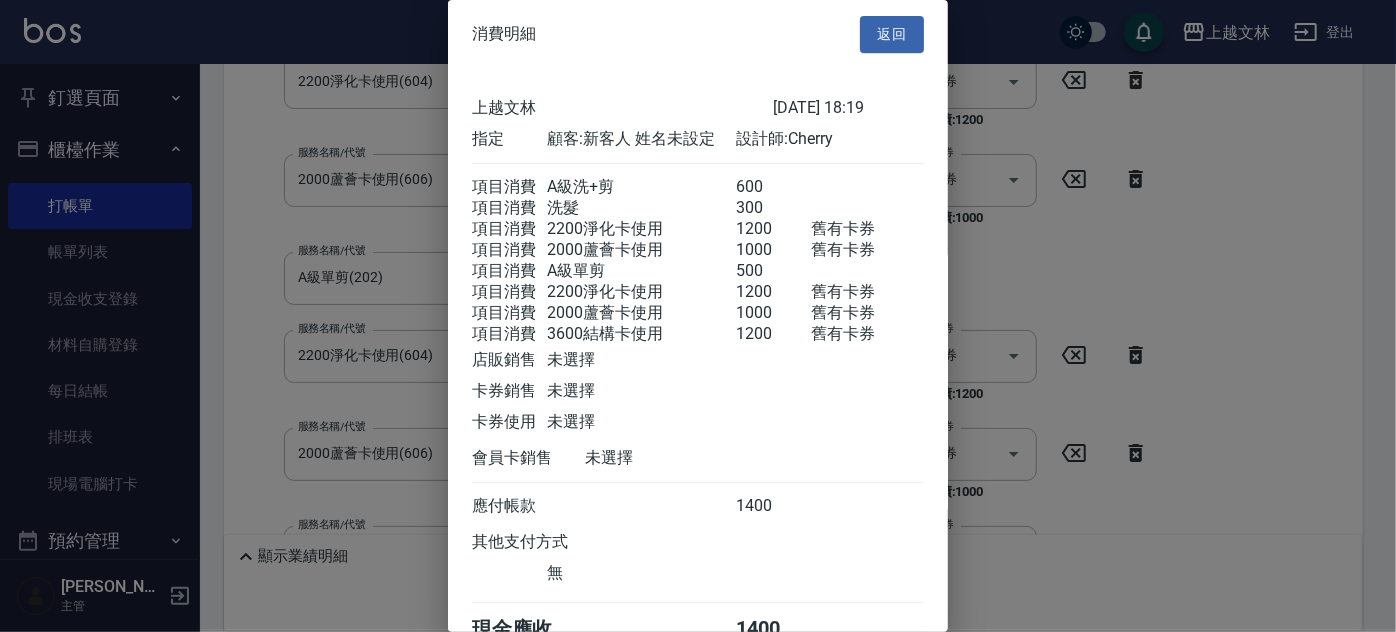 click at bounding box center (698, 316) 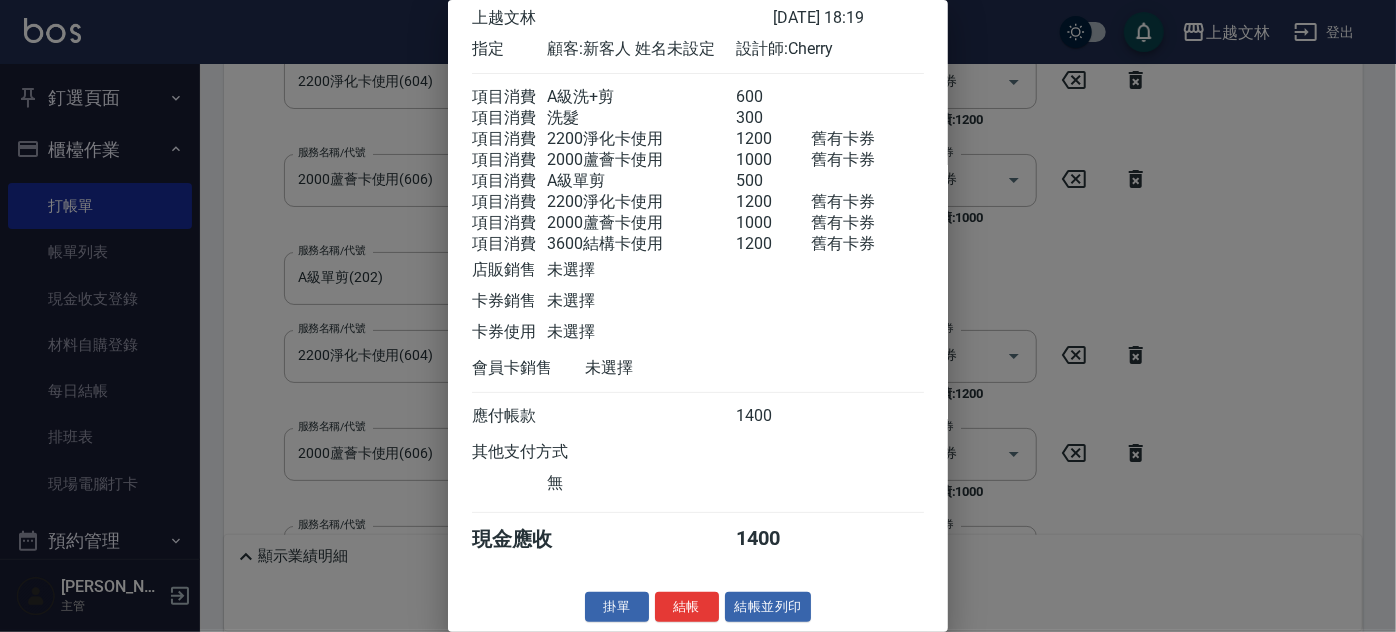 scroll, scrollTop: 129, scrollLeft: 0, axis: vertical 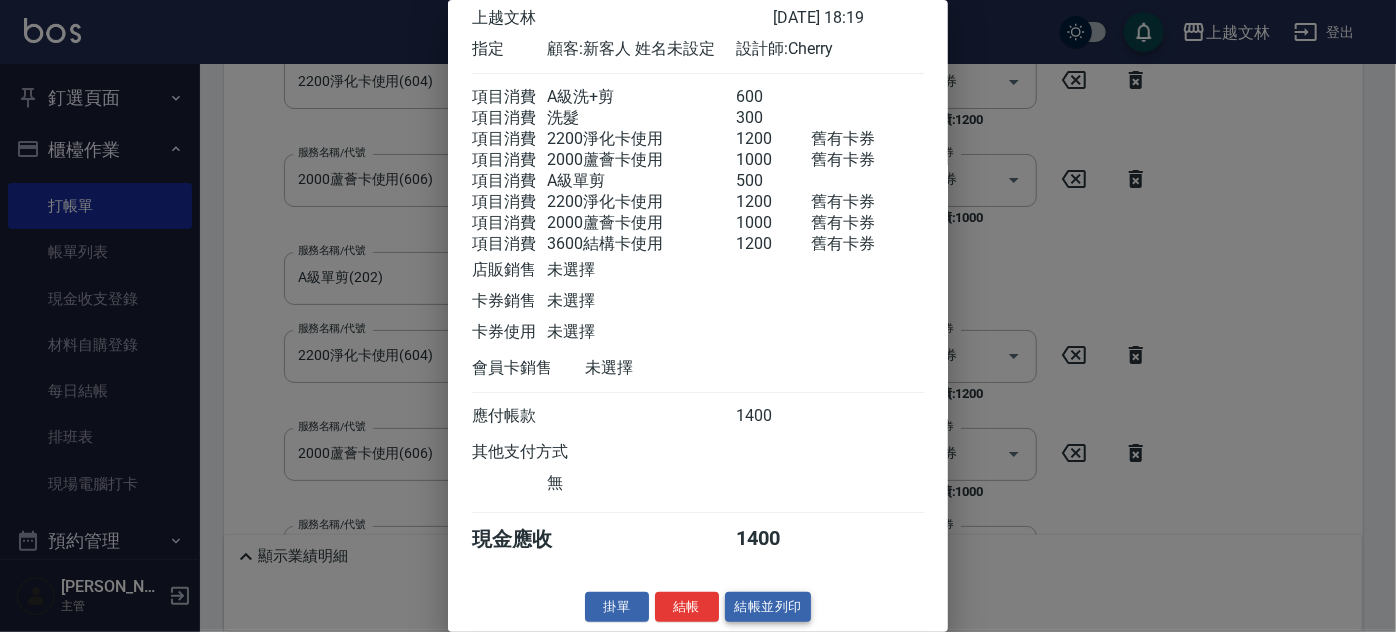 click on "結帳並列印" at bounding box center (768, 607) 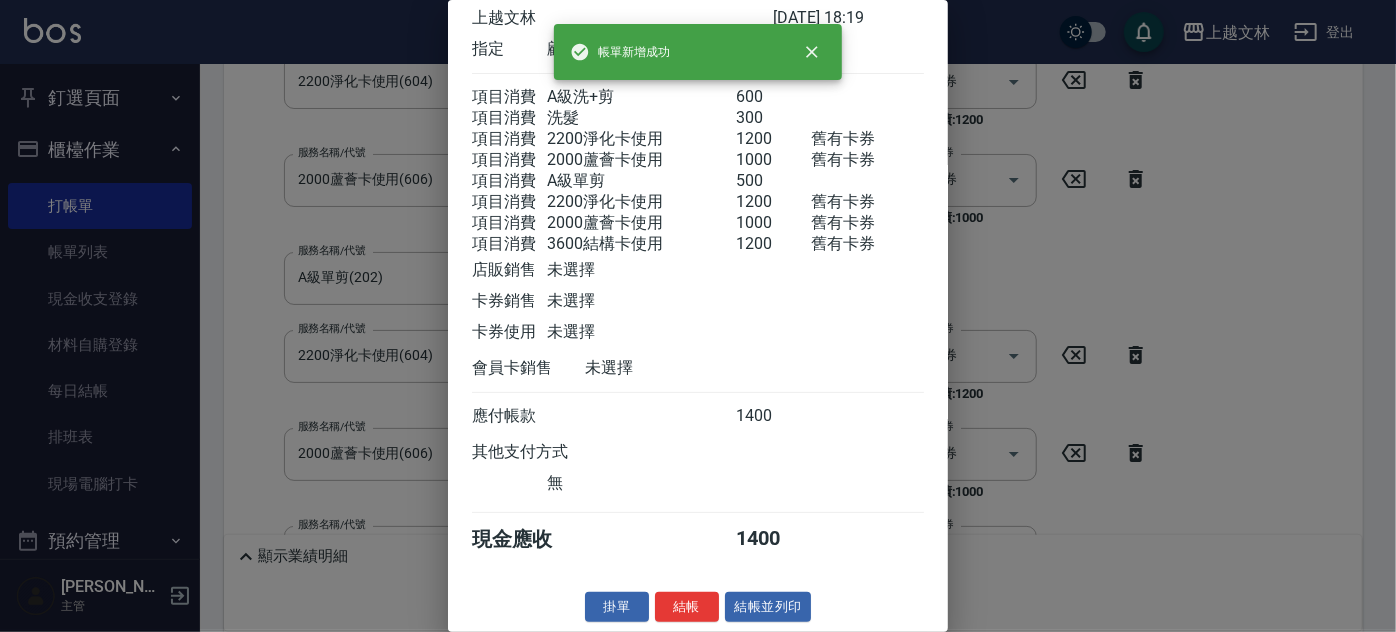 type on "2025/07/16 18:21" 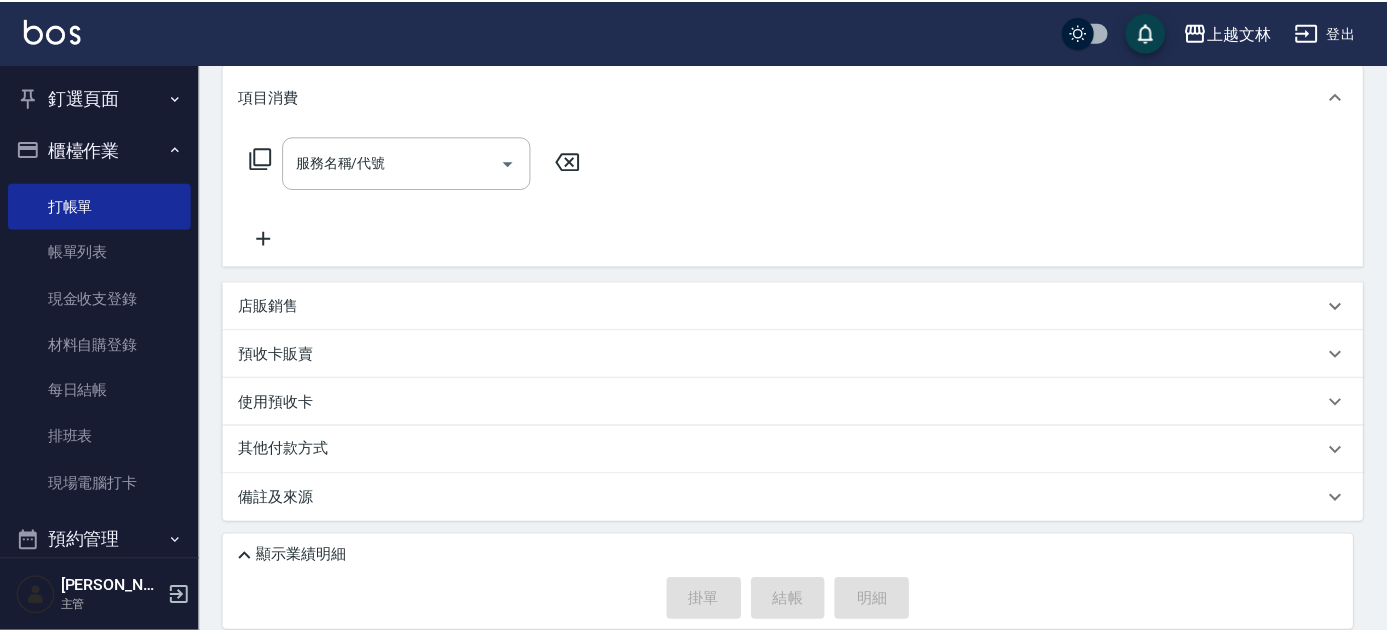 scroll, scrollTop: 0, scrollLeft: 0, axis: both 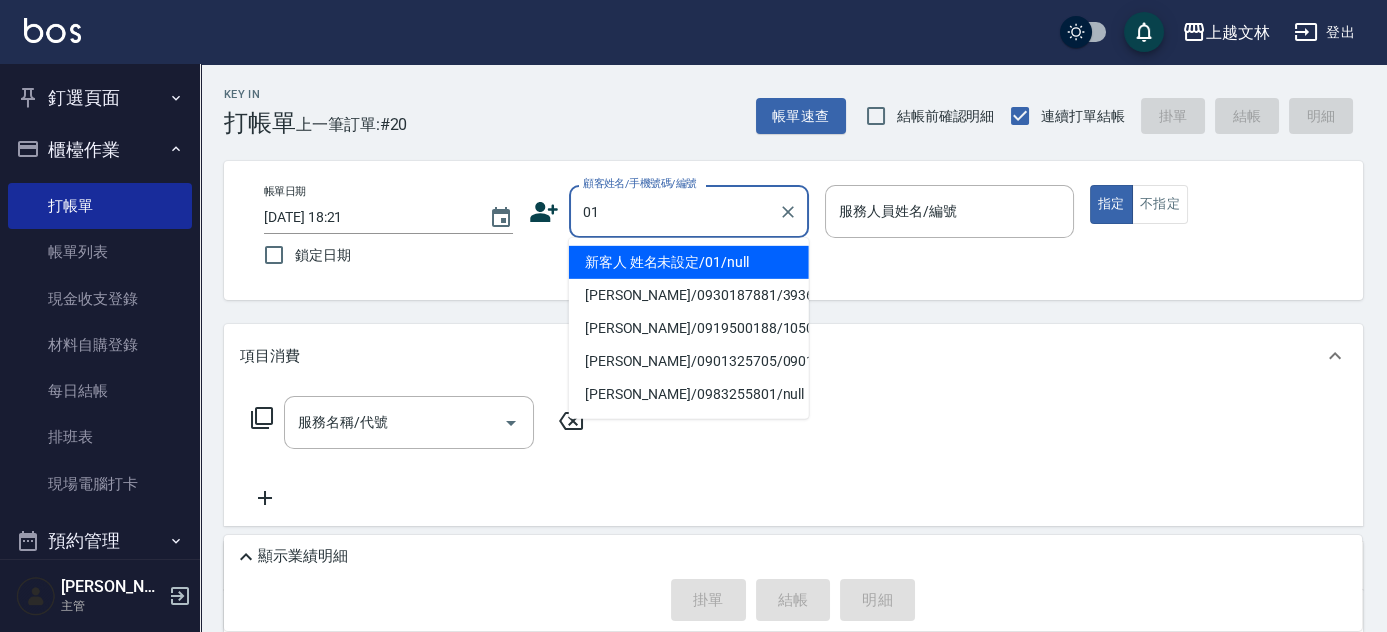 type on "新客人 姓名未設定/01/null" 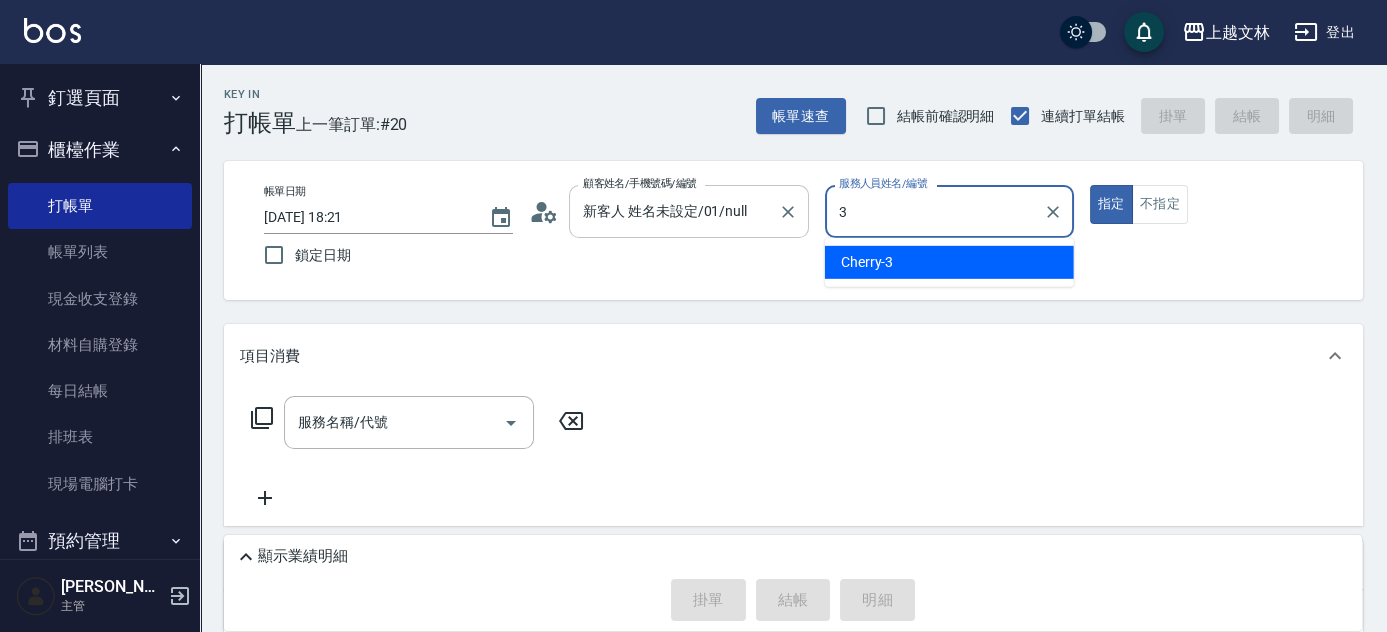 type on "Cherry-3" 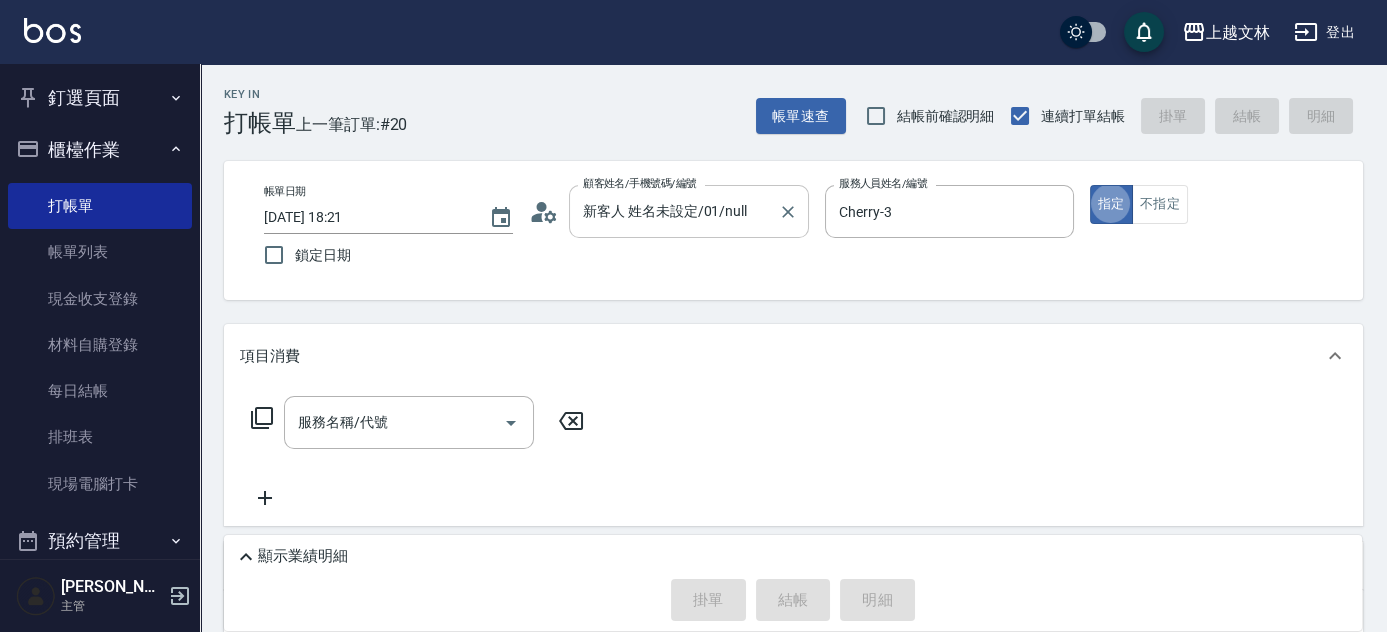 type on "true" 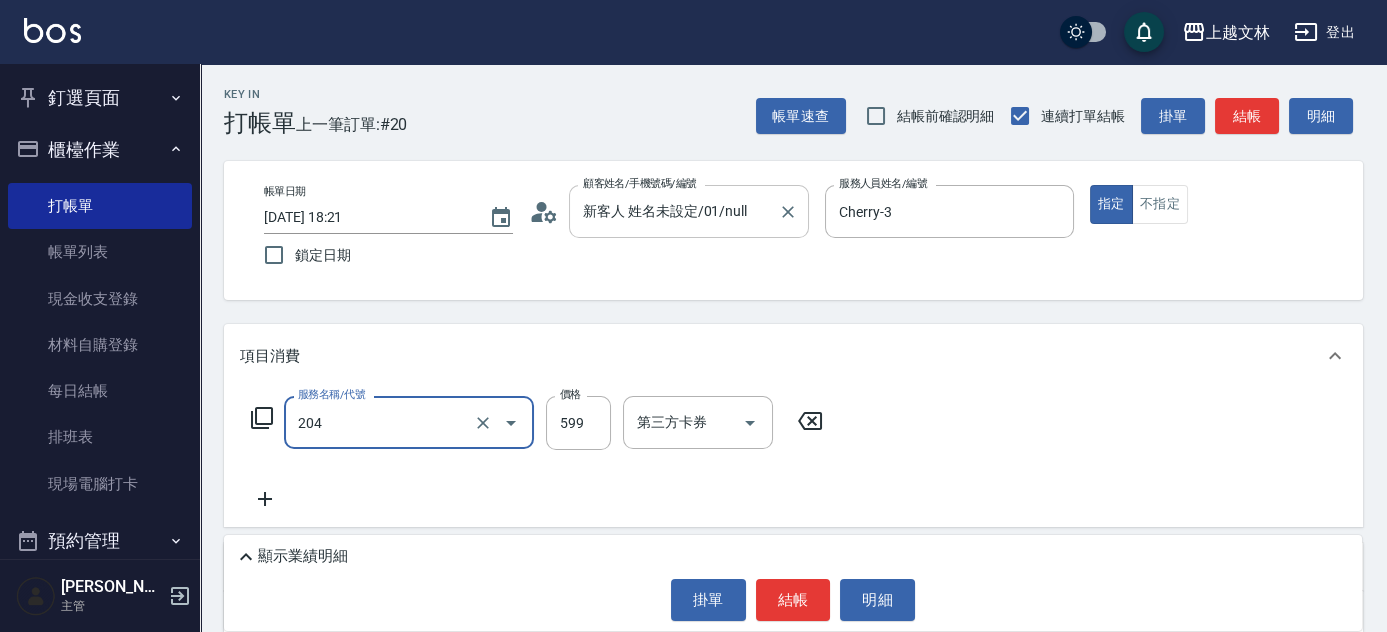 type on "A級洗+剪(204)" 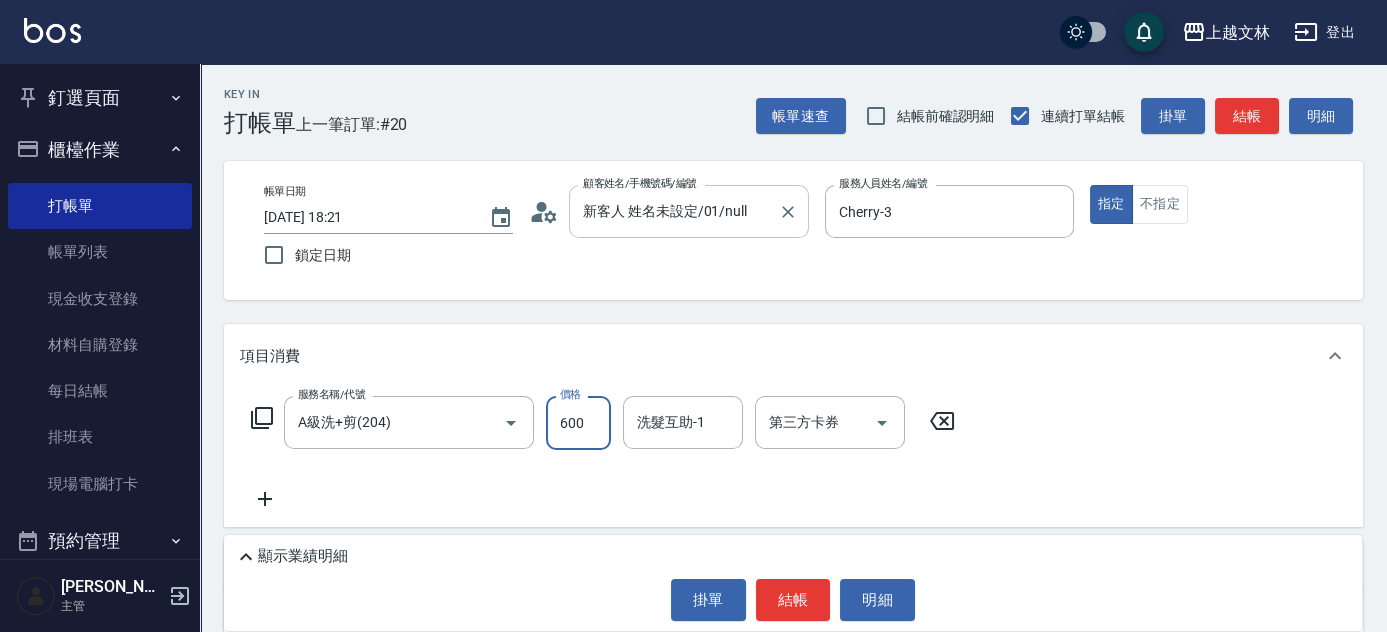 type on "600" 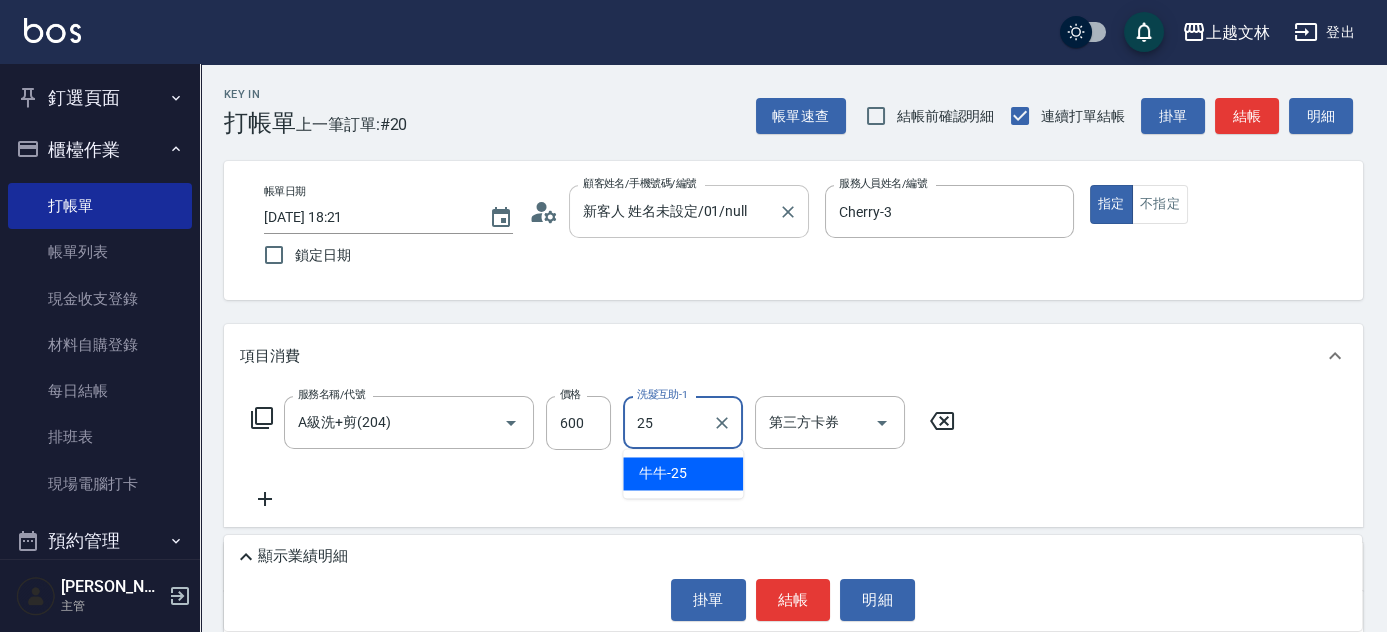 type on "牛牛-25" 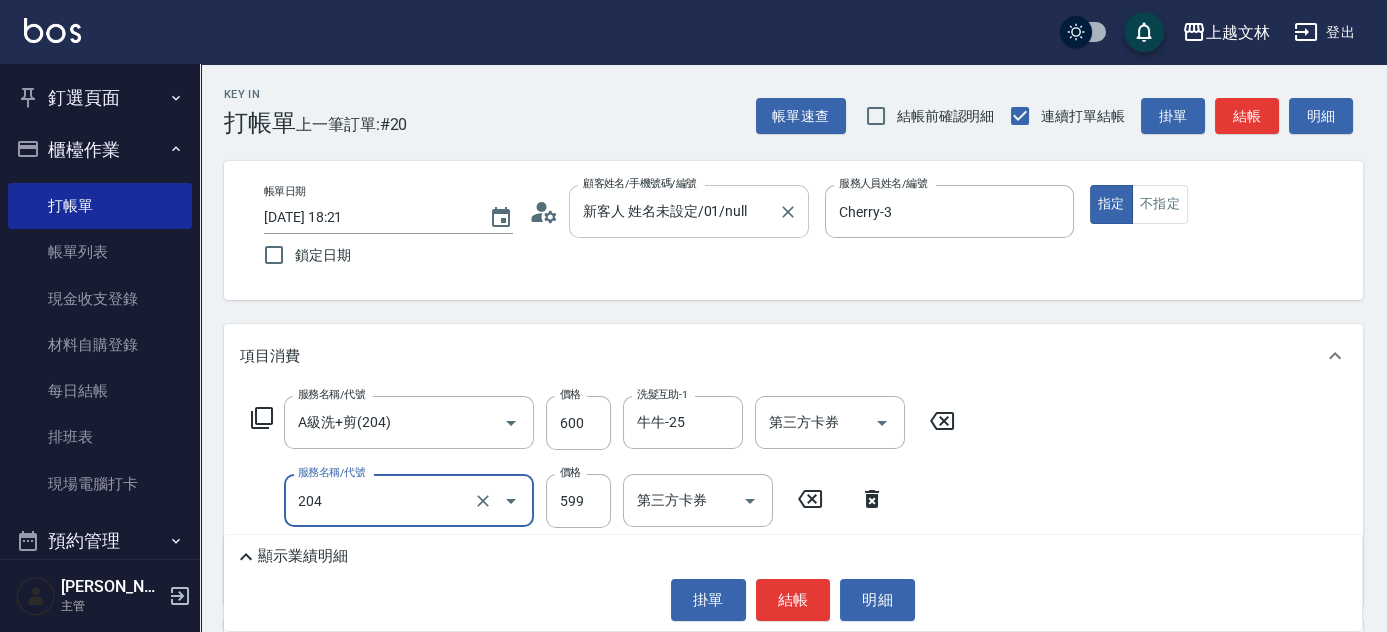 type on "A級洗+剪(204)" 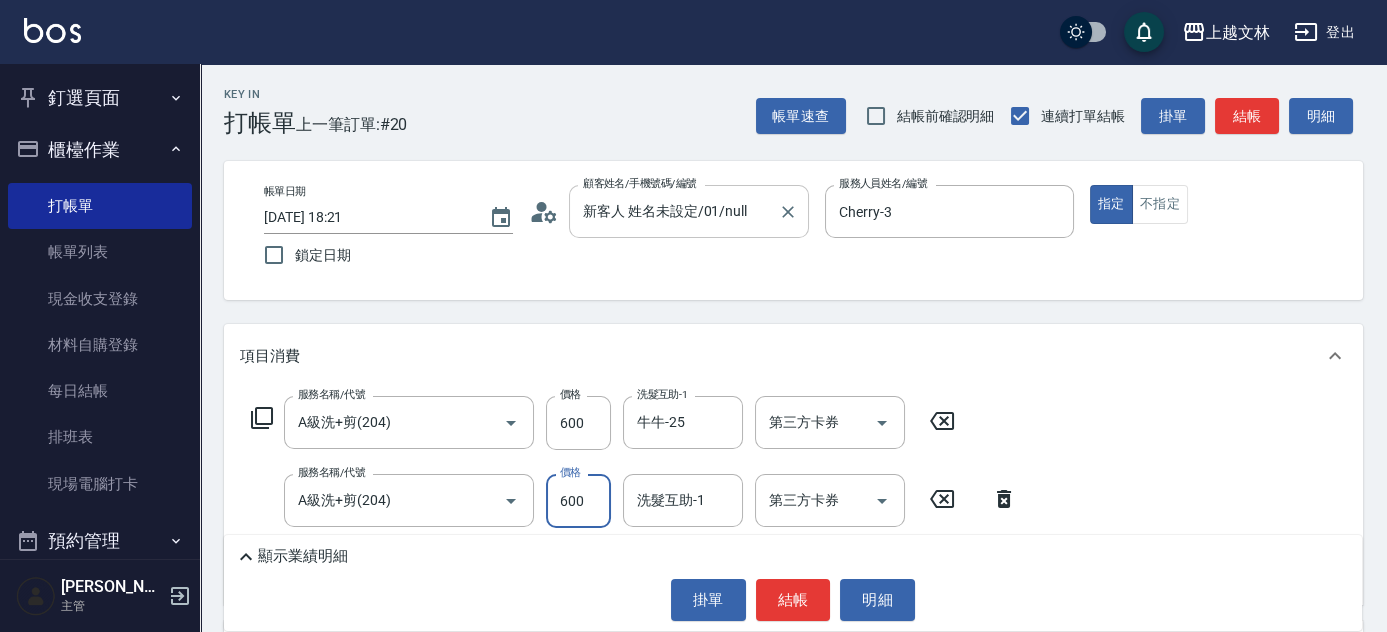 type on "600" 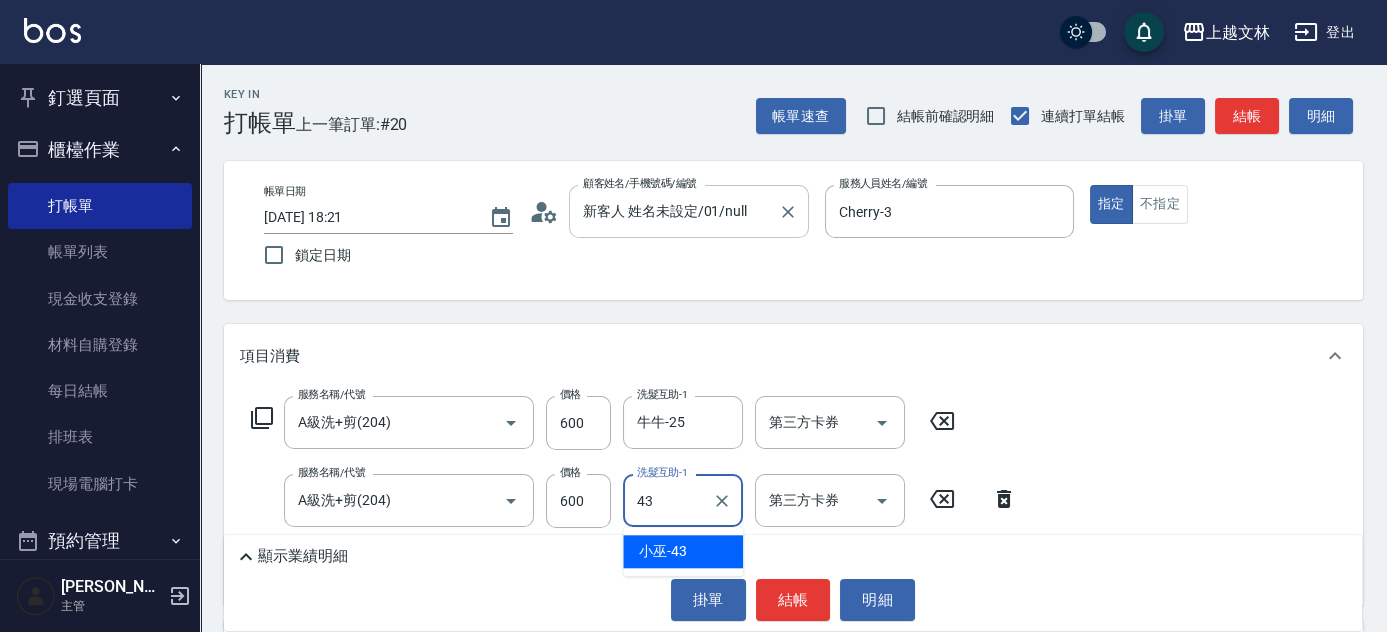 type on "小巫-43" 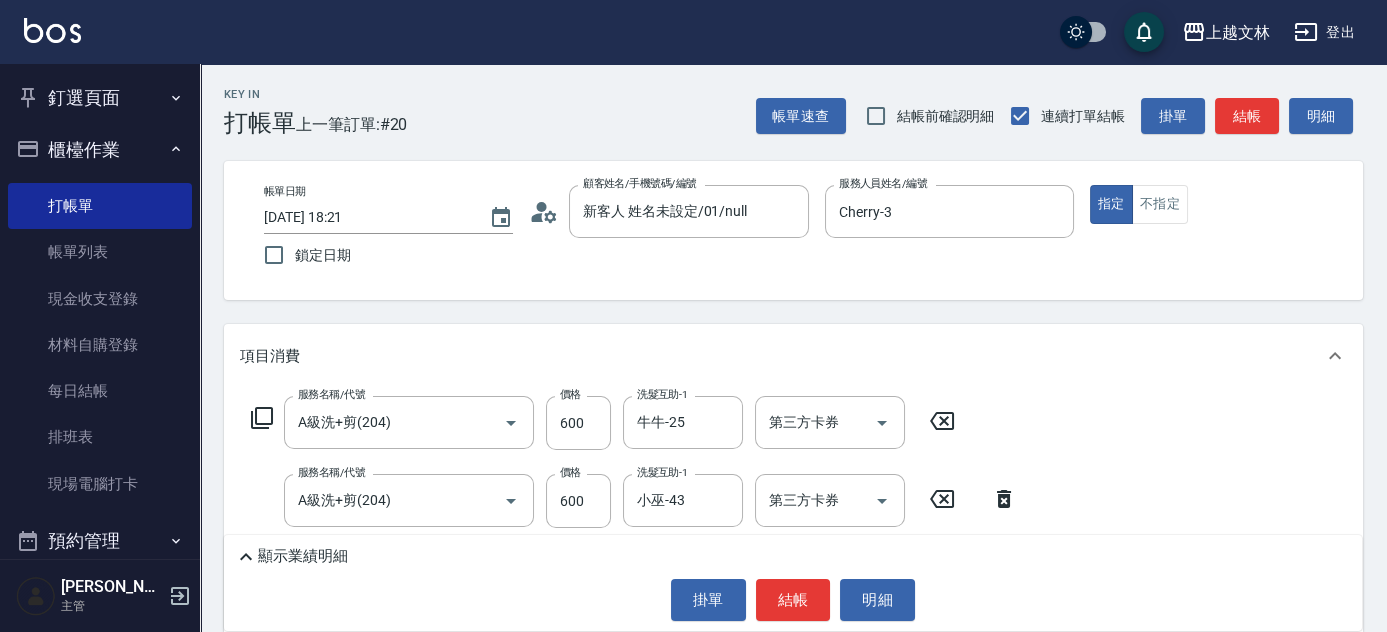 scroll, scrollTop: 122, scrollLeft: 0, axis: vertical 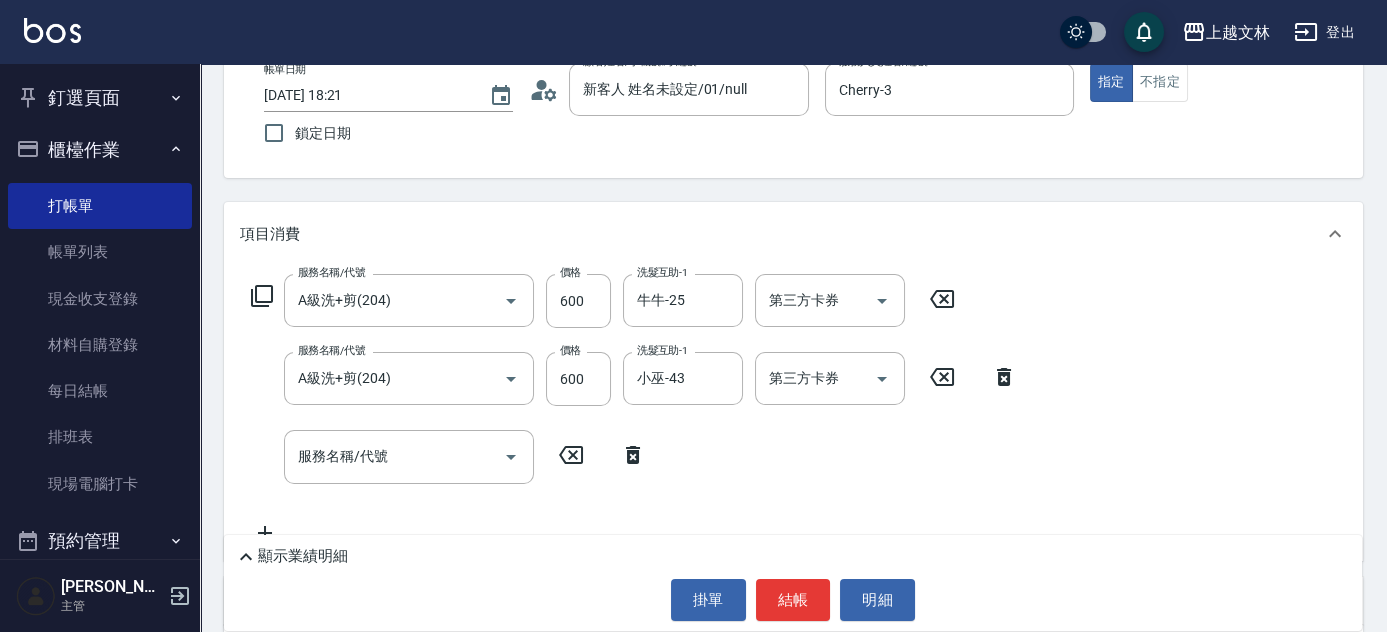 click on "Key In 打帳單 上一筆訂單:#20 帳單速查 結帳前確認明細 連續打單結帳 掛單 結帳 明細 帳單日期 2025/07/16 18:21 鎖定日期 顧客姓名/手機號碼/編號 新客人 姓名未設定/01/null 顧客姓名/手機號碼/編號 服務人員姓名/編號 Cherry-3 服務人員姓名/編號 指定 不指定 項目消費 服務名稱/代號 A級洗+剪(204) 服務名稱/代號 價格 600 價格 洗髮互助-1 牛牛-25 洗髮互助-1 第三方卡券 第三方卡券 服務名稱/代號 A級洗+剪(204) 服務名稱/代號 價格 600 價格 洗髮互助-1 小巫-43 洗髮互助-1 第三方卡券 第三方卡券 服務名稱/代號 服務名稱/代號 店販銷售 服務人員姓名/編號 服務人員姓名/編號 商品代號/名稱 商品代號/名稱 預收卡販賣 卡券名稱/代號 卡券名稱/代號 使用預收卡 x7 卡券代號/名稱 卡券代號/名稱 其他付款方式 入金可用餘額: 0 其他付款方式 其他付款方式 入金剩餘： 0元 0 ​ 整筆扣入金" at bounding box center [793, 437] 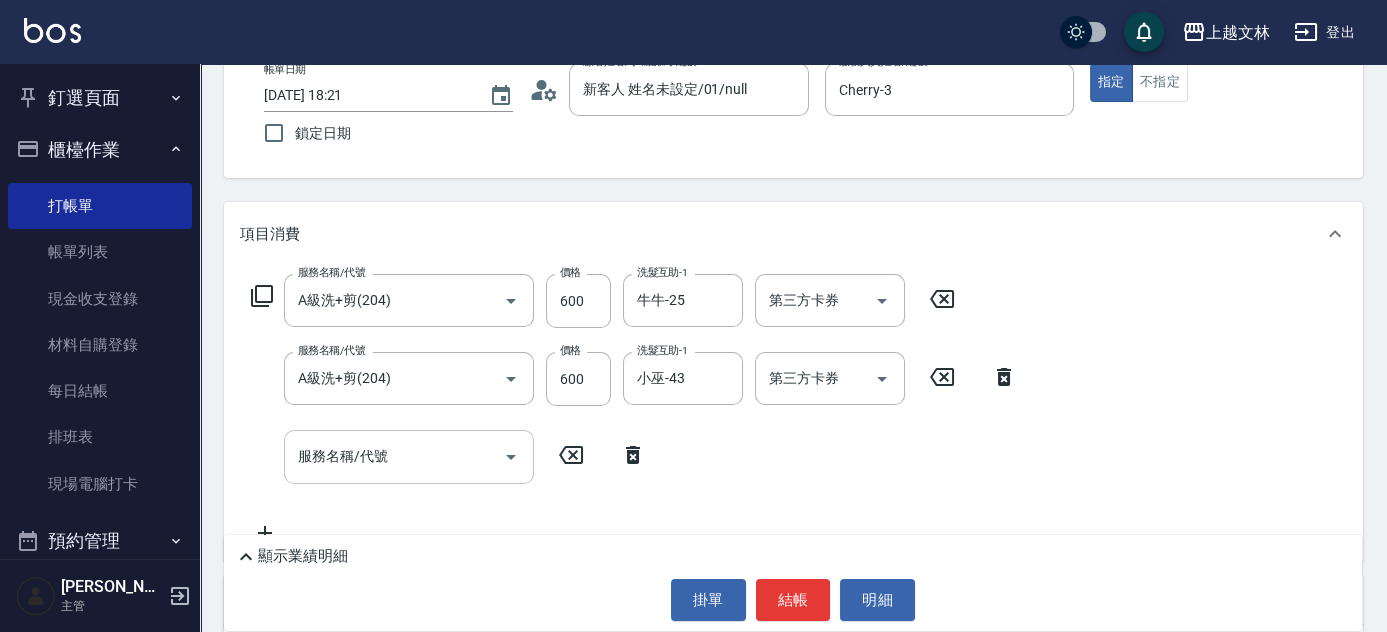 click on "服務名稱/代號" at bounding box center (409, 456) 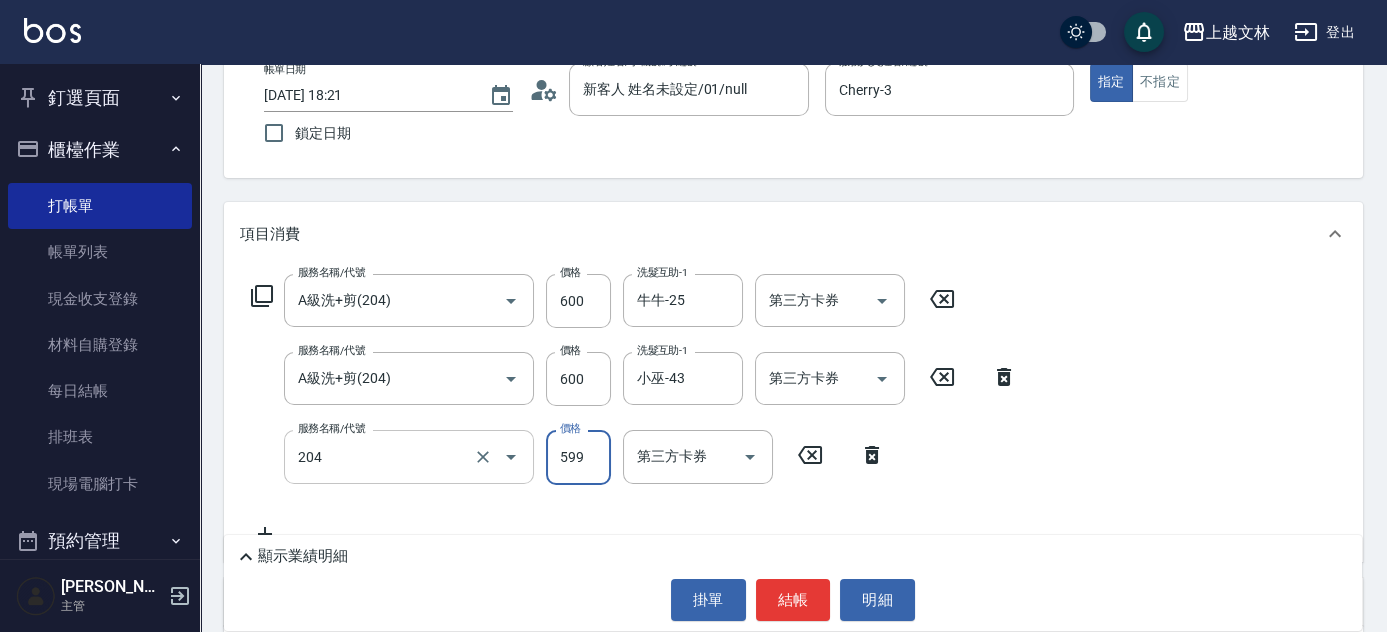 type on "A級洗+剪(204)" 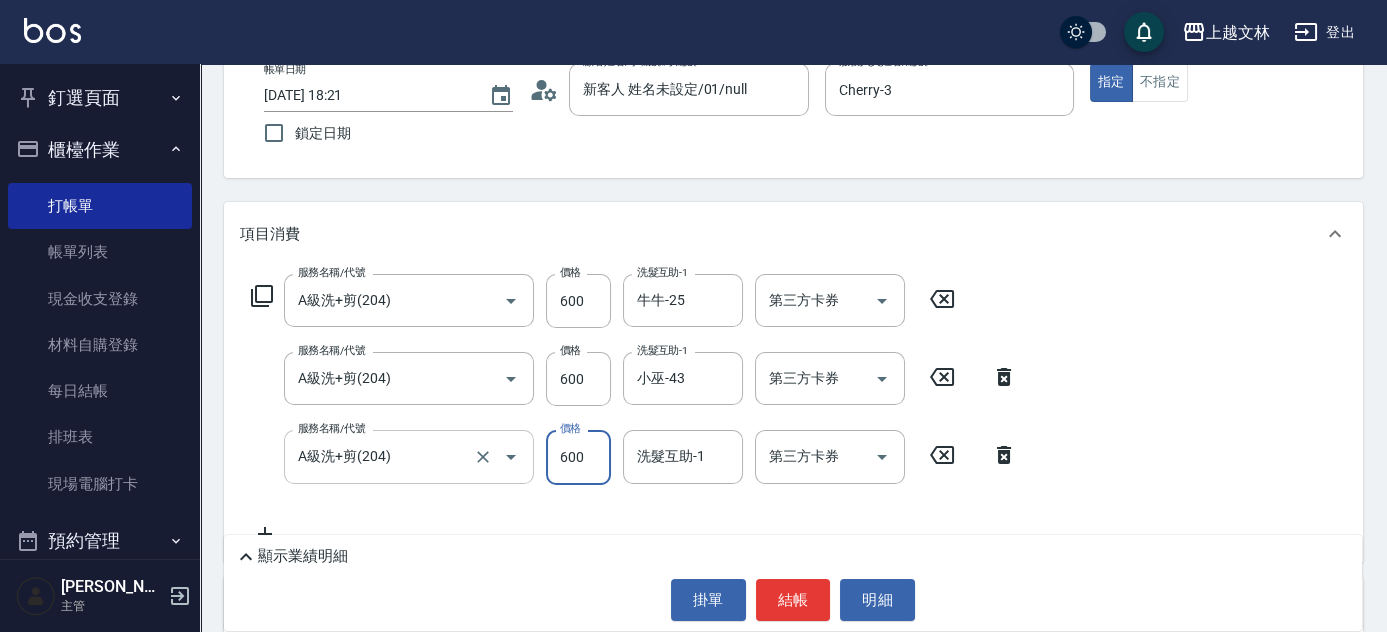 type on "600" 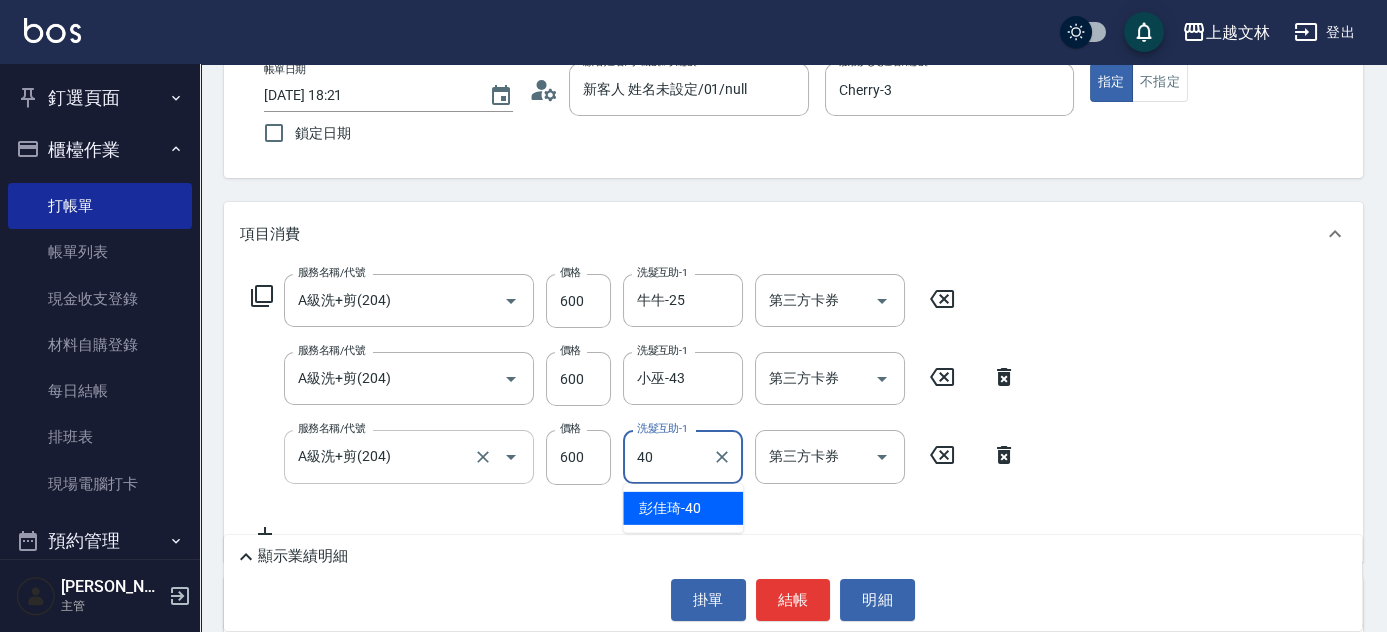 type on "彭佳琦-40" 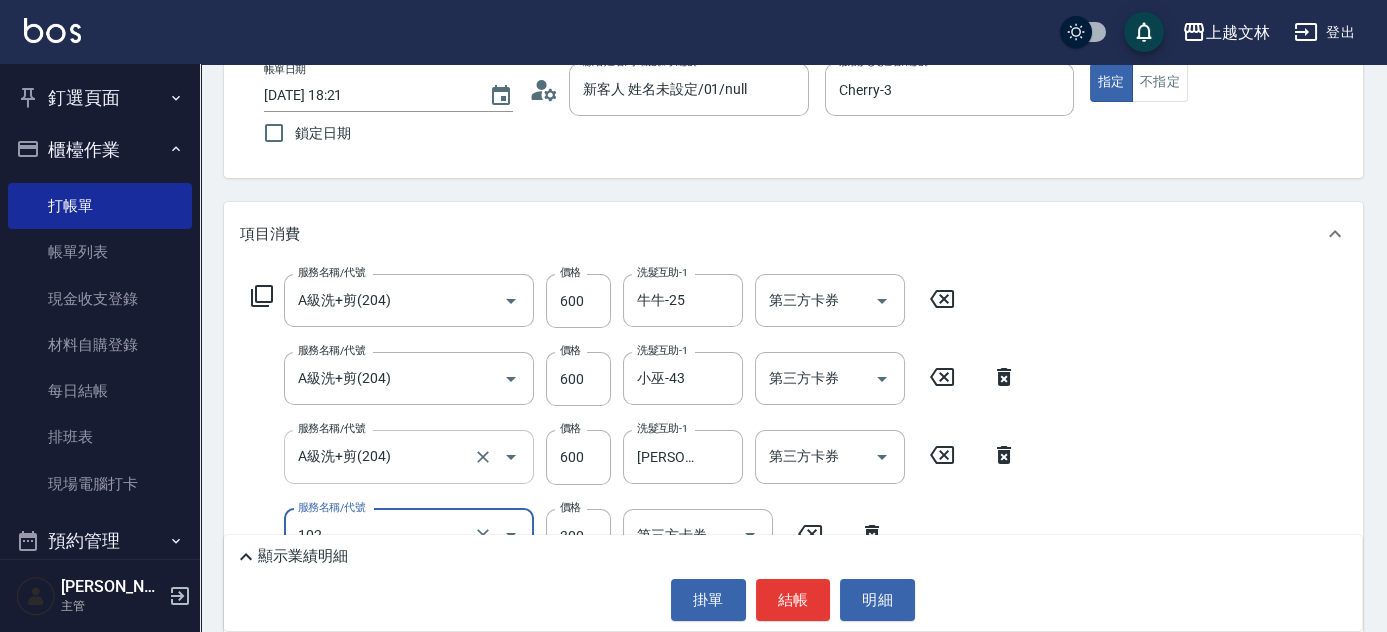 type on "精油洗髮(102)" 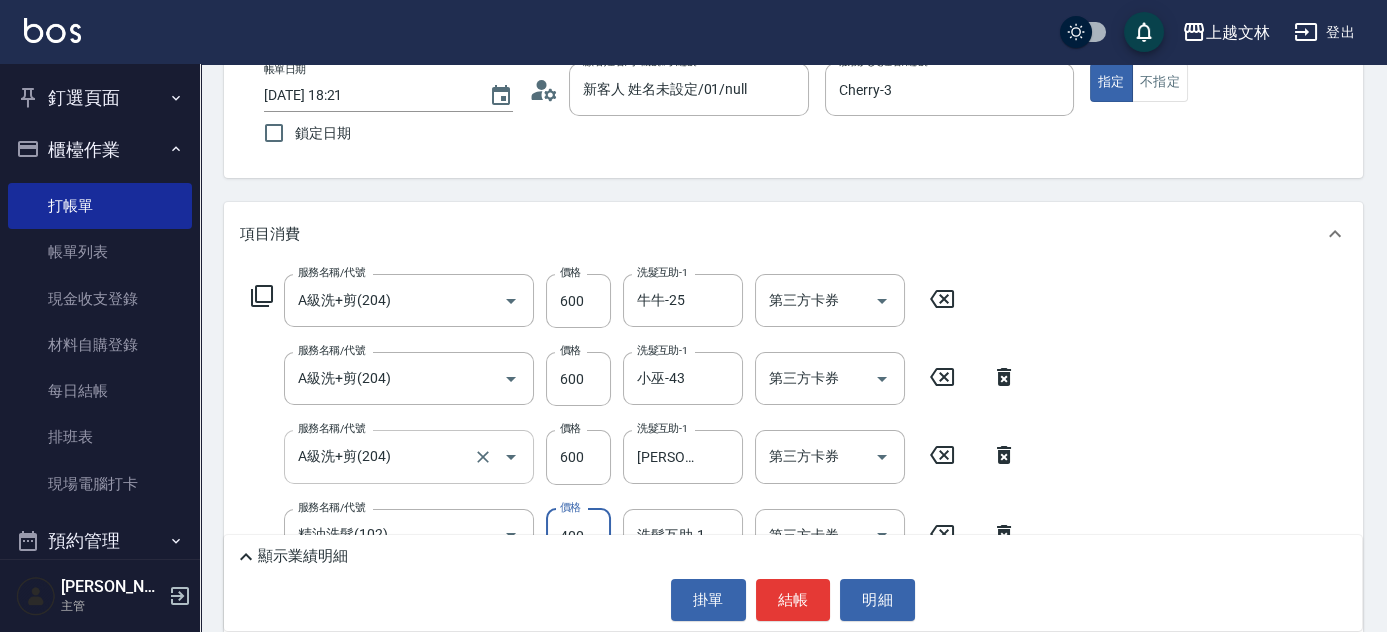 type on "400" 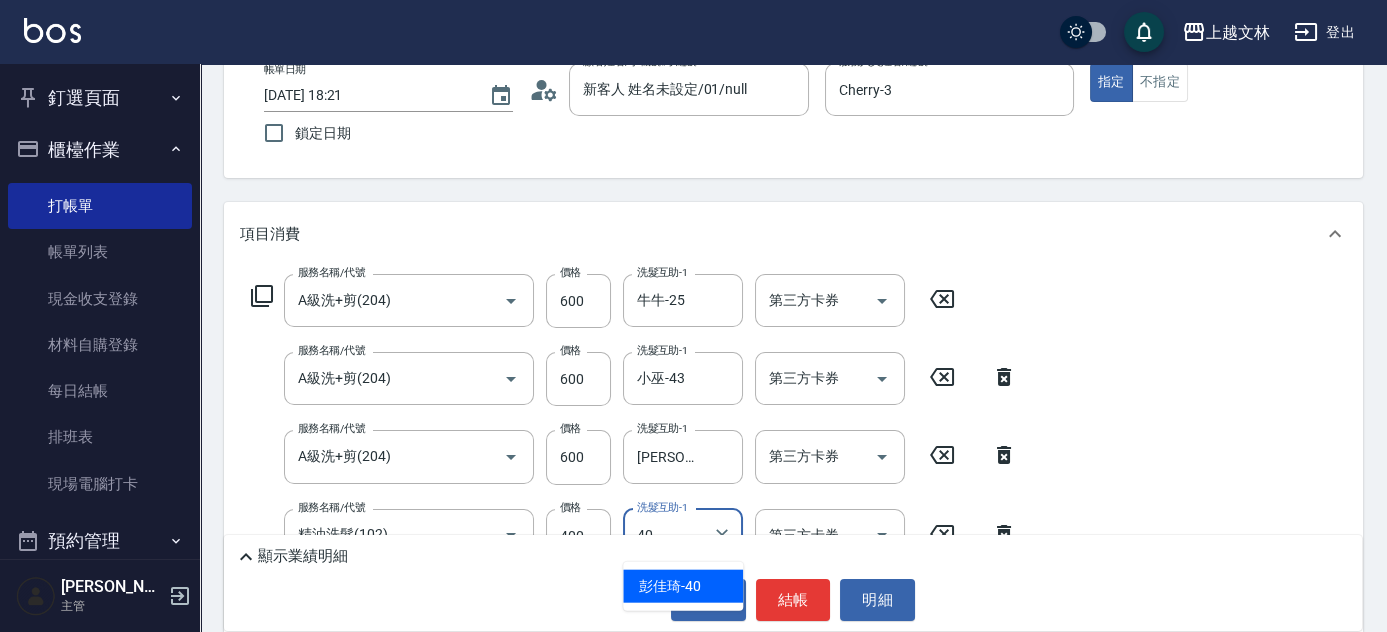 scroll, scrollTop: 152, scrollLeft: 0, axis: vertical 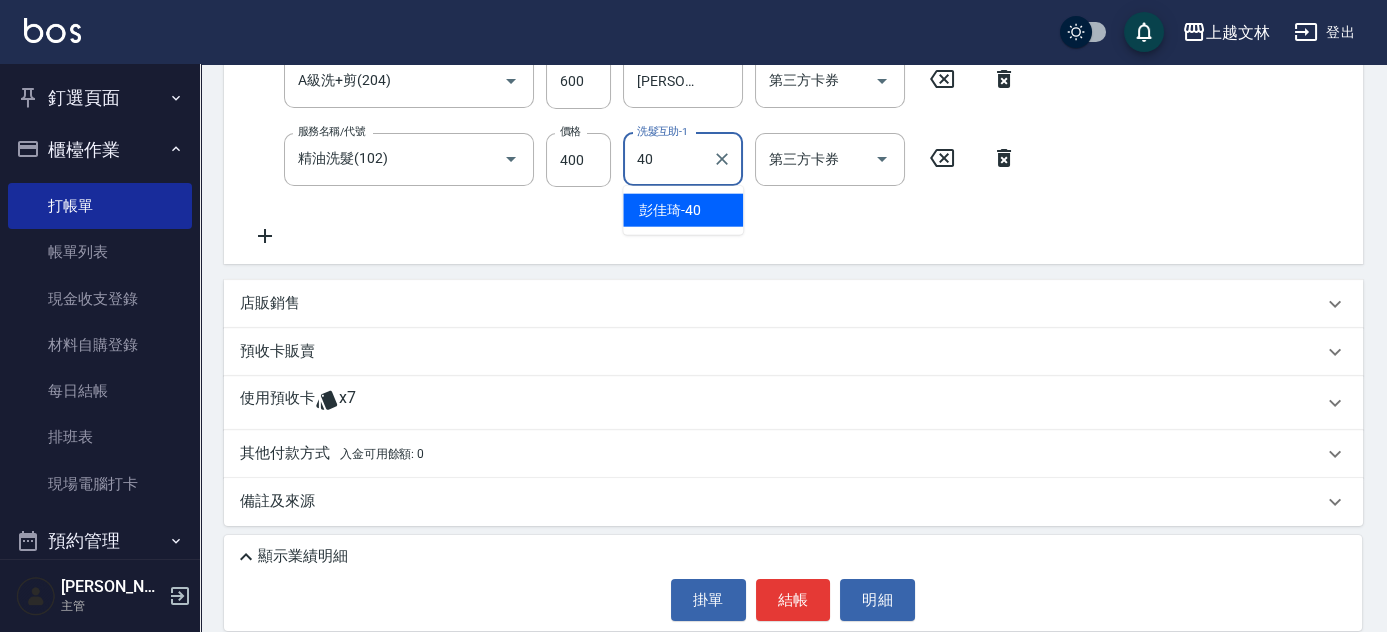 type on "彭佳琦-40" 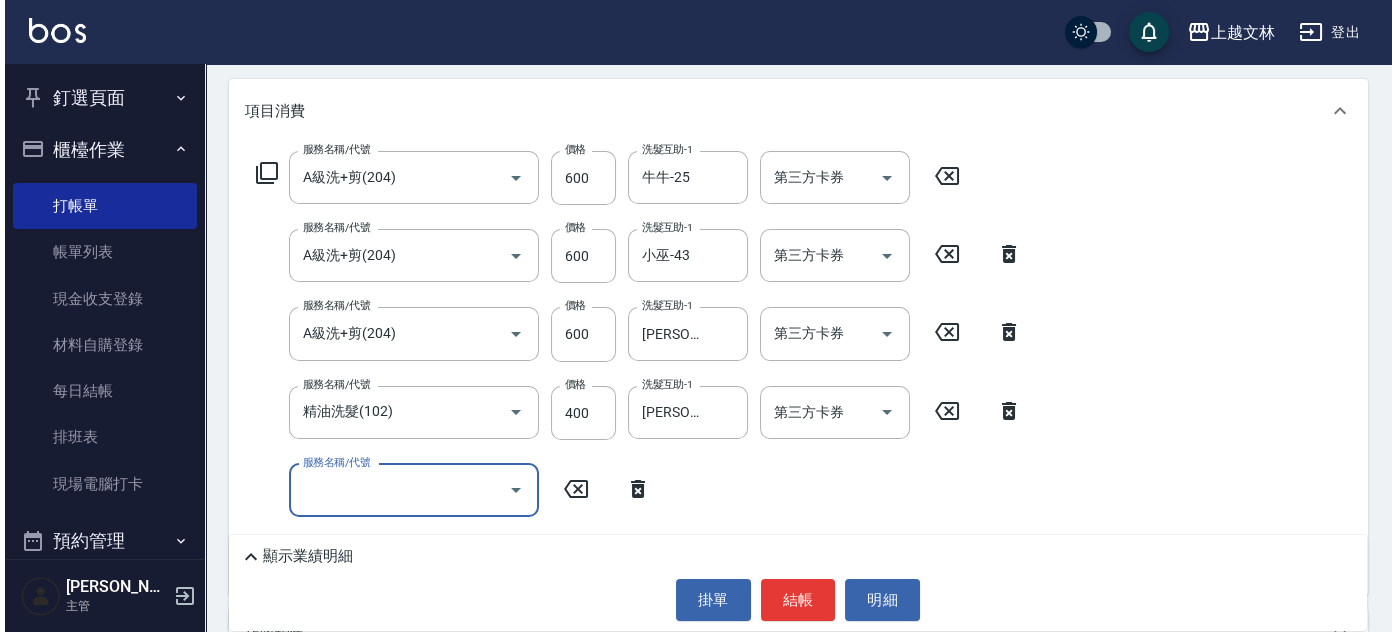 scroll, scrollTop: 296, scrollLeft: 0, axis: vertical 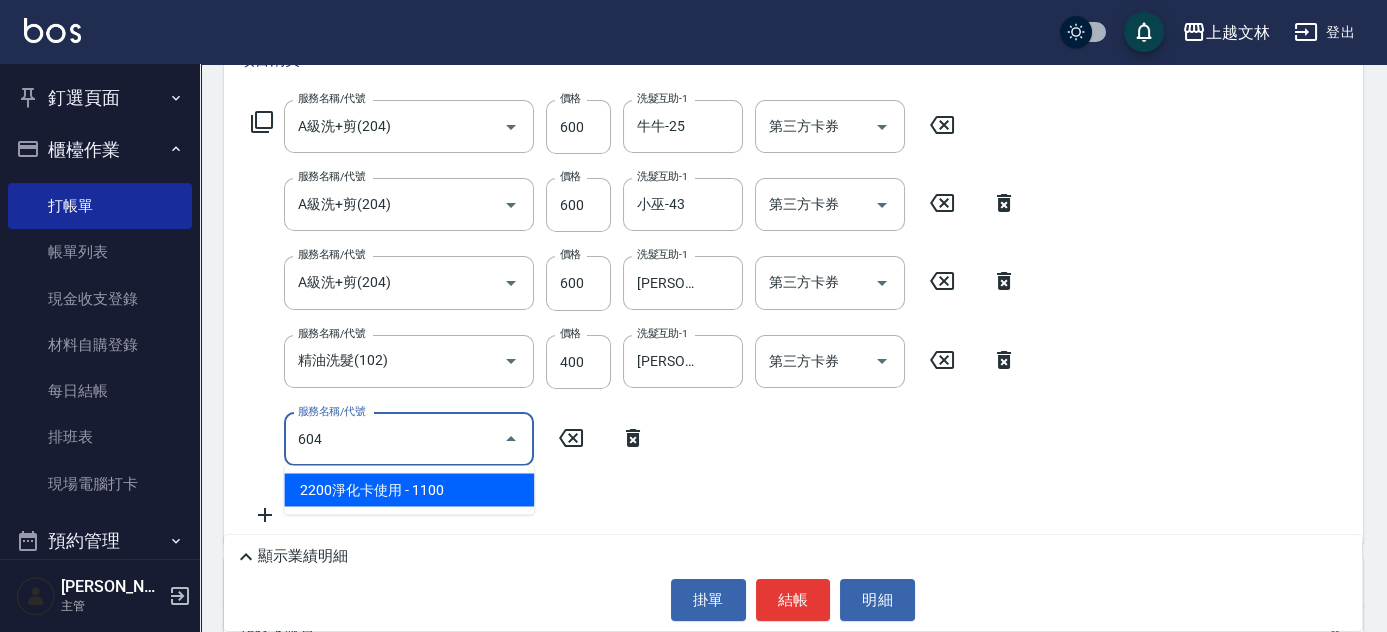 type on "2200淨化卡使用(604)" 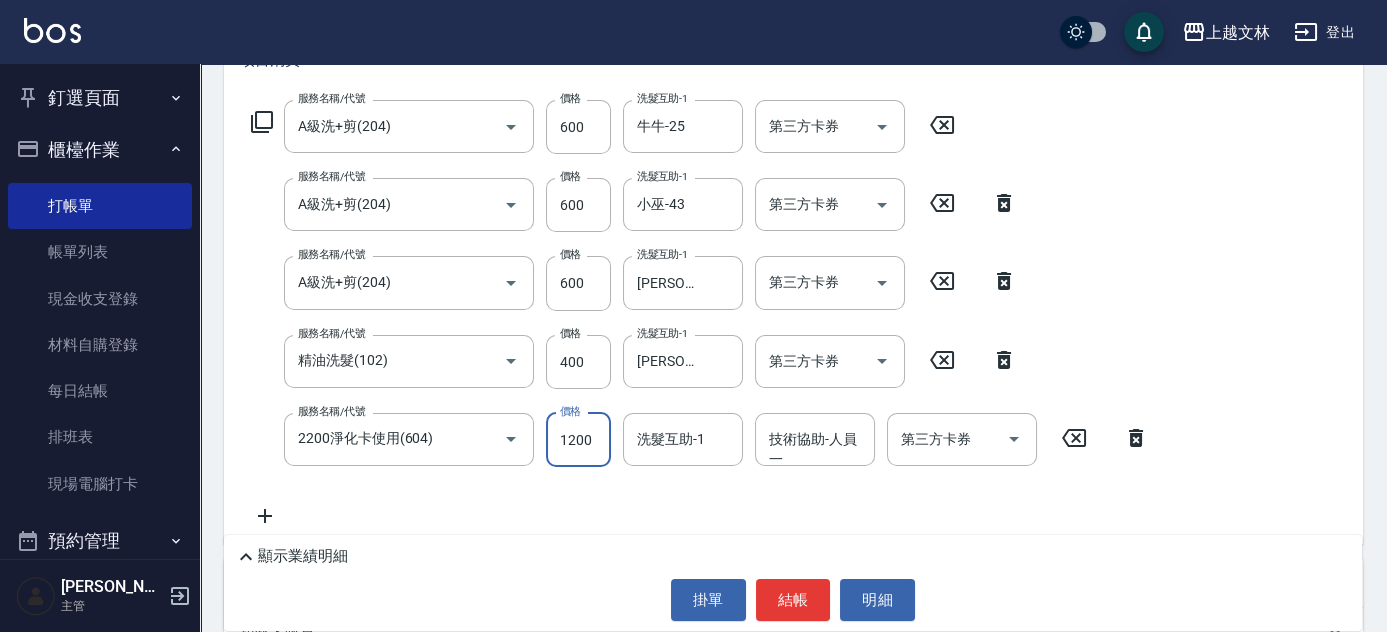 type on "1200" 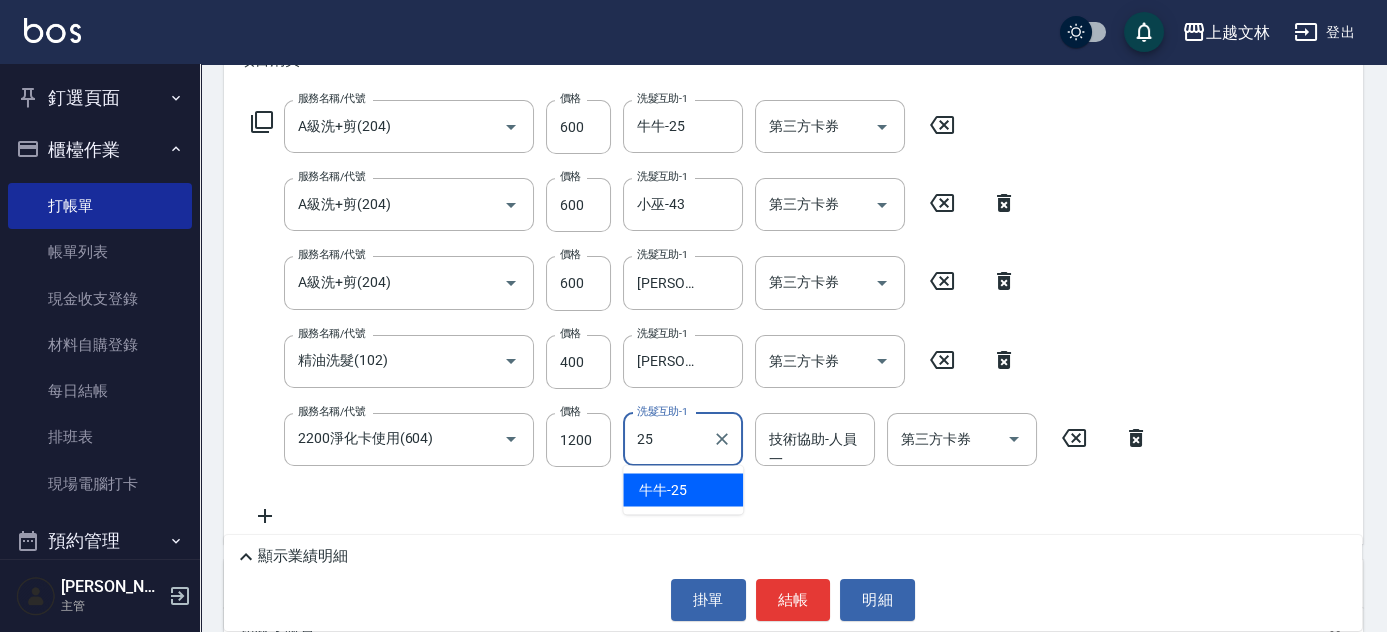 type on "牛牛-25" 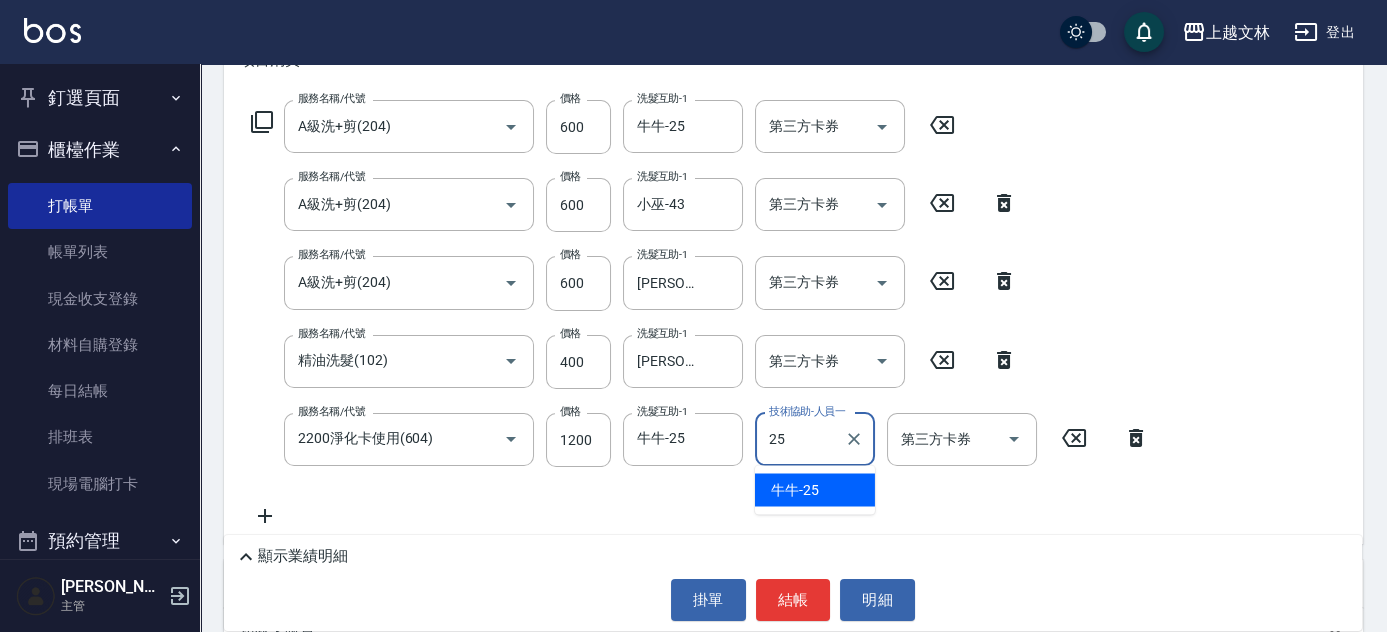 type on "牛牛-25" 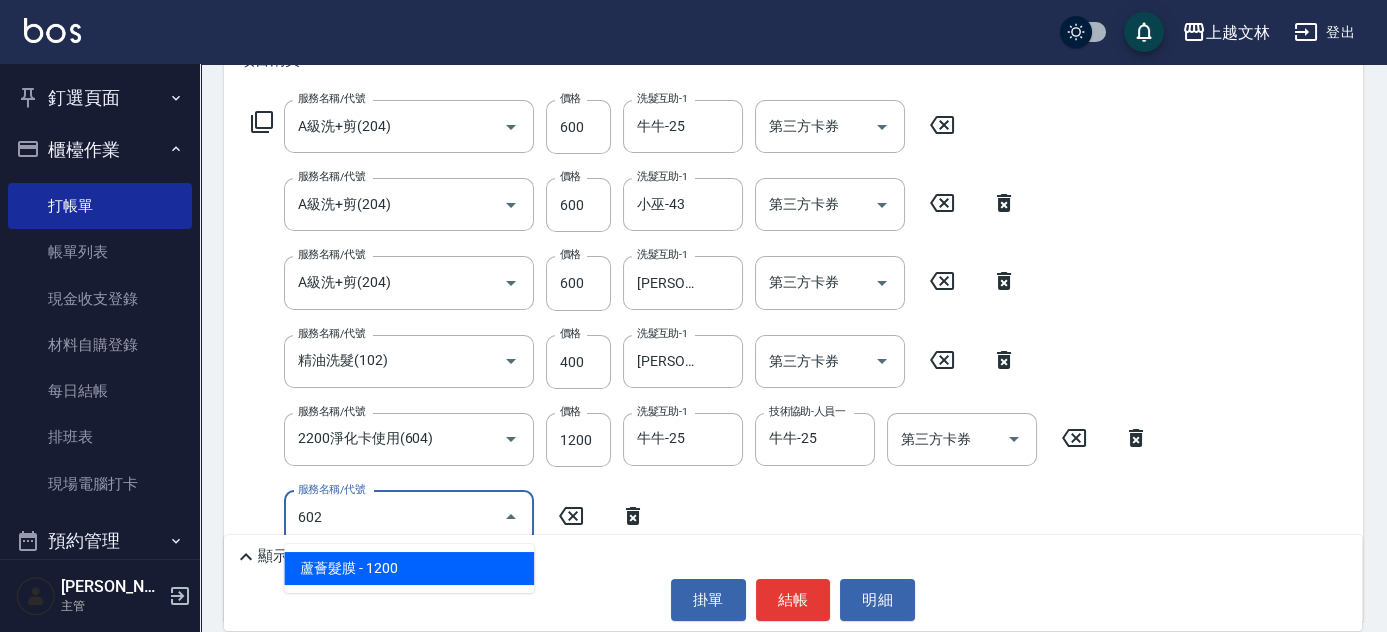 type on "蘆薈髮膜(602)" 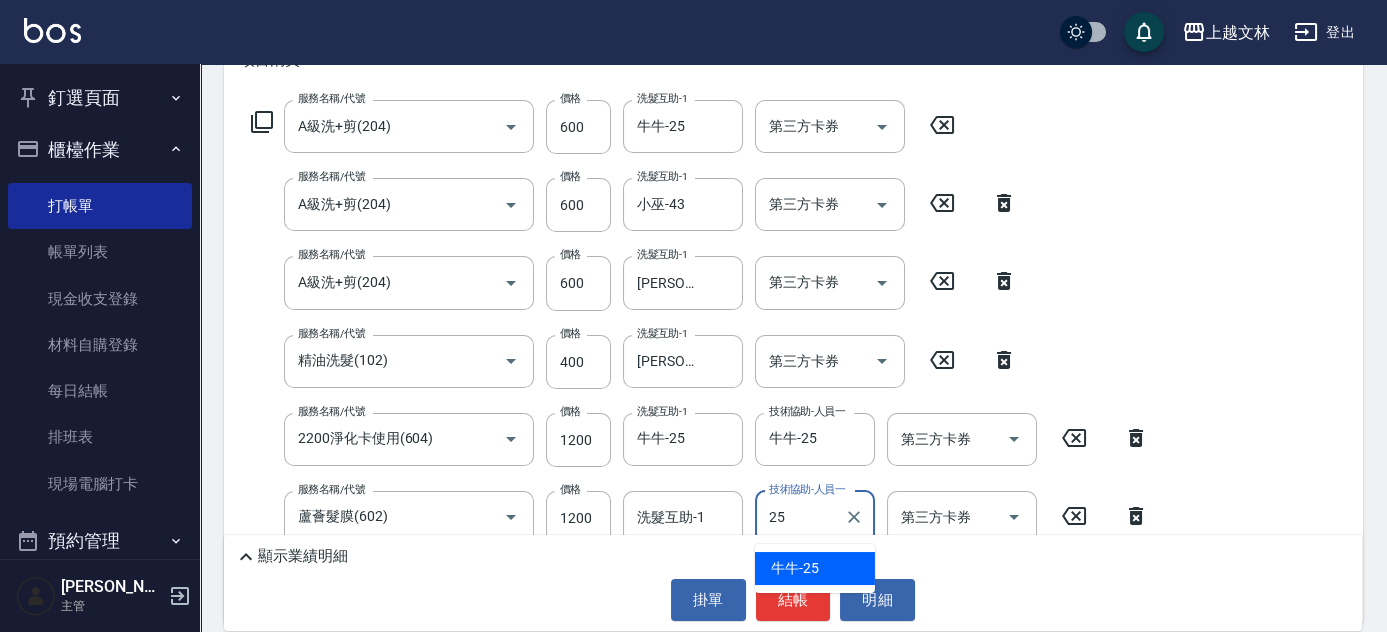 type on "牛牛-25" 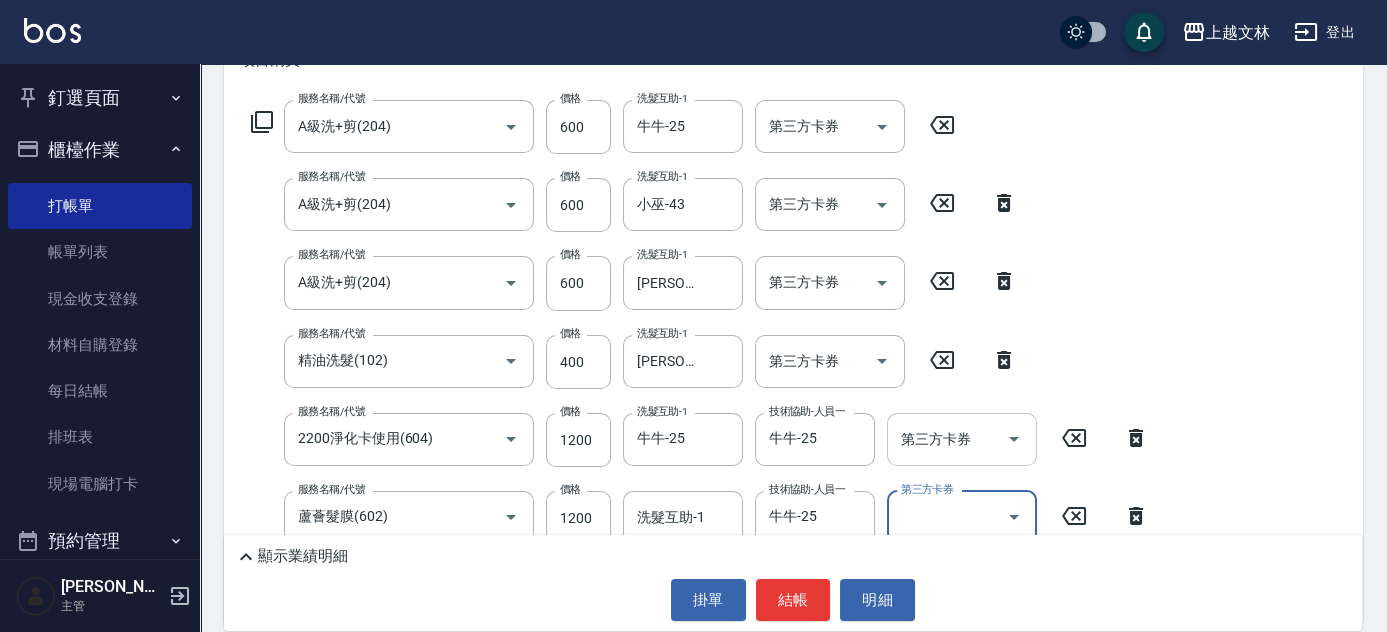 click on "第三方卡券 第三方卡券" at bounding box center [962, 439] 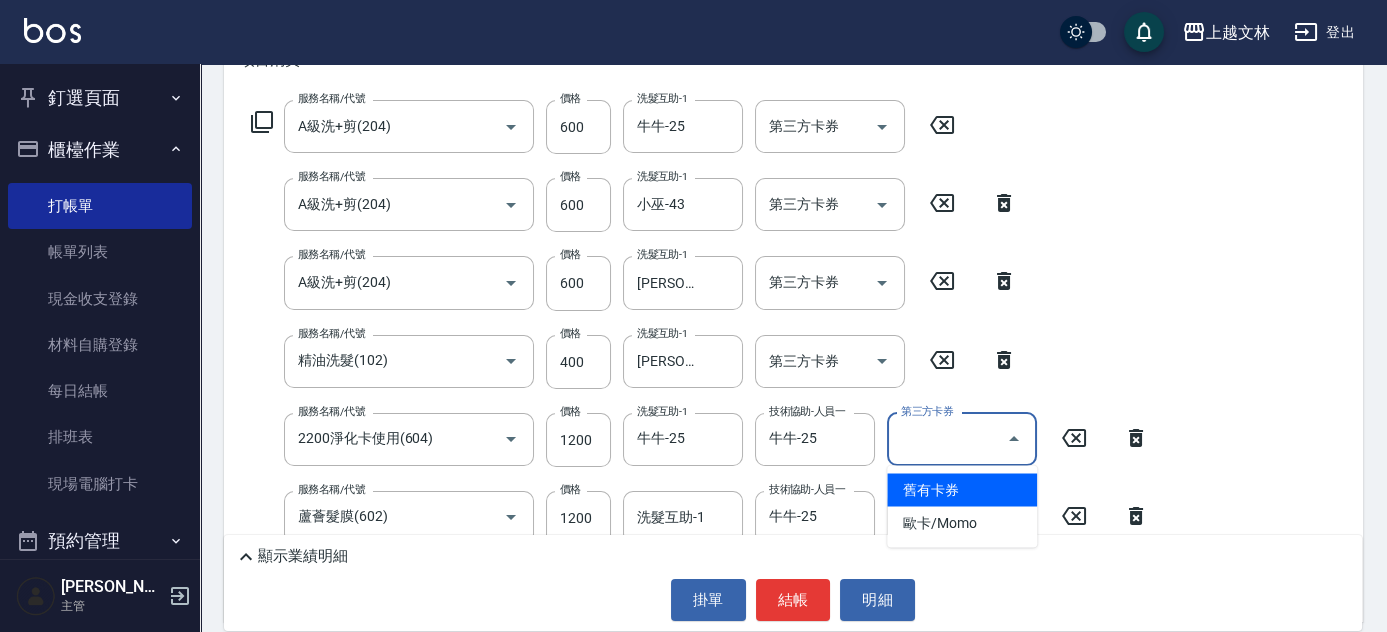 click on "舊有卡券" at bounding box center [962, 489] 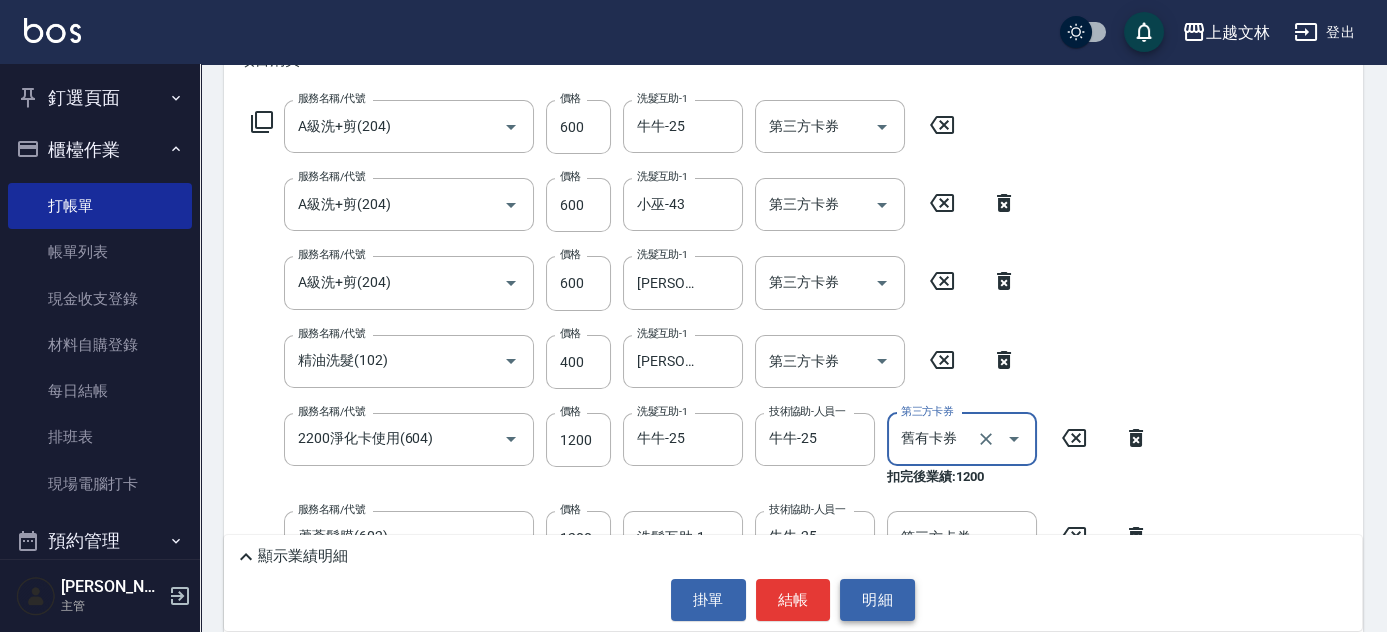 click on "明細" at bounding box center (877, 600) 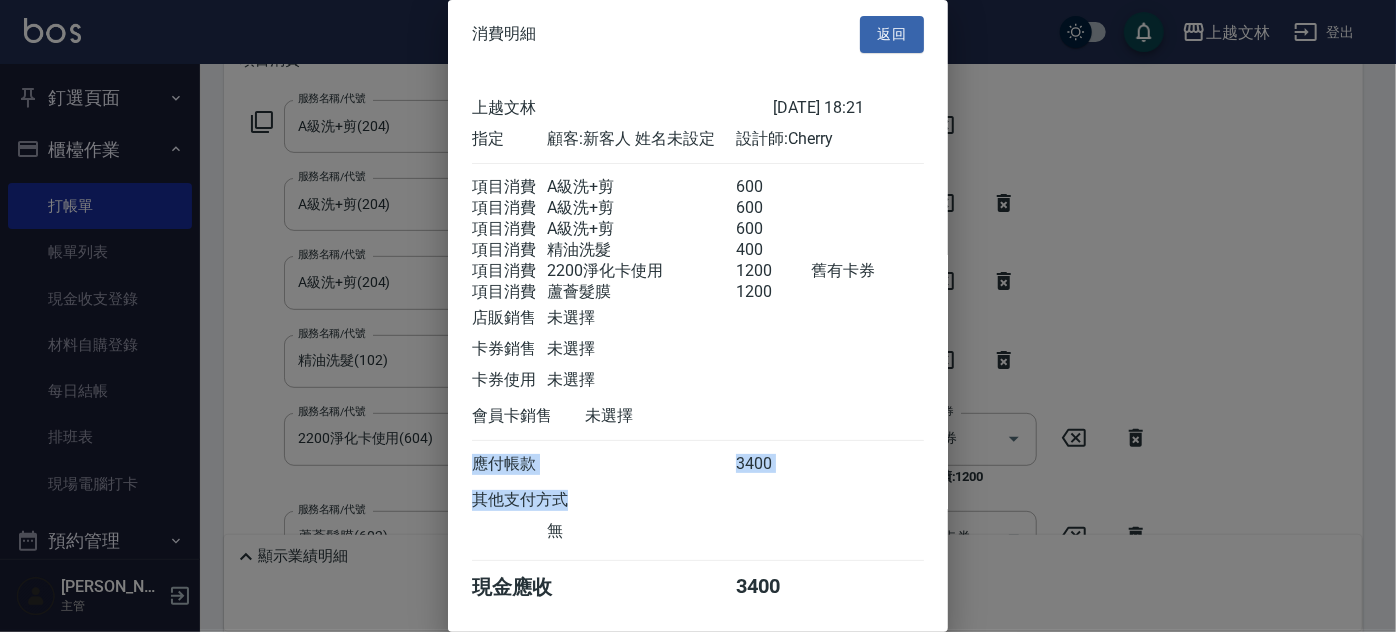 drag, startPoint x: 938, startPoint y: 519, endPoint x: 939, endPoint y: 549, distance: 30.016663 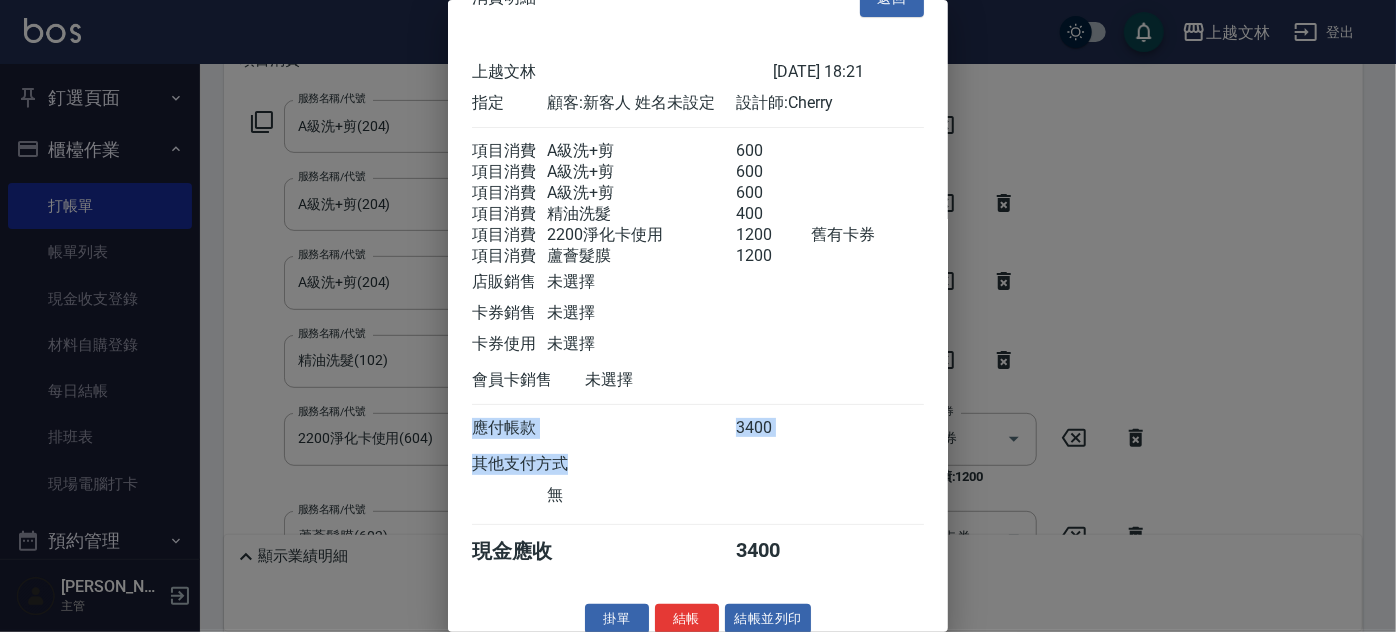 scroll, scrollTop: 82, scrollLeft: 0, axis: vertical 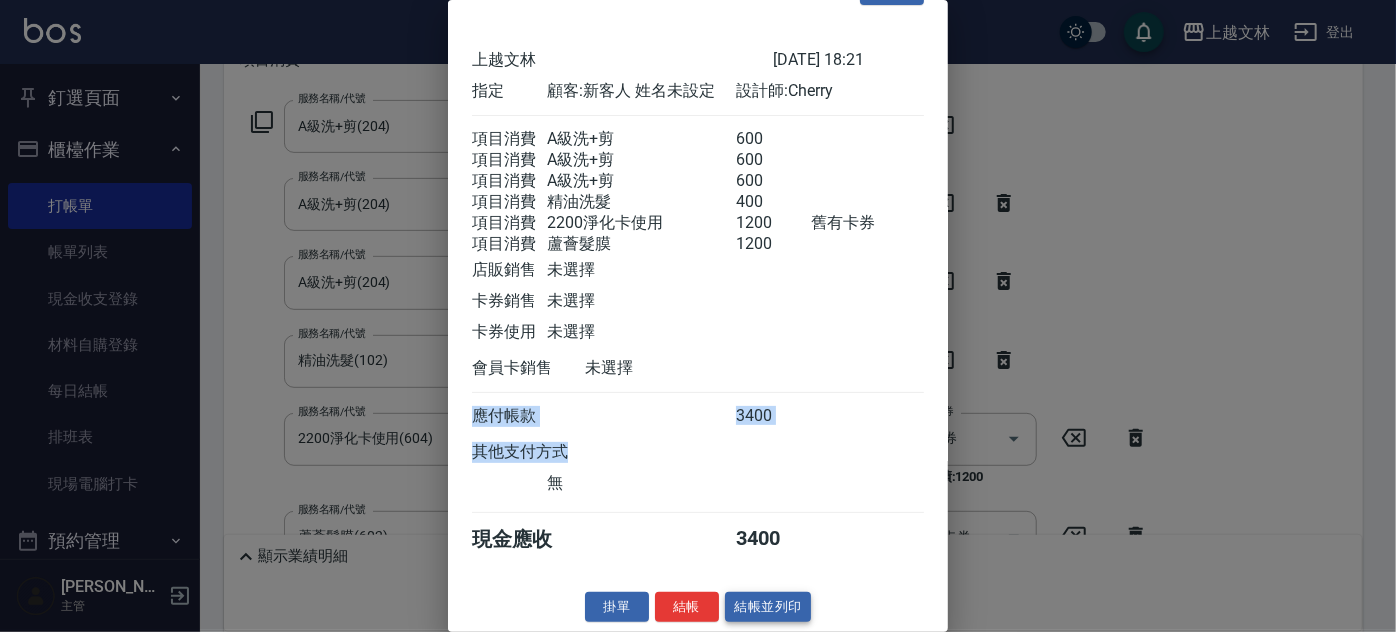 click on "結帳並列印" at bounding box center (768, 607) 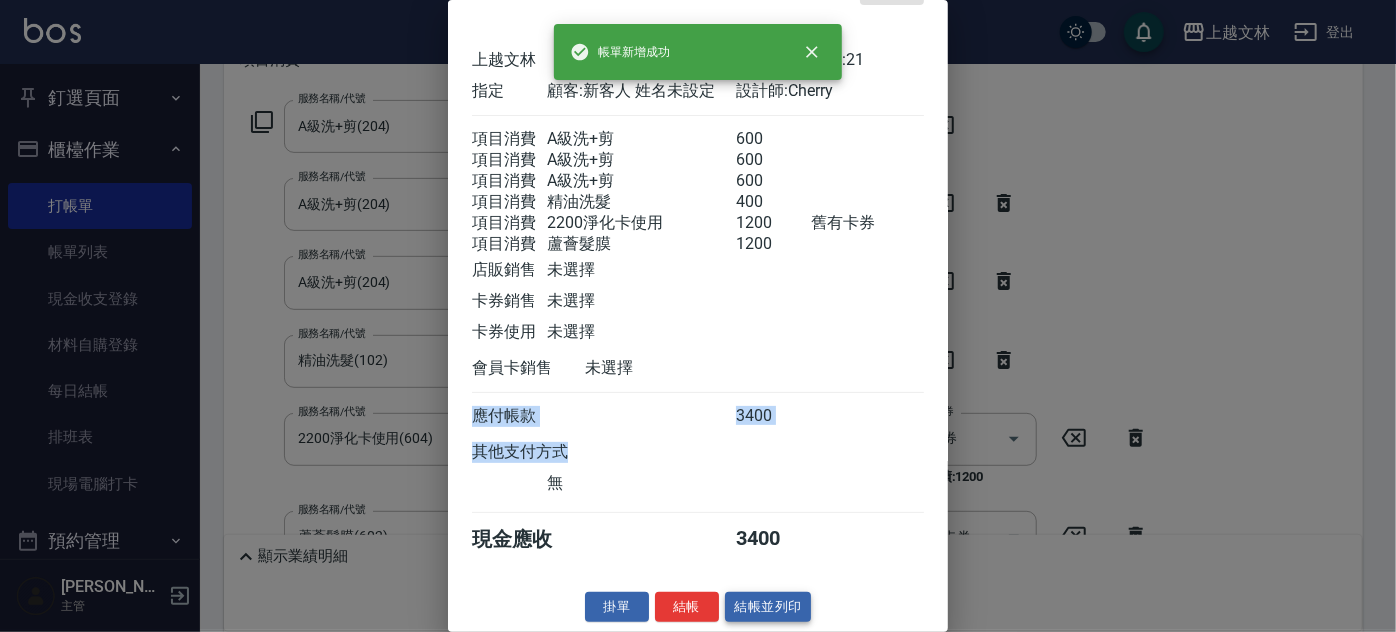 type on "2025/07/16 18:22" 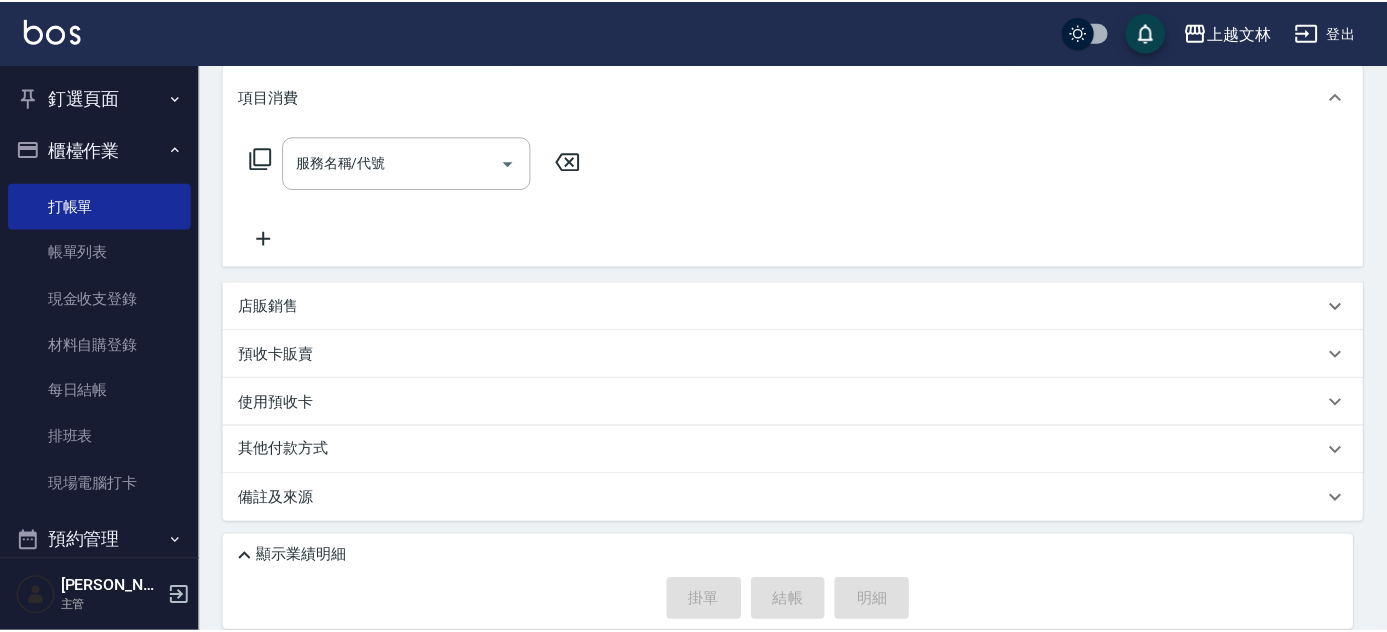 scroll, scrollTop: 0, scrollLeft: 0, axis: both 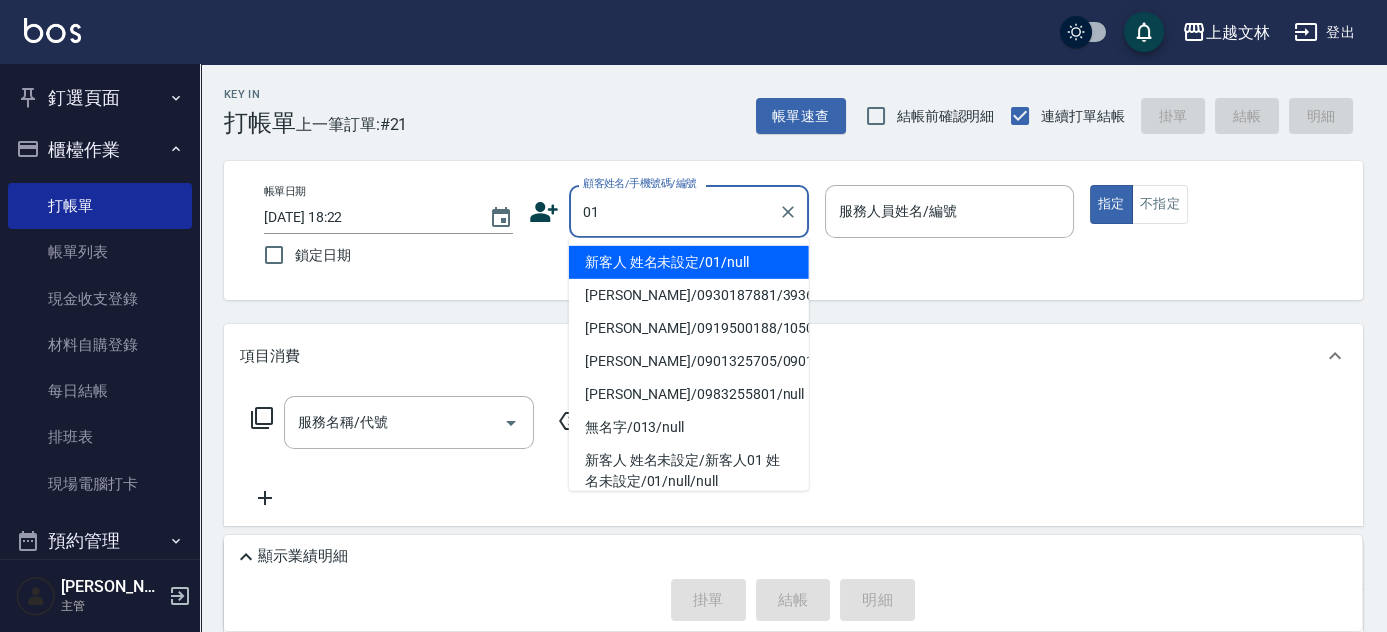 click on "指定" at bounding box center (1111, 204) 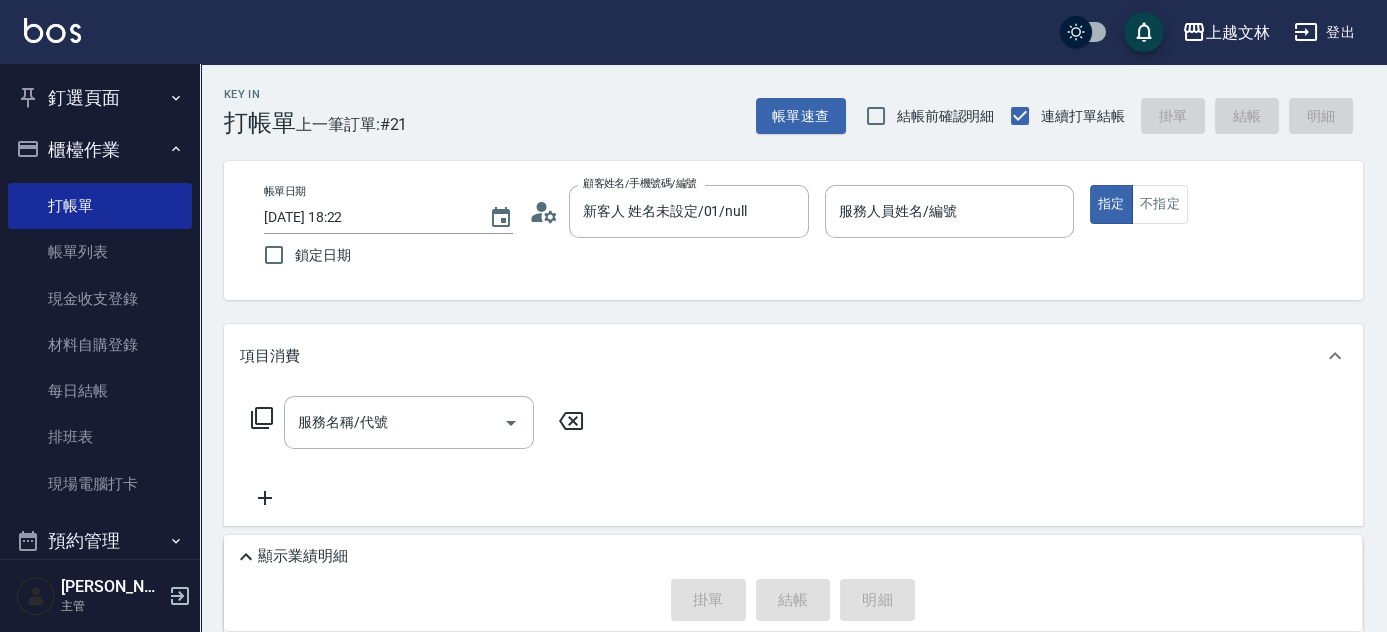 click on "帳單日期 2025/07/16 18:22 鎖定日期 顧客姓名/手機號碼/編號 新客人 姓名未設定/01/null 顧客姓名/手機號碼/編號 服務人員姓名/編號 服務人員姓名/編號 指定 不指定" at bounding box center [793, 230] 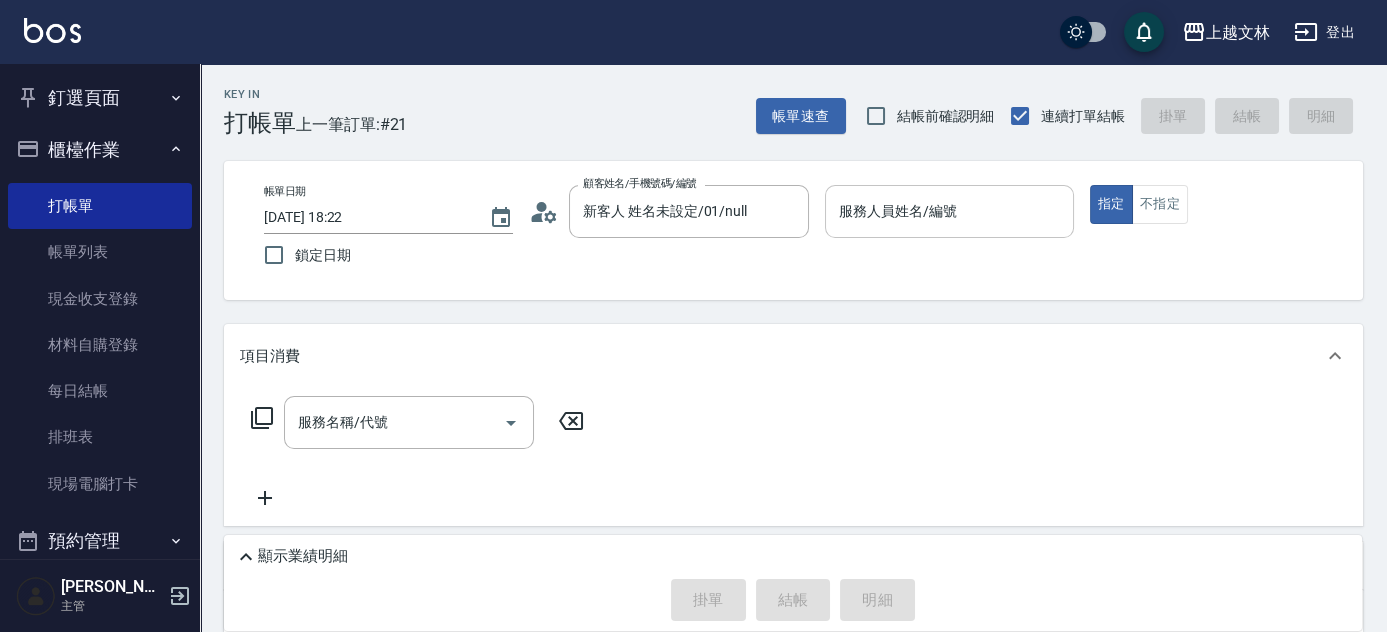 click on "服務人員姓名/編號" at bounding box center [949, 211] 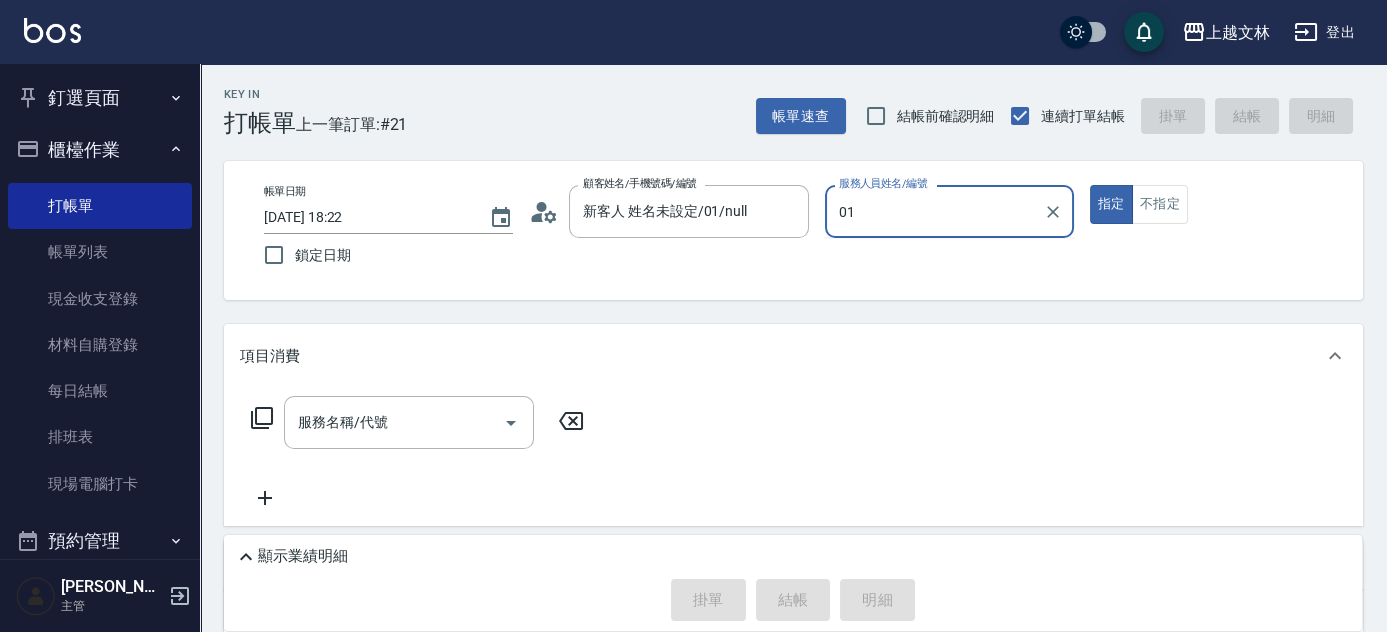 type on "01" 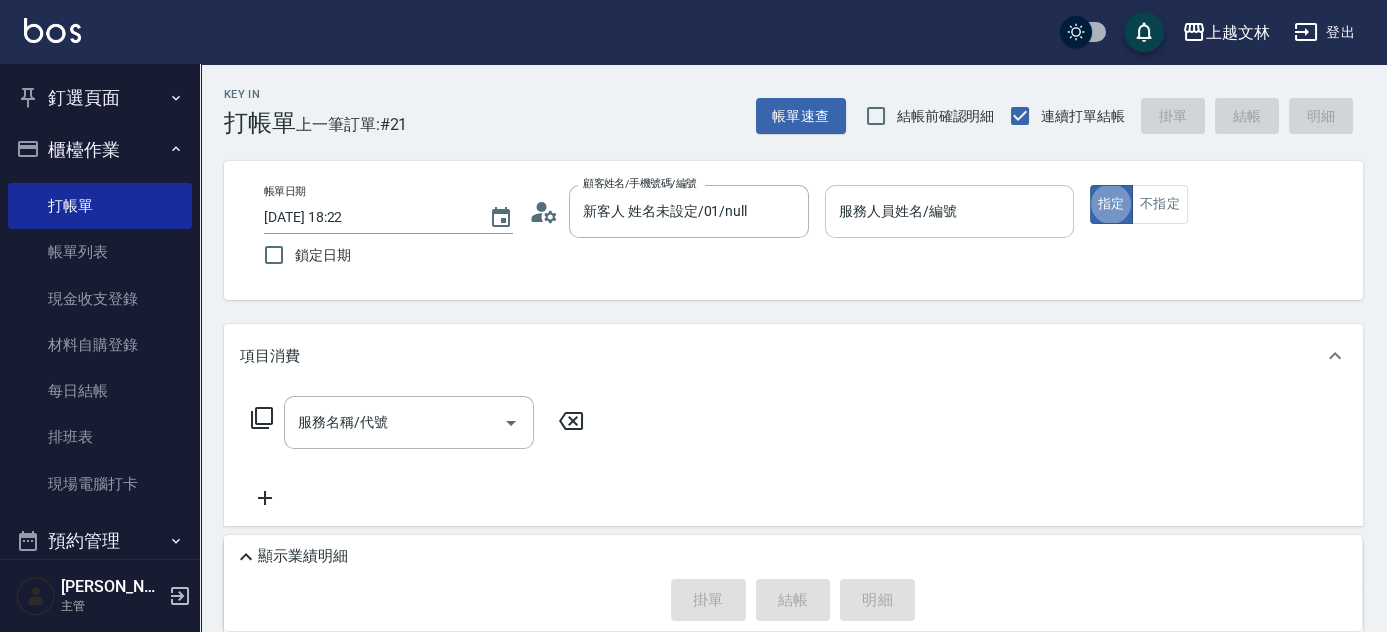 click on "服務人員姓名/編號" at bounding box center (949, 211) 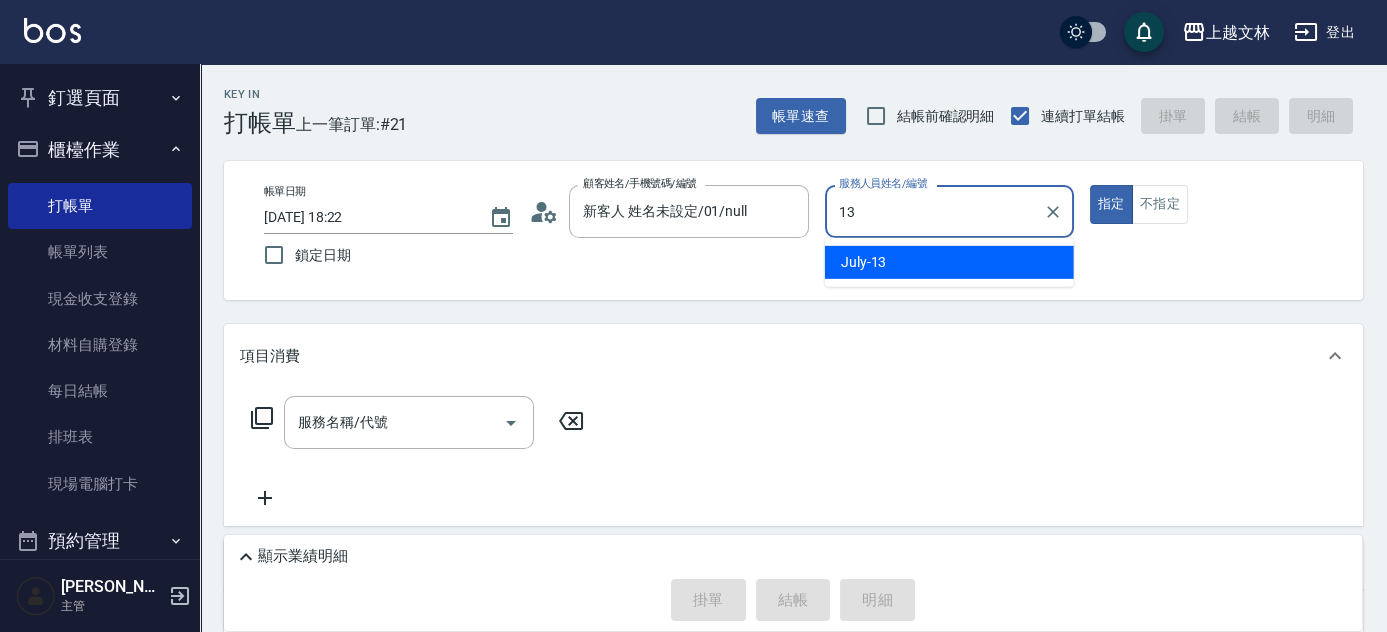 type on "July-13" 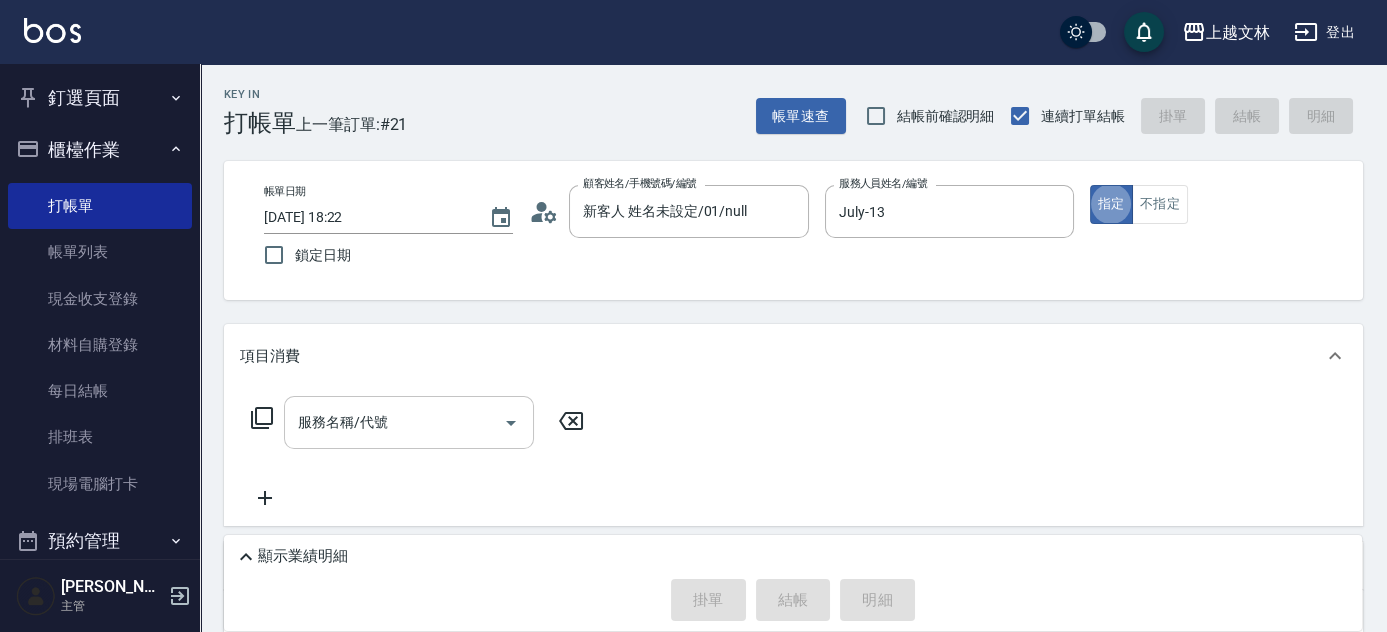 click on "服務名稱/代號 服務名稱/代號" at bounding box center (409, 422) 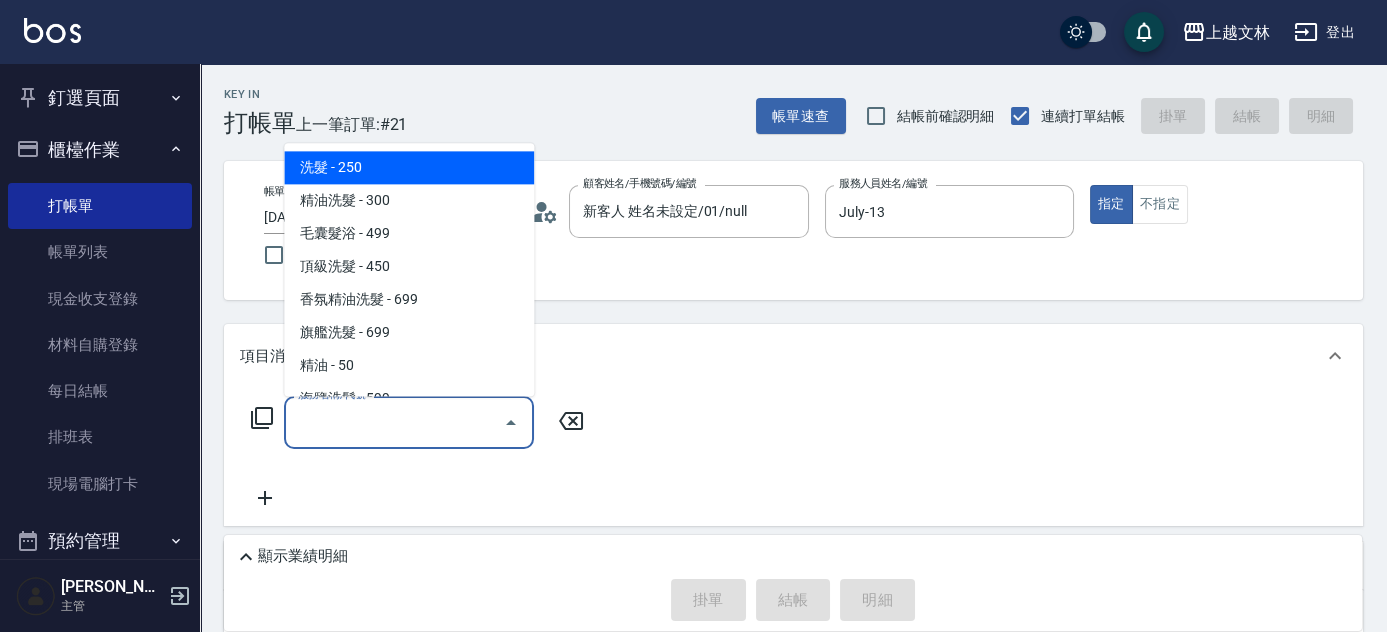 click on "服務名稱/代號" at bounding box center [394, 422] 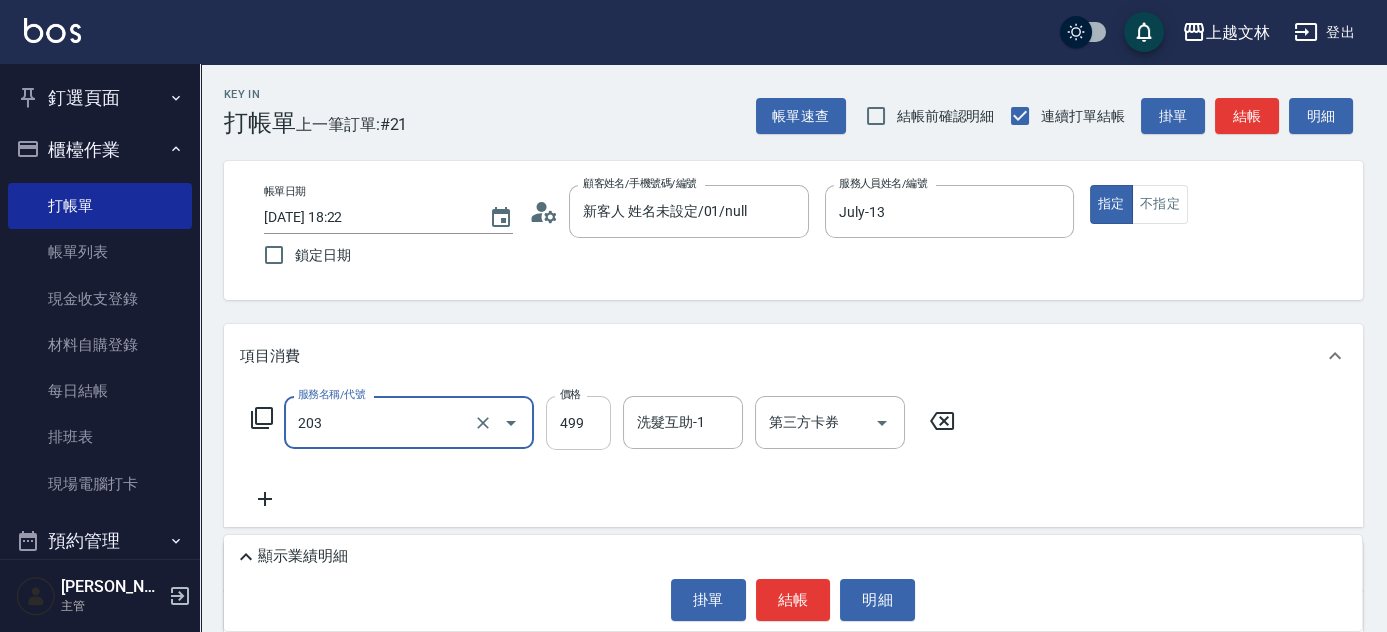 click on "499" at bounding box center [578, 423] 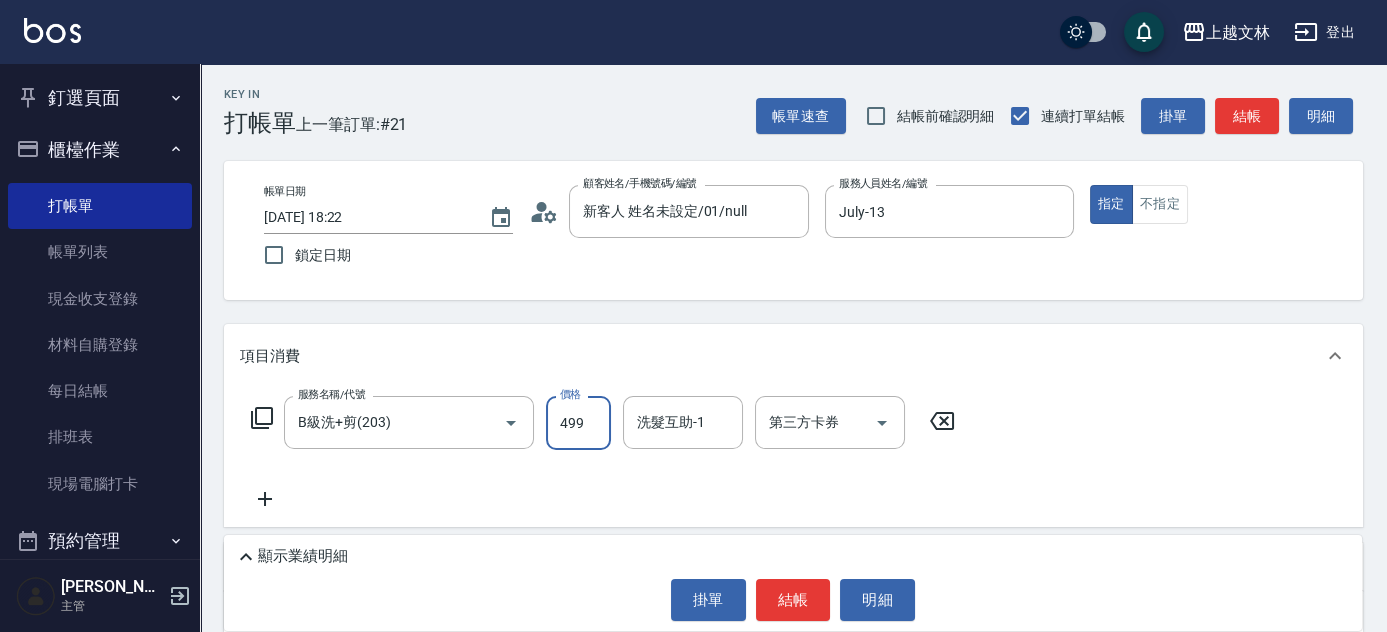 click on "499" at bounding box center [578, 423] 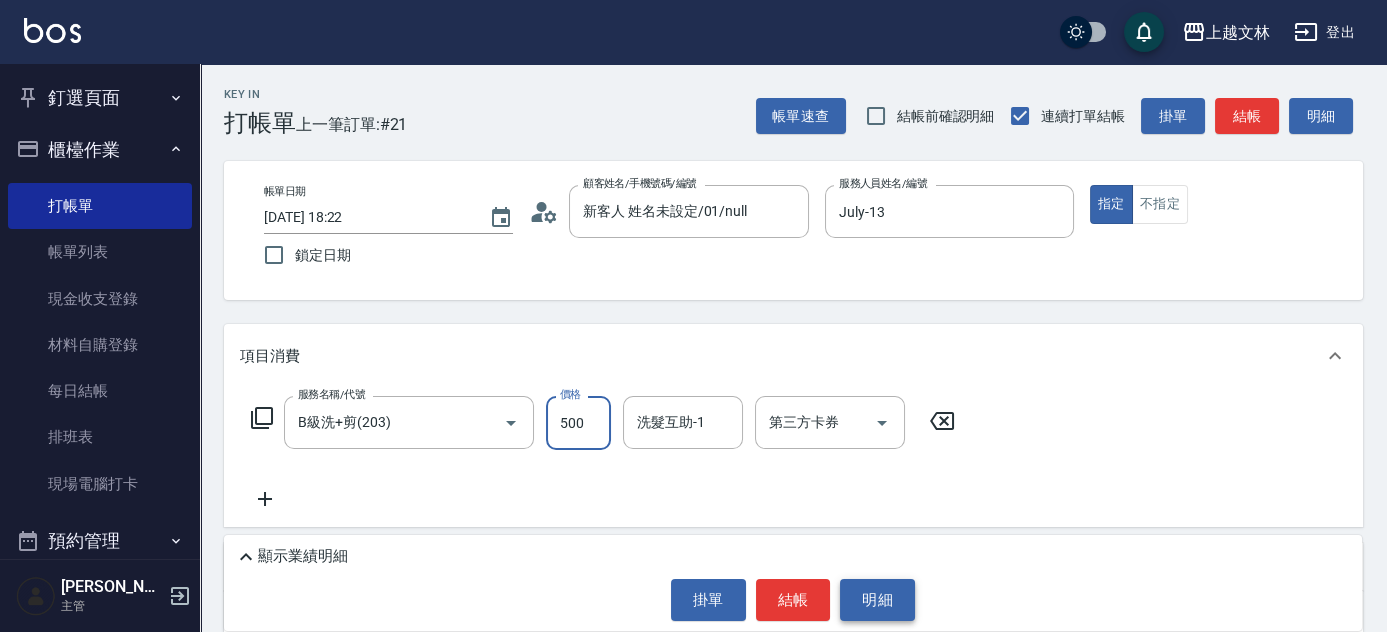 type on "500" 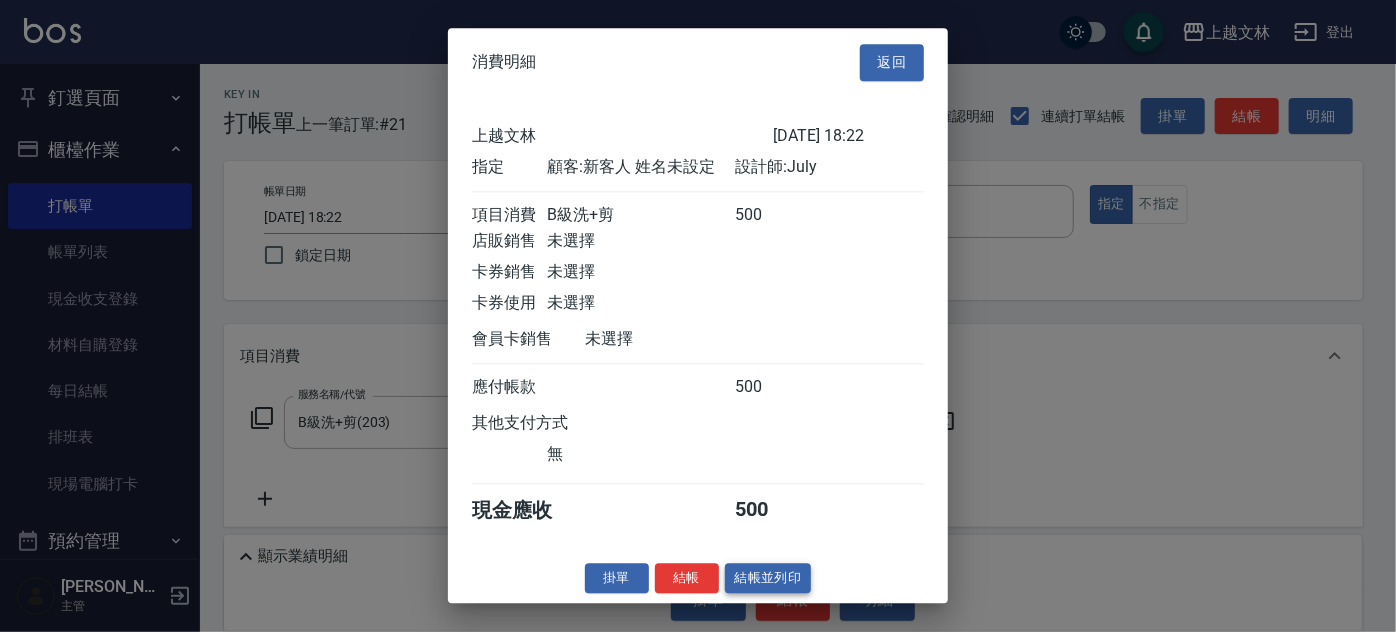 click on "結帳並列印" at bounding box center [768, 578] 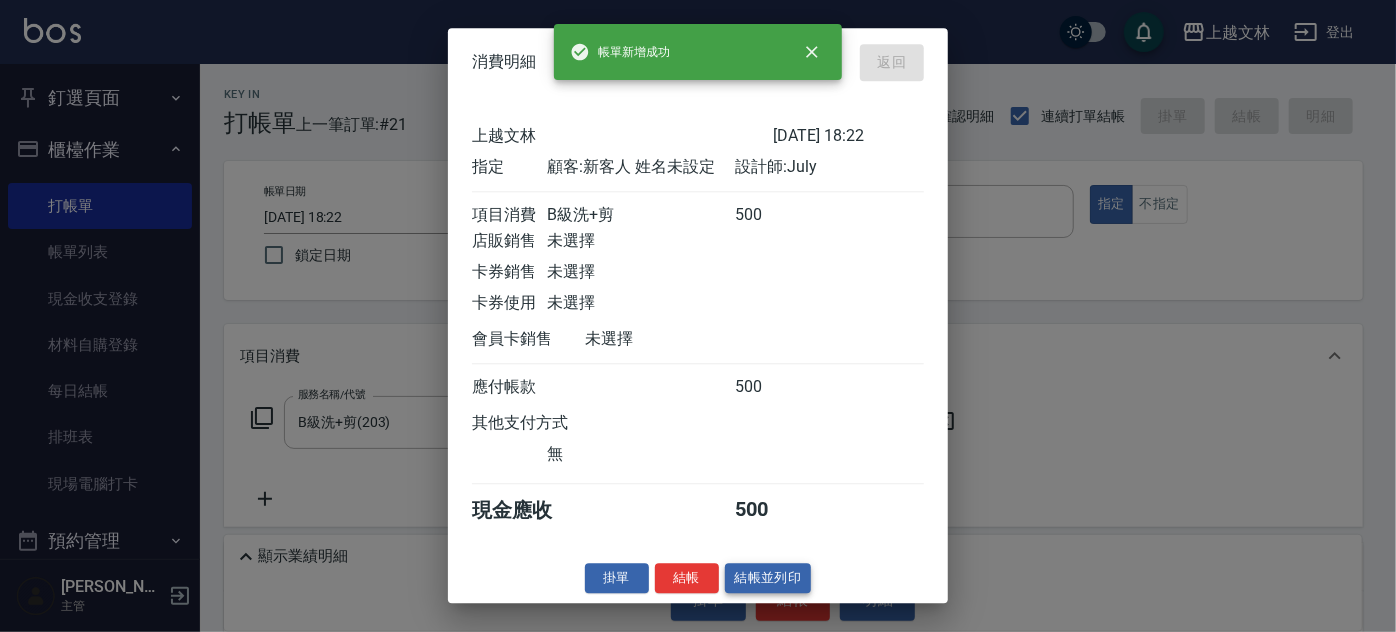 type on "2025/07/16 18:28" 